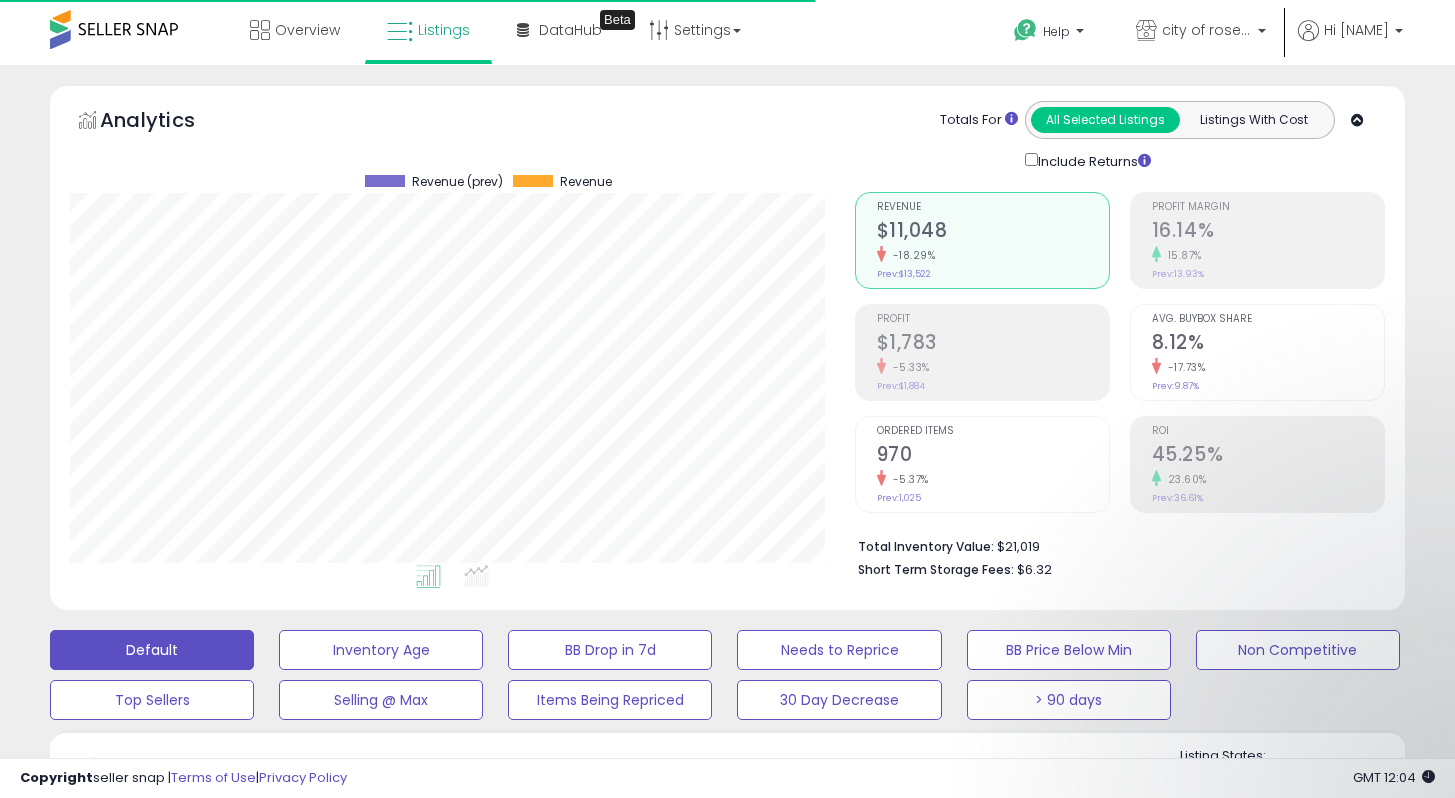 scroll, scrollTop: 0, scrollLeft: 0, axis: both 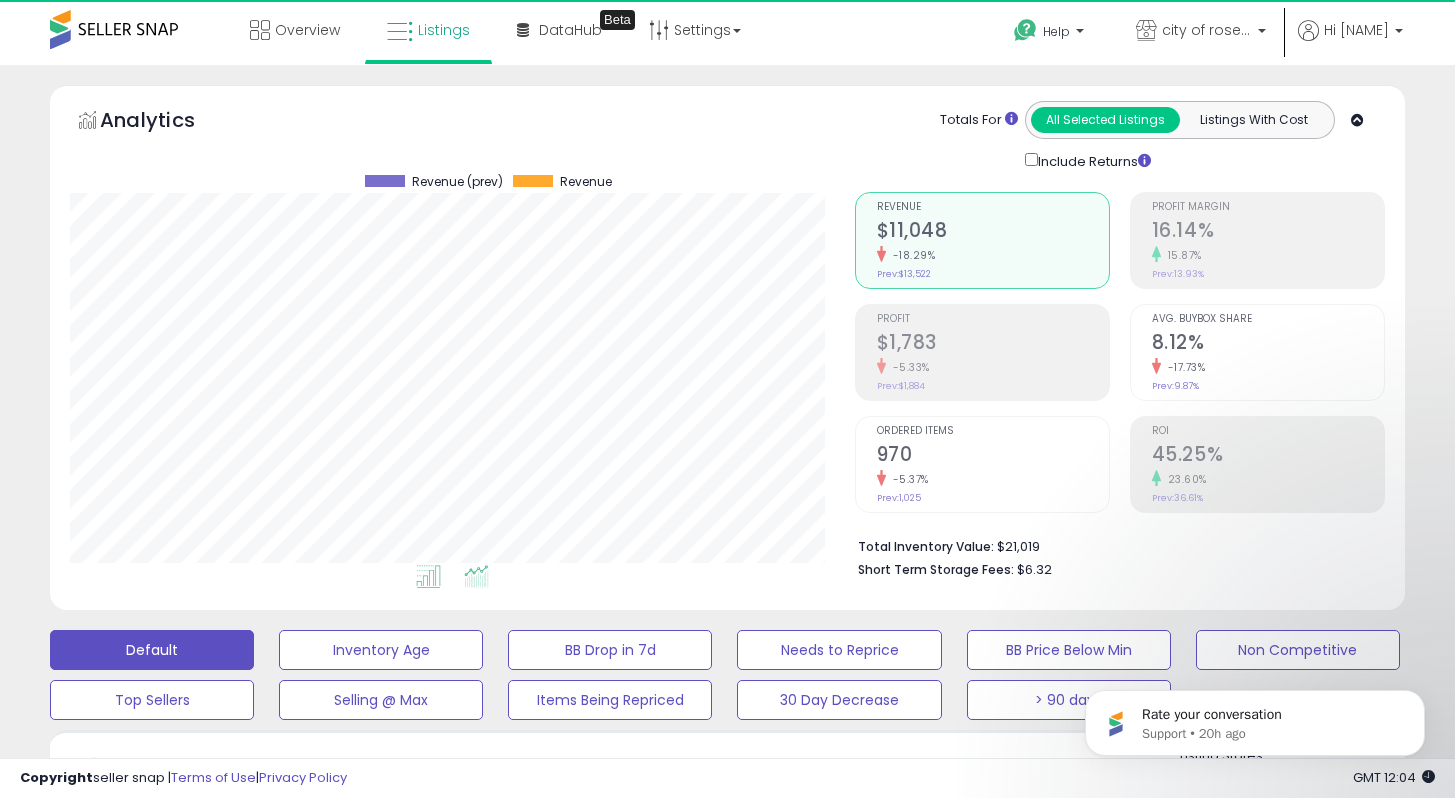 click at bounding box center [476, 576] 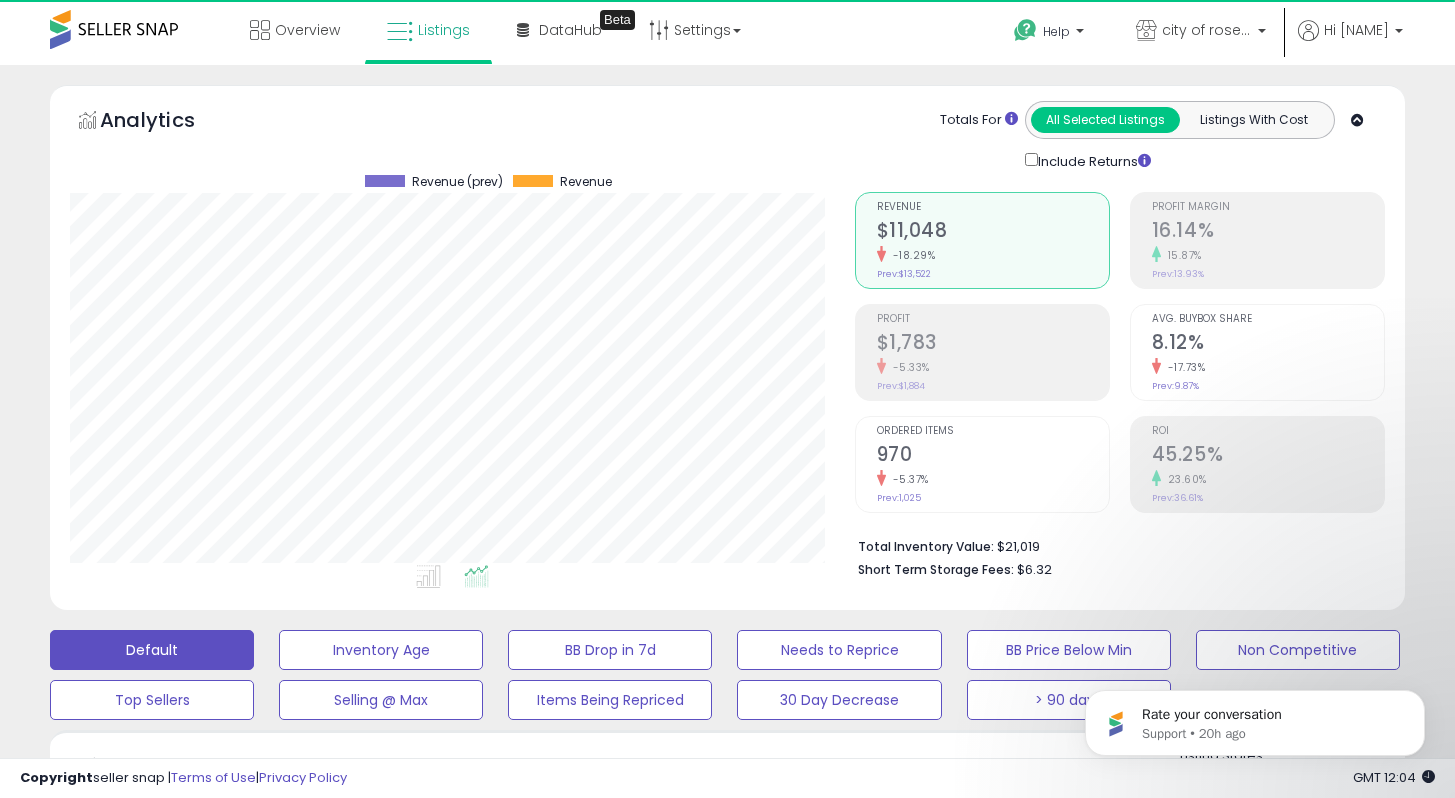 scroll, scrollTop: 999590, scrollLeft: 999215, axis: both 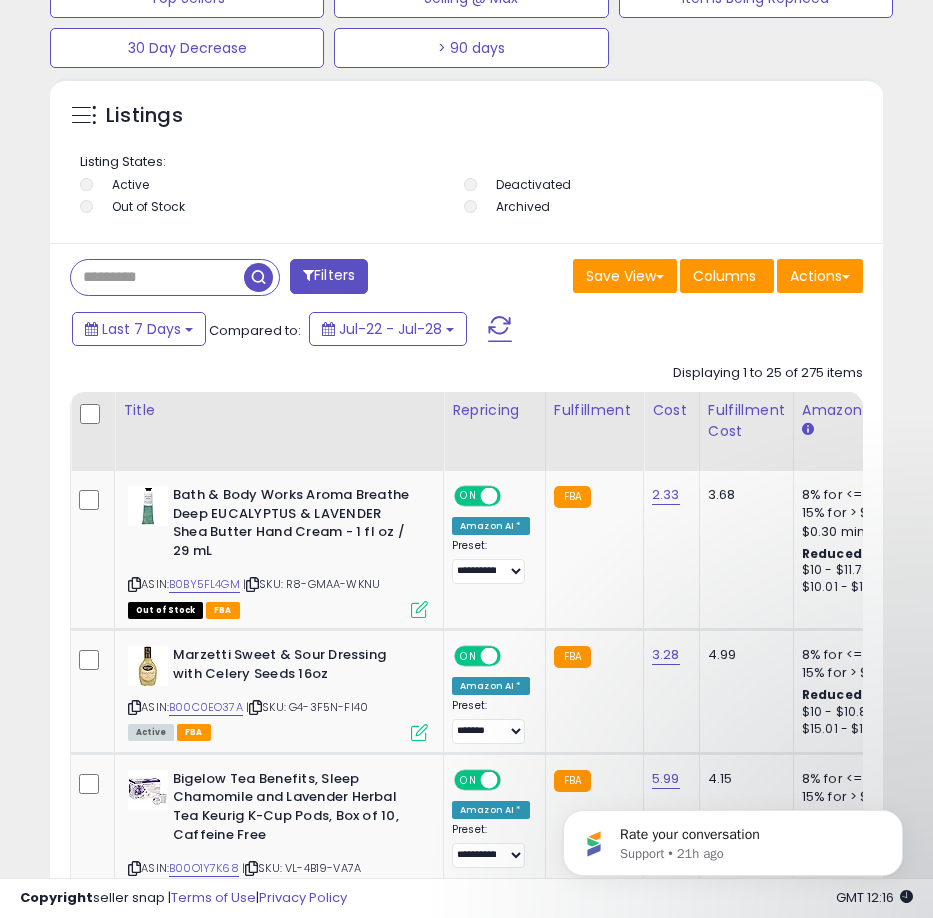 click at bounding box center [157, 277] 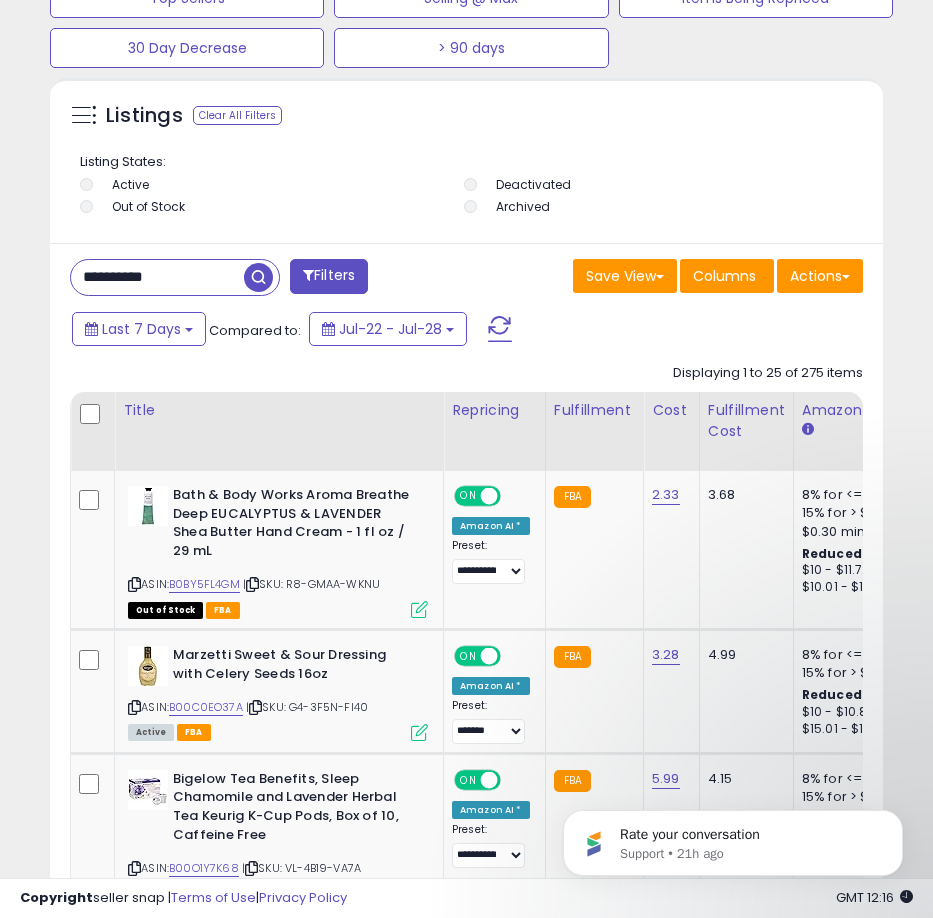 type on "**********" 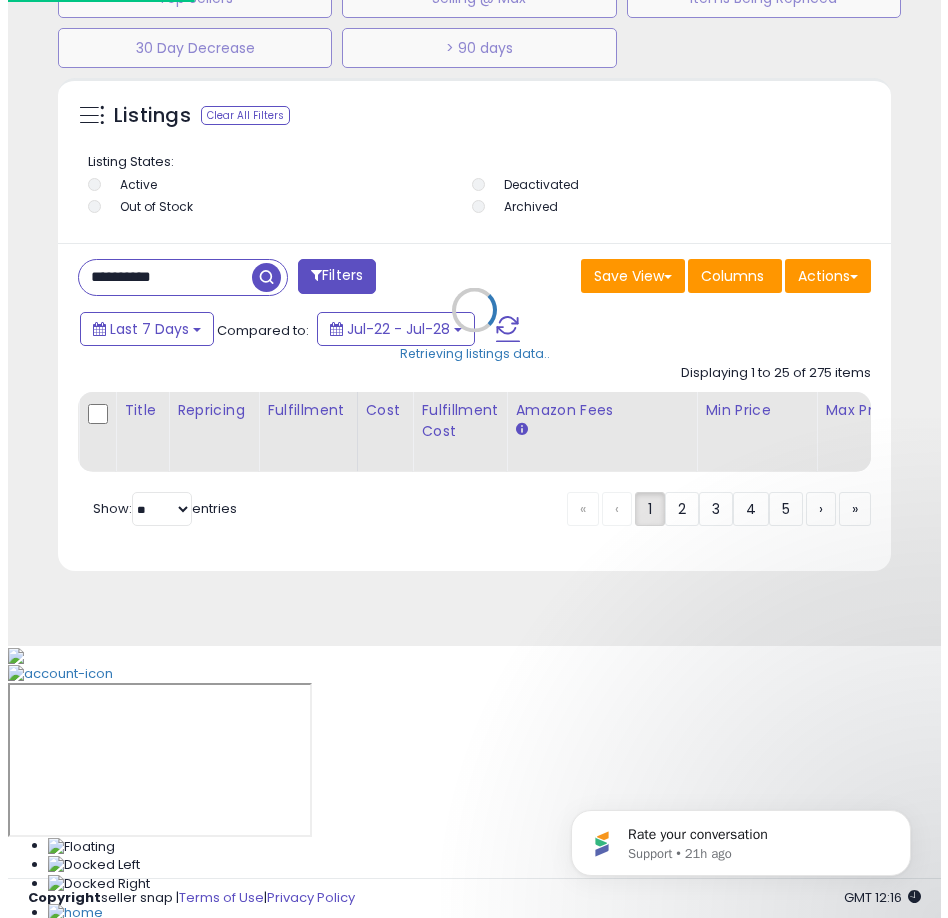 scroll, scrollTop: 1186, scrollLeft: 0, axis: vertical 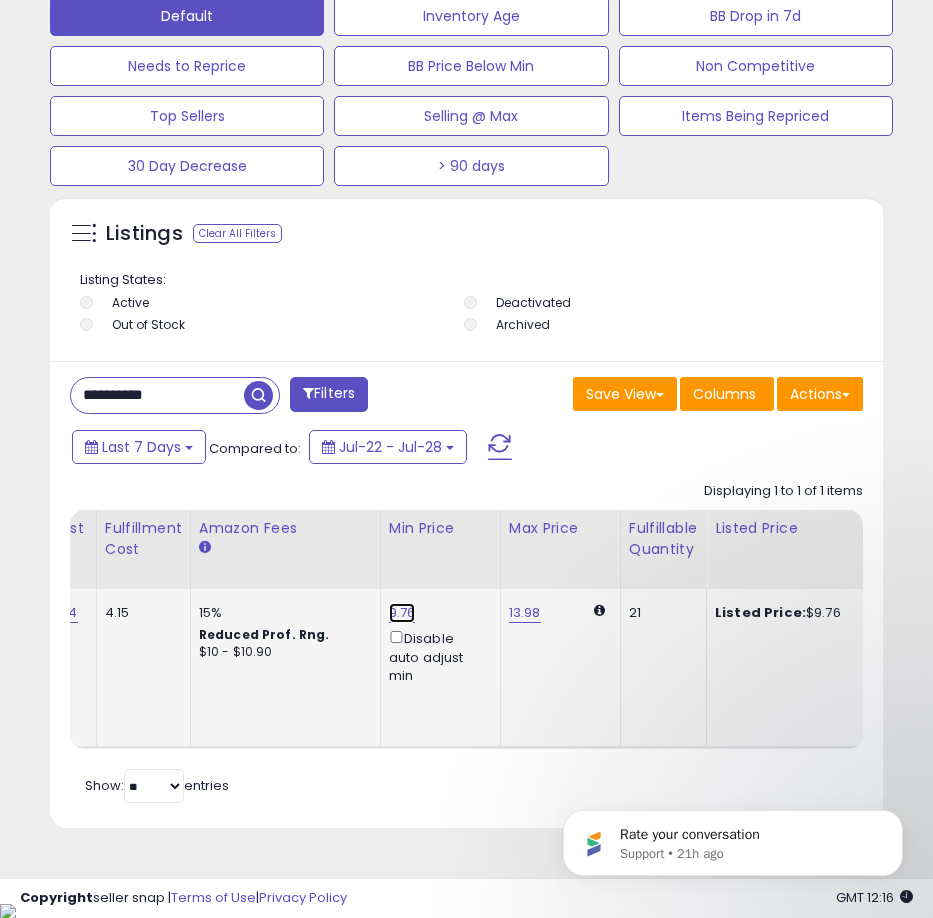 click on "9.76" at bounding box center [402, 613] 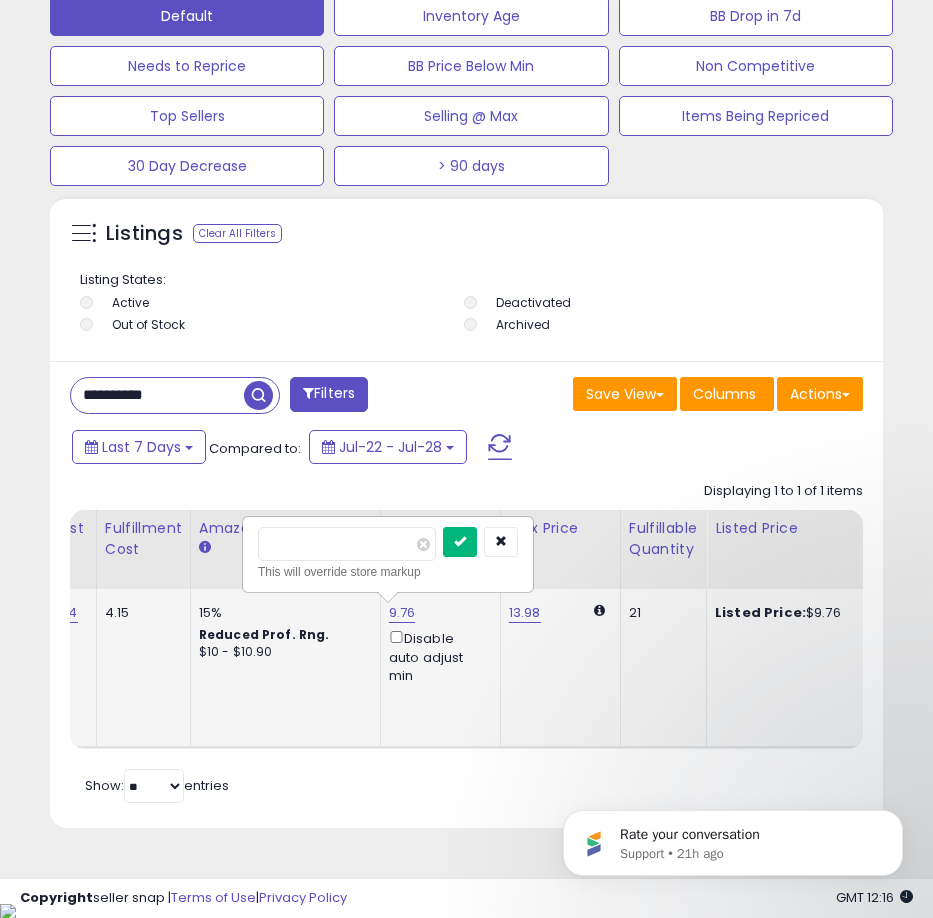 type on "****" 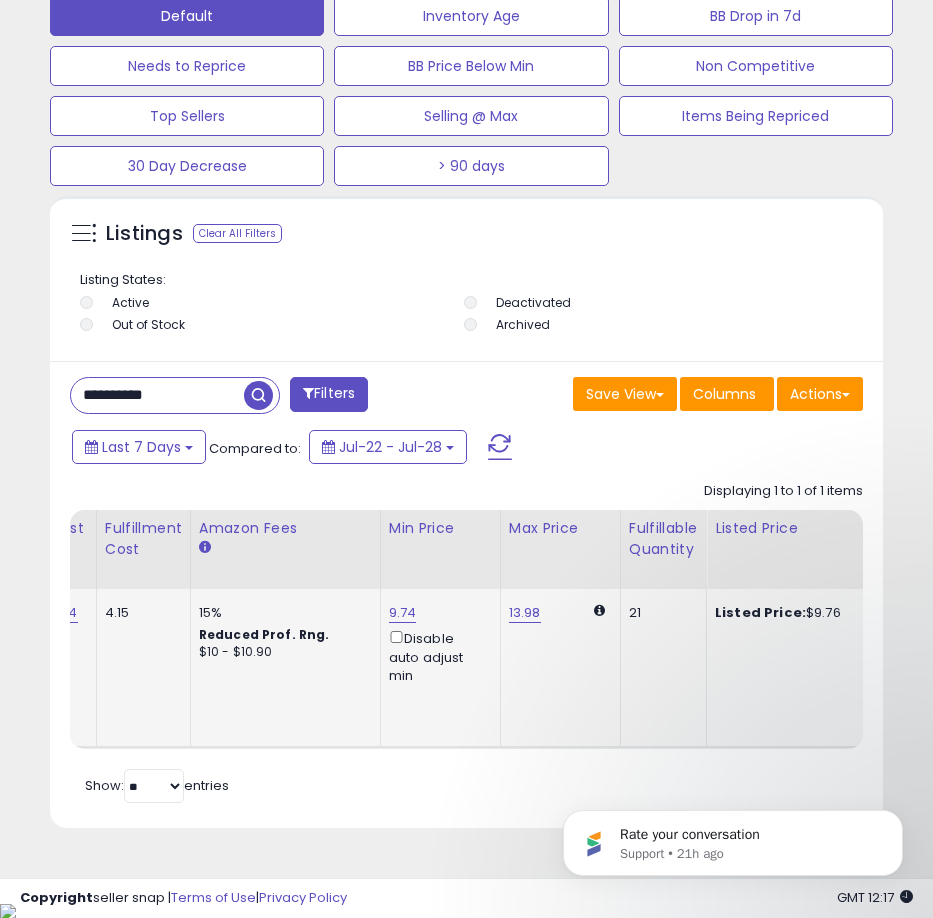click on "**********" at bounding box center [157, 395] 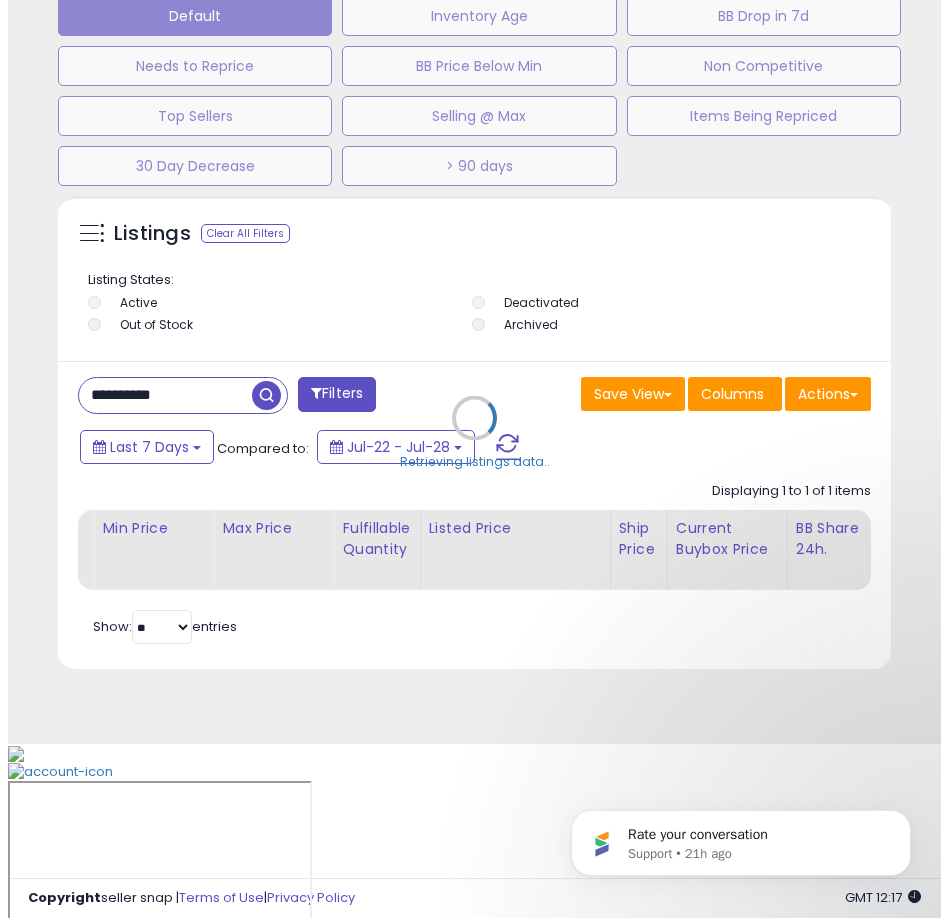 scroll, scrollTop: 1166, scrollLeft: 0, axis: vertical 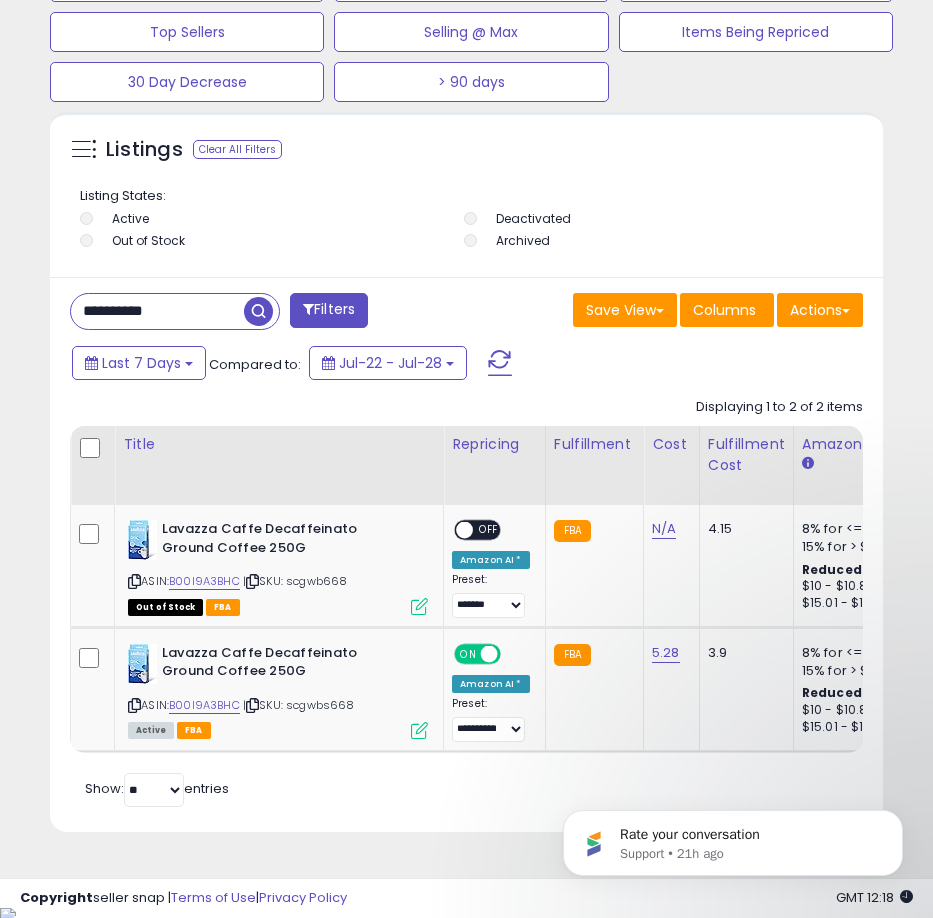 click on "**********" at bounding box center (157, 311) 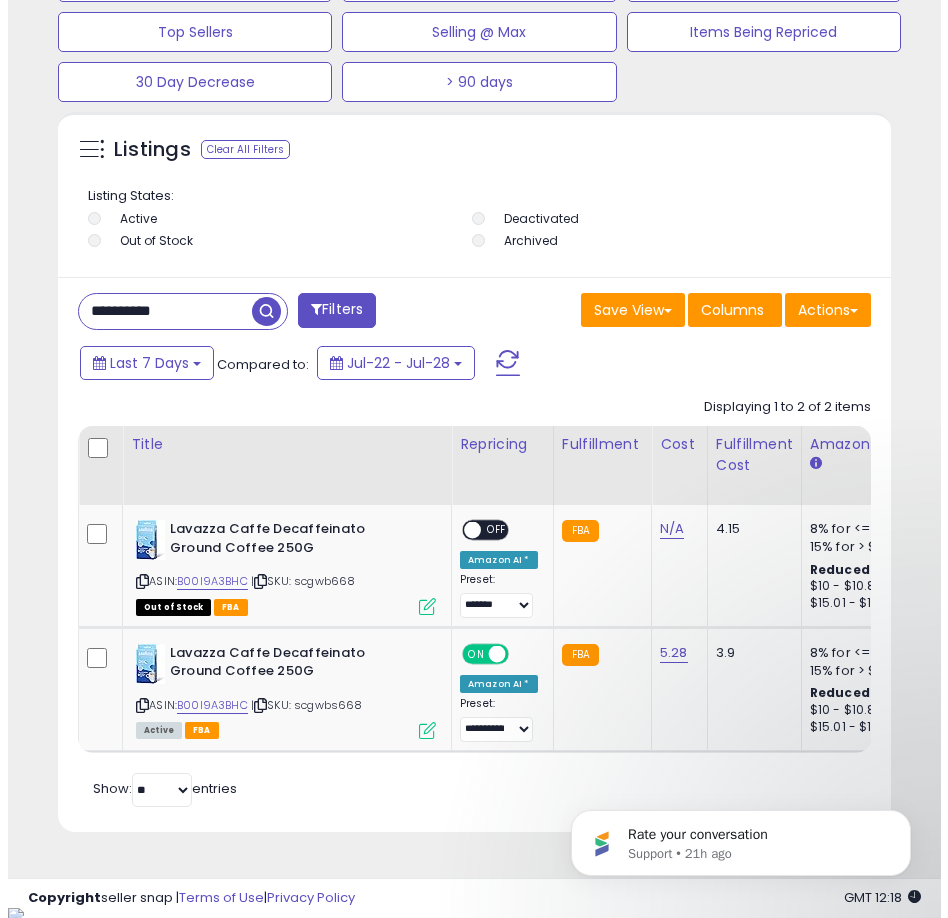 scroll, scrollTop: 1166, scrollLeft: 0, axis: vertical 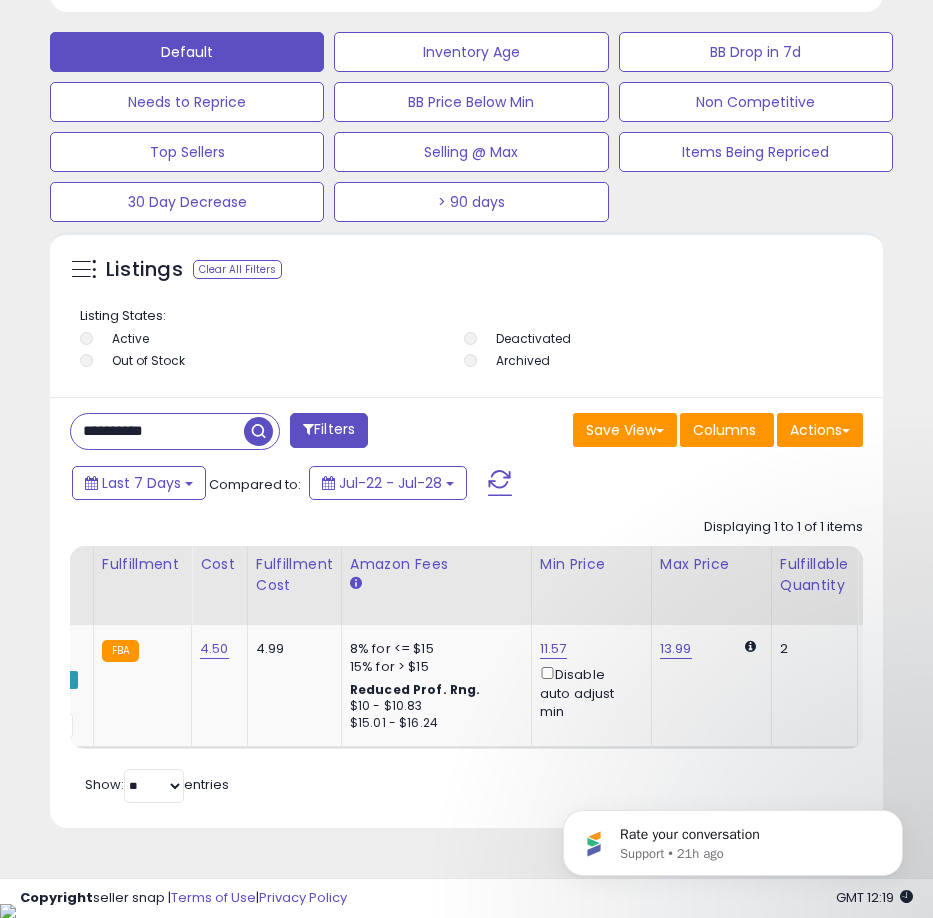 click on "**********" at bounding box center [157, 431] 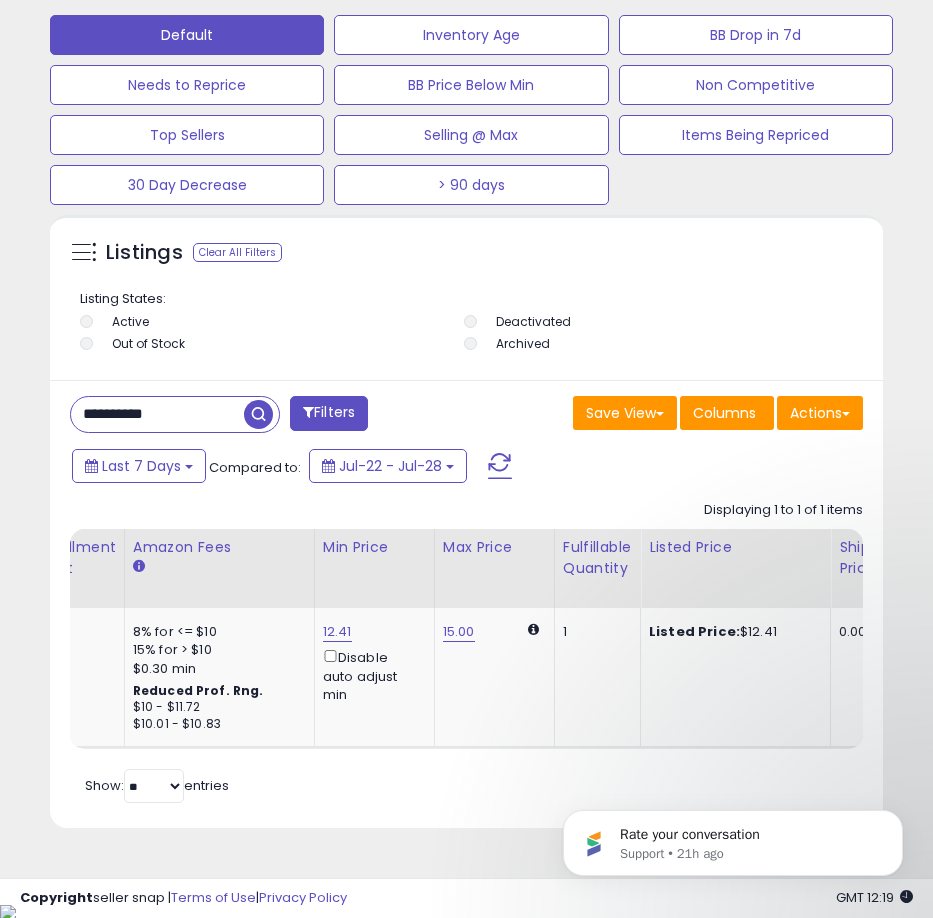 click on "**********" at bounding box center [157, 414] 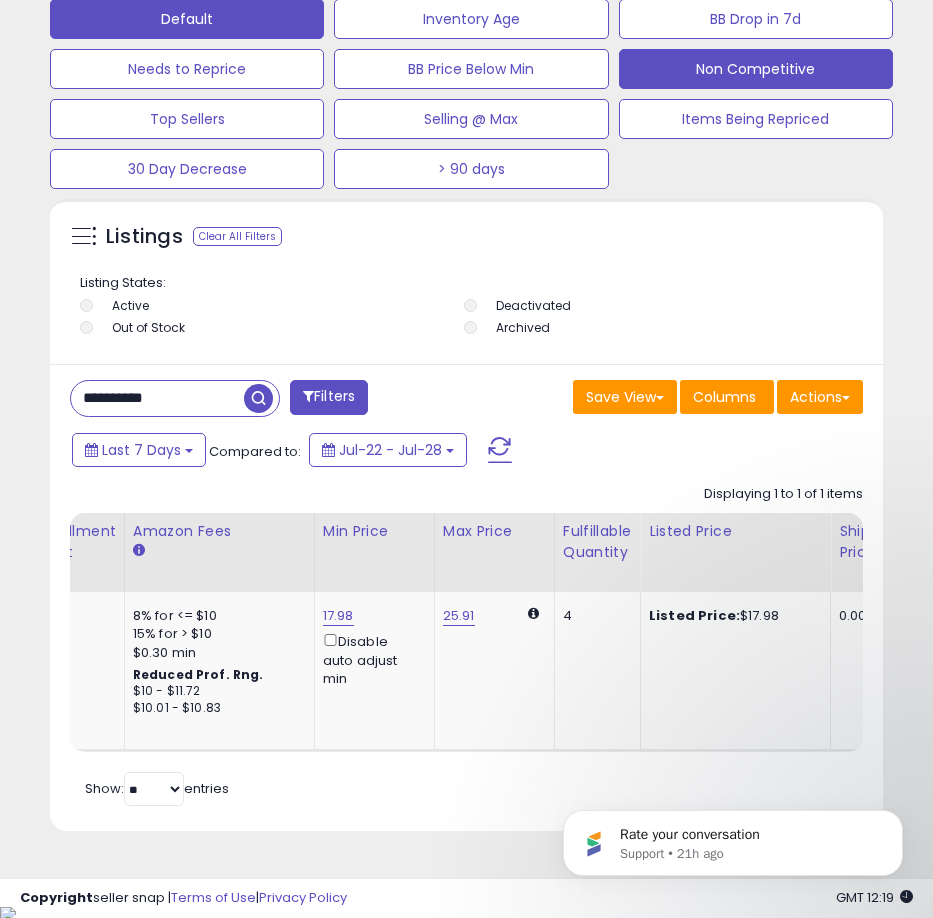 scroll, scrollTop: 1325, scrollLeft: 0, axis: vertical 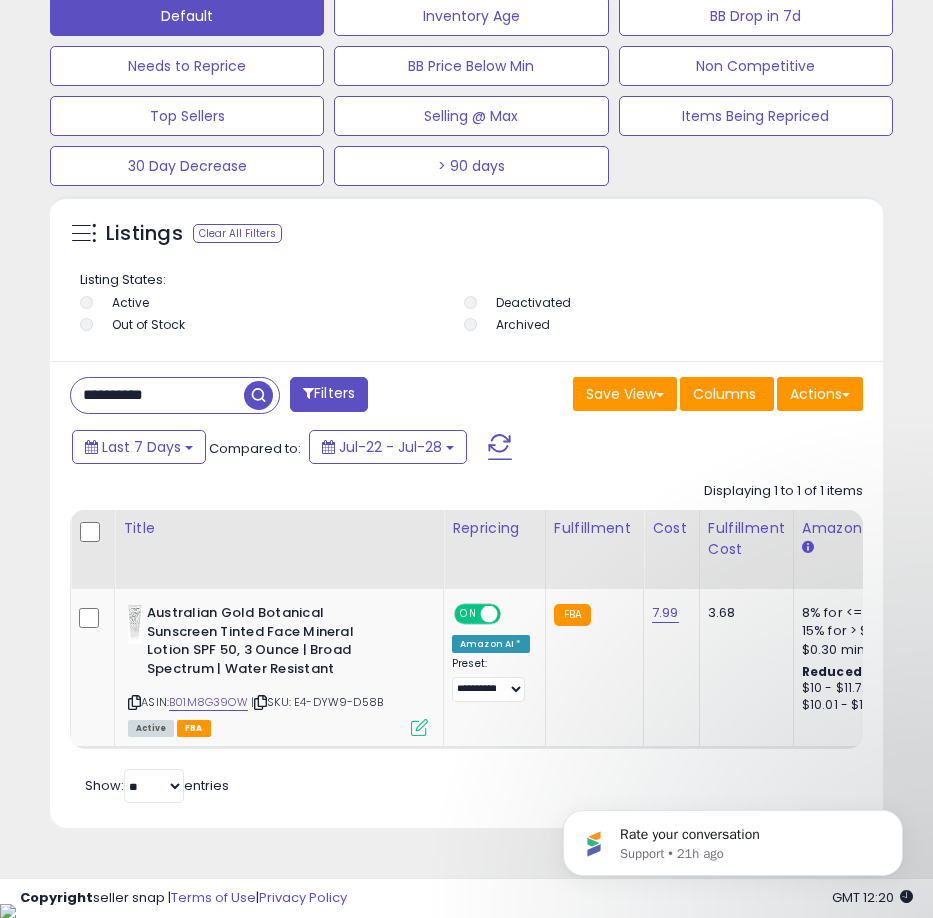 click on "**********" at bounding box center (157, 395) 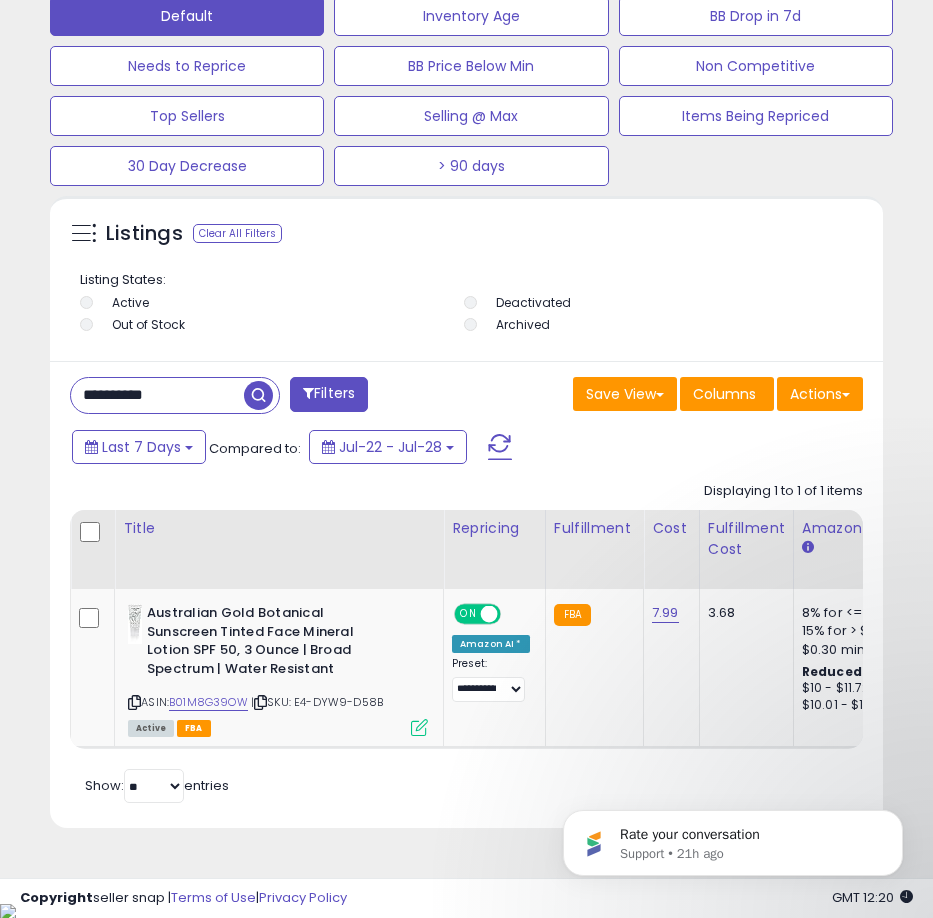 click on "**********" at bounding box center (157, 395) 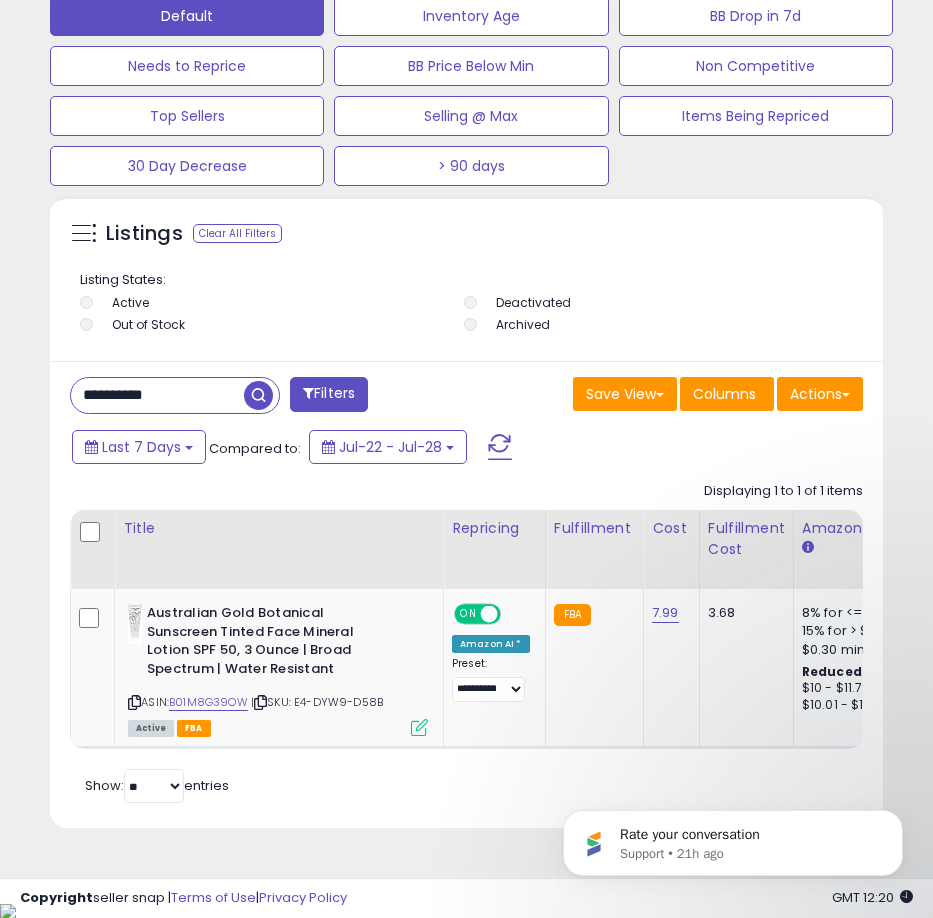 paste 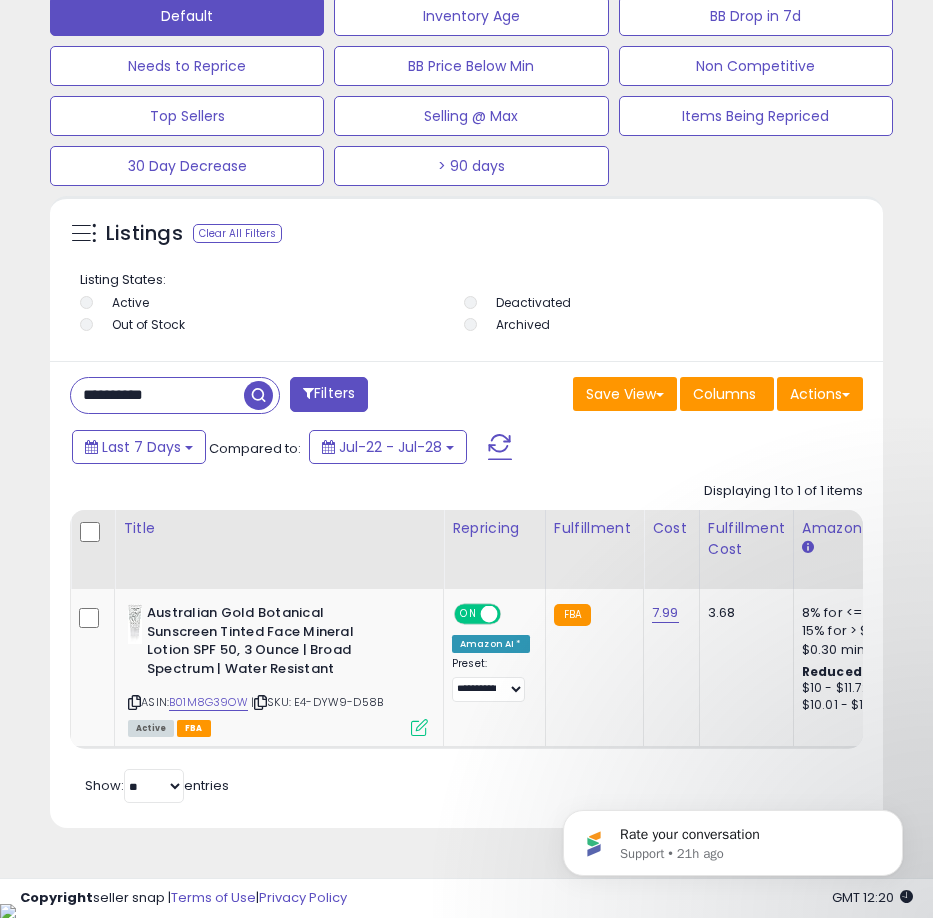 type on "**********" 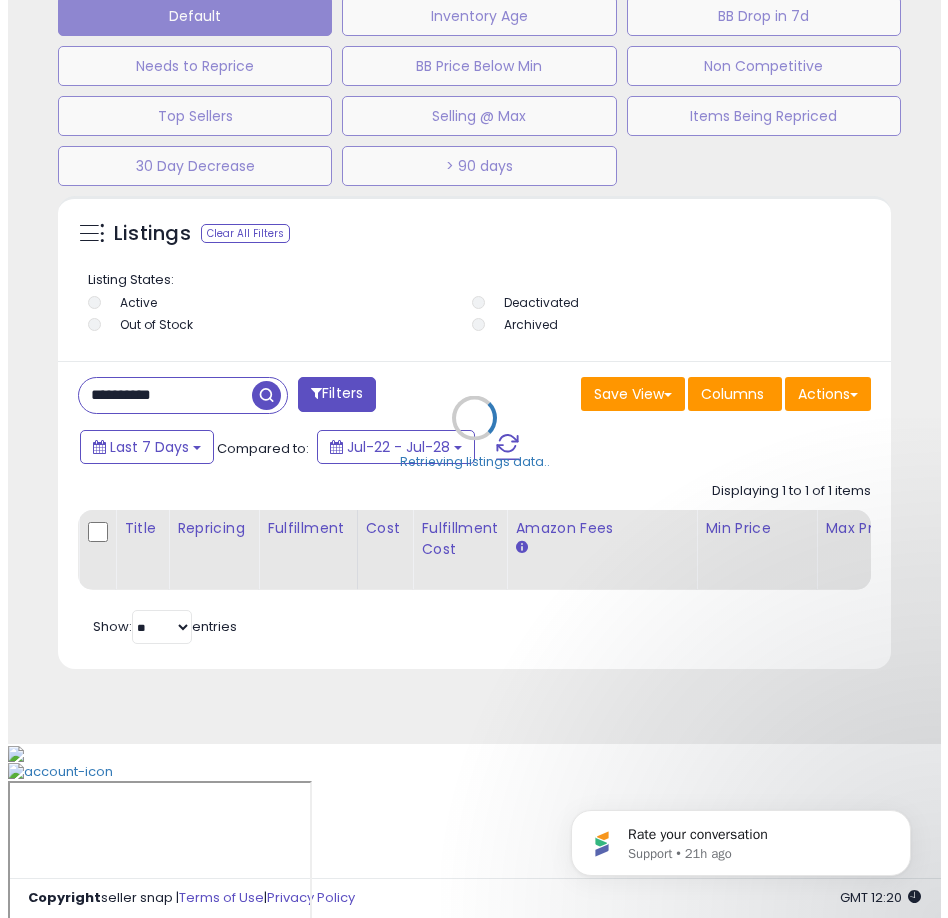 scroll, scrollTop: 1166, scrollLeft: 0, axis: vertical 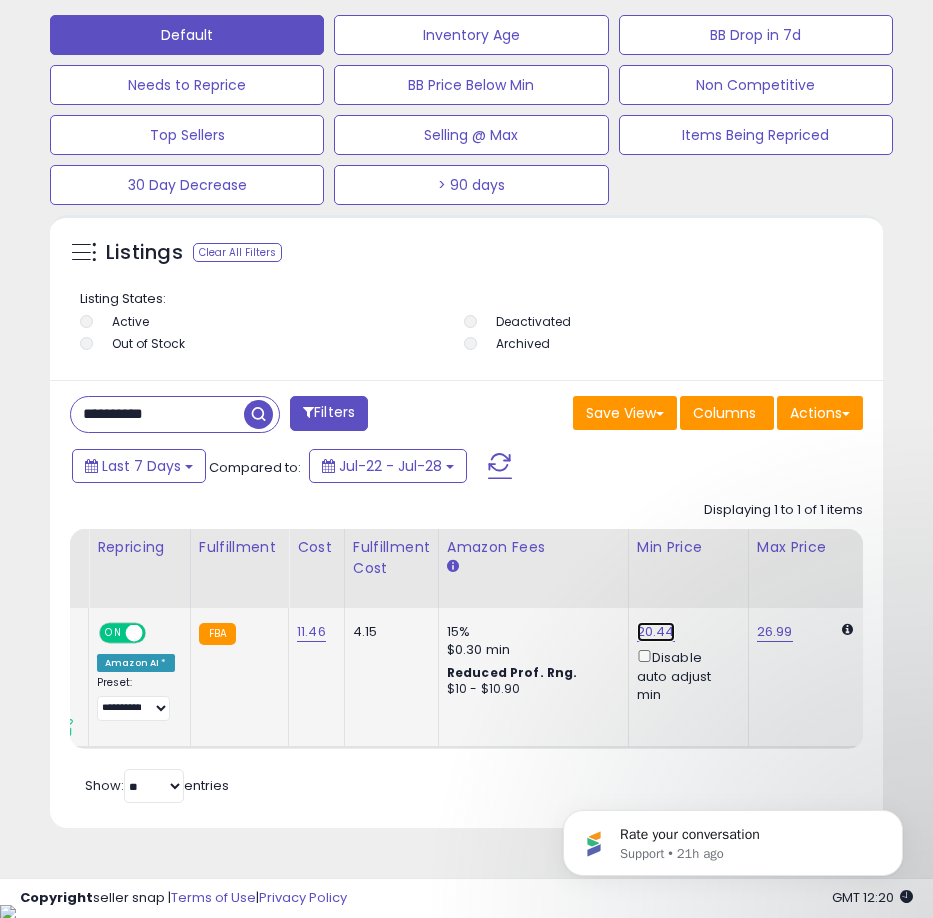 click on "20.44" at bounding box center [656, 632] 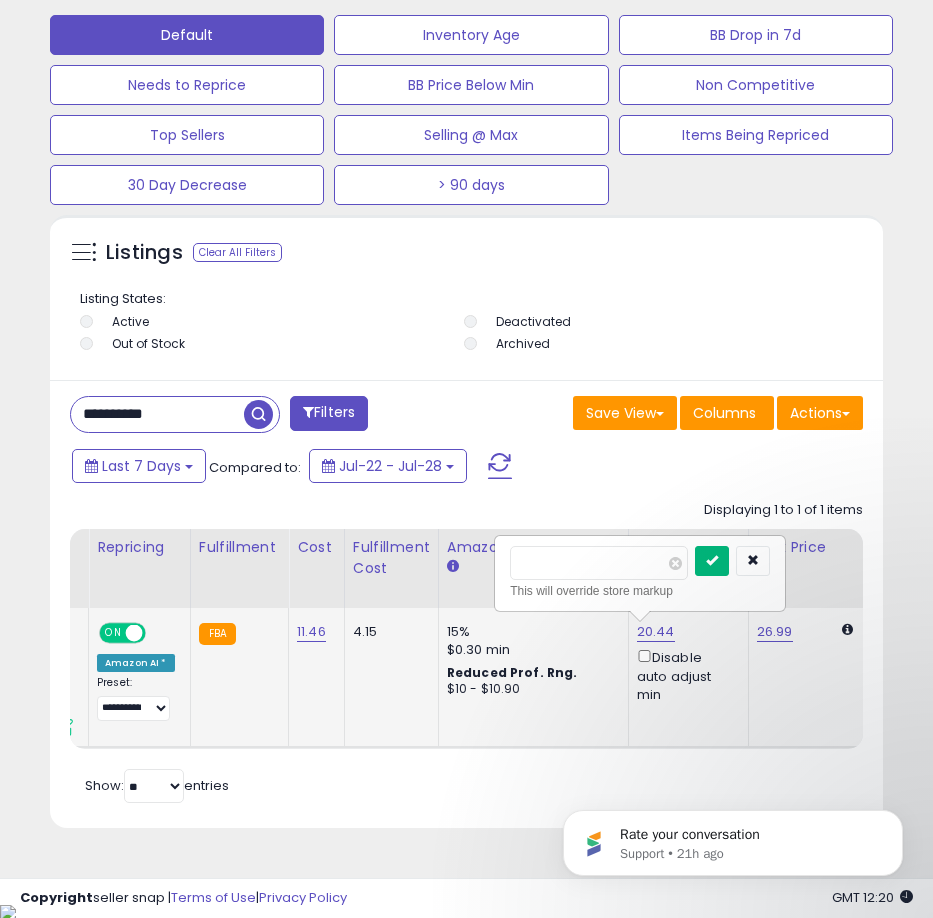 type on "*****" 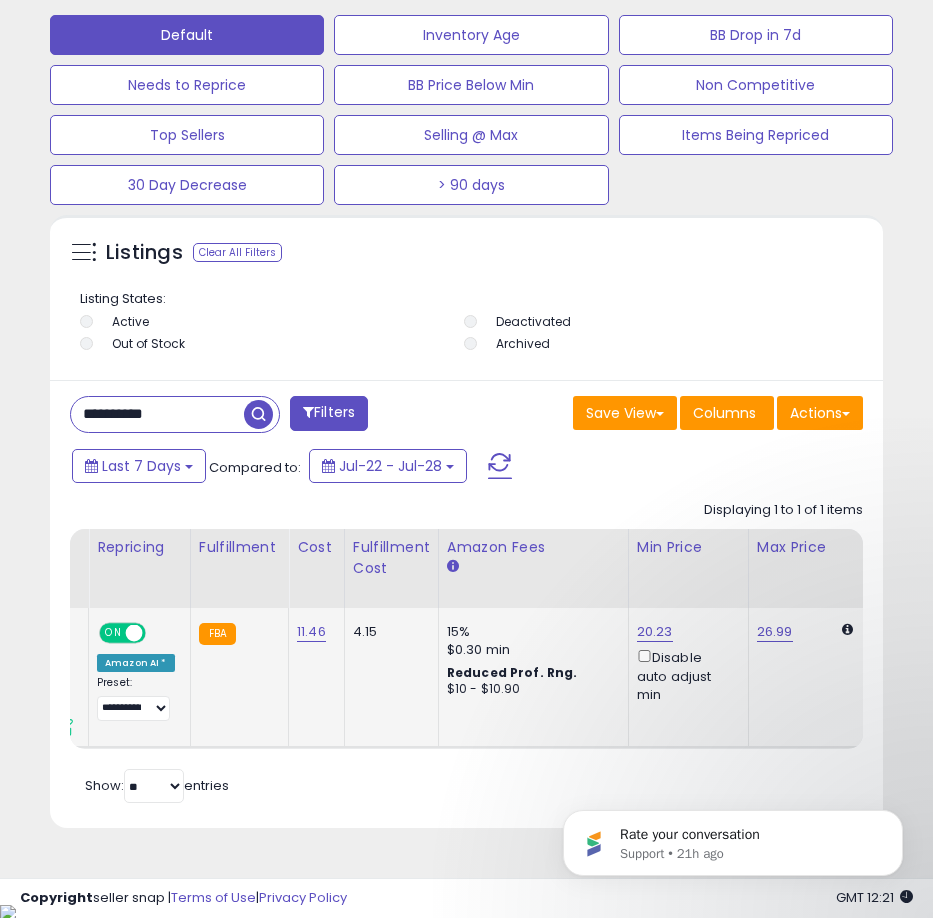 click on "**********" at bounding box center [157, 414] 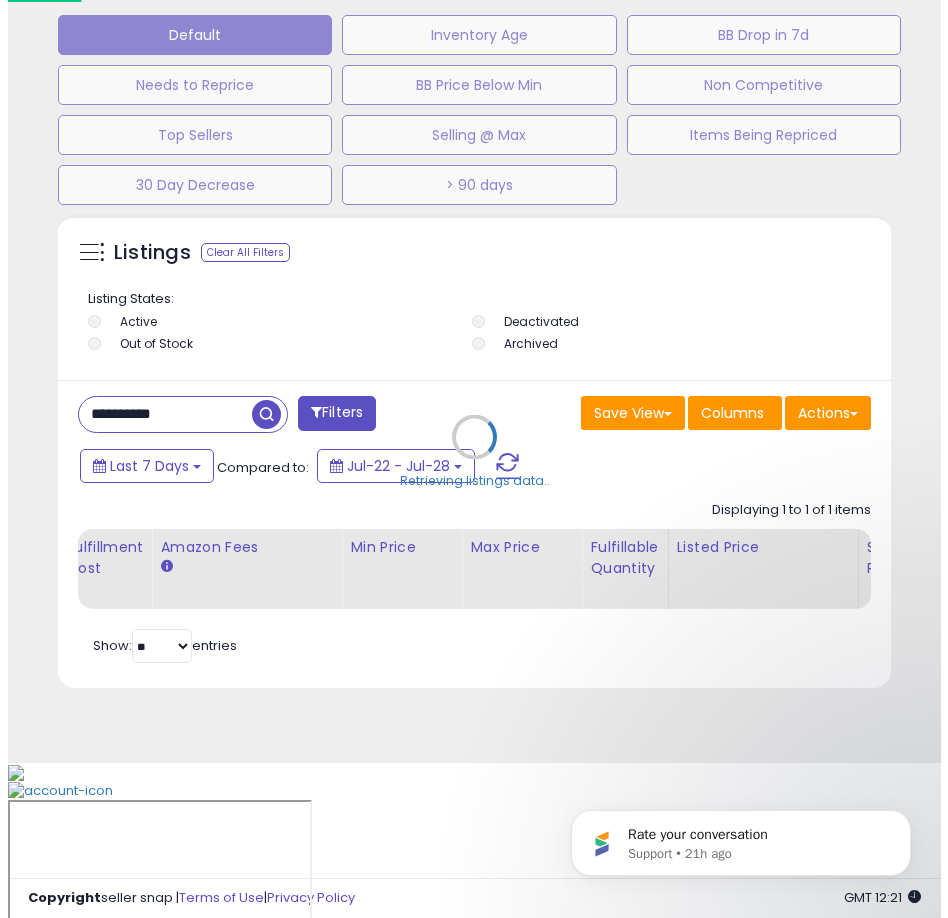 scroll, scrollTop: 1166, scrollLeft: 0, axis: vertical 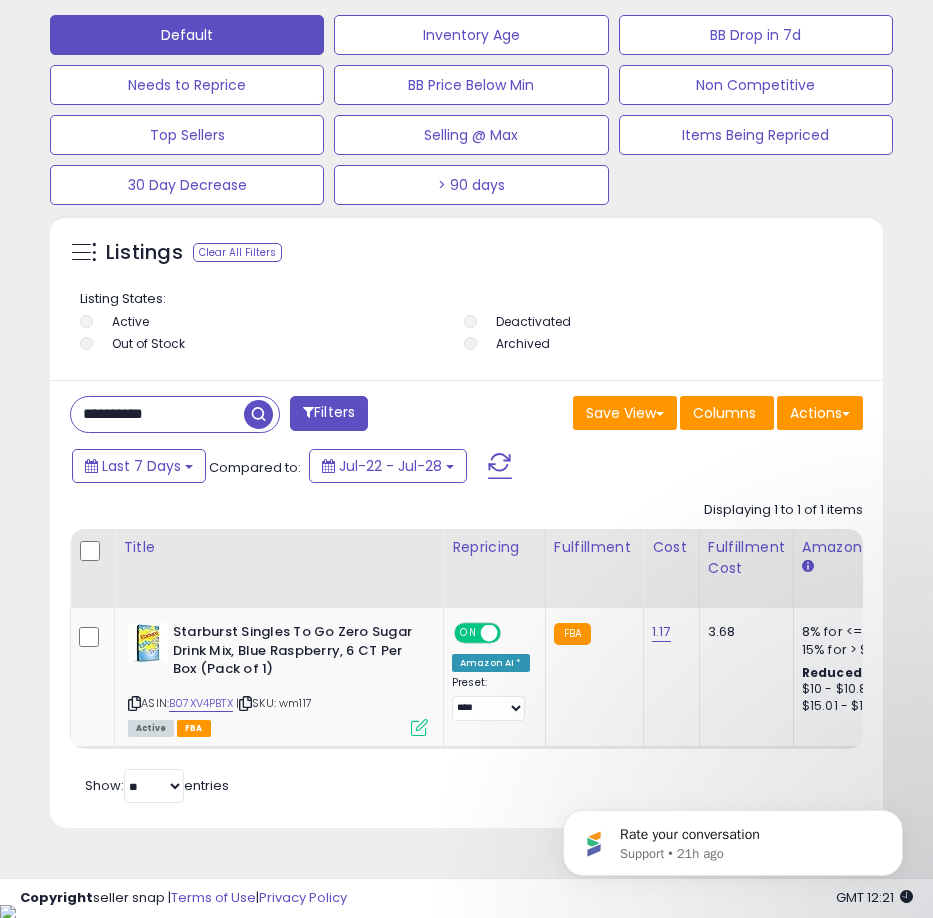 click on "**********" at bounding box center (157, 414) 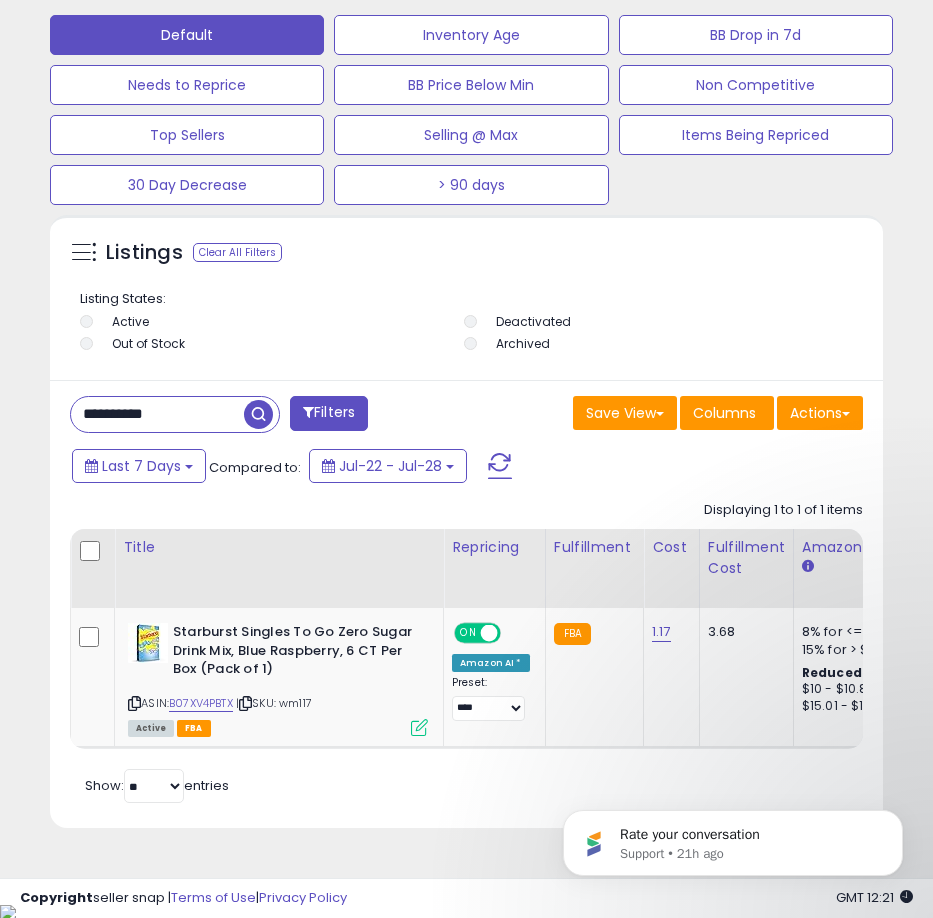 click on "**********" at bounding box center (157, 414) 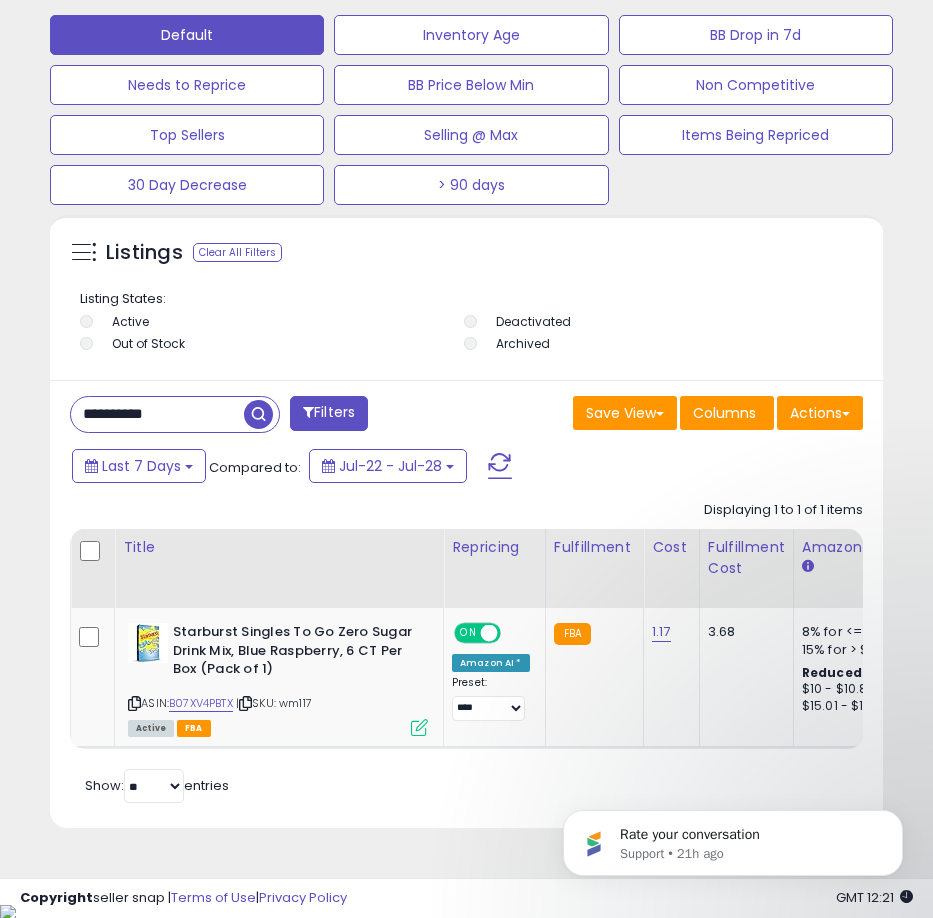 paste 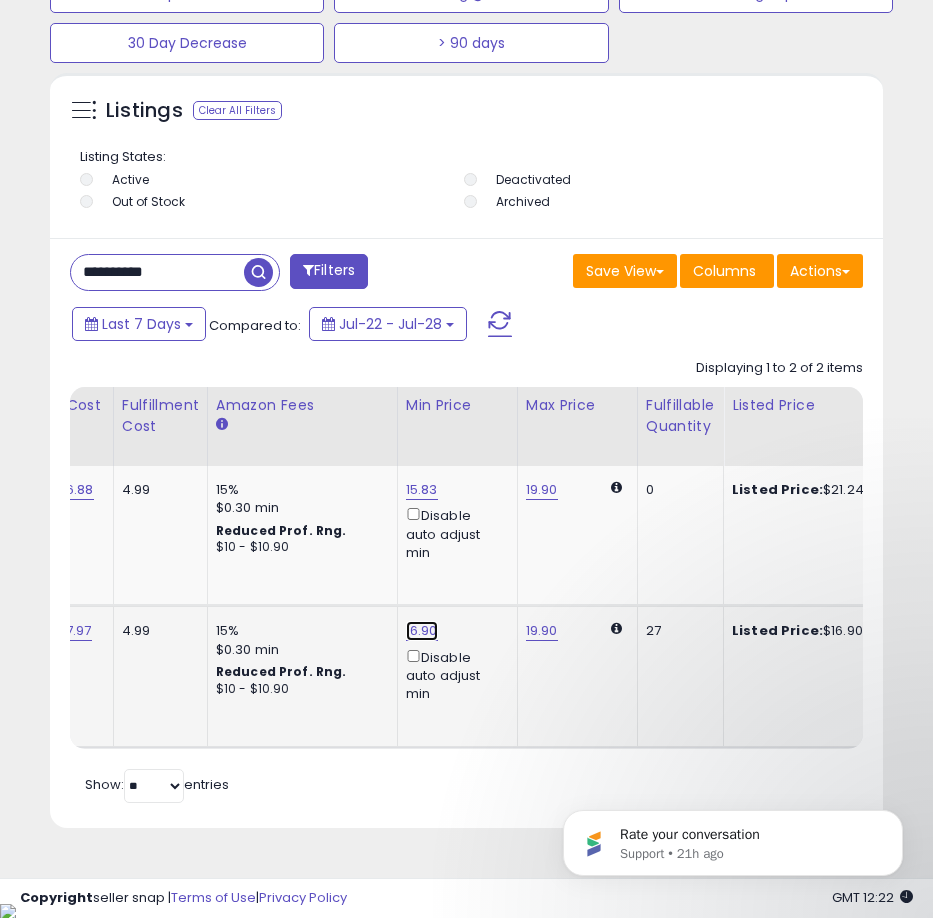 click on "16.90" at bounding box center (422, 490) 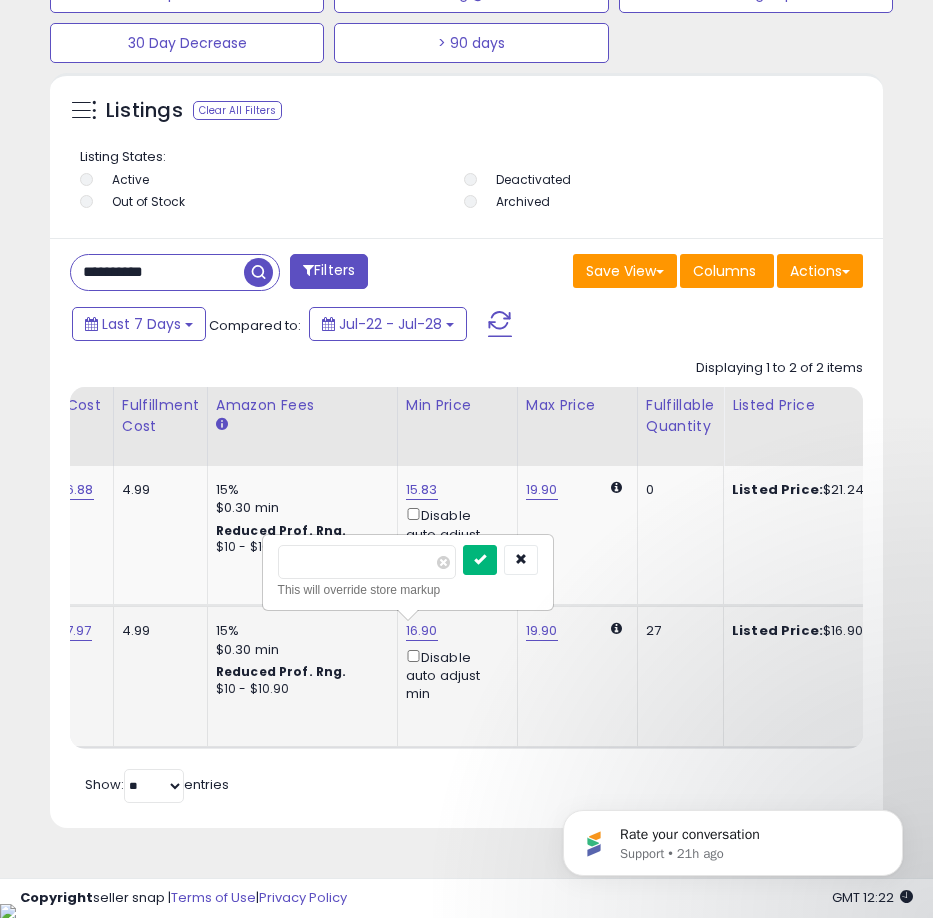 type on "*****" 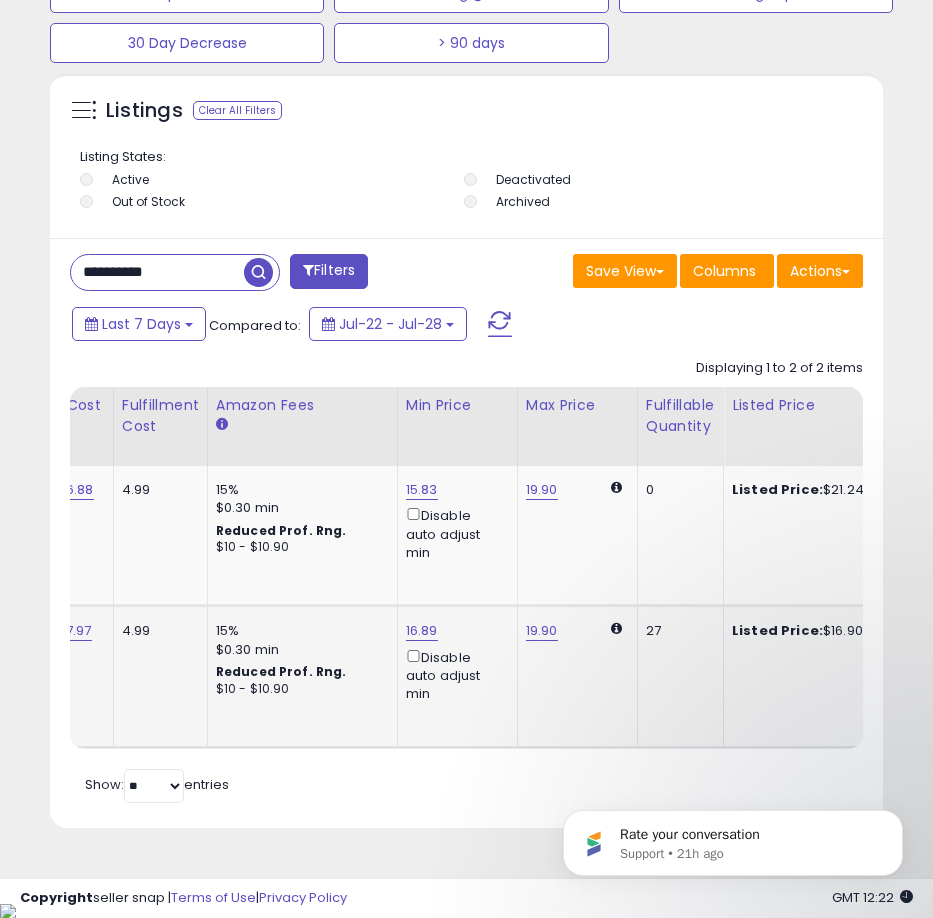 scroll, scrollTop: 0, scrollLeft: 240, axis: horizontal 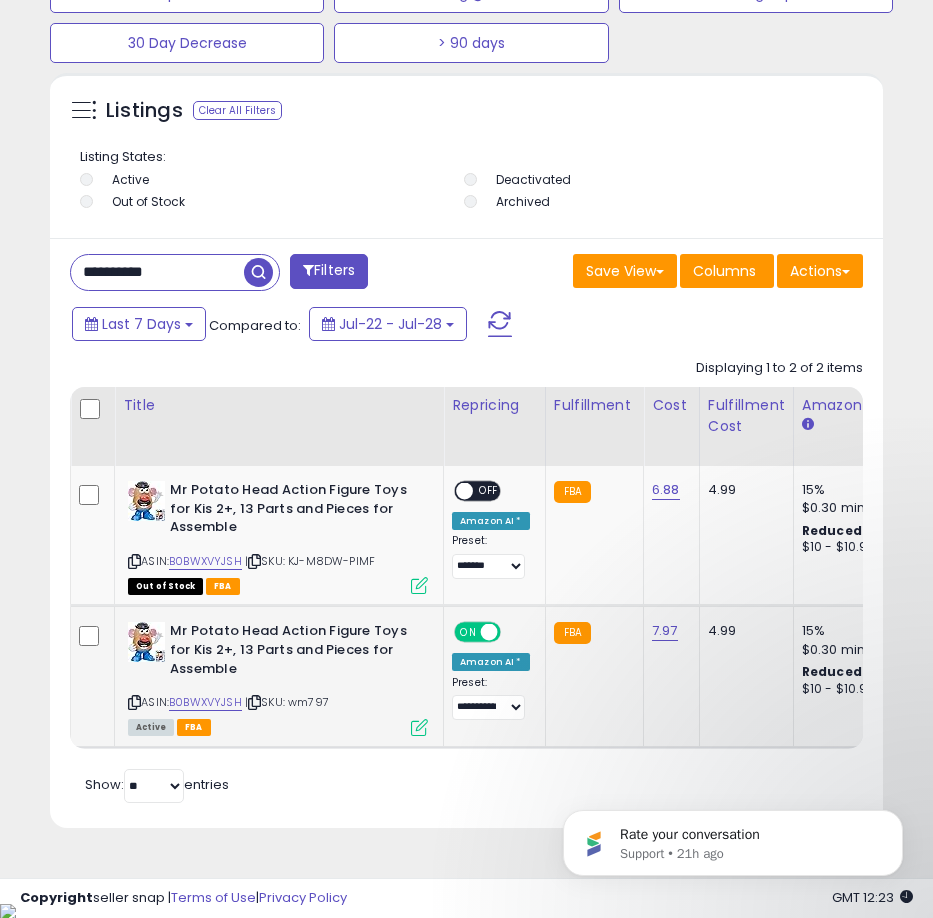 click on "**********" at bounding box center (157, 272) 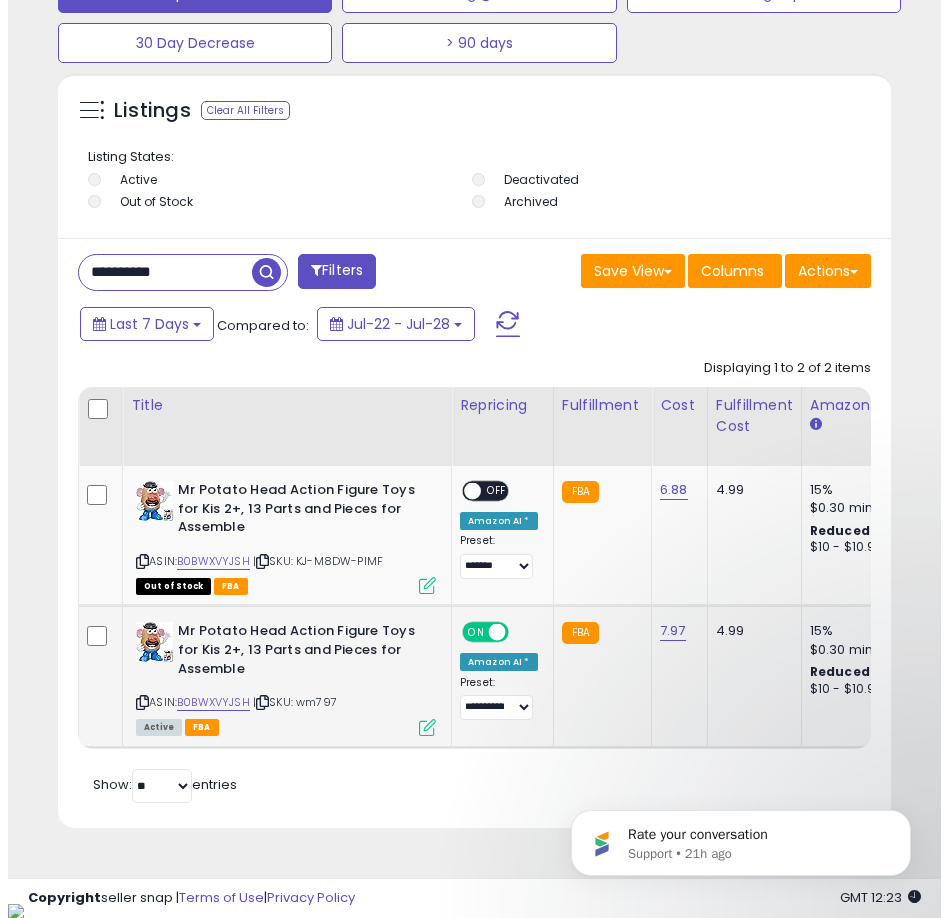 scroll, scrollTop: 1166, scrollLeft: 0, axis: vertical 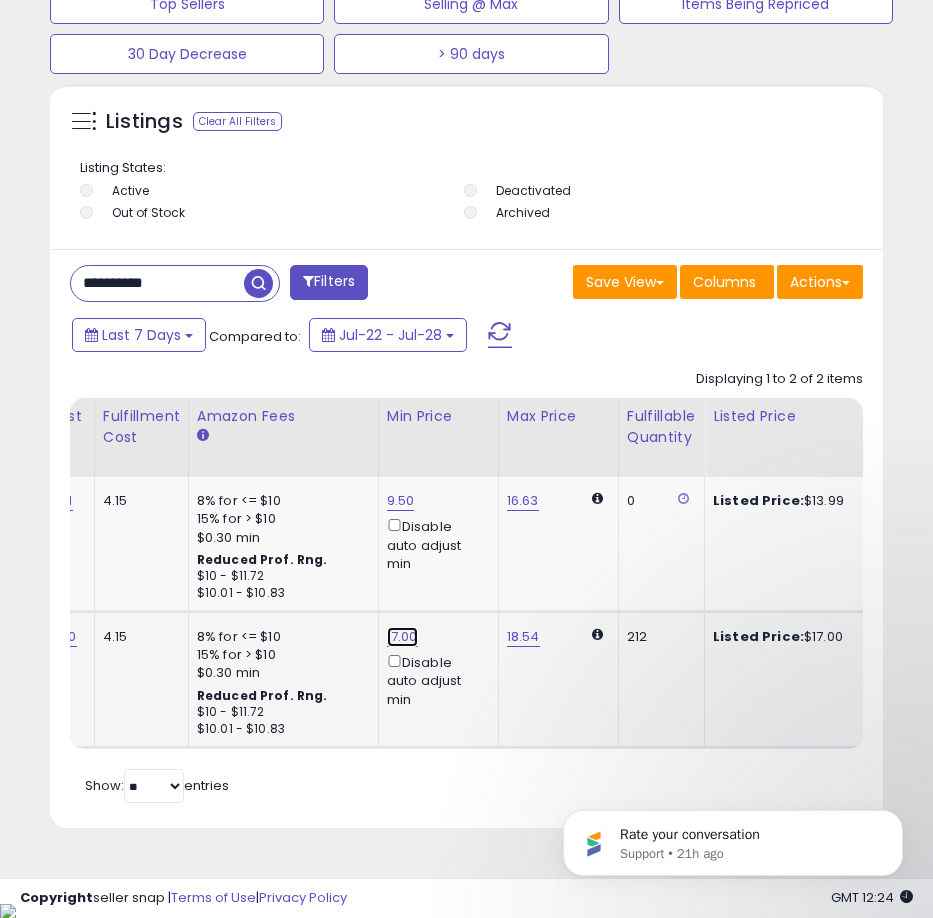 click on "17.00" at bounding box center (401, 501) 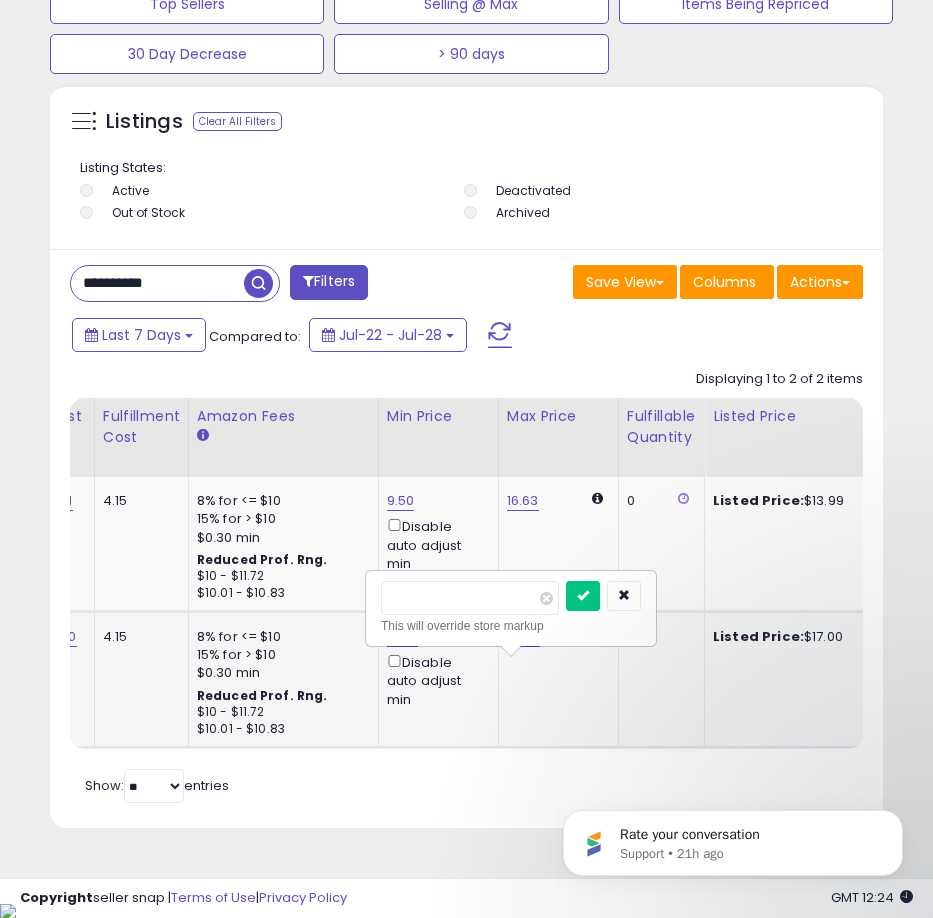 click on "17.00   ***** This will override store markup  Disable auto adjust min" at bounding box center [435, 668] 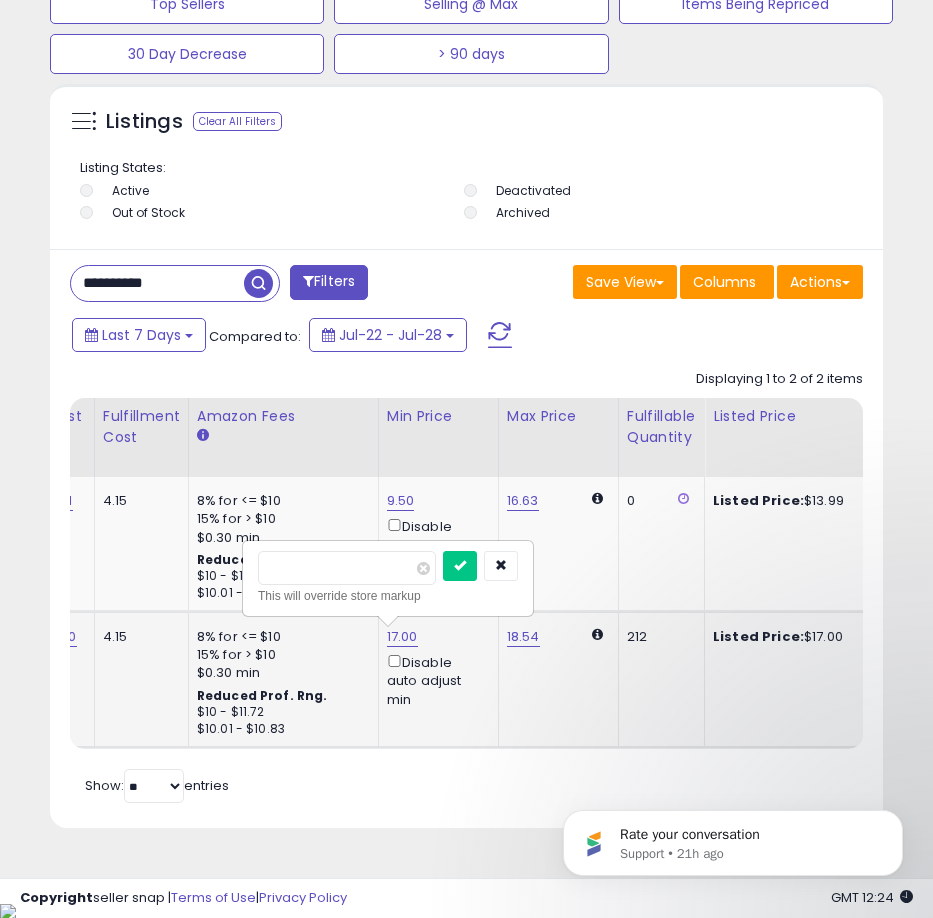 click on "*****" at bounding box center (347, 568) 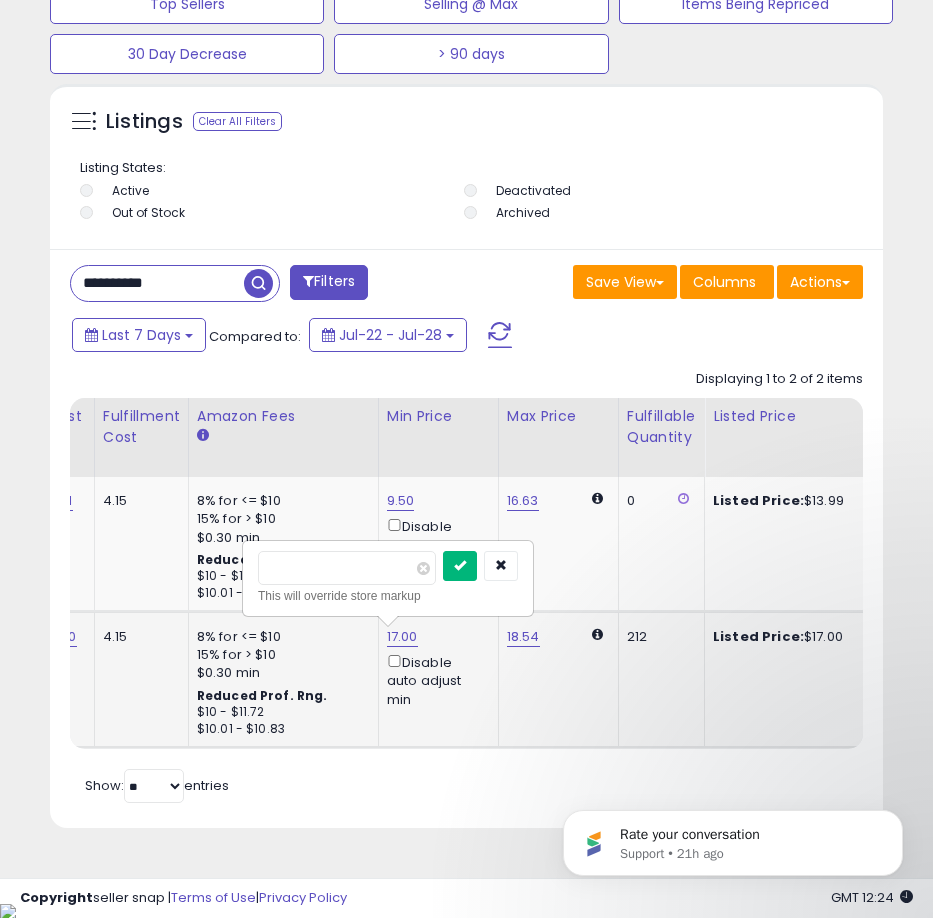 type on "**" 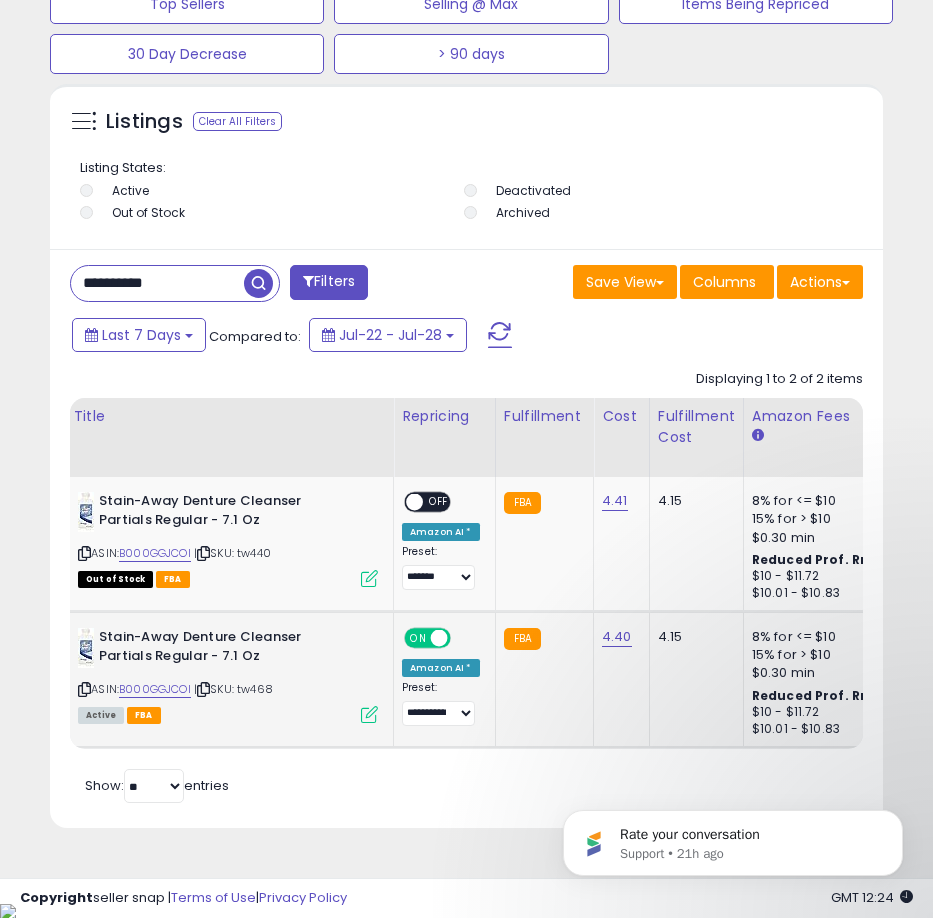 scroll, scrollTop: 0, scrollLeft: 144, axis: horizontal 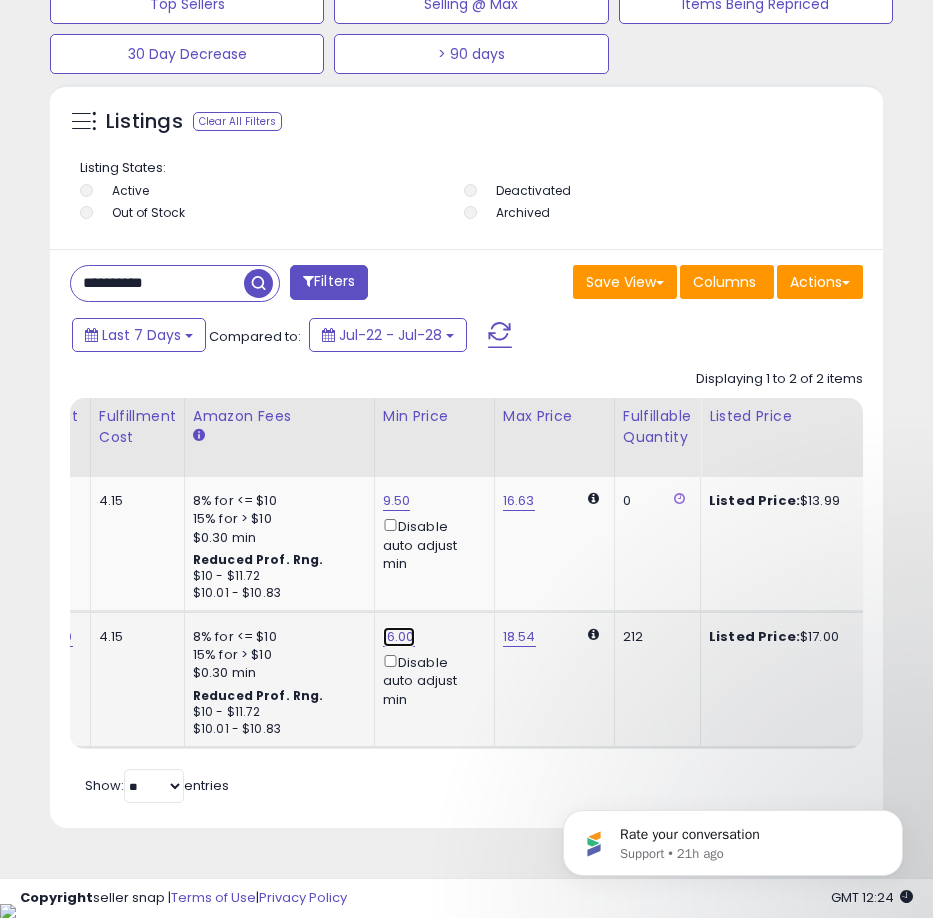 click on "16.00" at bounding box center [397, 501] 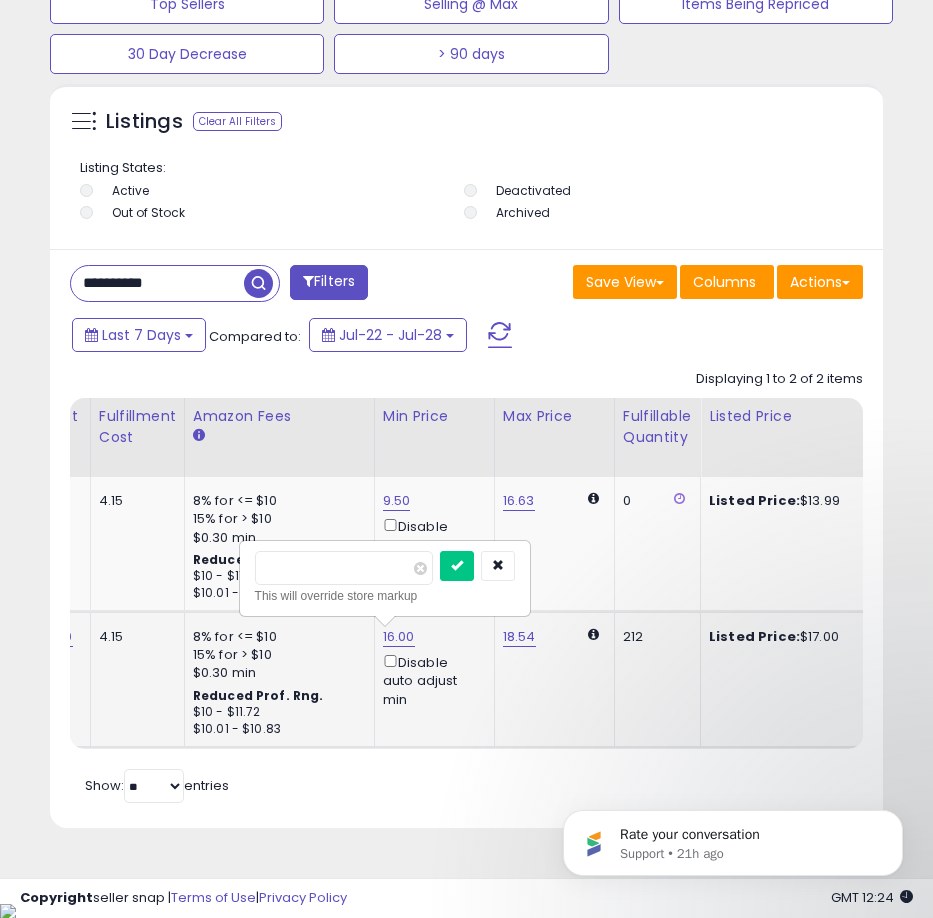 type on "*" 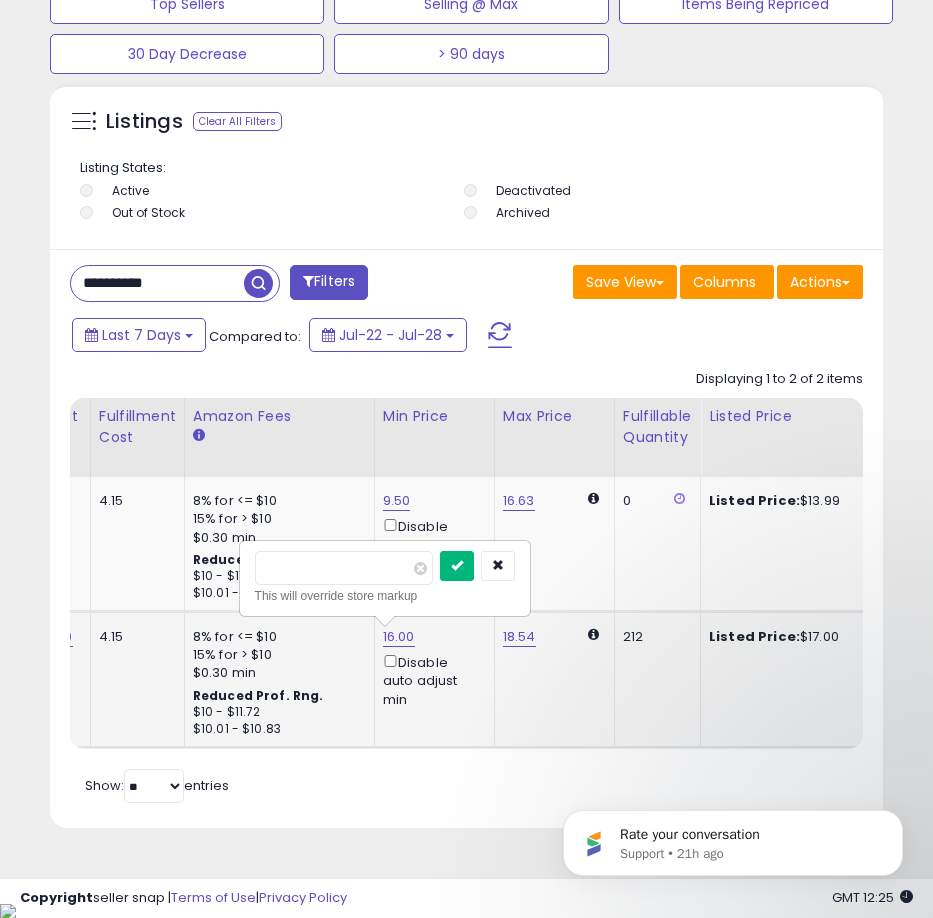 type on "*****" 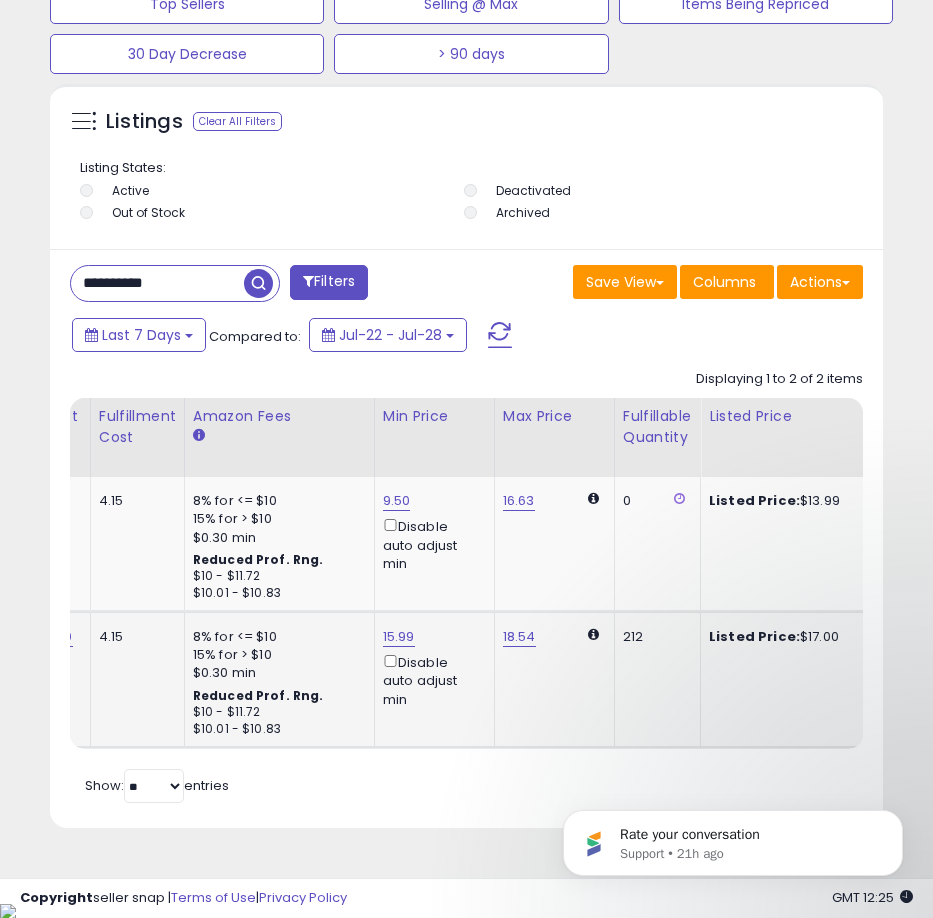 scroll, scrollTop: 0, scrollLeft: 318, axis: horizontal 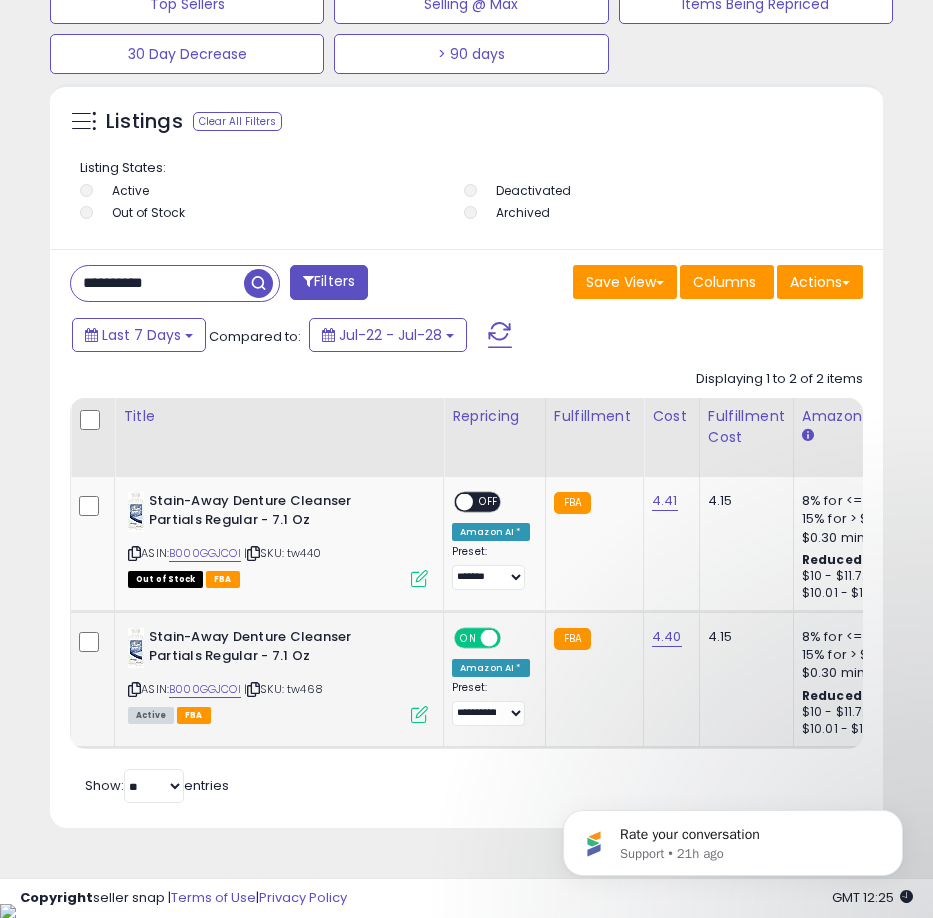 click on "**********" at bounding box center (157, 283) 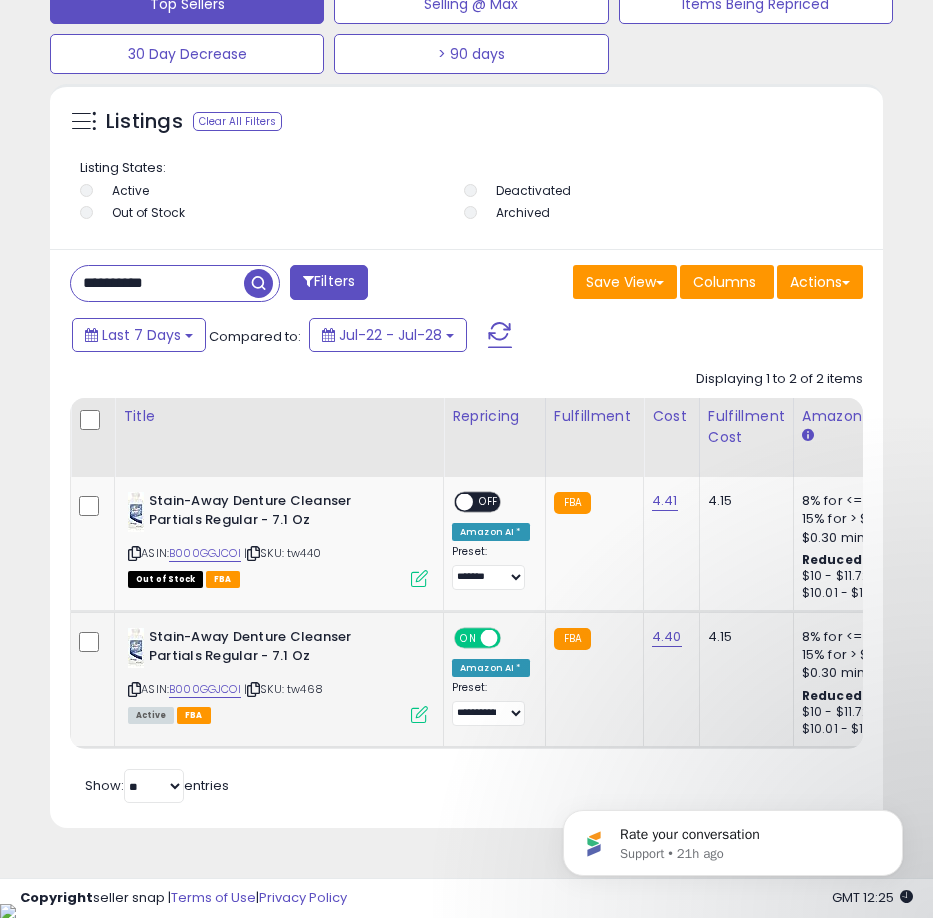 click at bounding box center [258, 283] 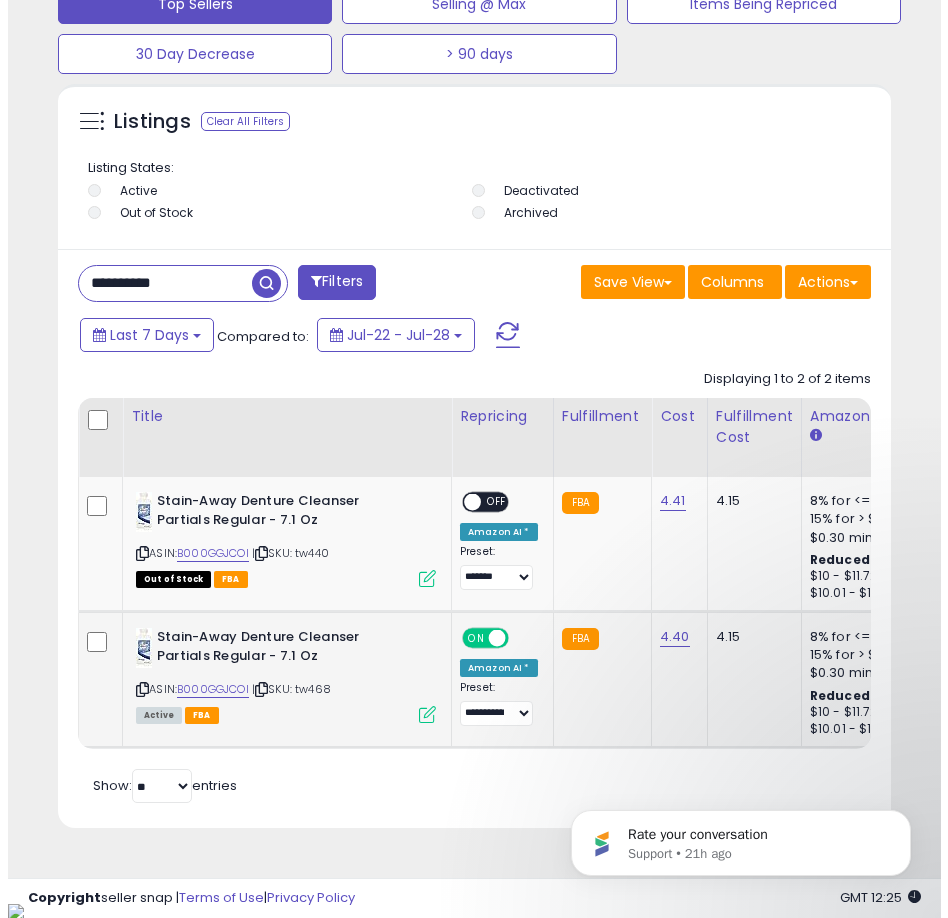 scroll, scrollTop: 1166, scrollLeft: 0, axis: vertical 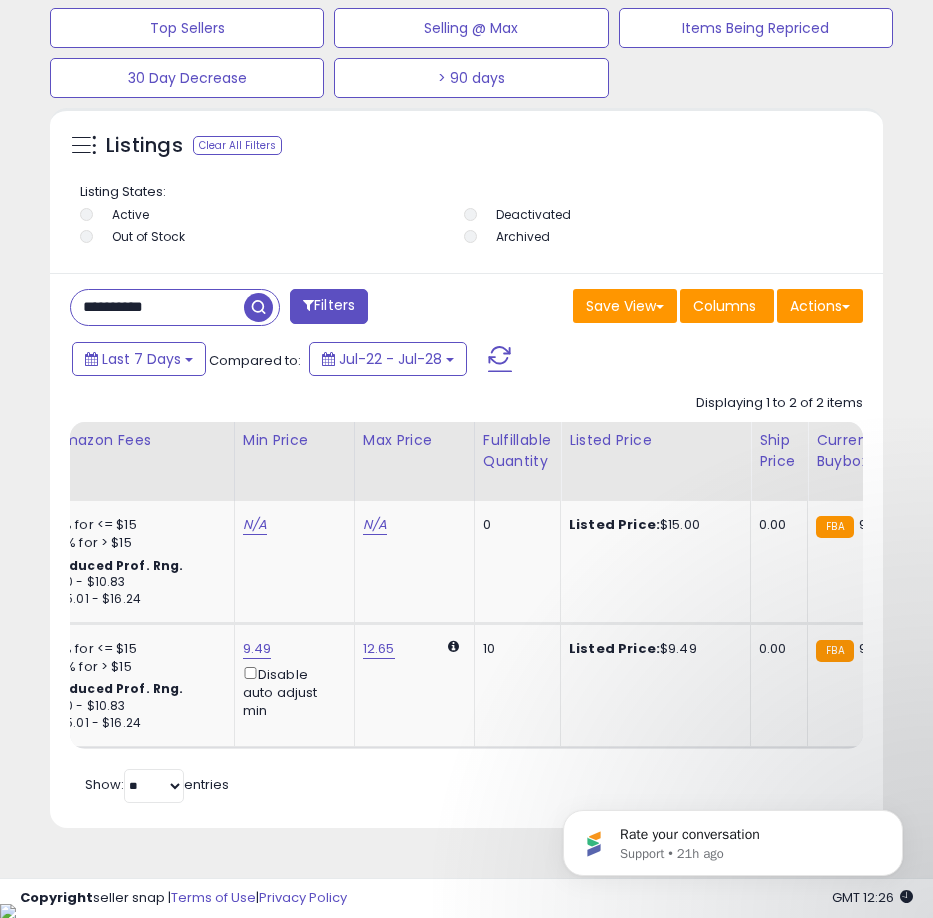 click on "**********" at bounding box center [157, 307] 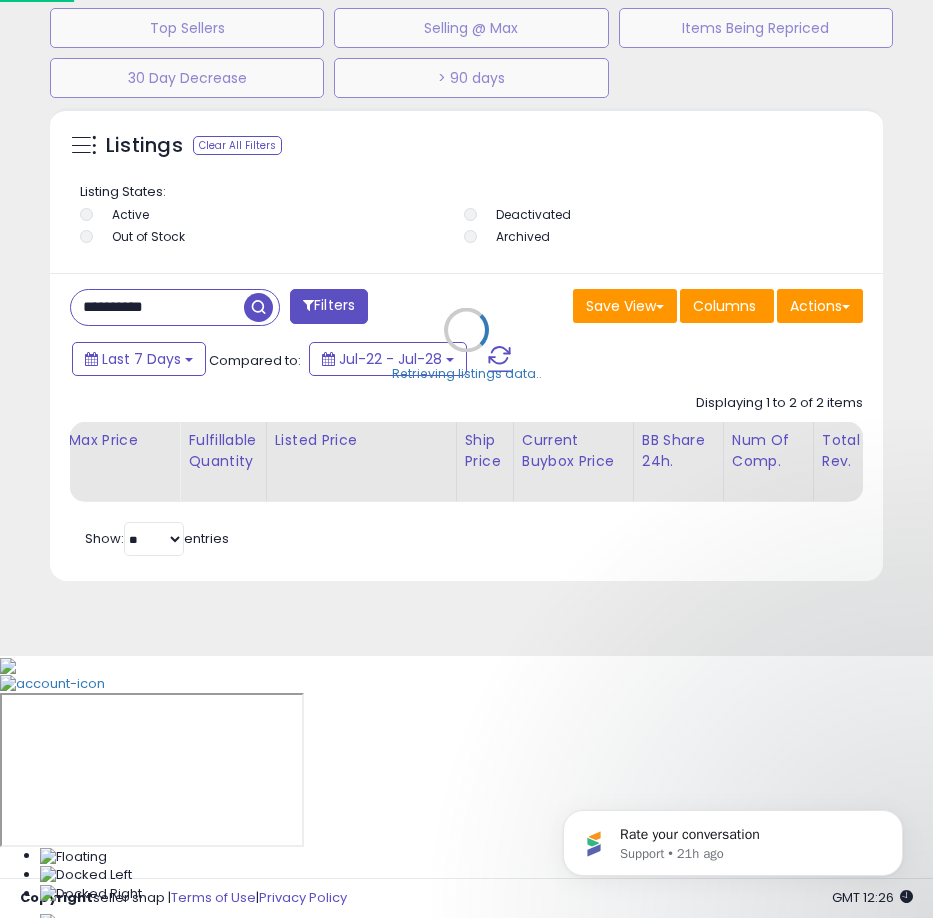 scroll, scrollTop: 999610, scrollLeft: 999162, axis: both 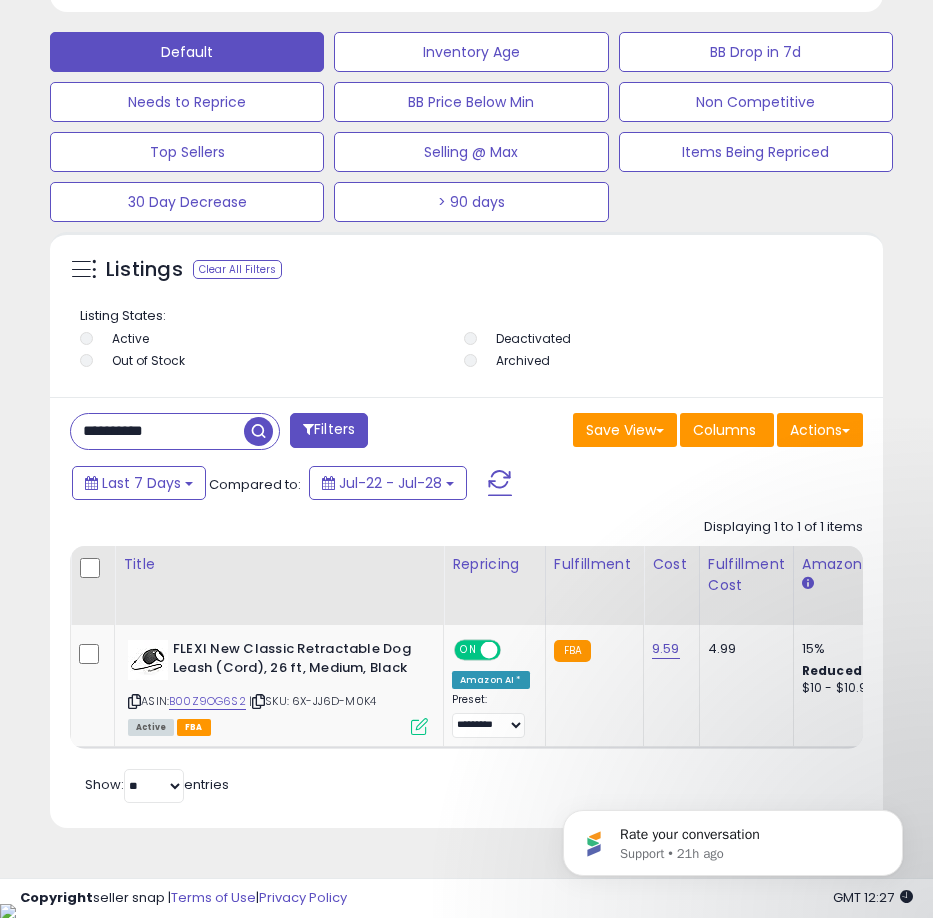 click on "**********" at bounding box center (157, 431) 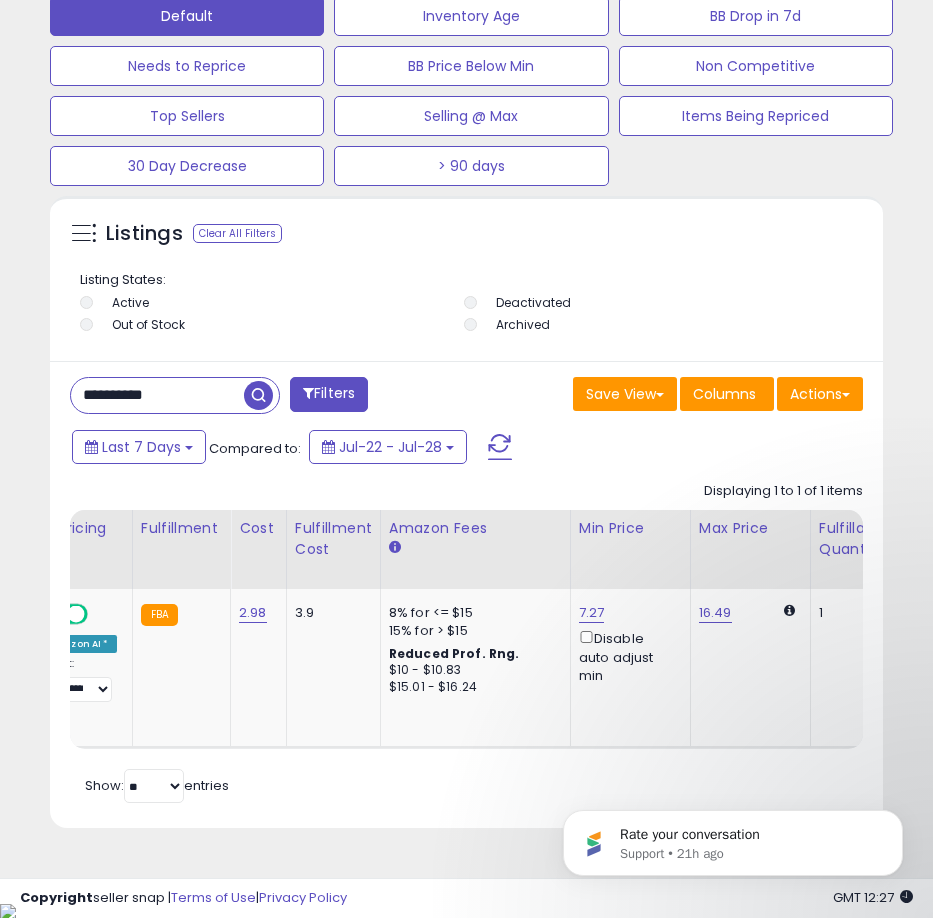 click on "**********" at bounding box center [157, 395] 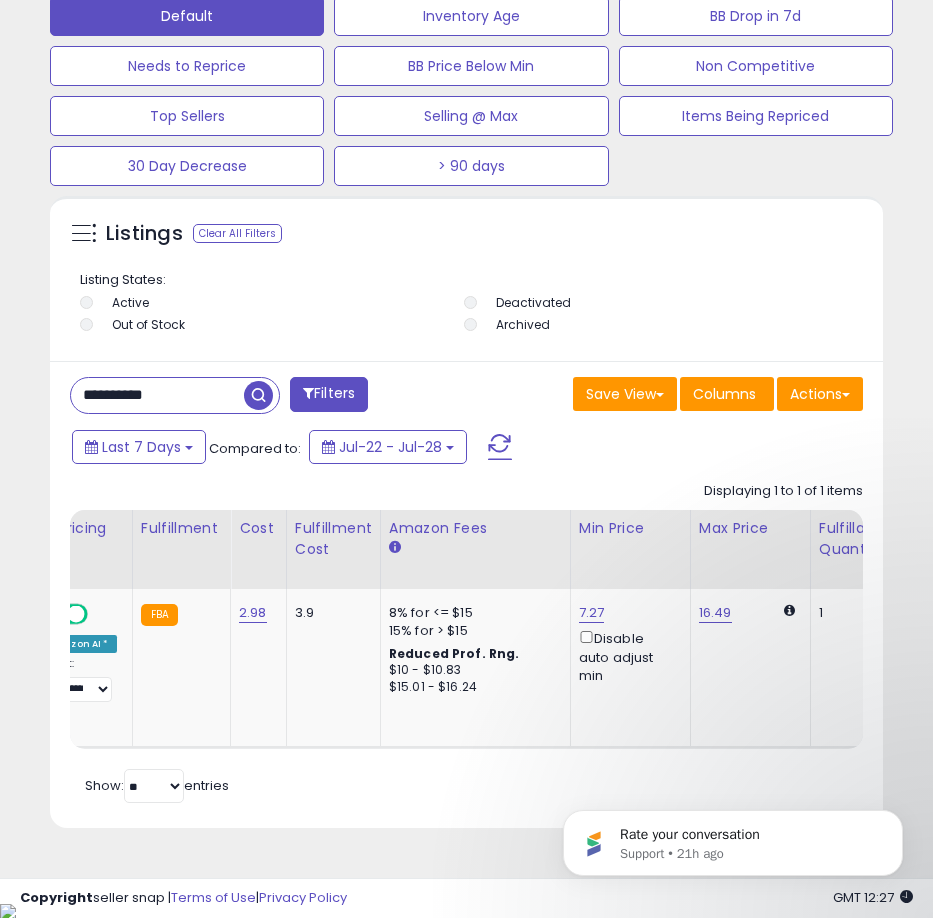click on "**********" at bounding box center [157, 395] 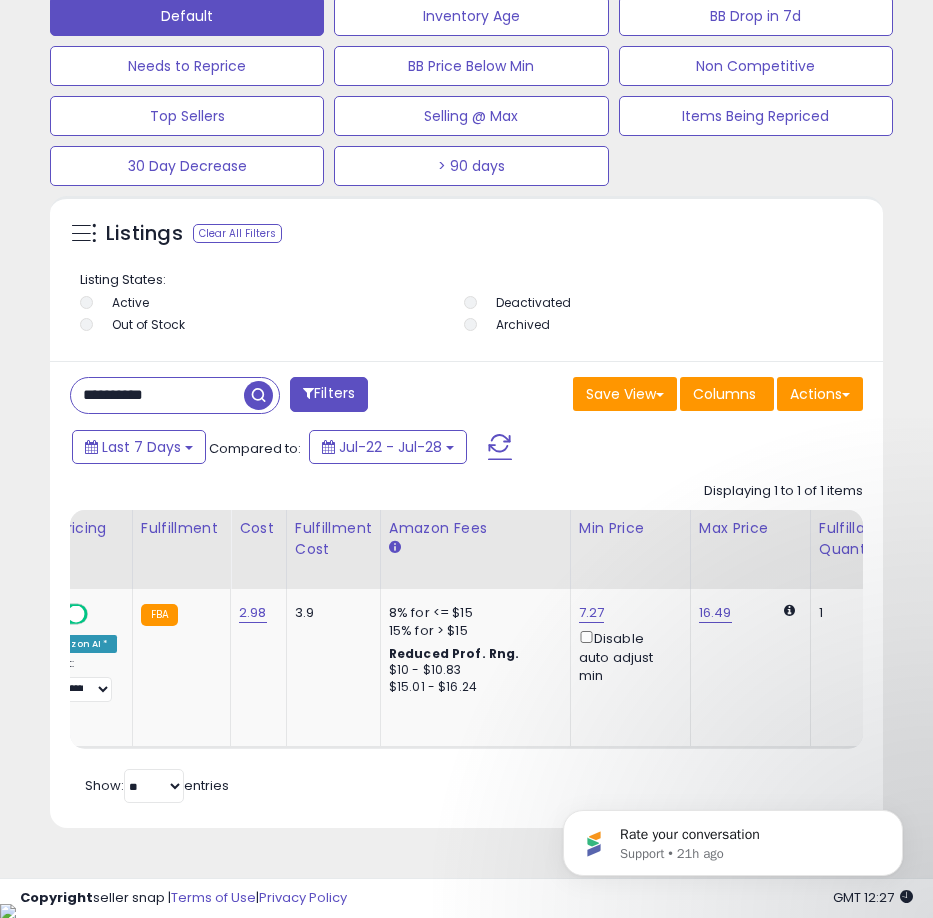 paste 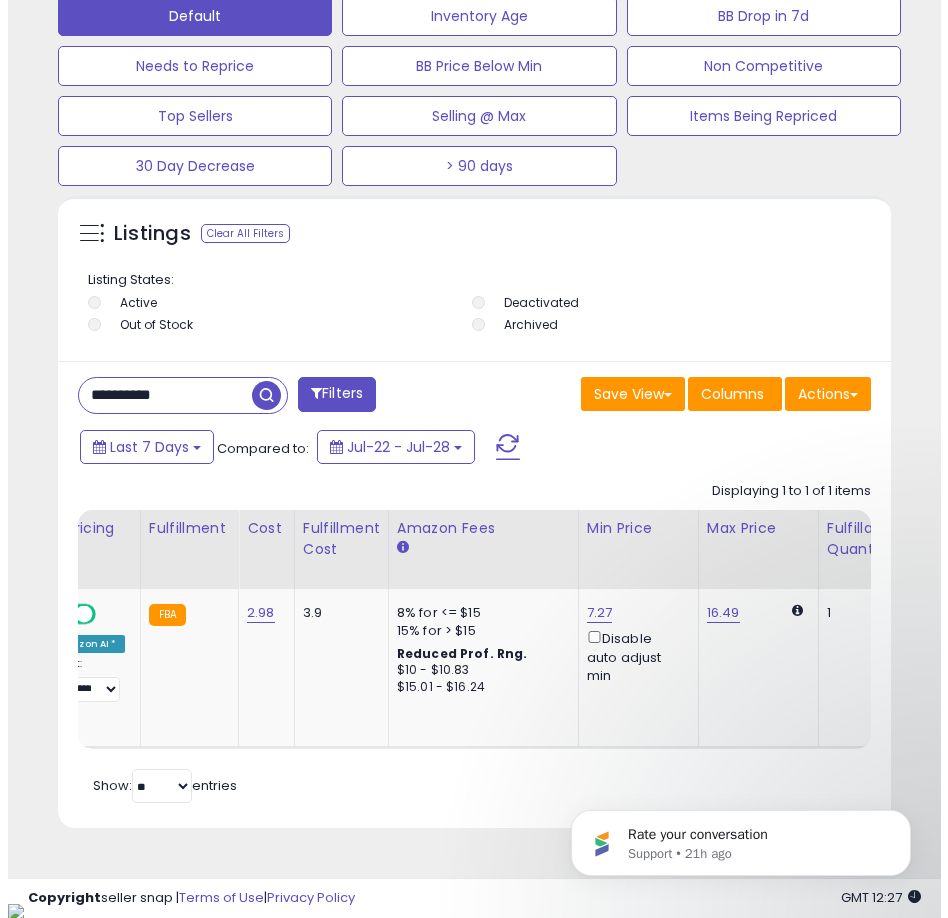 scroll, scrollTop: 1166, scrollLeft: 0, axis: vertical 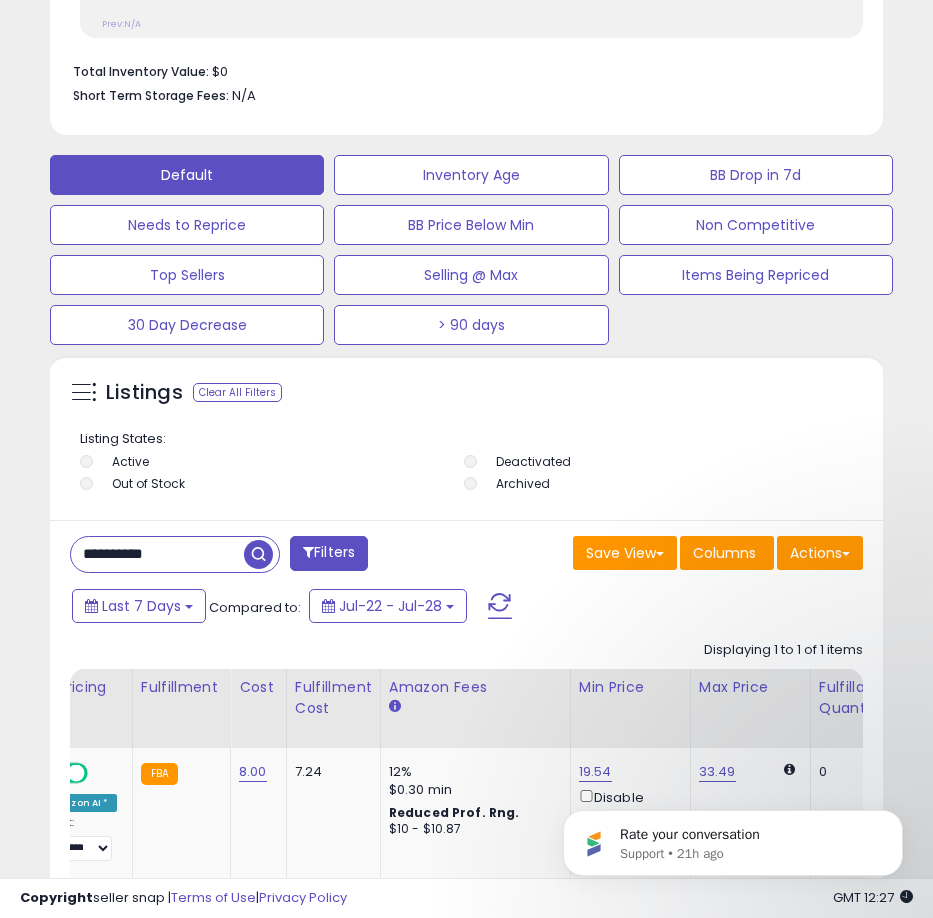click on "**********" at bounding box center (157, 554) 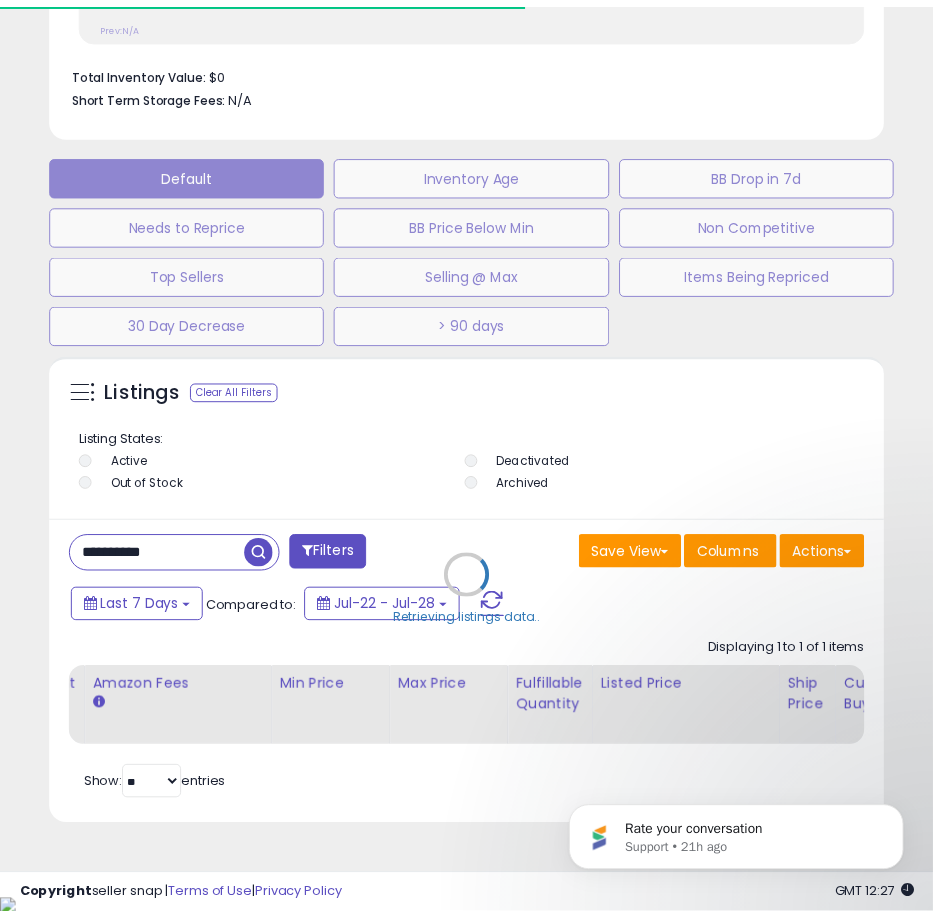 scroll, scrollTop: 390, scrollLeft: 823, axis: both 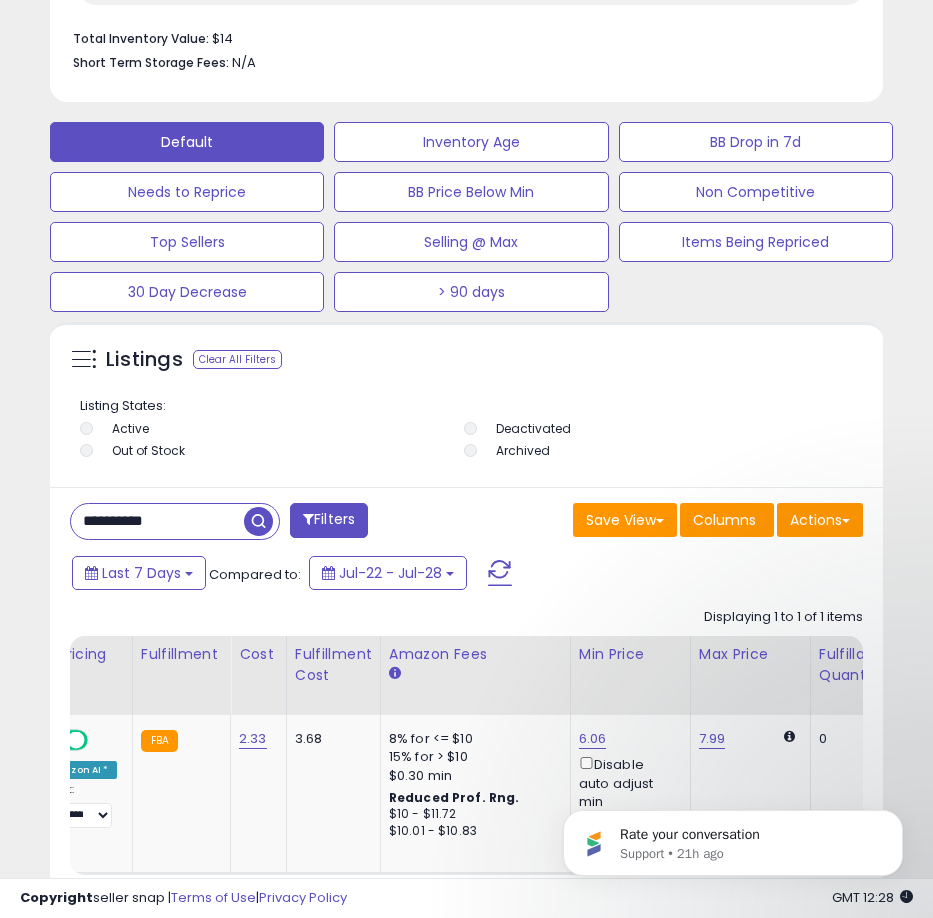 click on "**********" at bounding box center (157, 521) 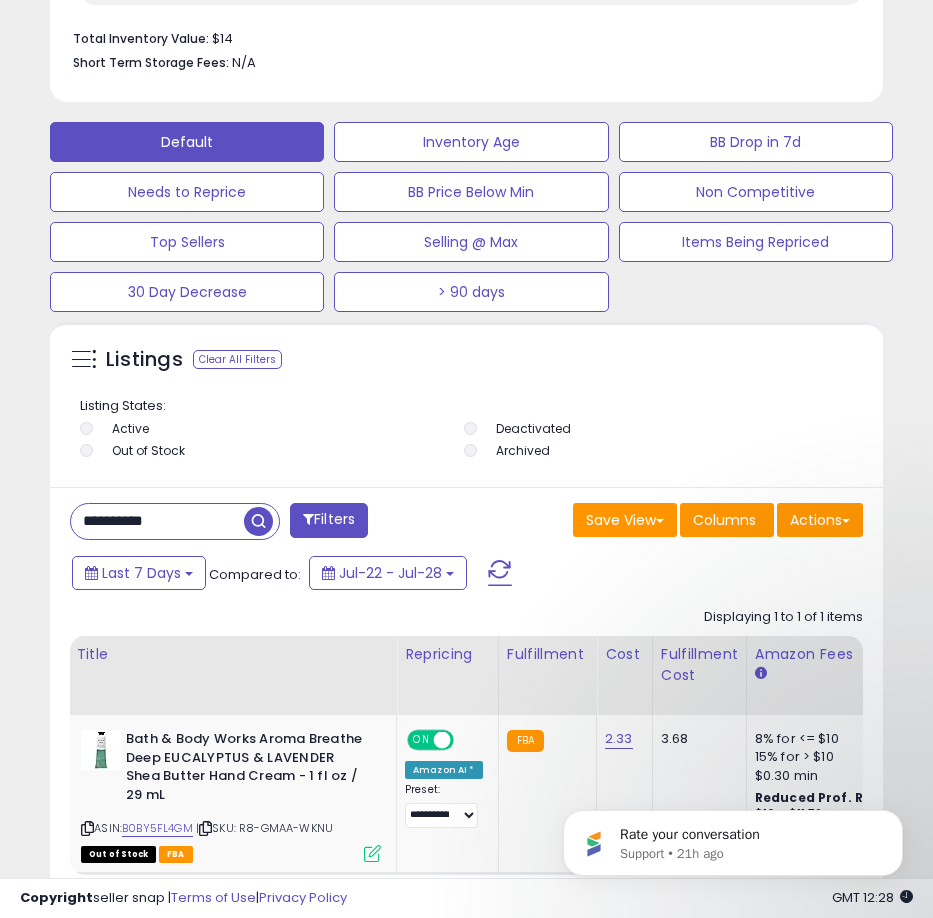 click at bounding box center (258, 521) 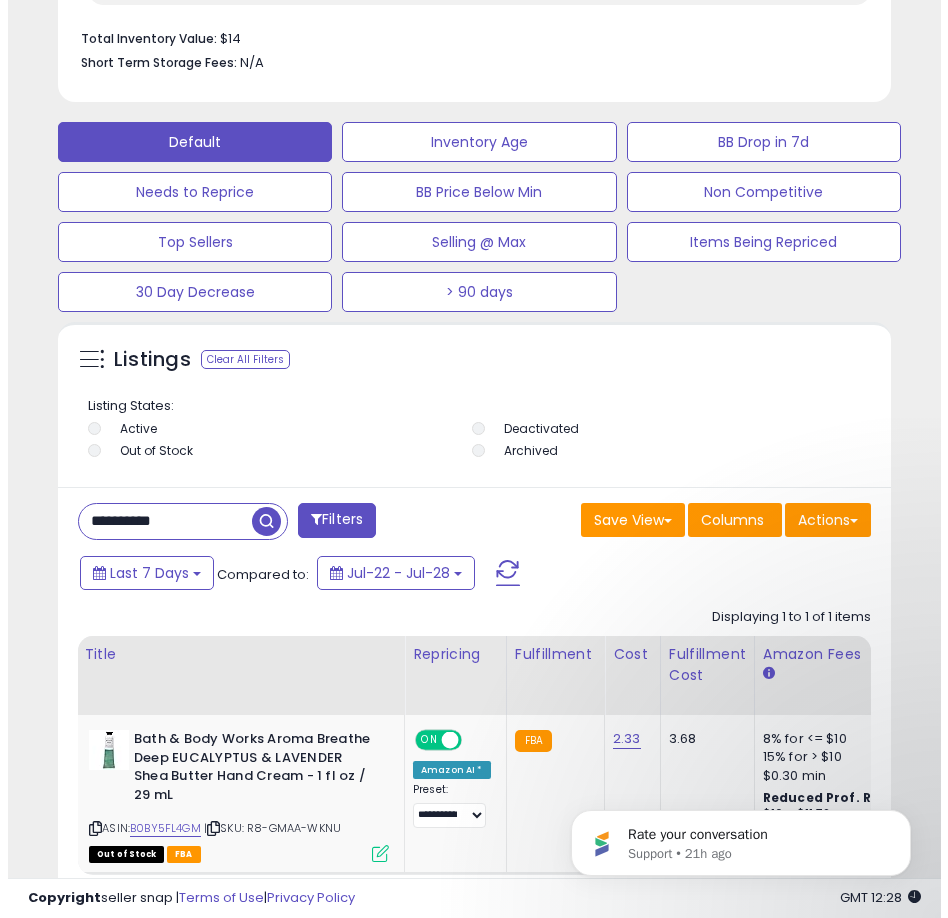 scroll, scrollTop: 1166, scrollLeft: 0, axis: vertical 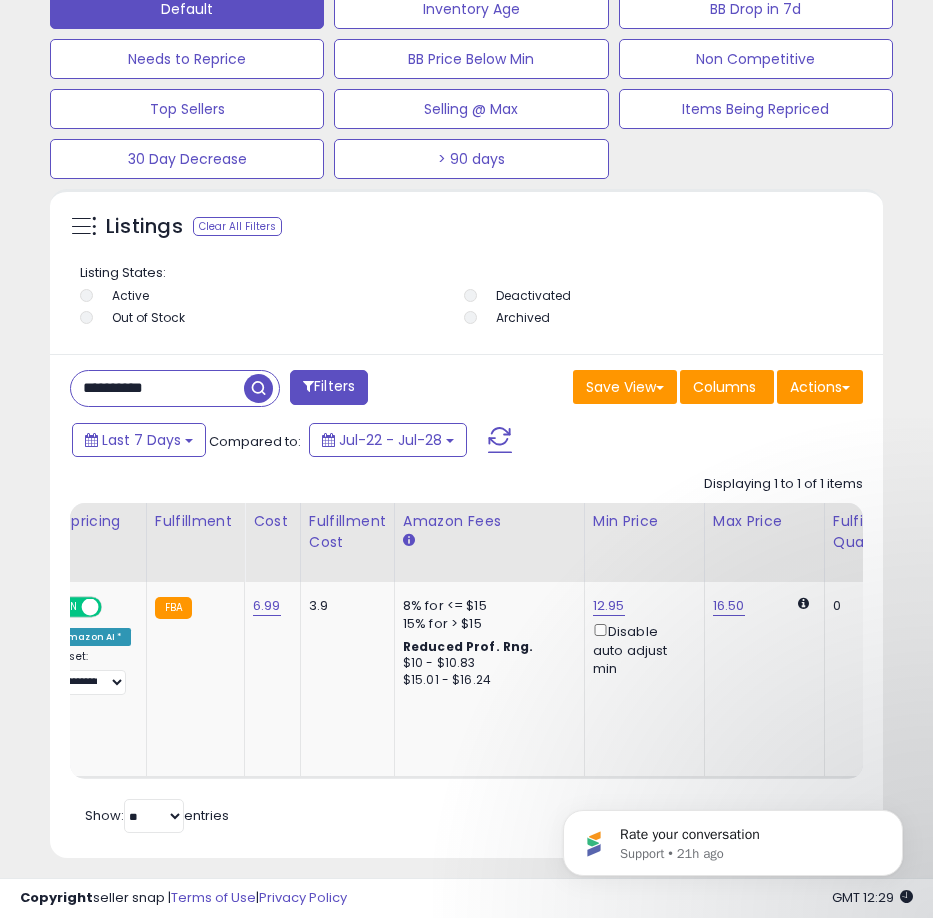click on "**********" at bounding box center (157, 388) 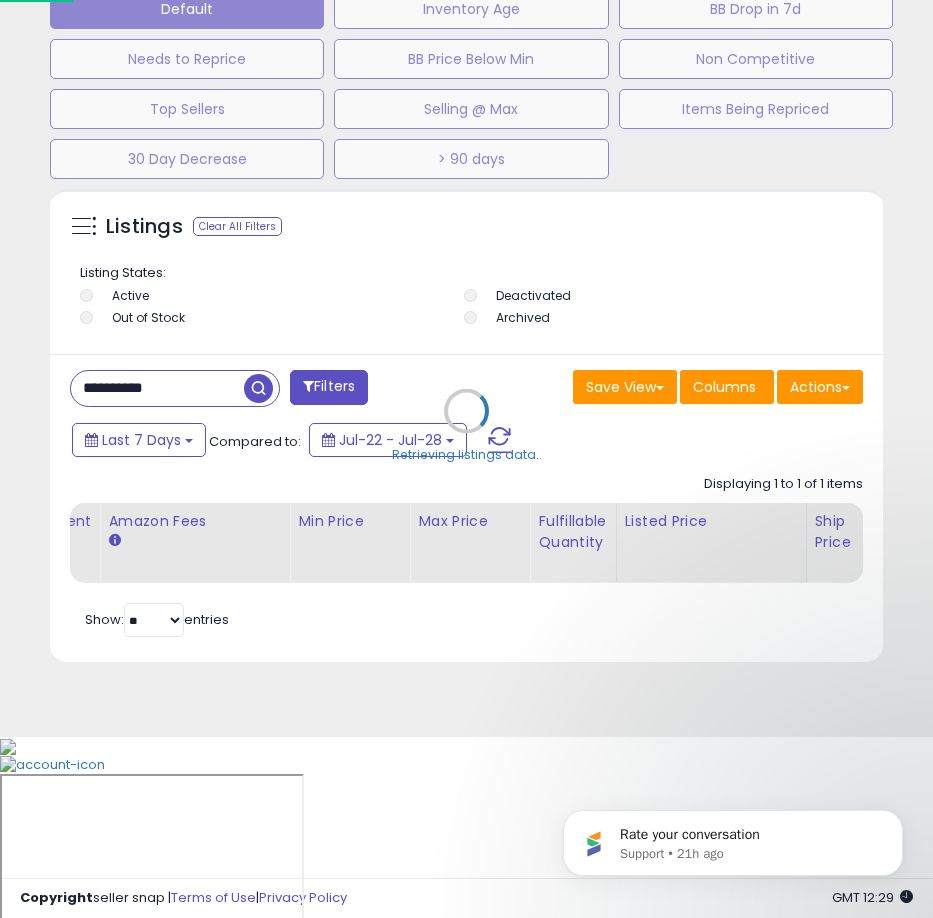 scroll, scrollTop: 999610, scrollLeft: 999162, axis: both 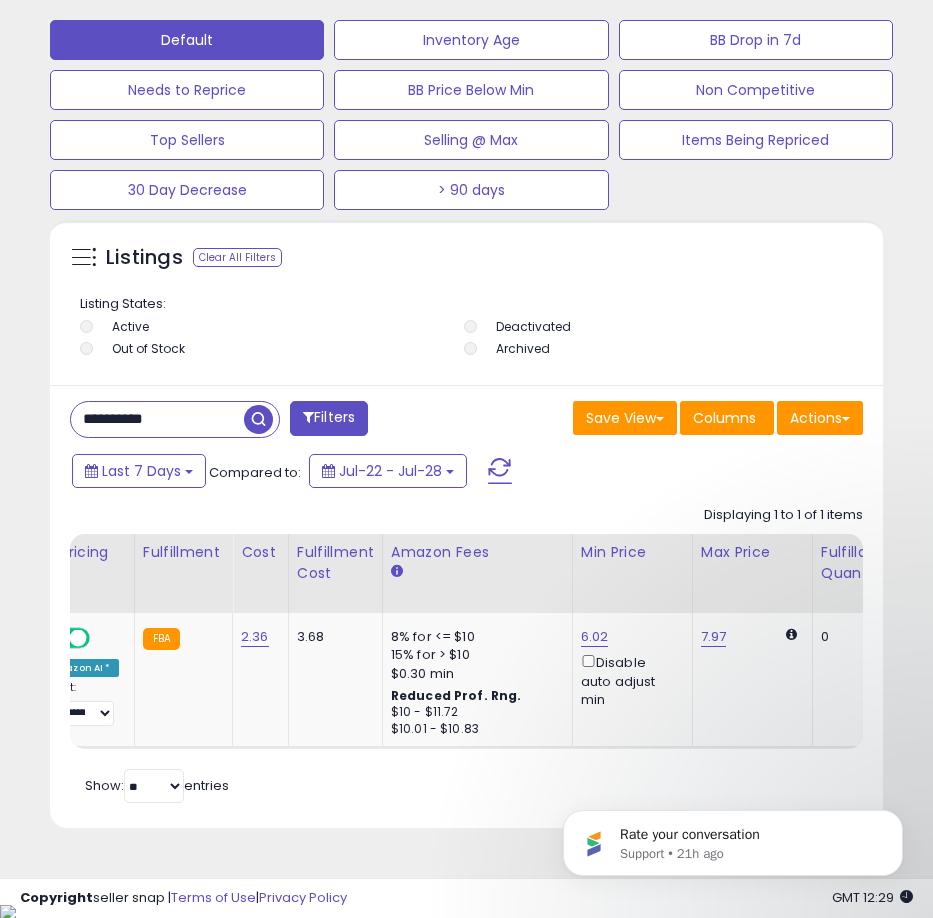click on "**********" at bounding box center (157, 419) 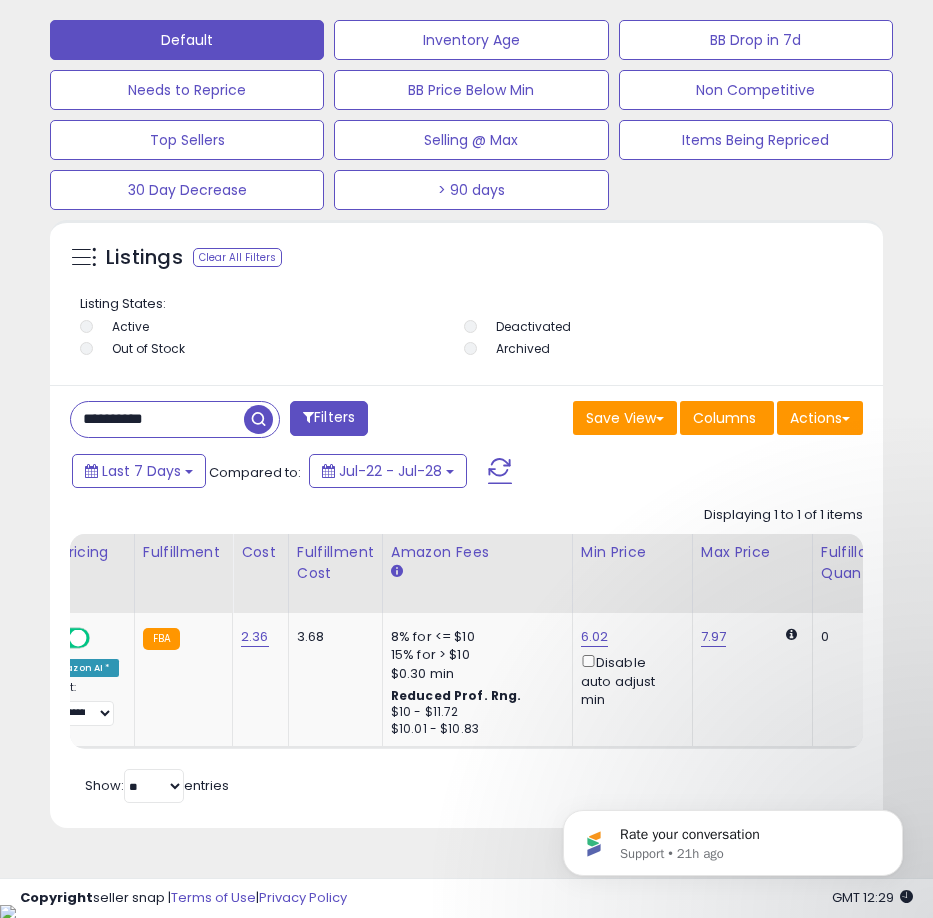 click on "**********" at bounding box center [157, 419] 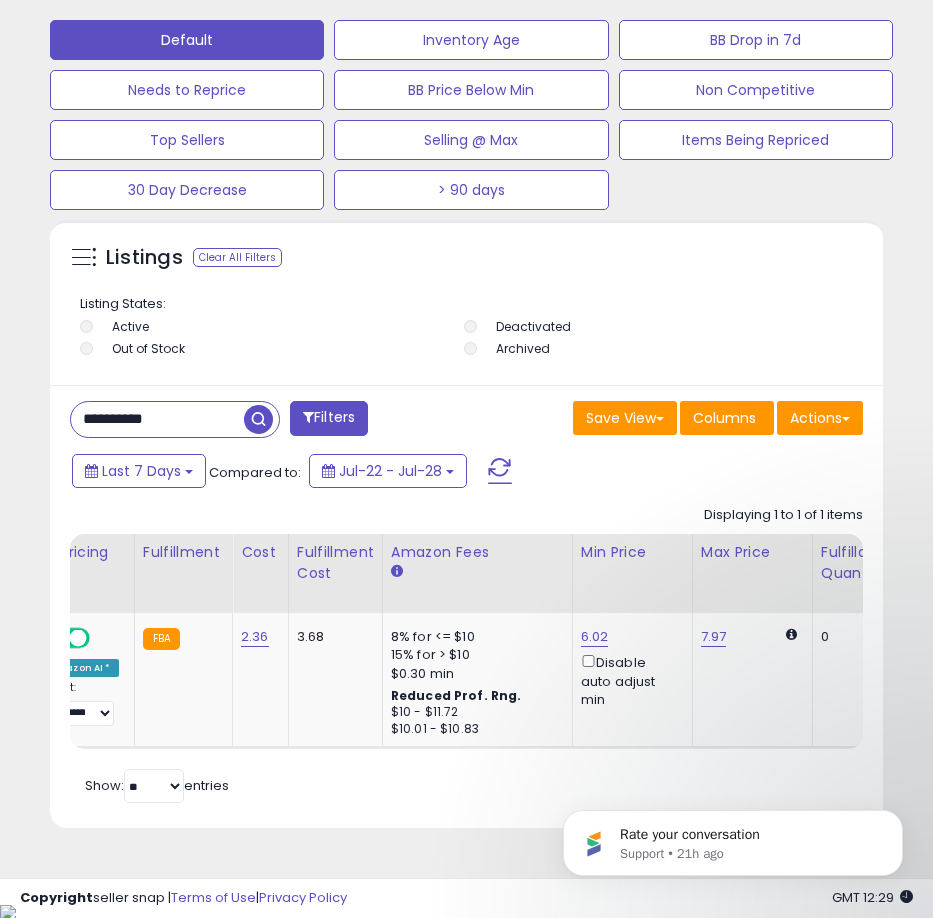 paste 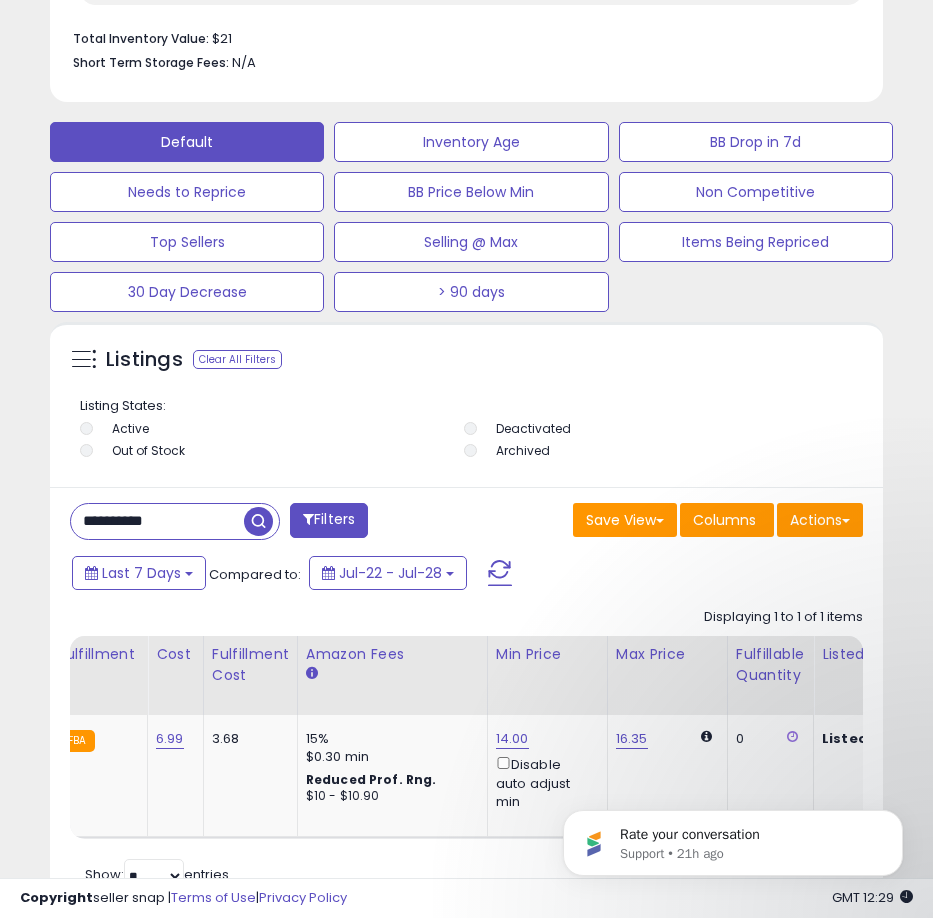 click on "**********" at bounding box center [157, 521] 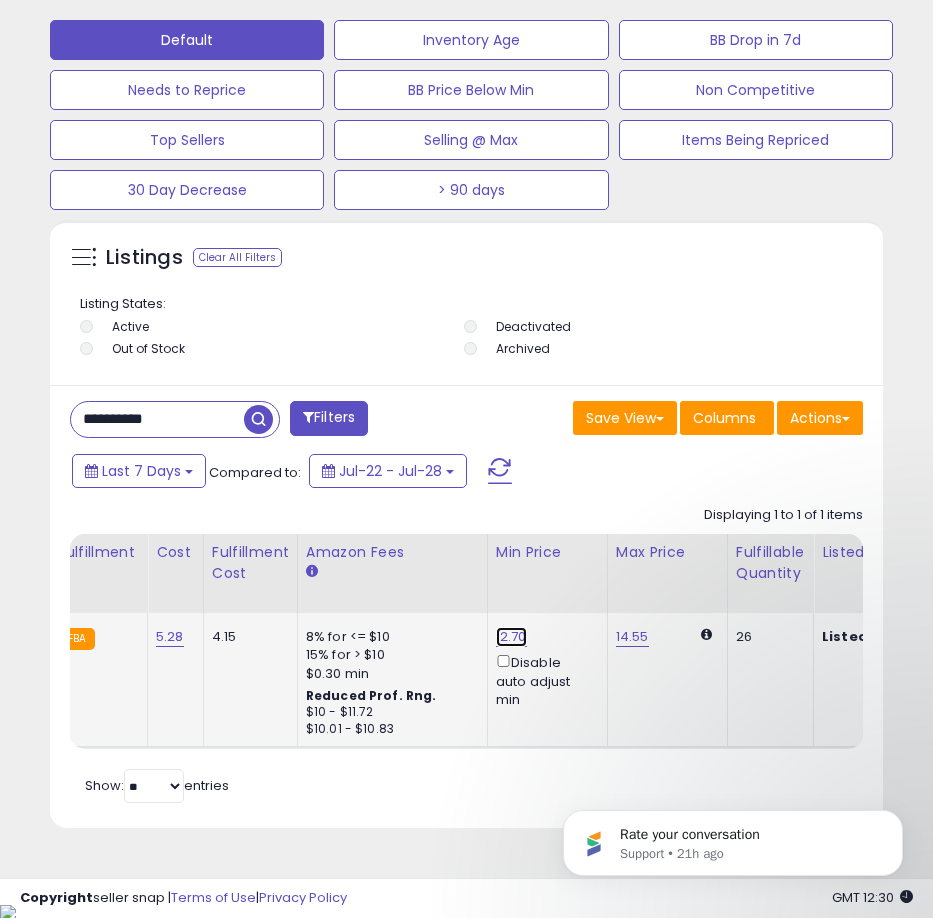 click on "12.70" at bounding box center [511, 637] 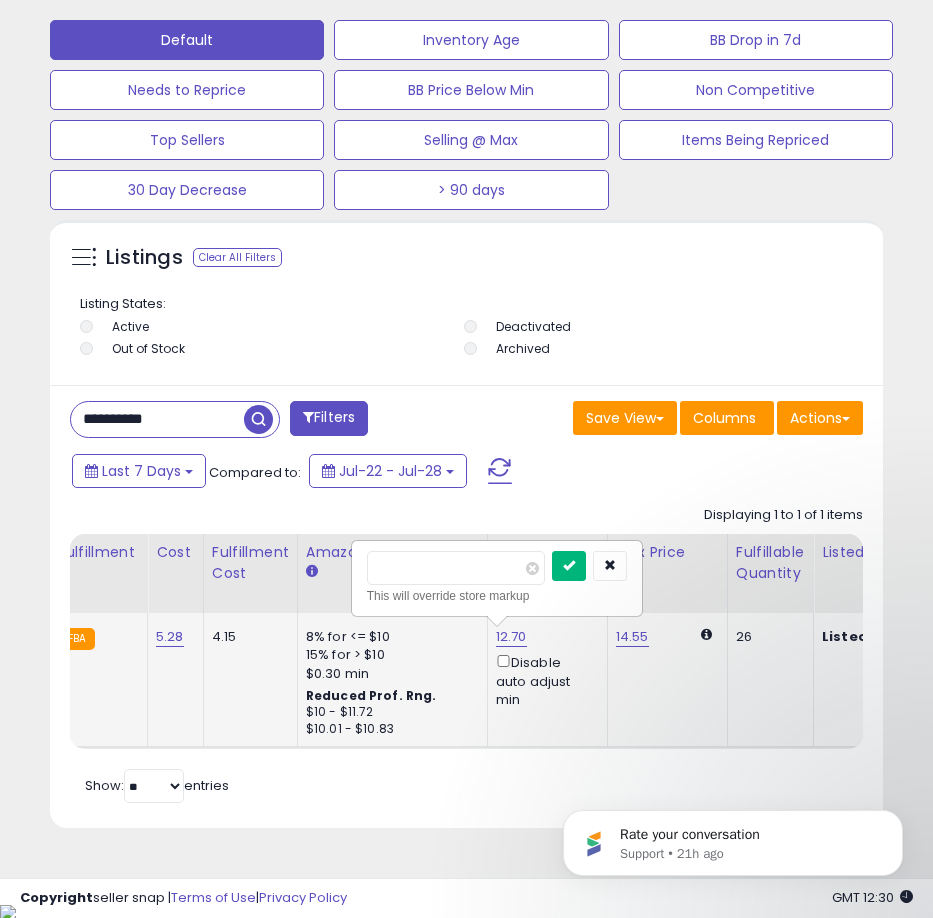 type on "*****" 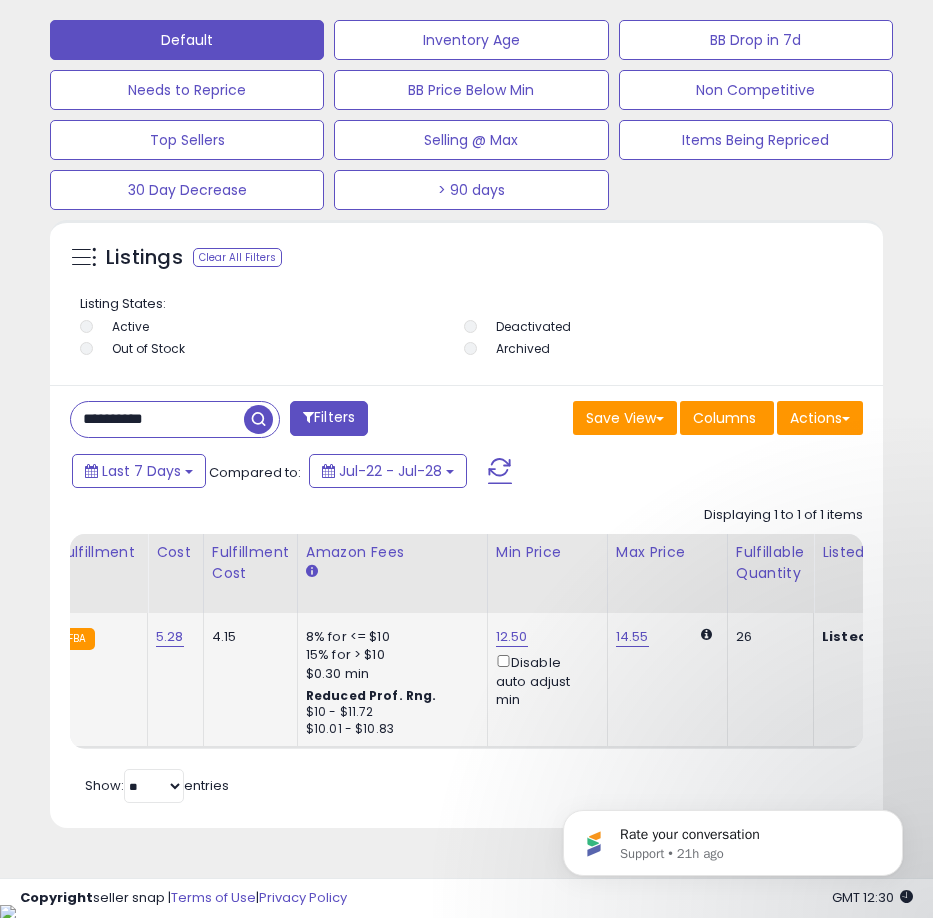 click on "**********" at bounding box center [157, 419] 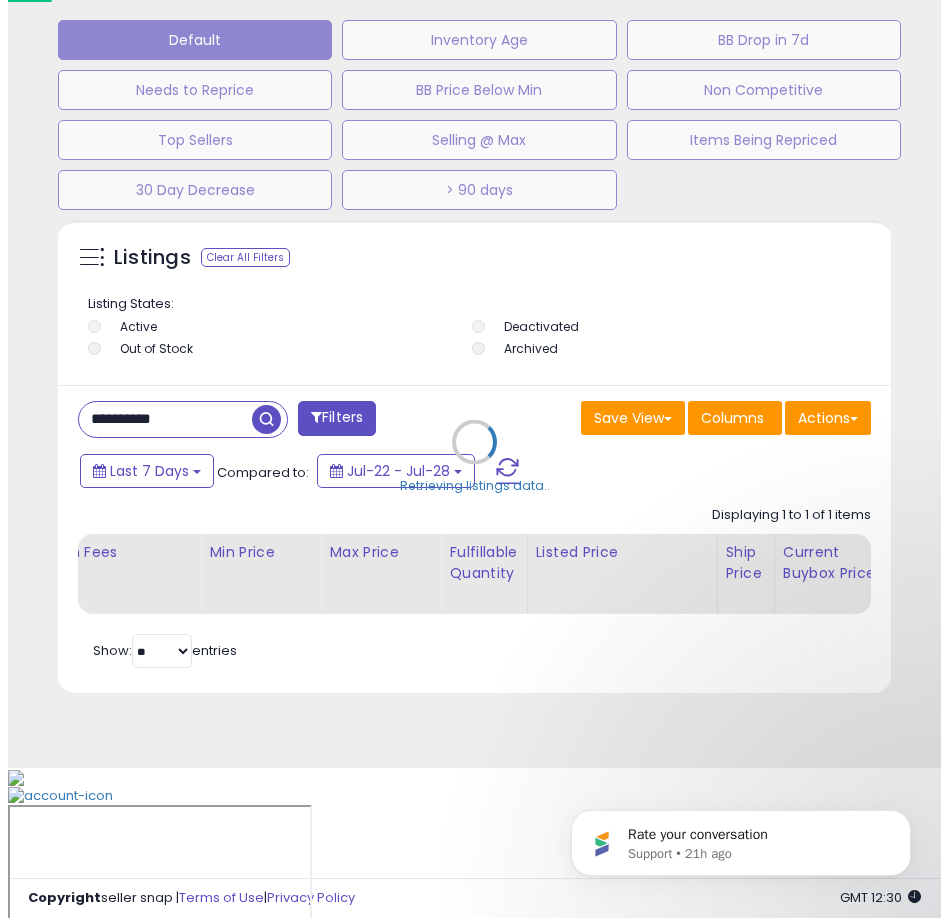 scroll, scrollTop: 1166, scrollLeft: 0, axis: vertical 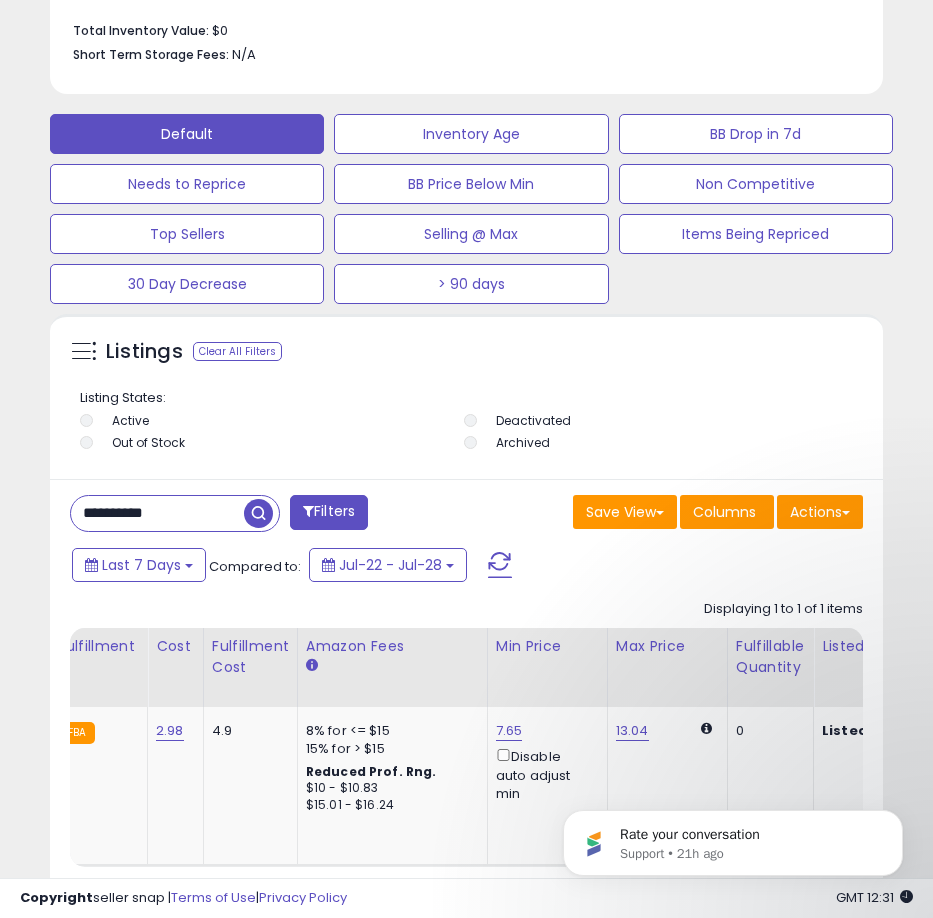 click on "**********" at bounding box center [157, 513] 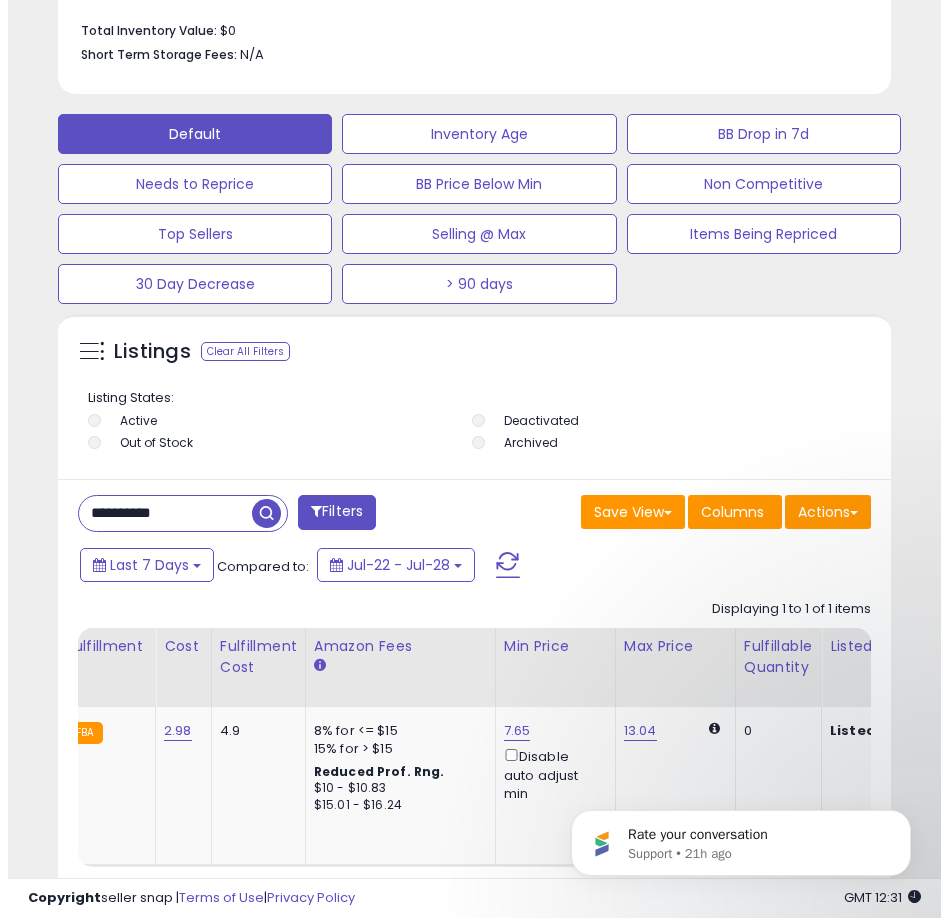 scroll, scrollTop: 1166, scrollLeft: 0, axis: vertical 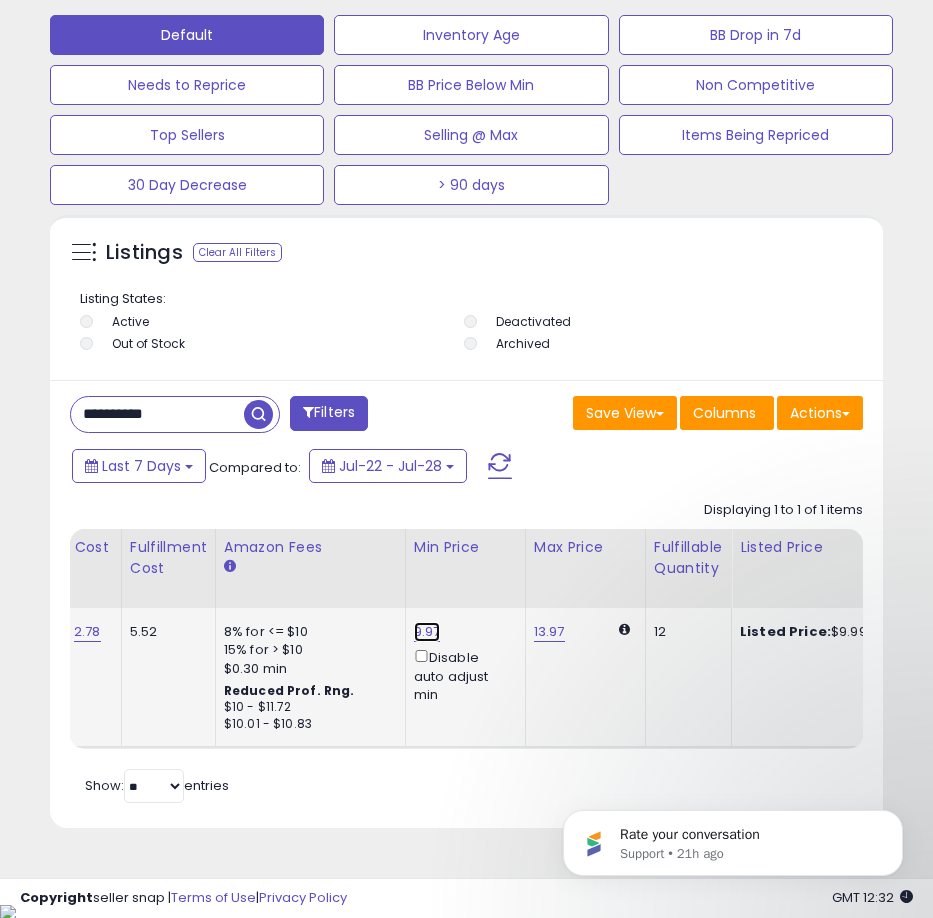click on "9.97" at bounding box center (427, 632) 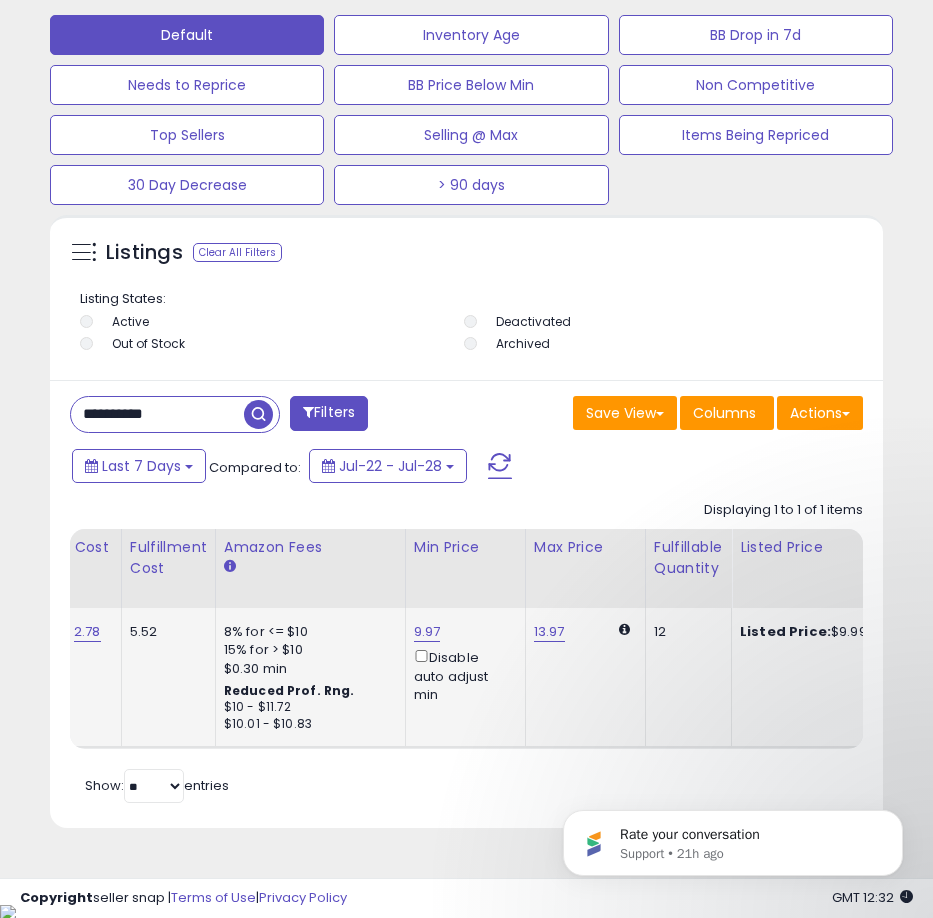 click on "9.97  Disable auto adjust min" at bounding box center [462, 663] 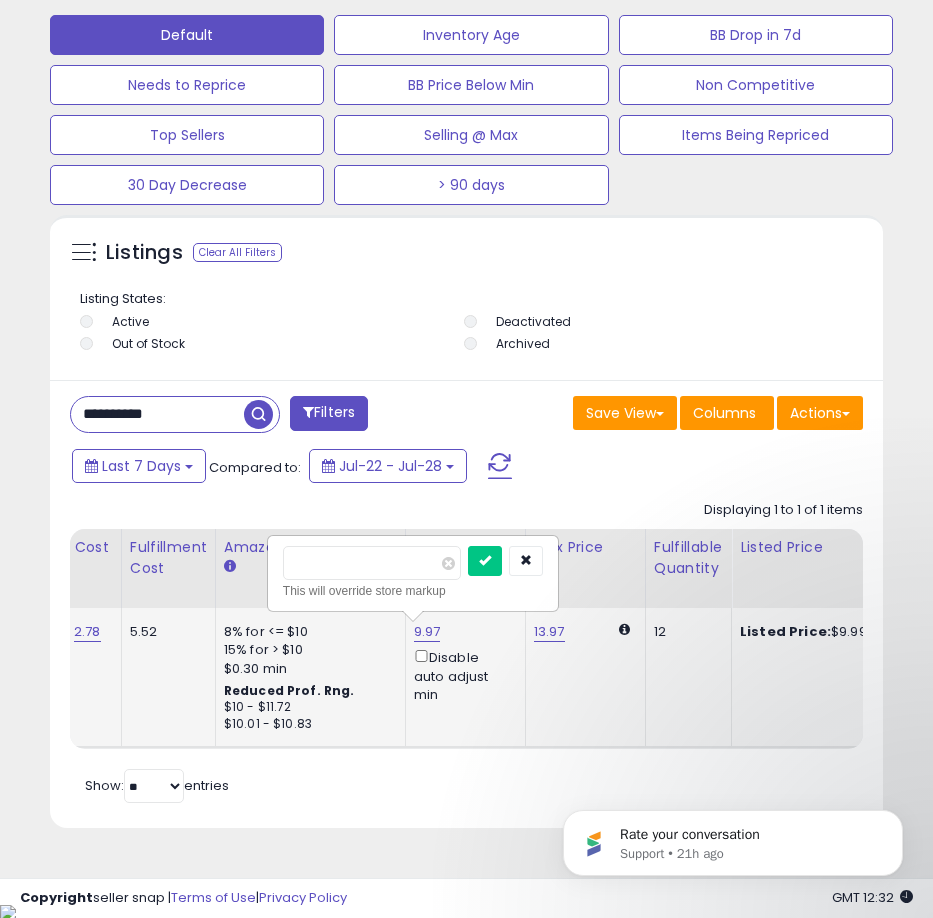 click on "****" at bounding box center (372, 563) 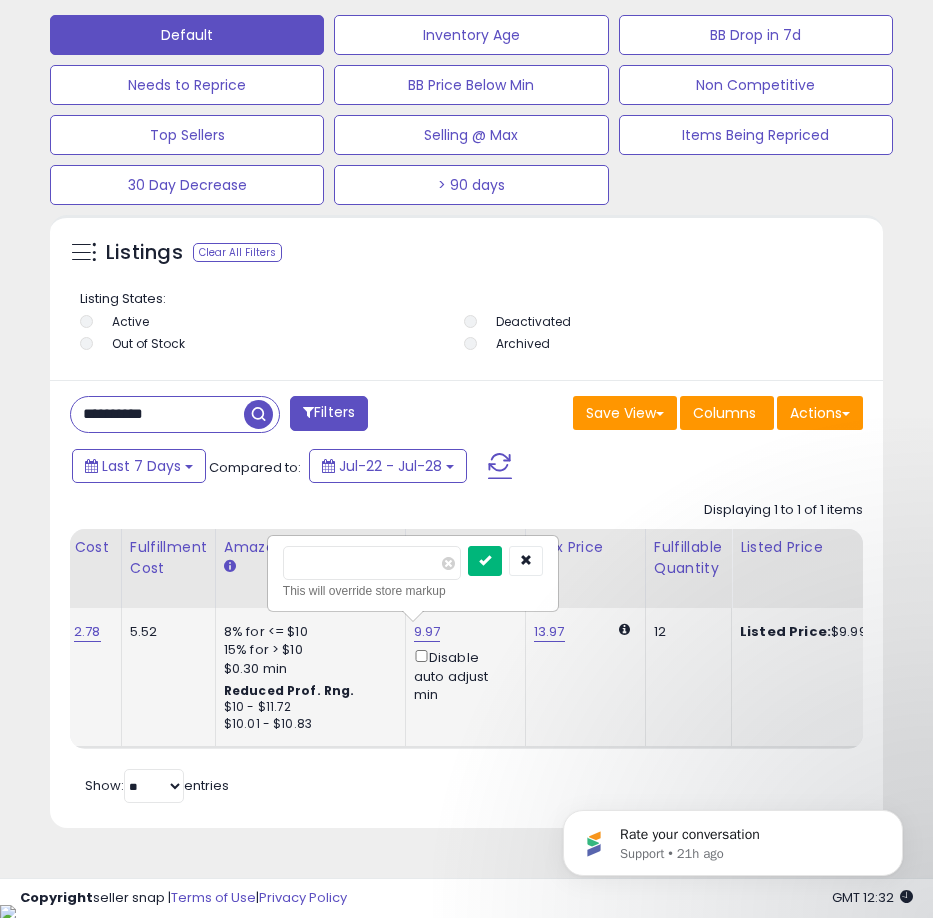 type on "****" 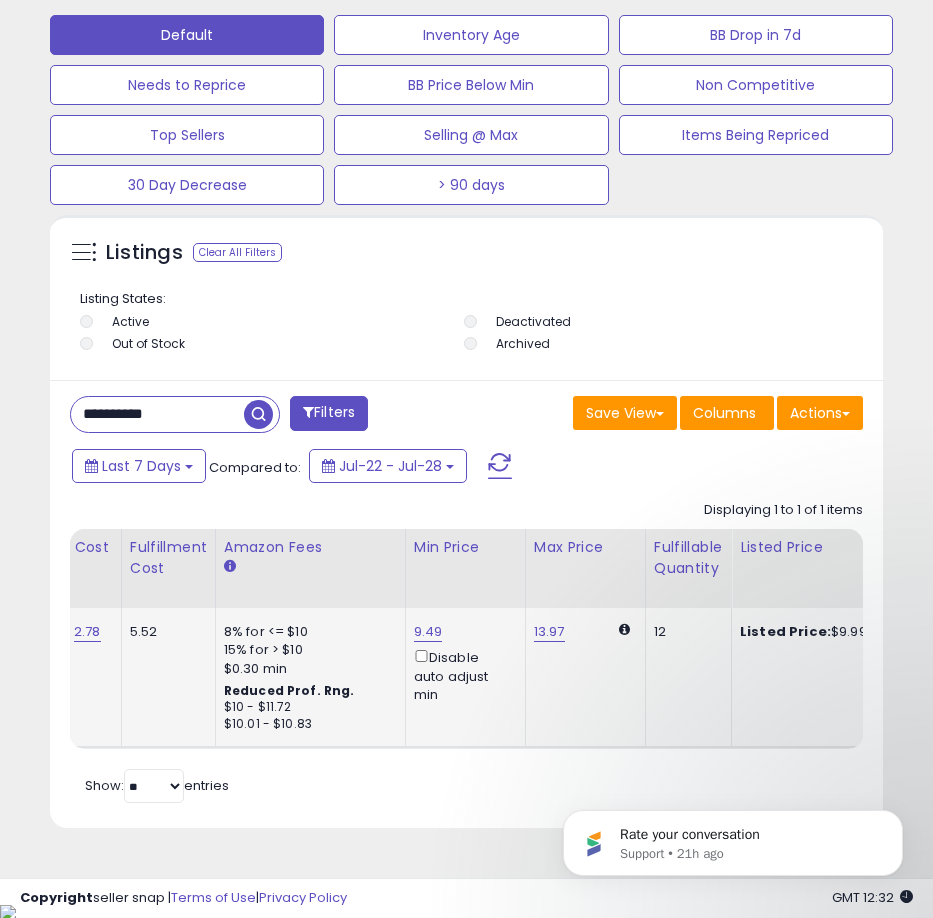 scroll, scrollTop: 0, scrollLeft: 287, axis: horizontal 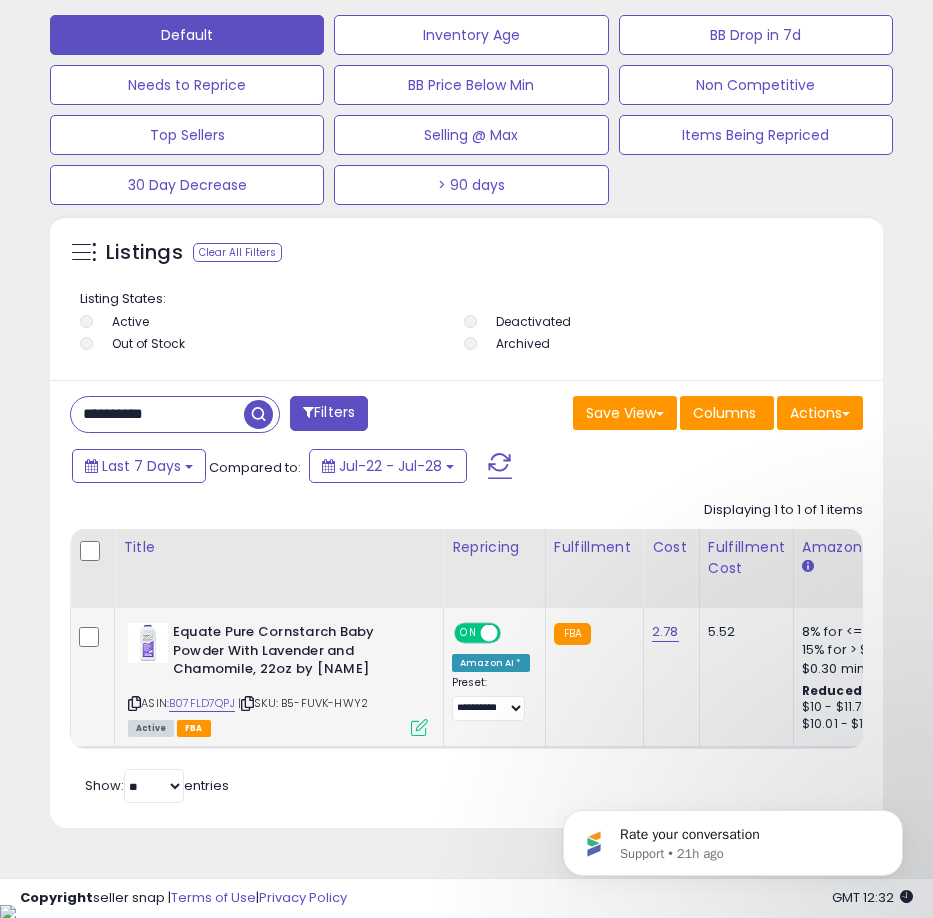 click on "**********" at bounding box center [157, 414] 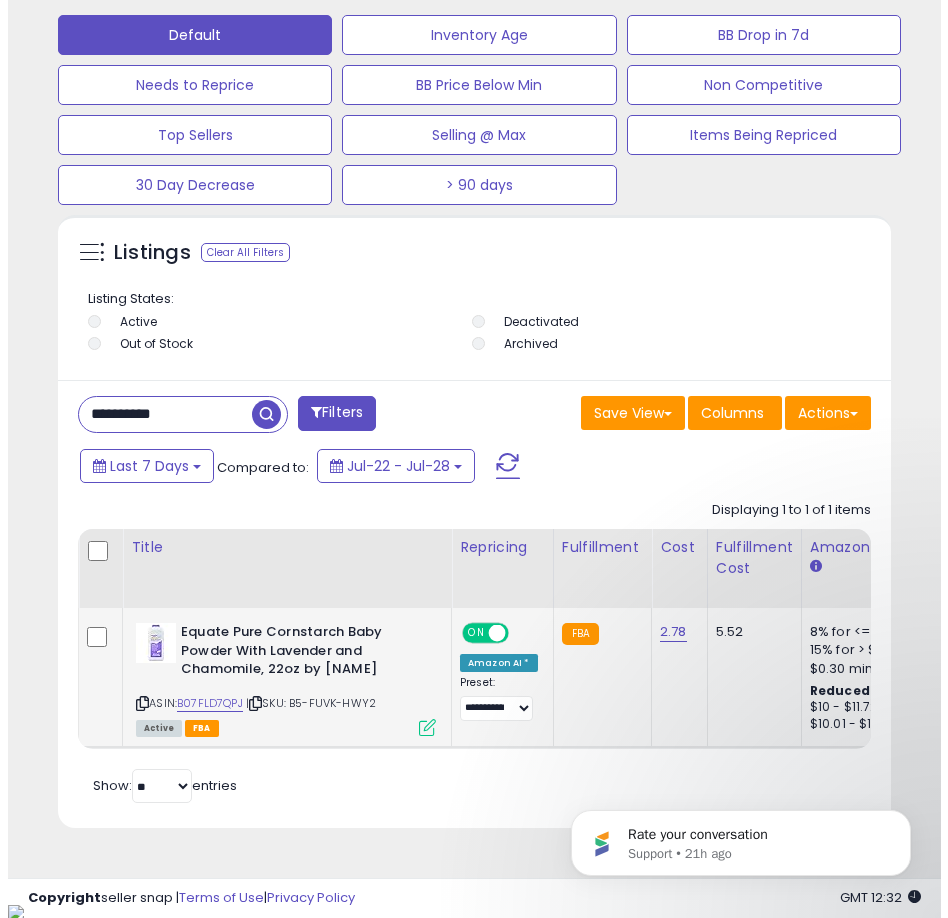 scroll, scrollTop: 1166, scrollLeft: 0, axis: vertical 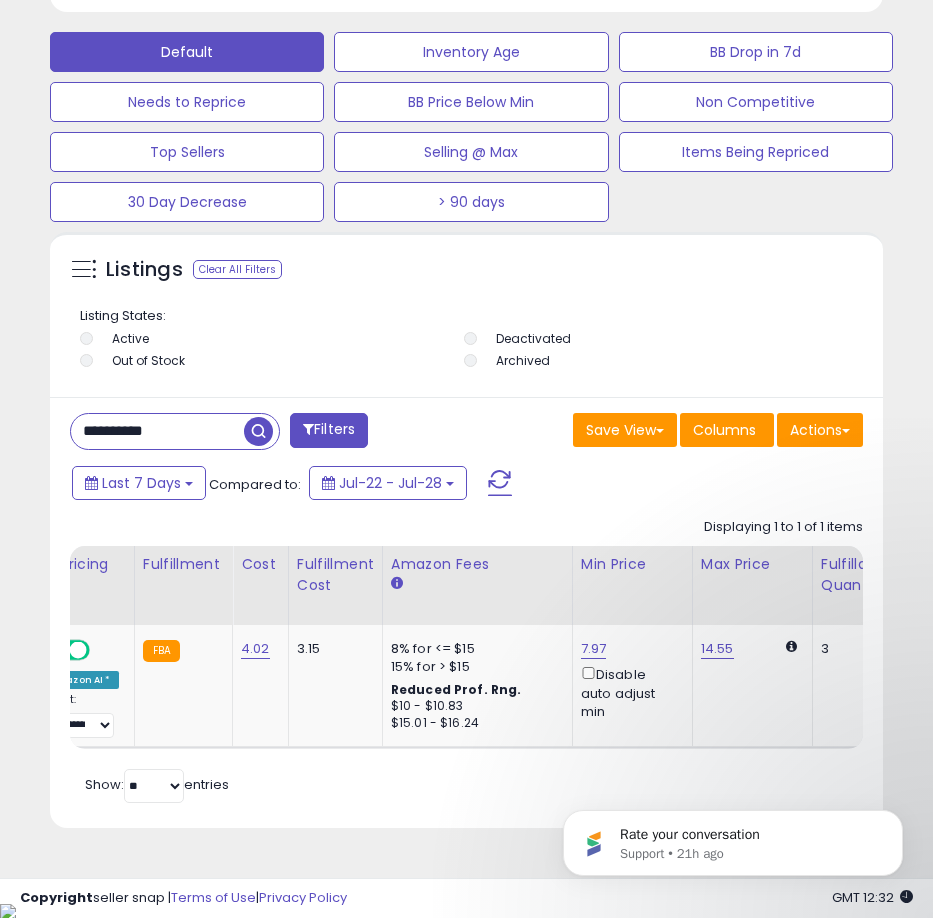 click on "**********" at bounding box center [157, 431] 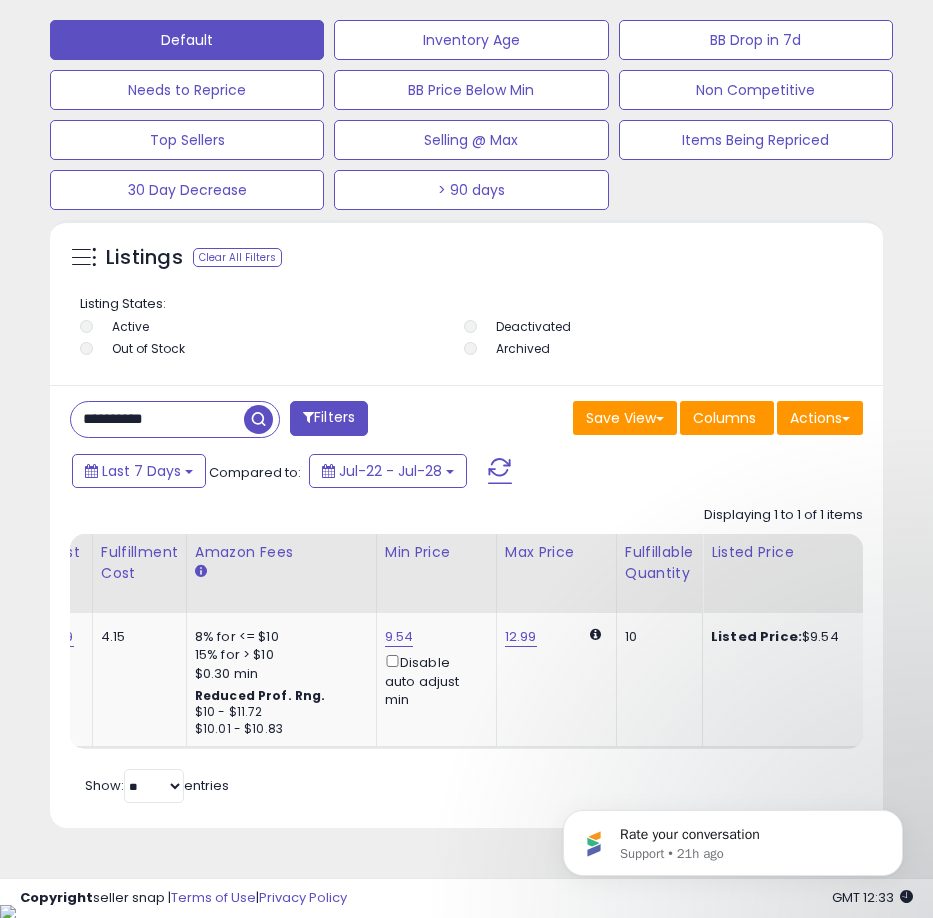 click on "**********" at bounding box center (157, 419) 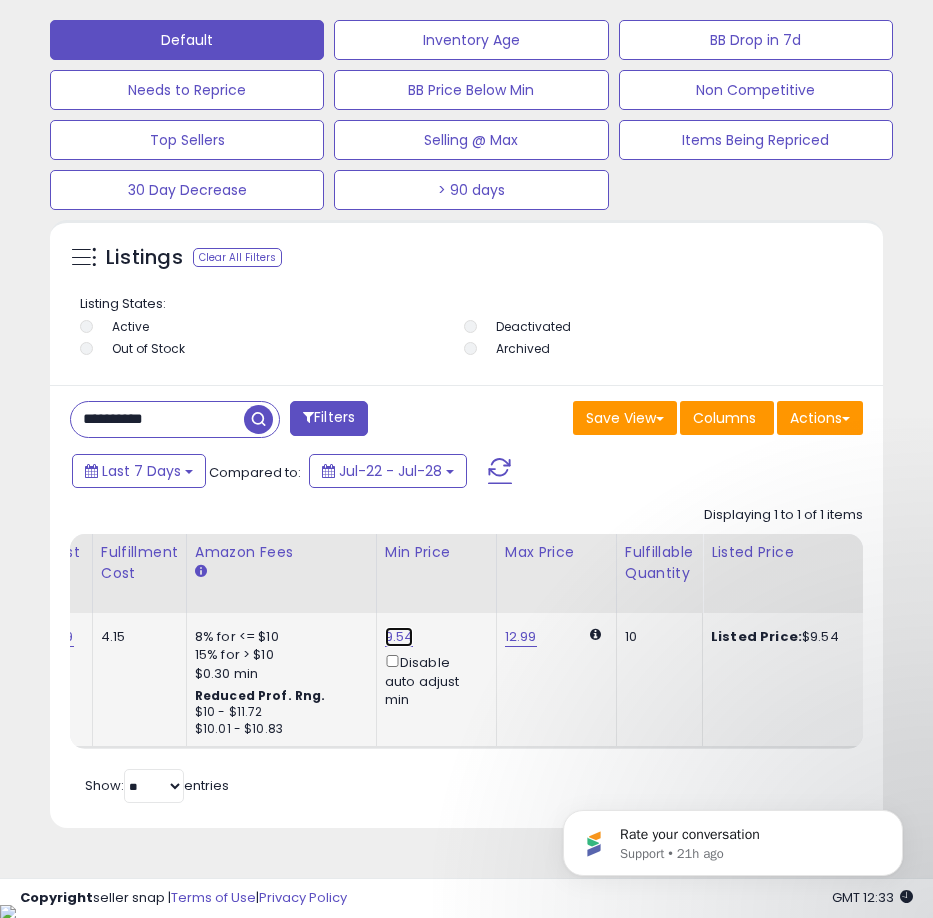 click on "9.54" at bounding box center (399, 637) 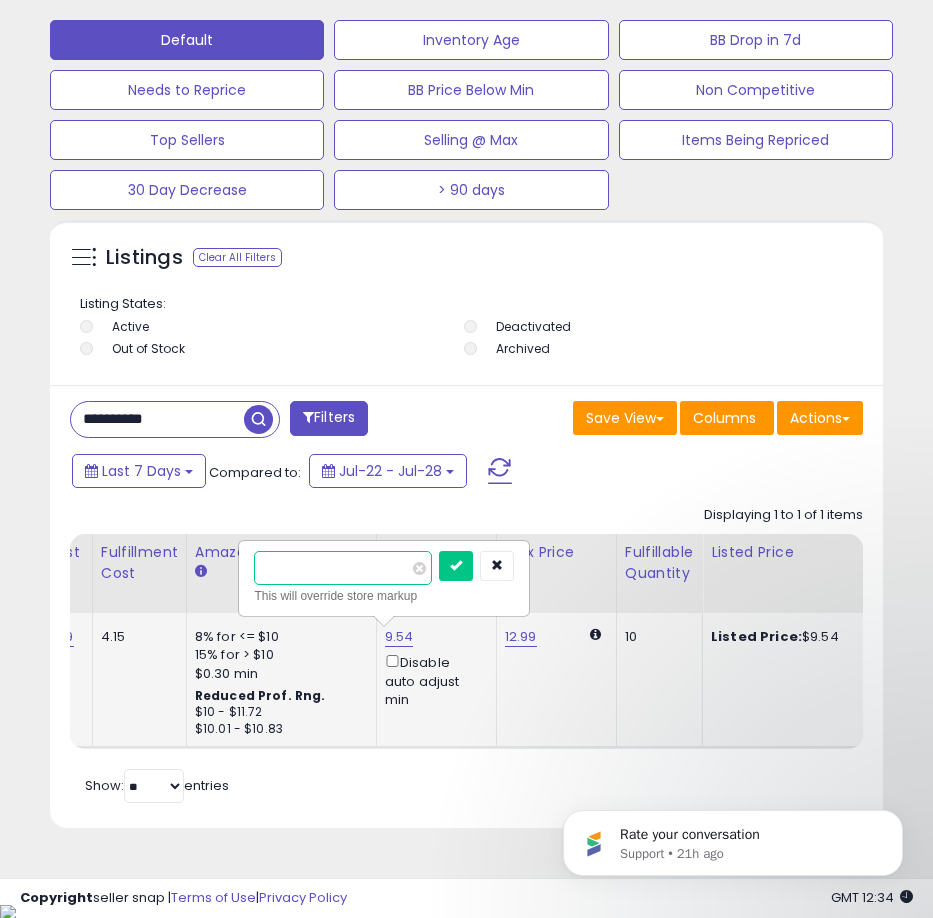click on "****" at bounding box center [343, 568] 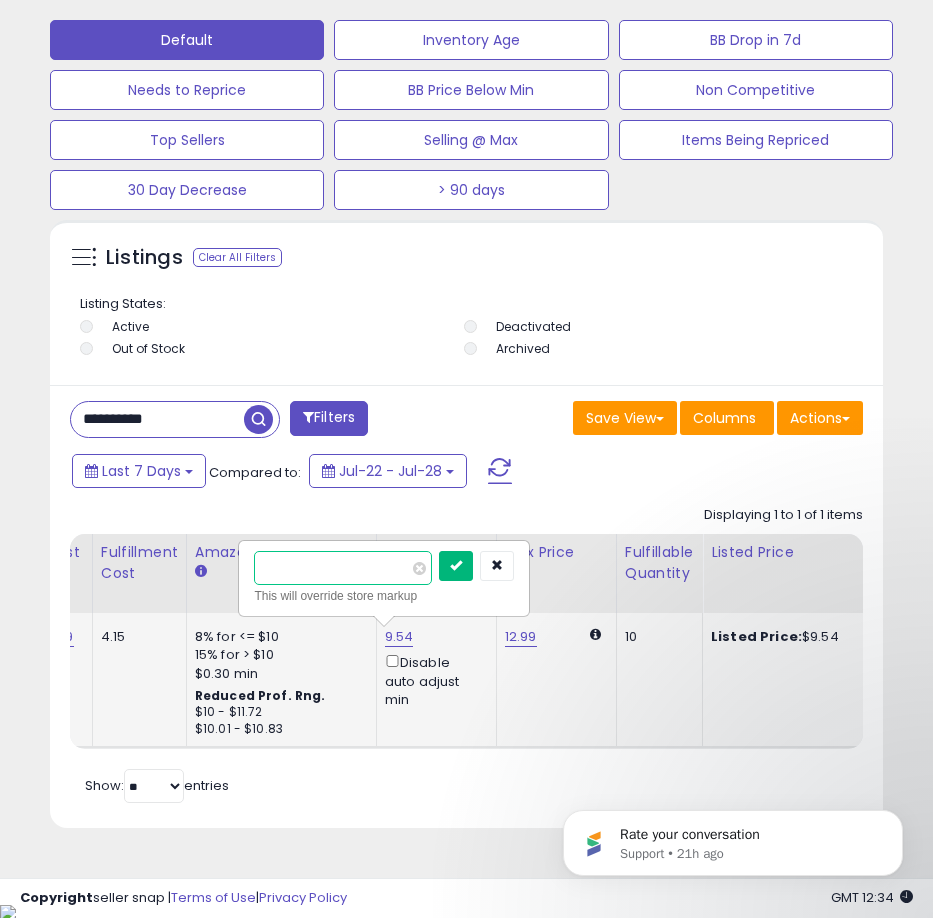 type on "****" 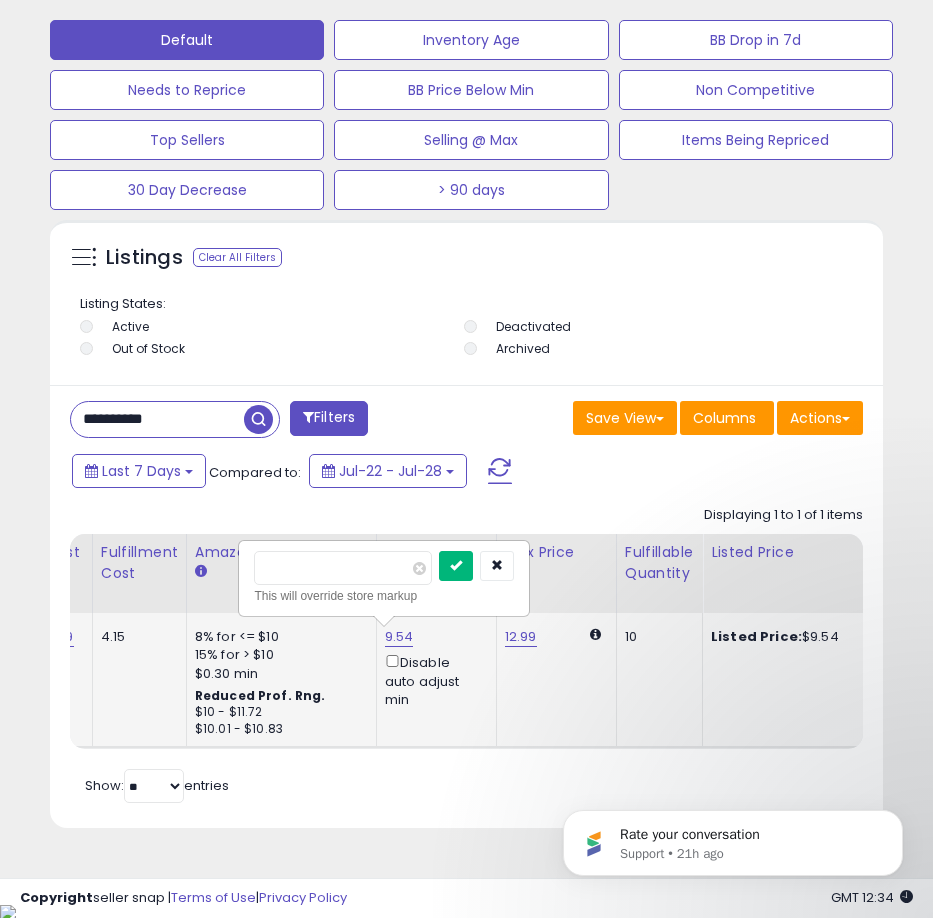 click at bounding box center [456, 565] 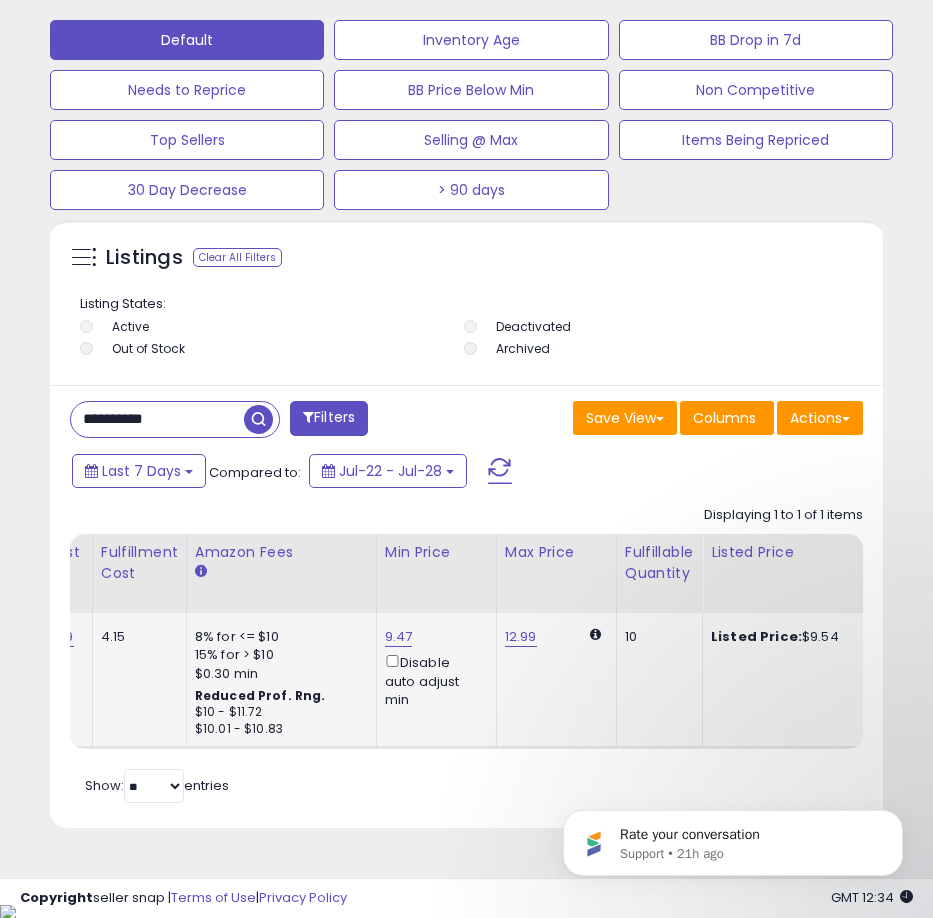 click on "**********" at bounding box center (157, 419) 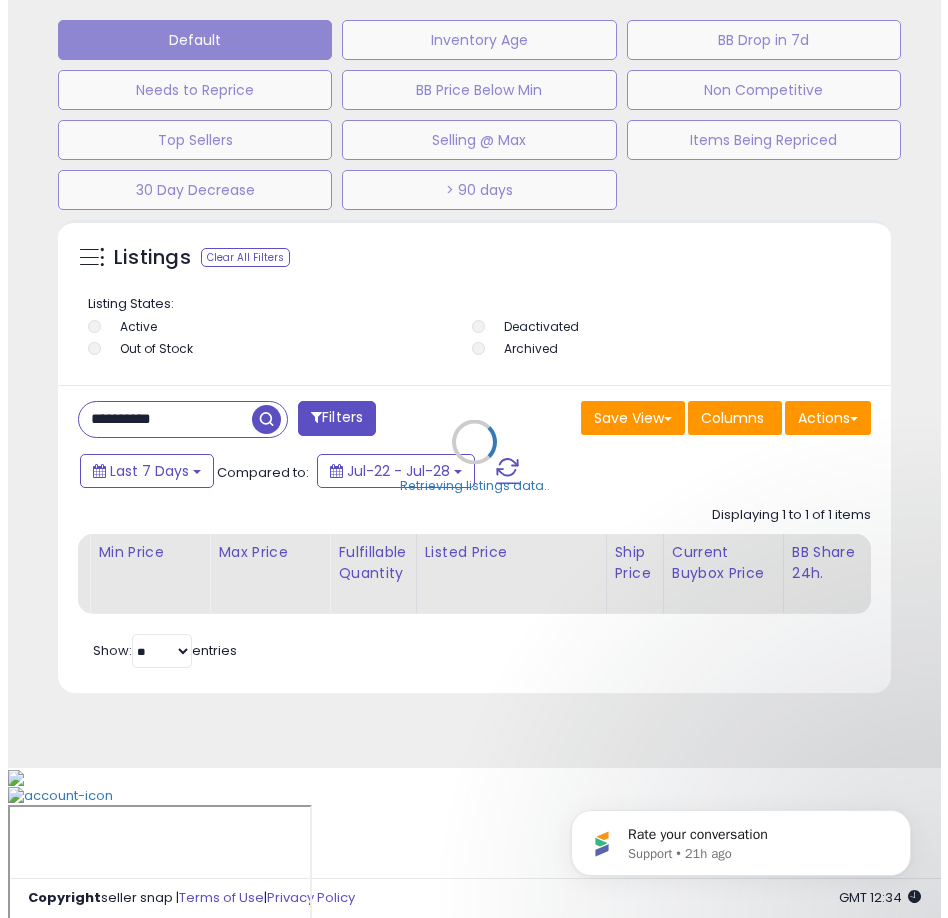 scroll, scrollTop: 1166, scrollLeft: 0, axis: vertical 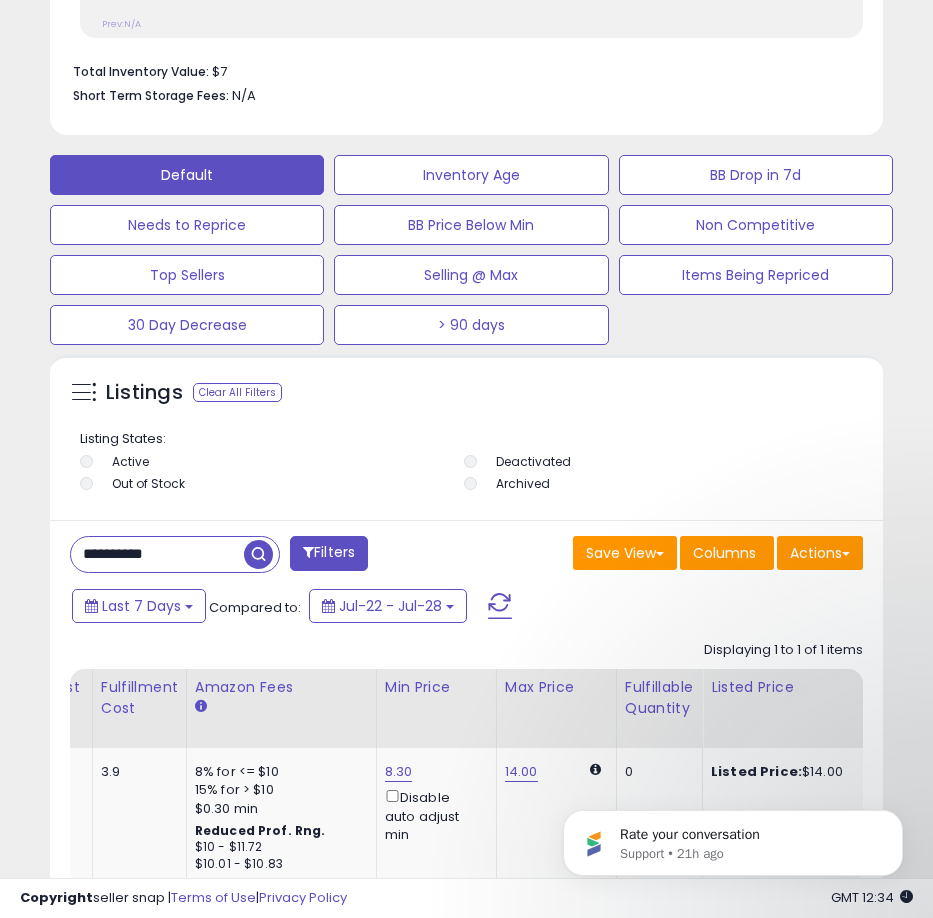click on "**********" at bounding box center (157, 554) 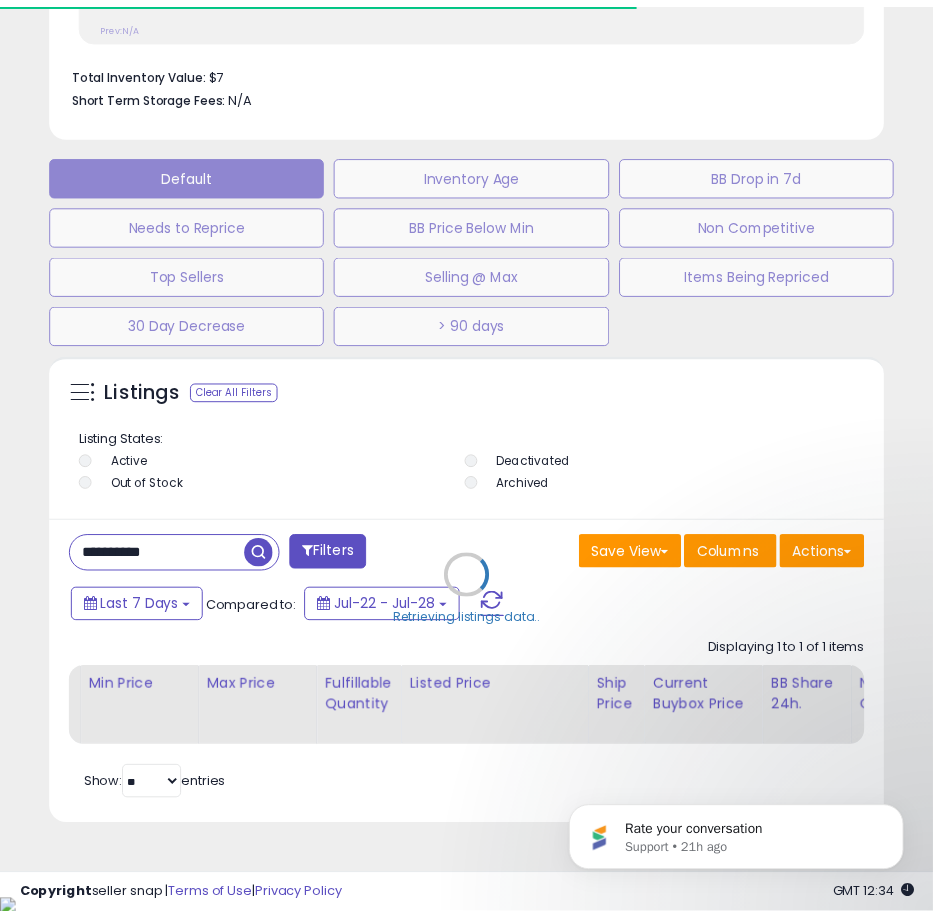 scroll, scrollTop: 390, scrollLeft: 823, axis: both 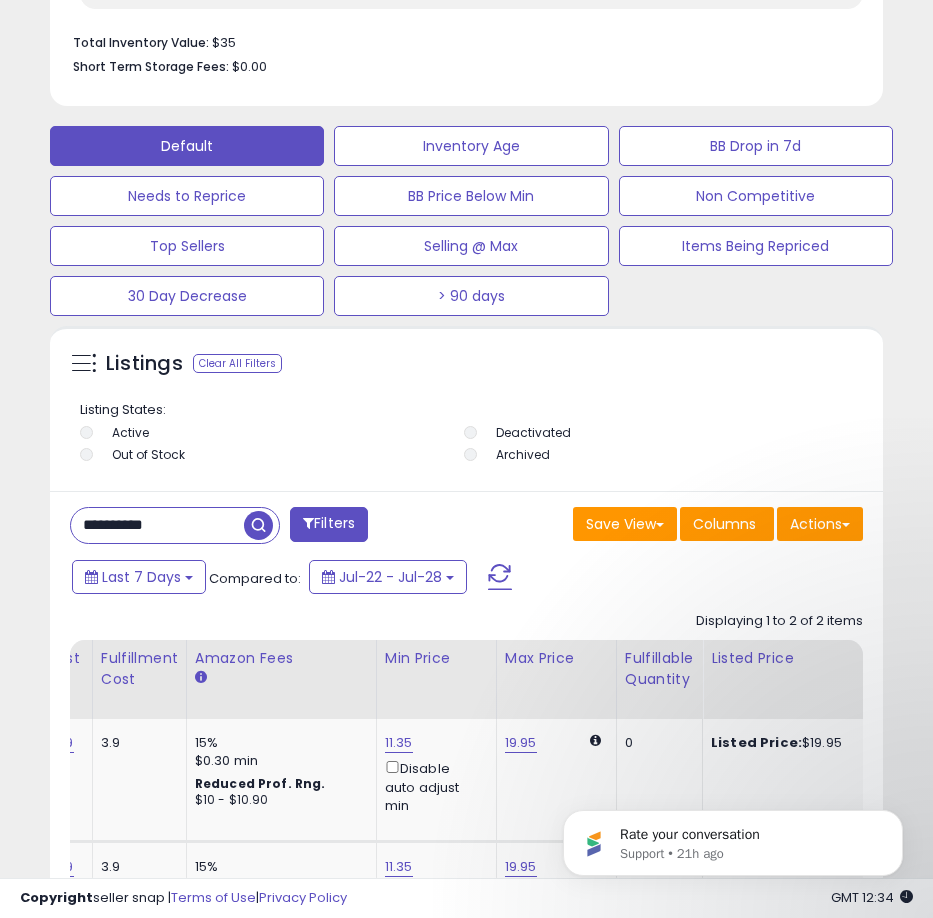 click on "**********" at bounding box center [157, 525] 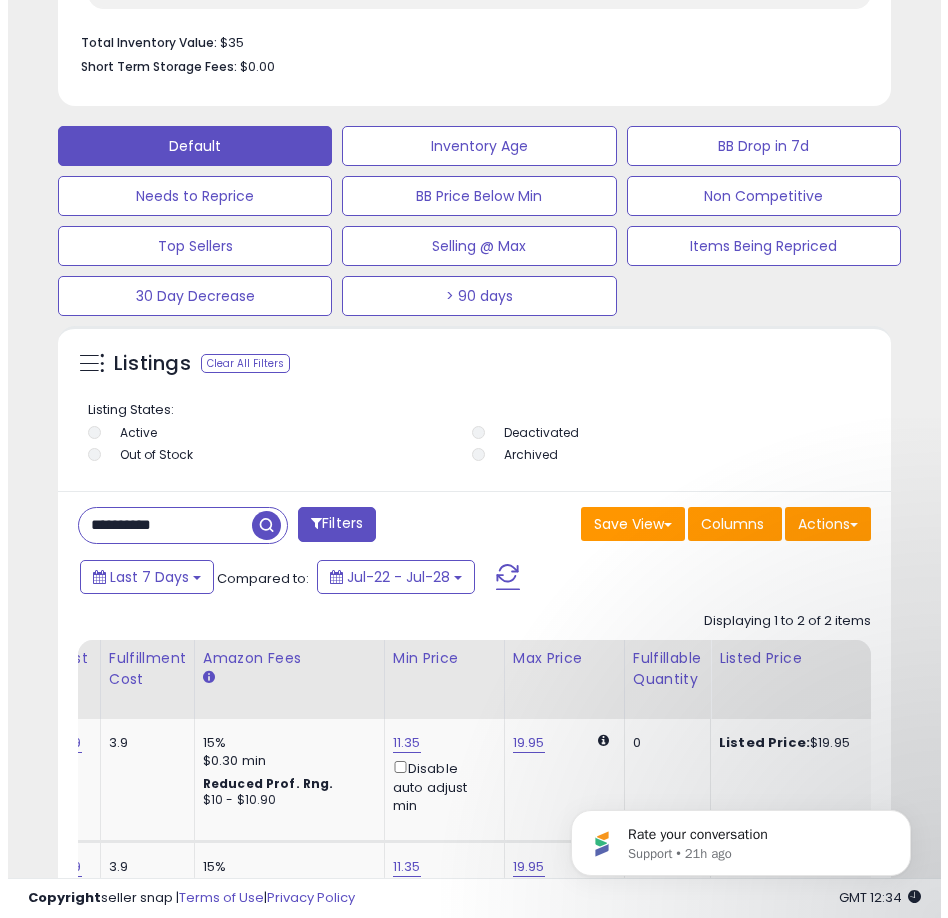 scroll, scrollTop: 1166, scrollLeft: 0, axis: vertical 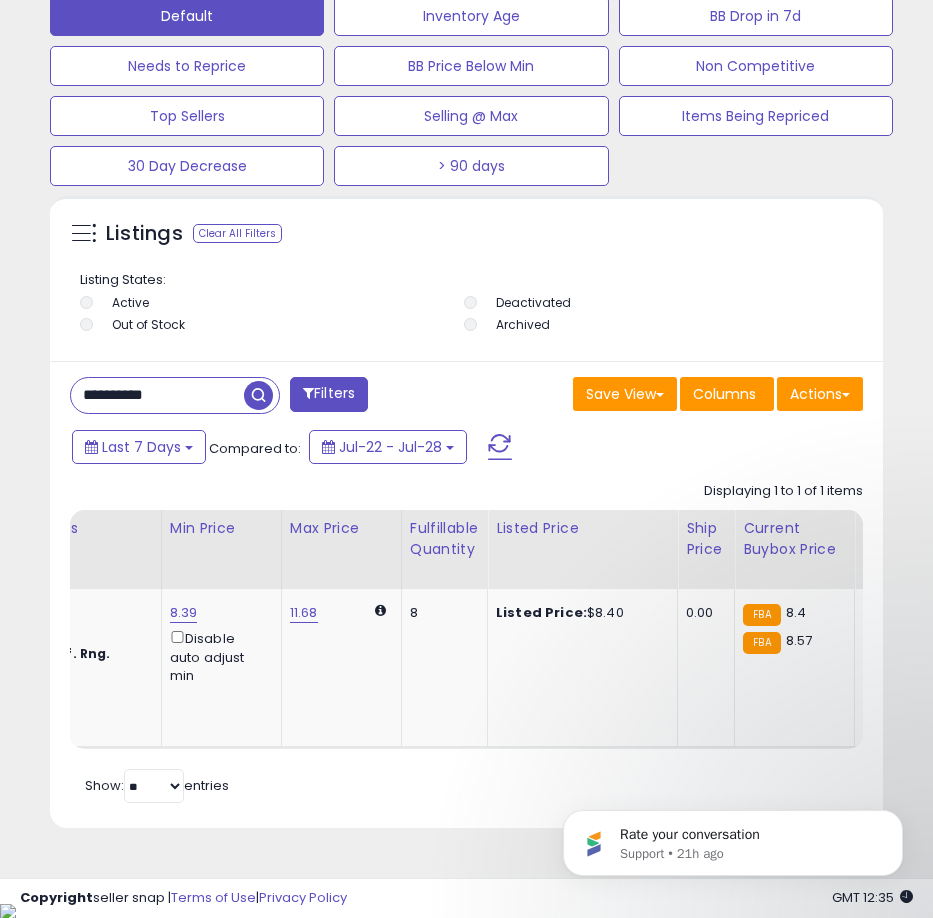 click on "**********" at bounding box center (157, 395) 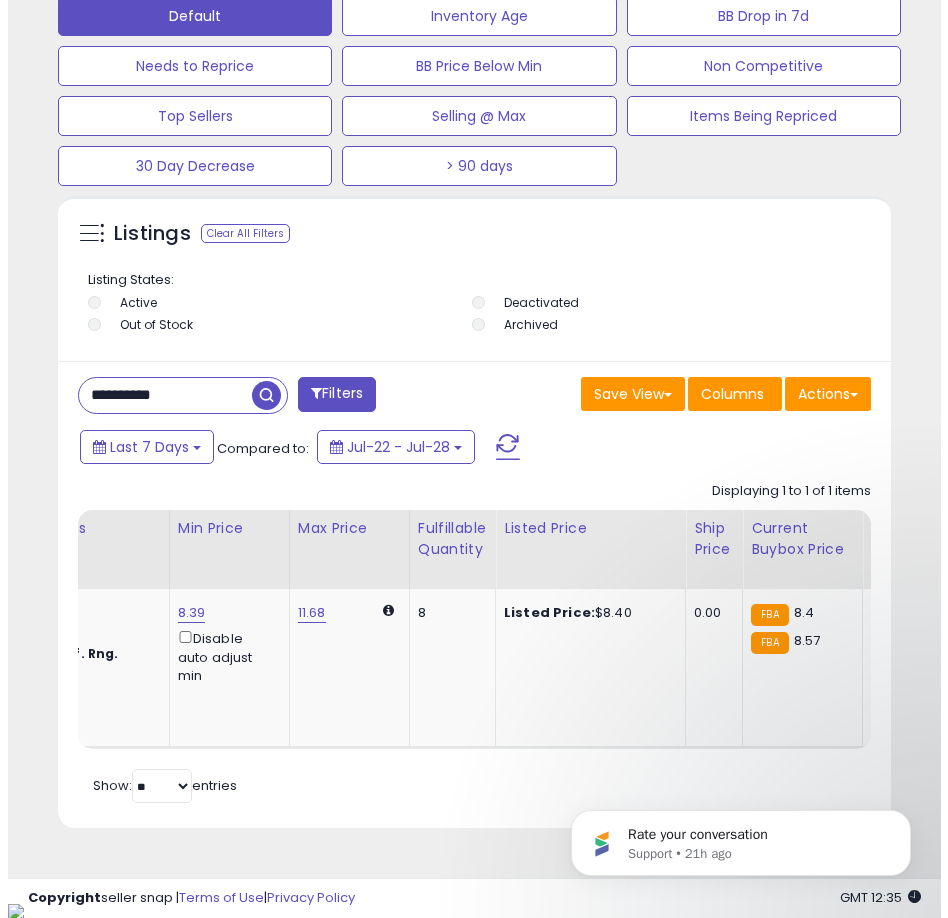 scroll, scrollTop: 1166, scrollLeft: 0, axis: vertical 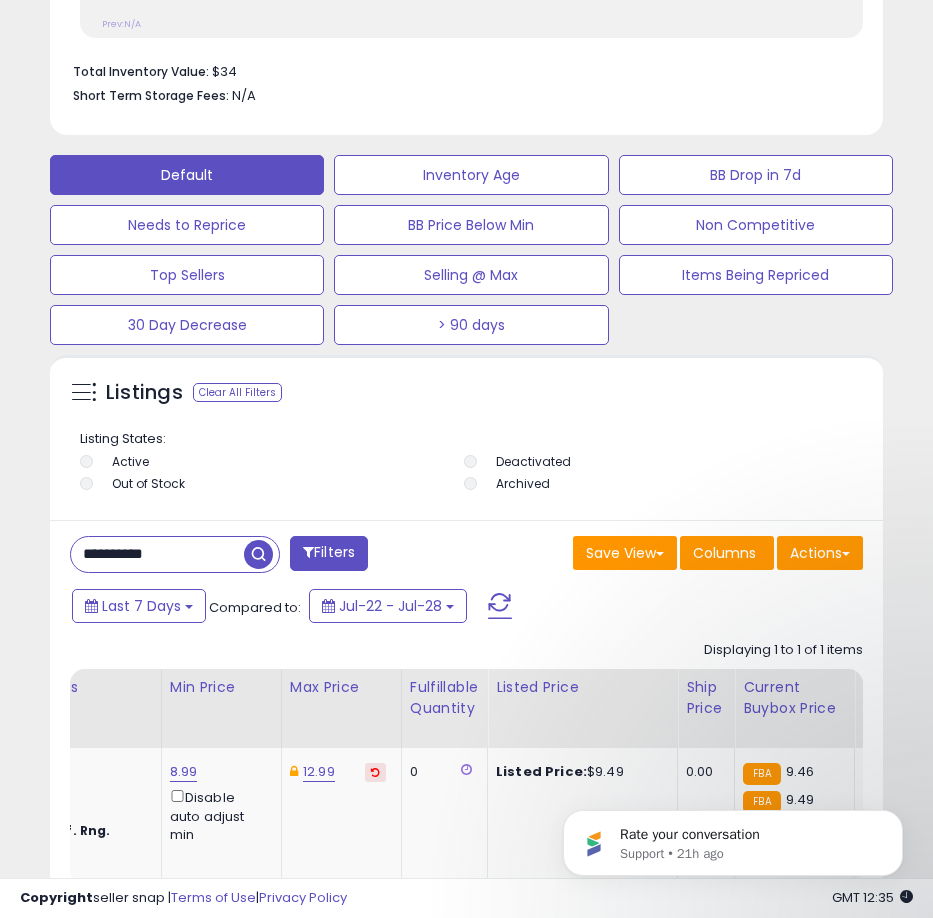 click on "**********" at bounding box center (157, 554) 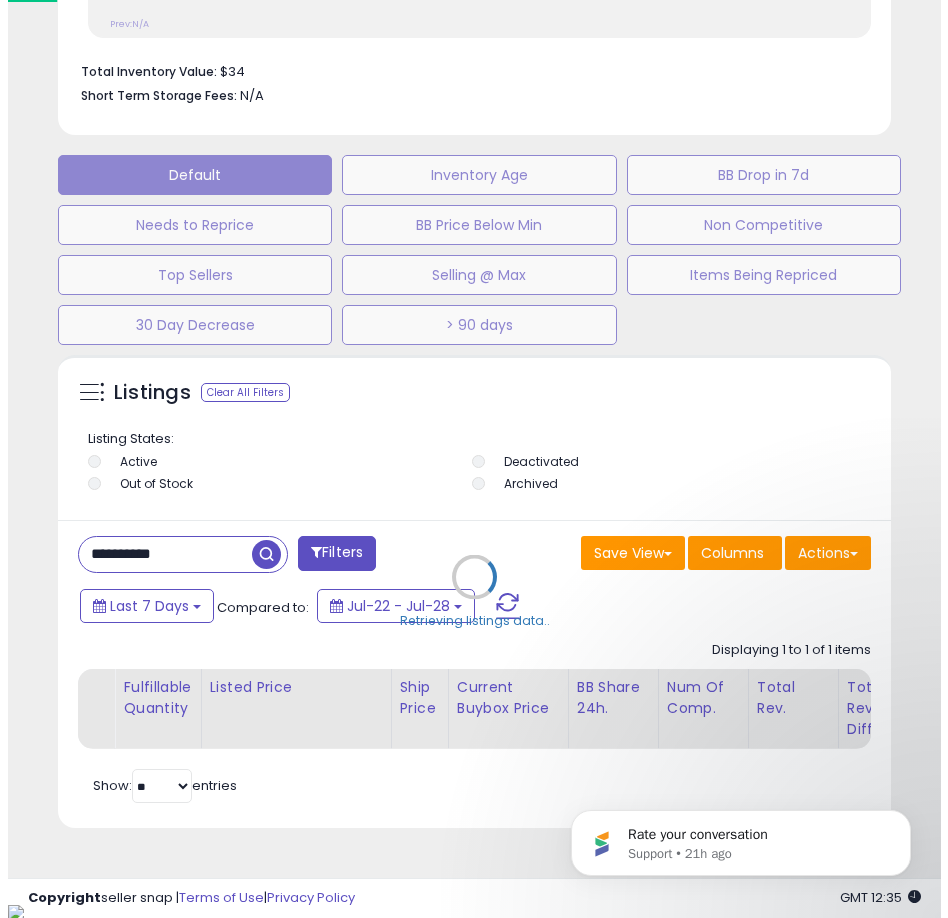 scroll, scrollTop: 999610, scrollLeft: 999162, axis: both 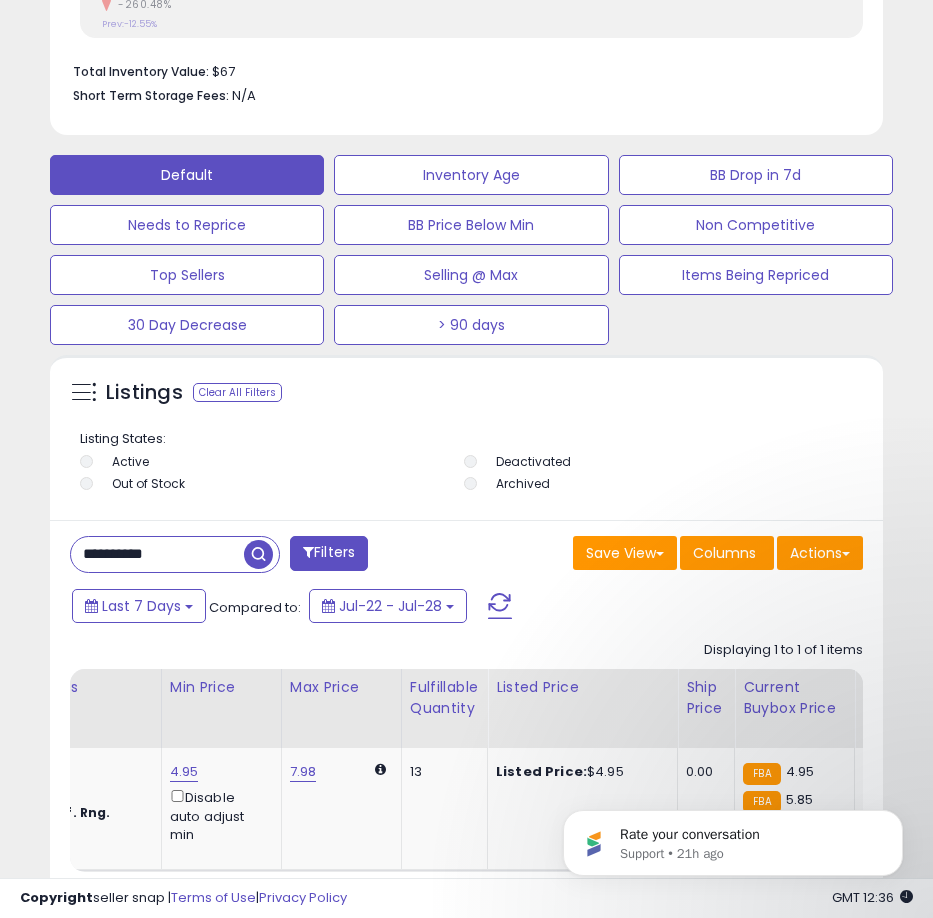 click on "**********" at bounding box center (157, 554) 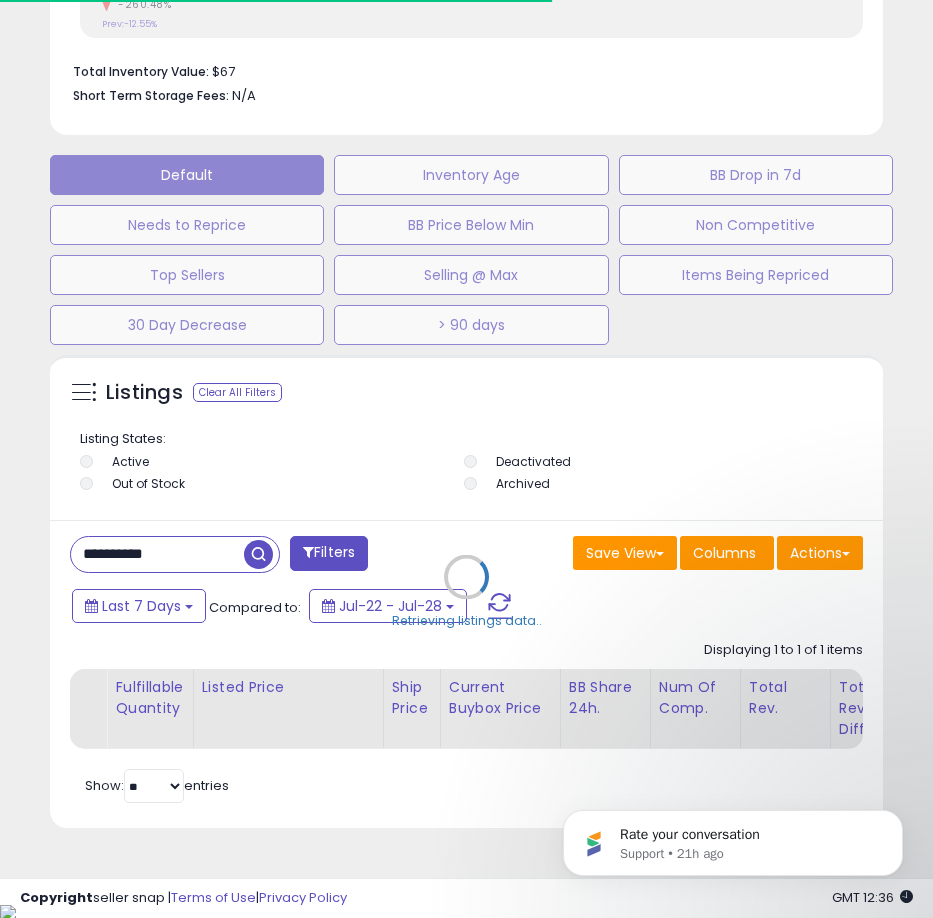 scroll, scrollTop: 390, scrollLeft: 823, axis: both 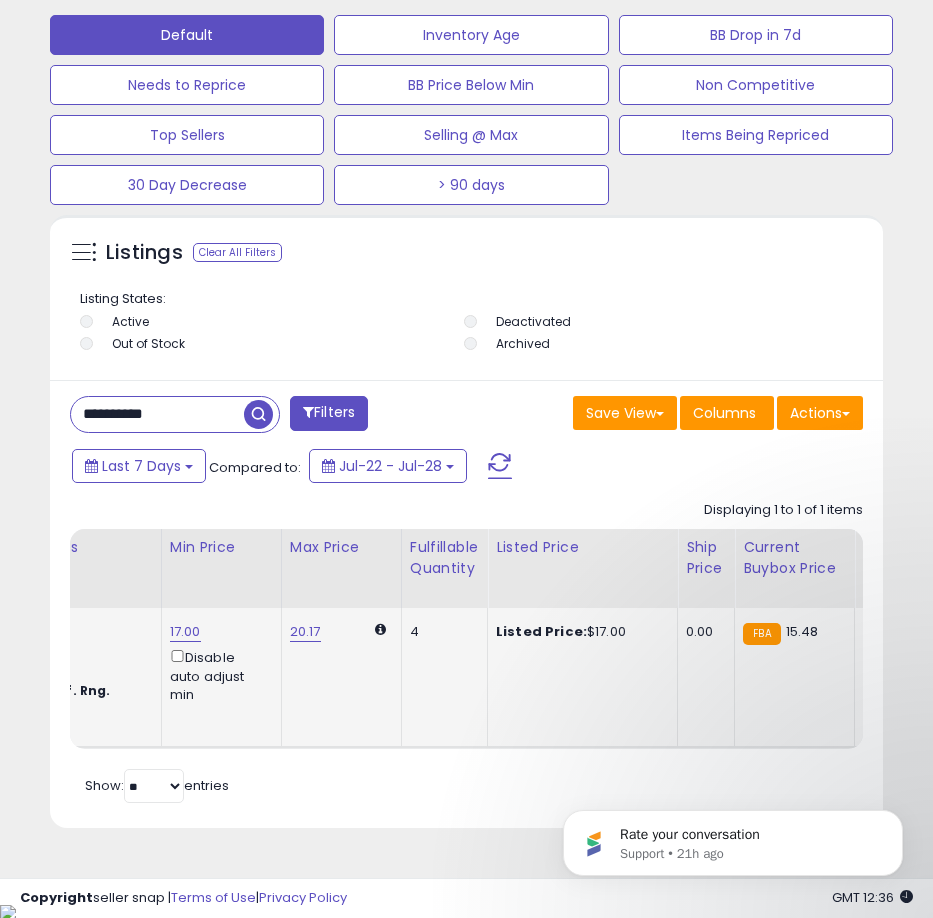 click on "17.00" at bounding box center (185, 632) 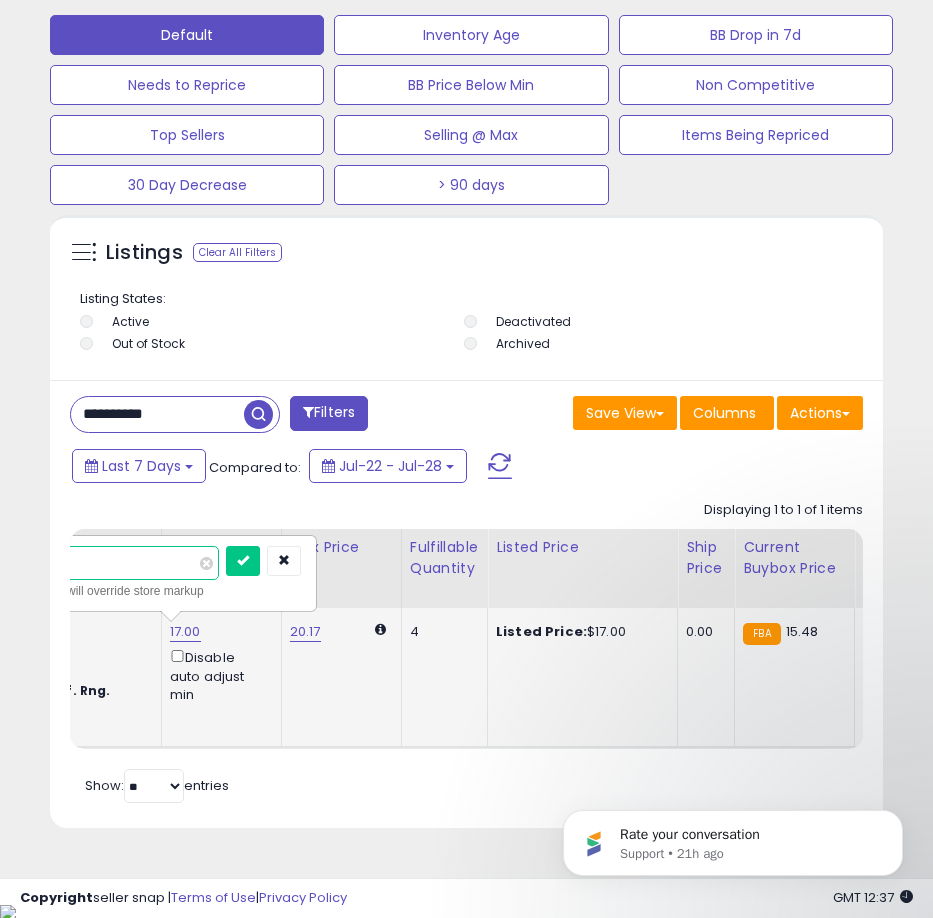 click on "*****" at bounding box center [130, 563] 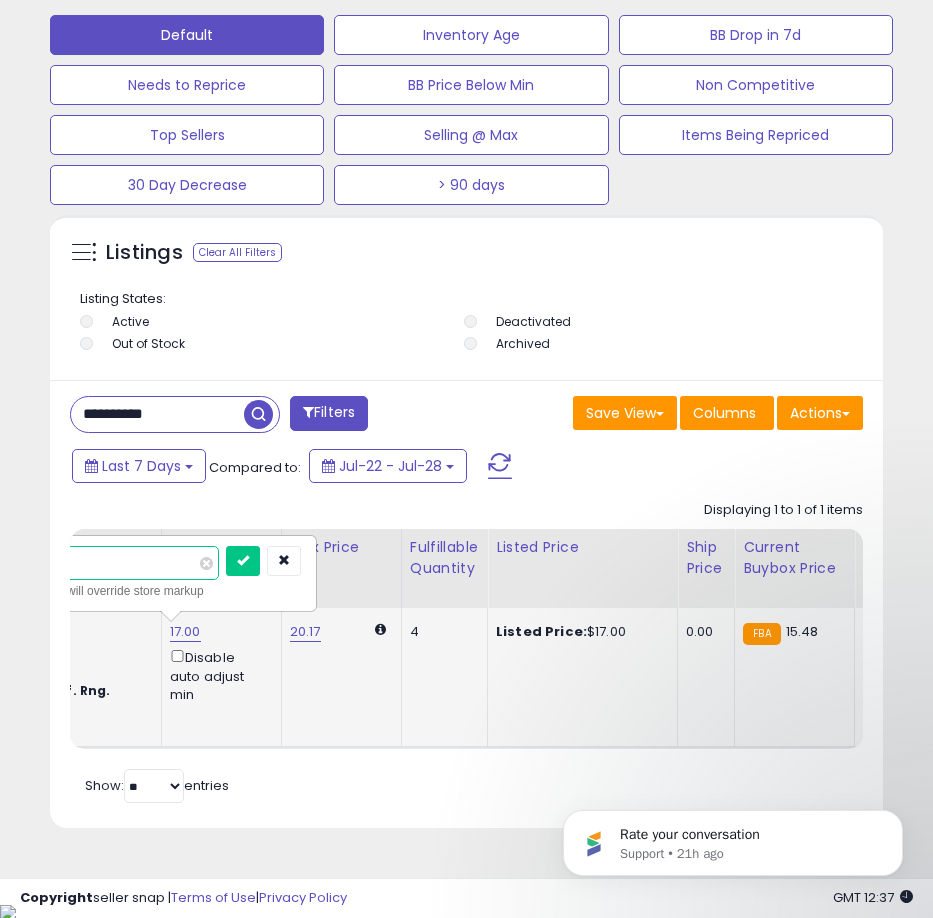 scroll, scrollTop: 0, scrollLeft: 747, axis: horizontal 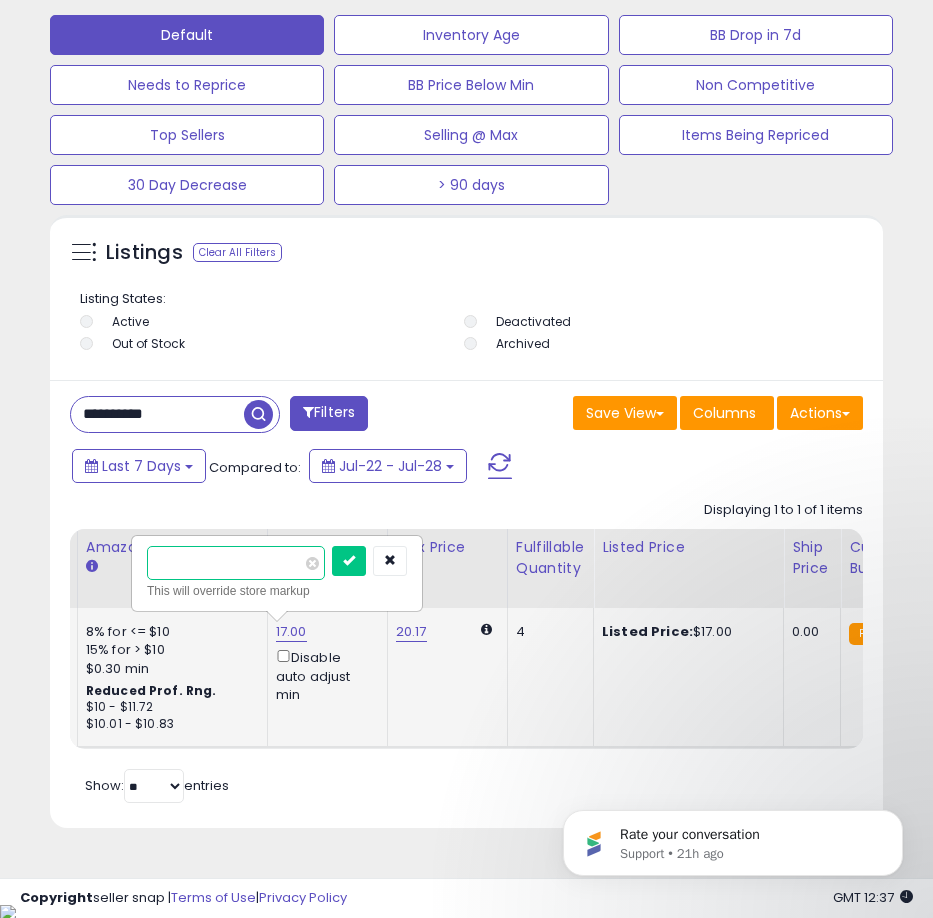 type on "*" 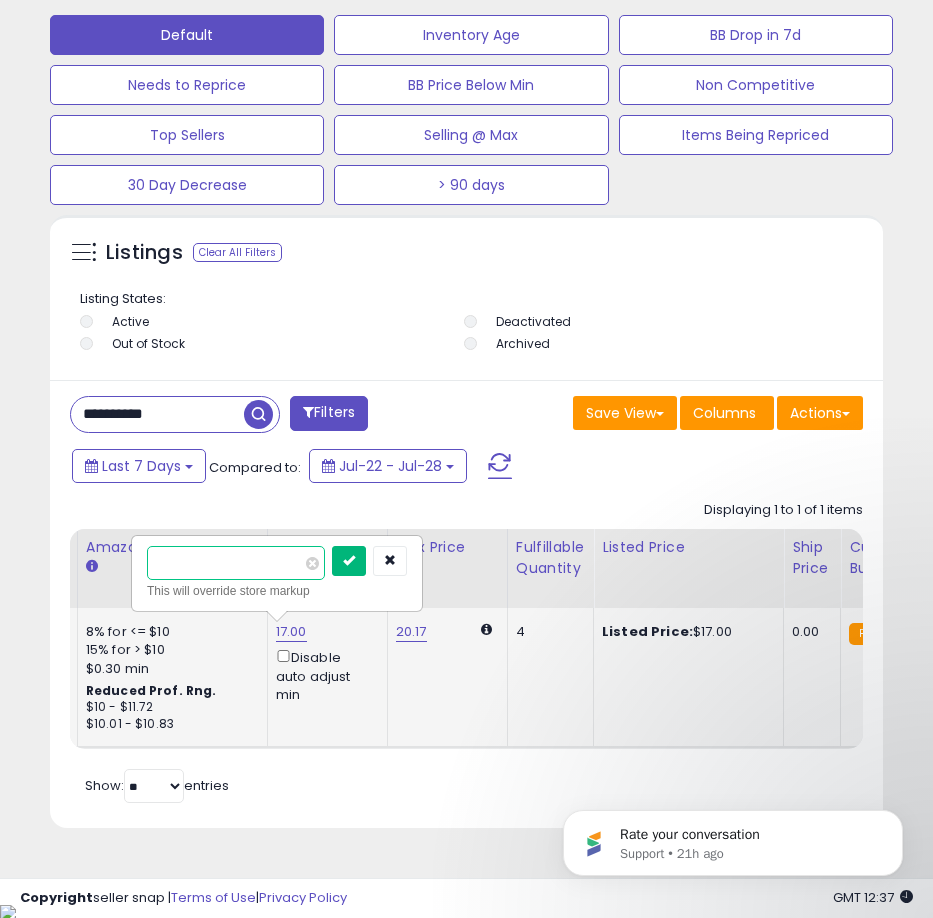 type on "*****" 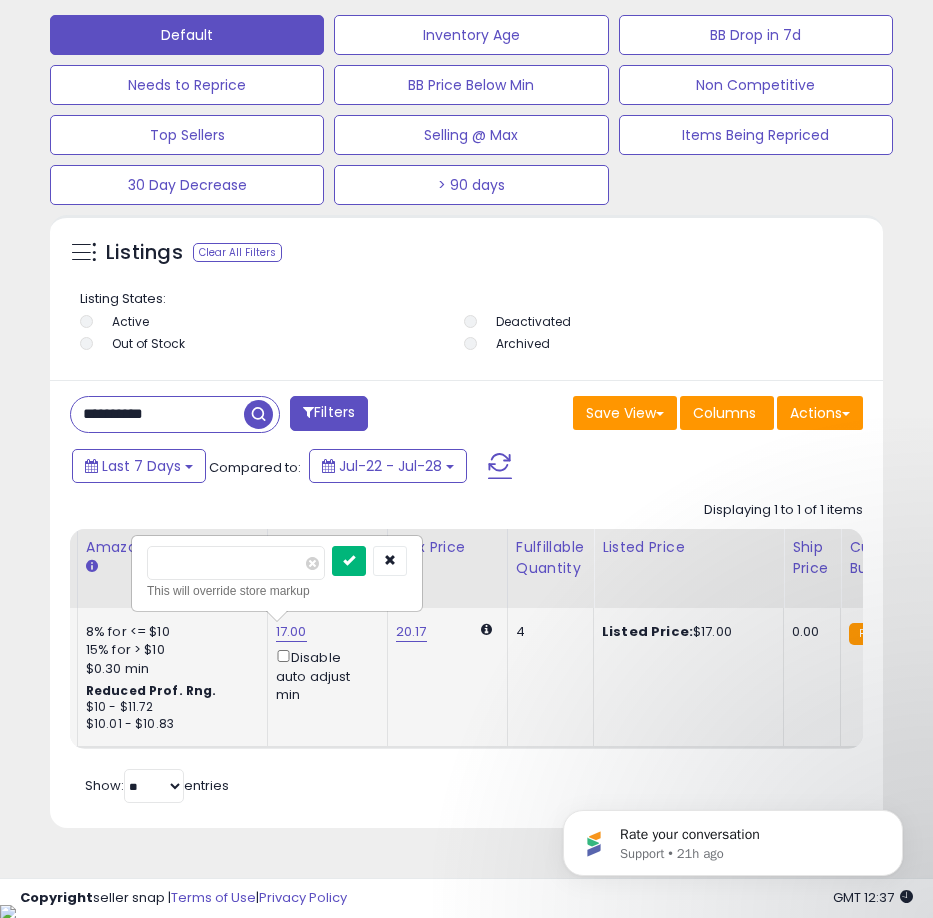 click at bounding box center [349, 561] 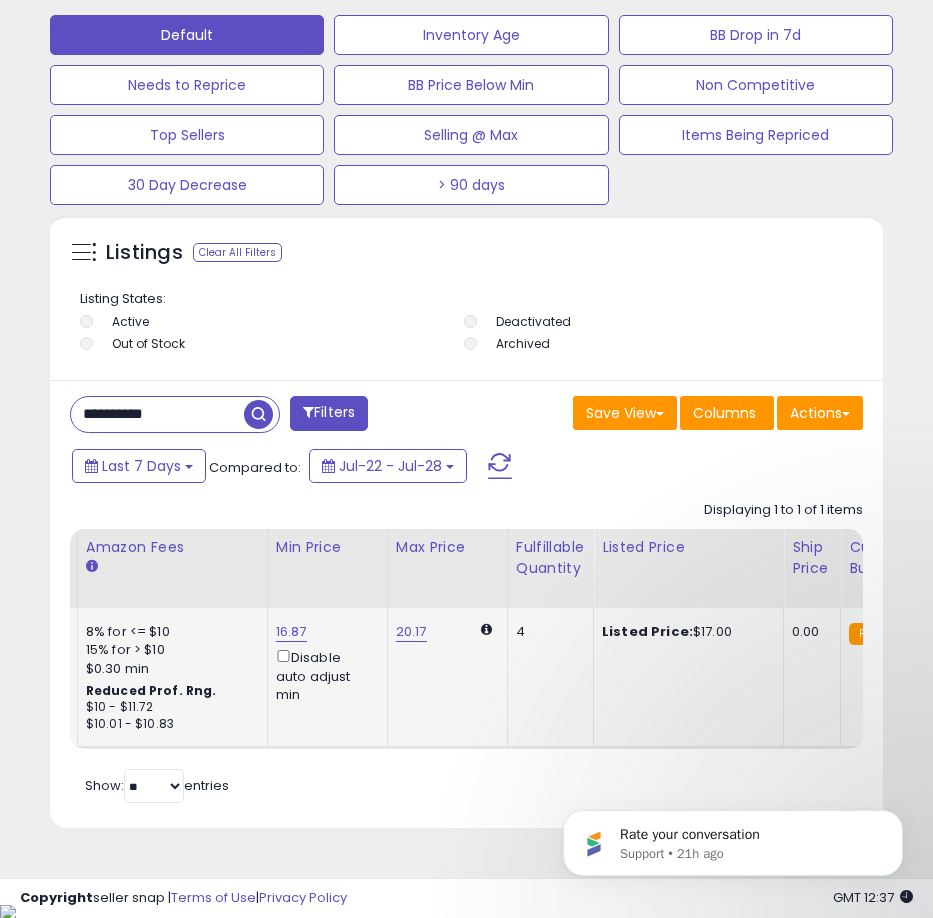 click on "**********" at bounding box center (157, 414) 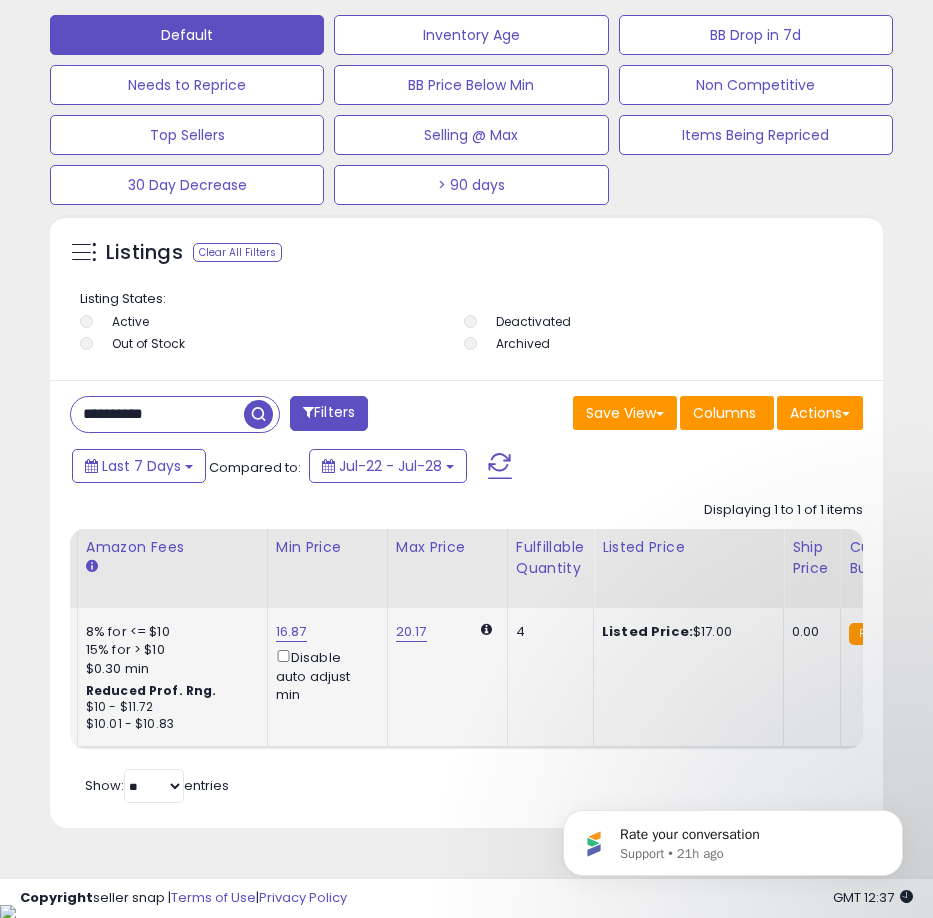 click on "**********" at bounding box center [157, 414] 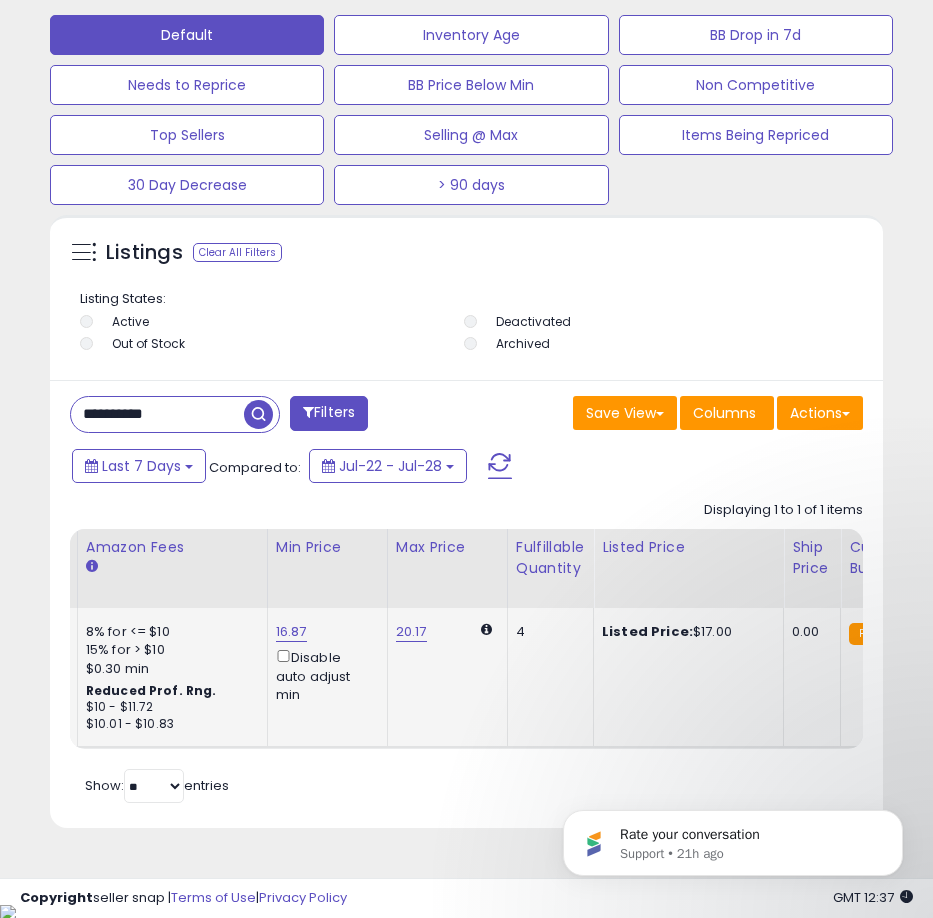 paste 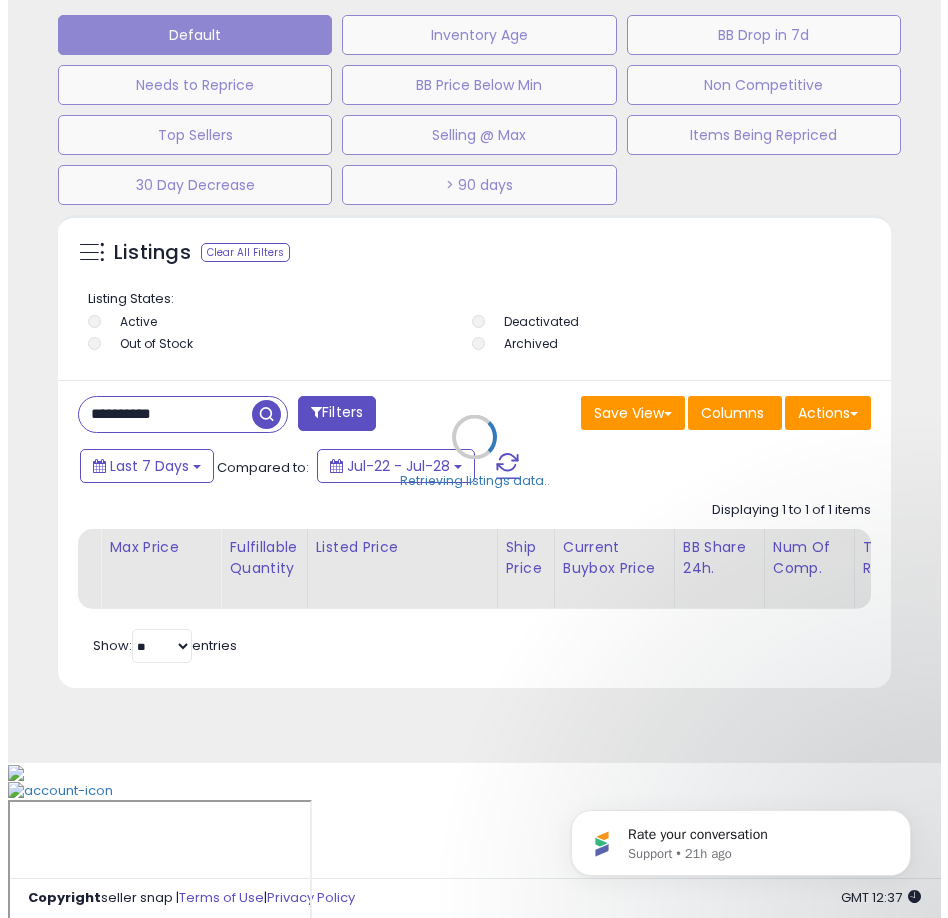scroll, scrollTop: 1166, scrollLeft: 0, axis: vertical 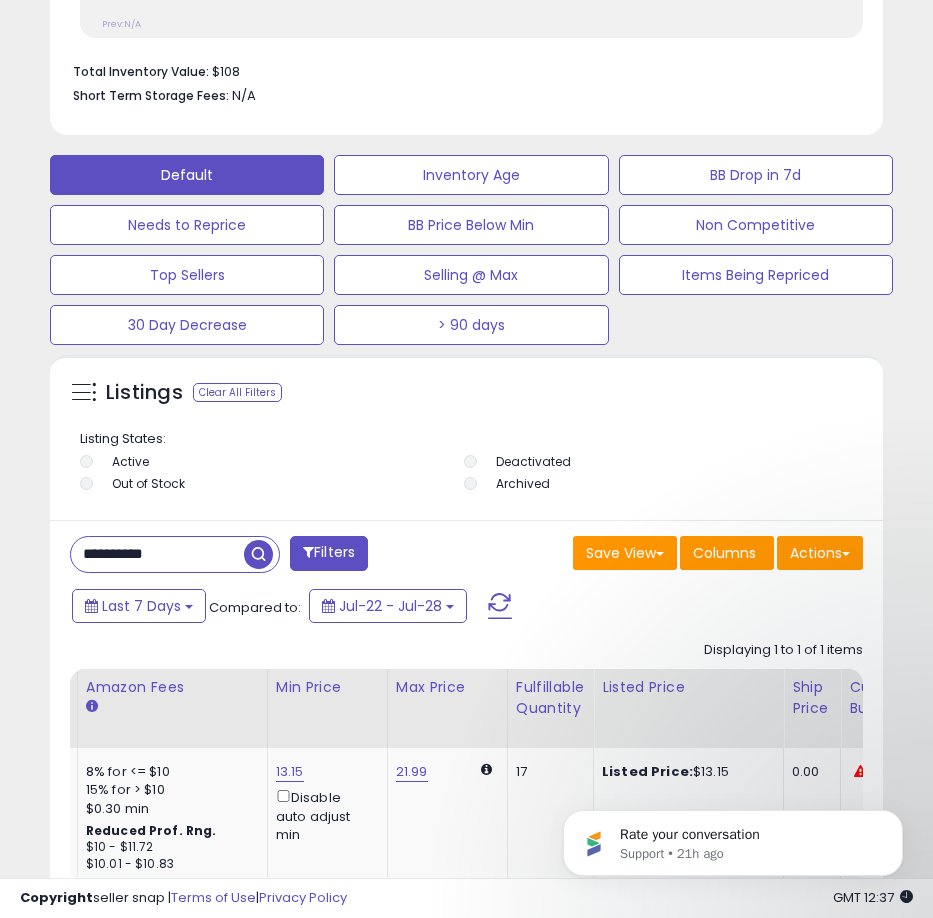 click on "**********" at bounding box center [157, 554] 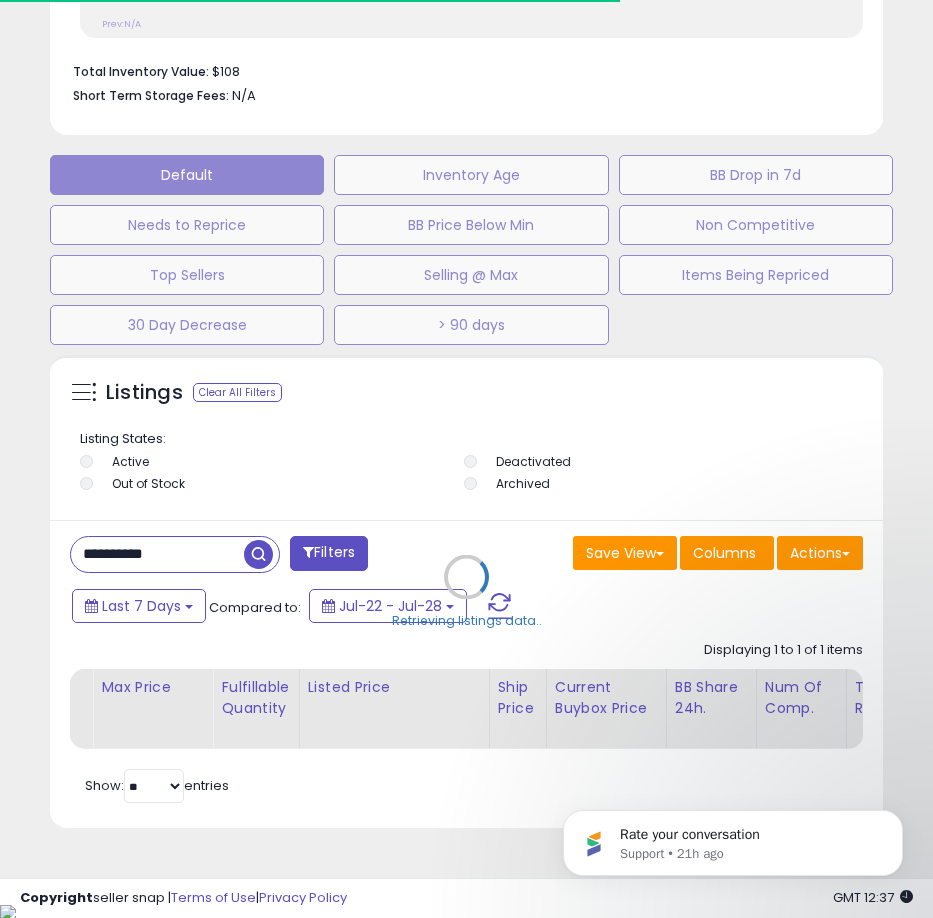 scroll, scrollTop: 390, scrollLeft: 823, axis: both 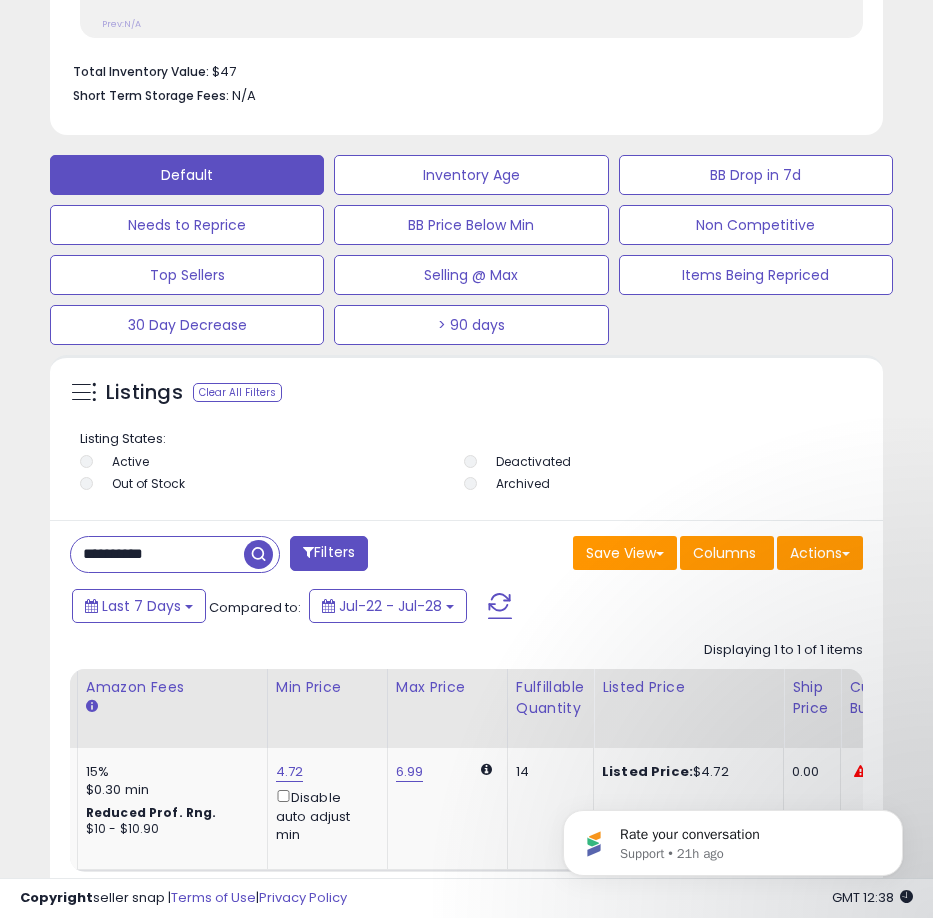 click on "**********" at bounding box center (157, 554) 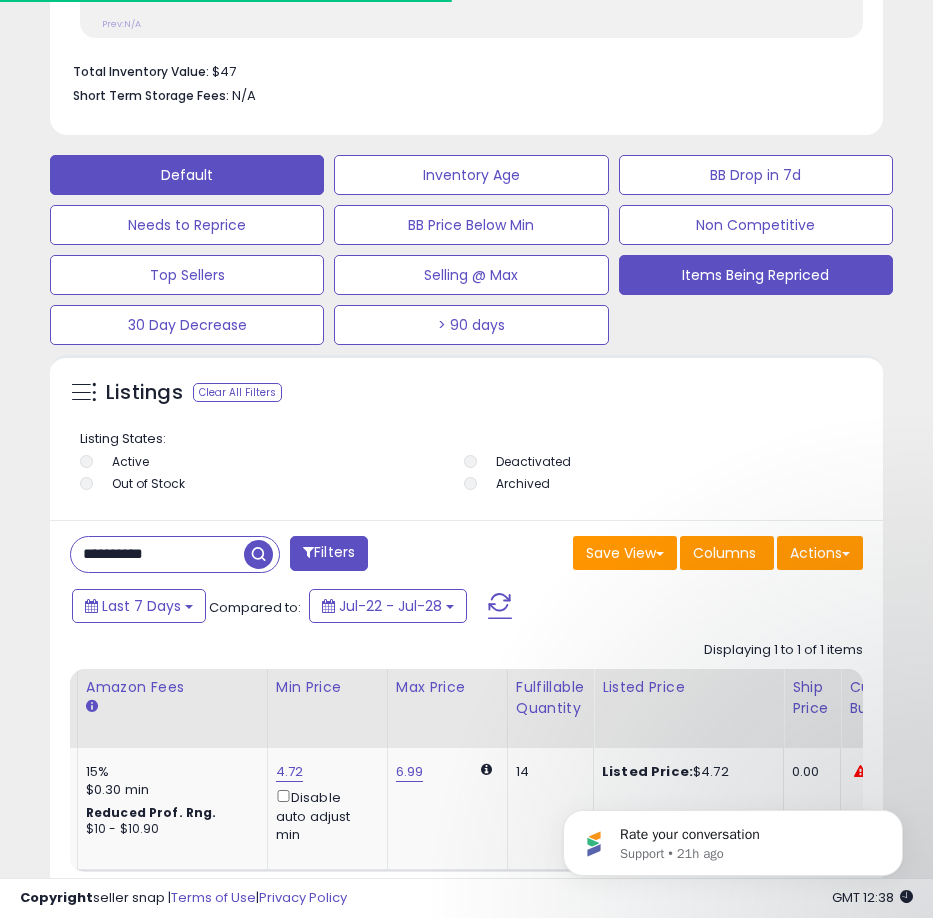 scroll, scrollTop: 390, scrollLeft: 823, axis: both 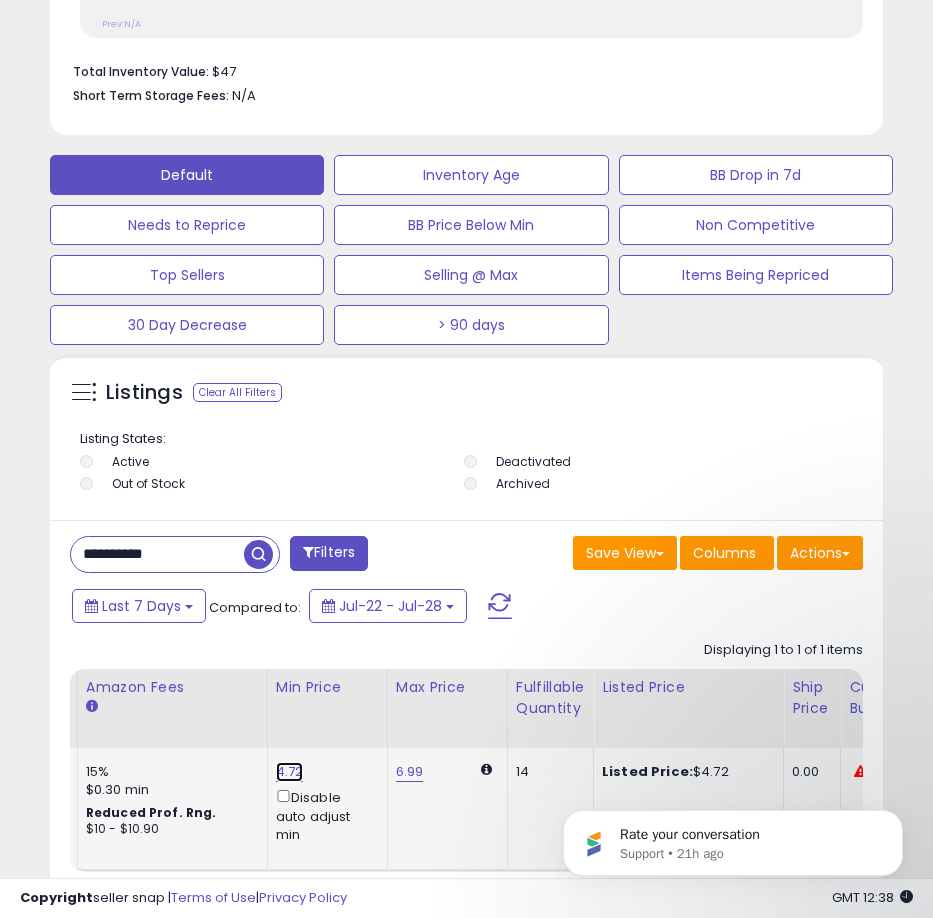 click on "4.72" at bounding box center (290, 772) 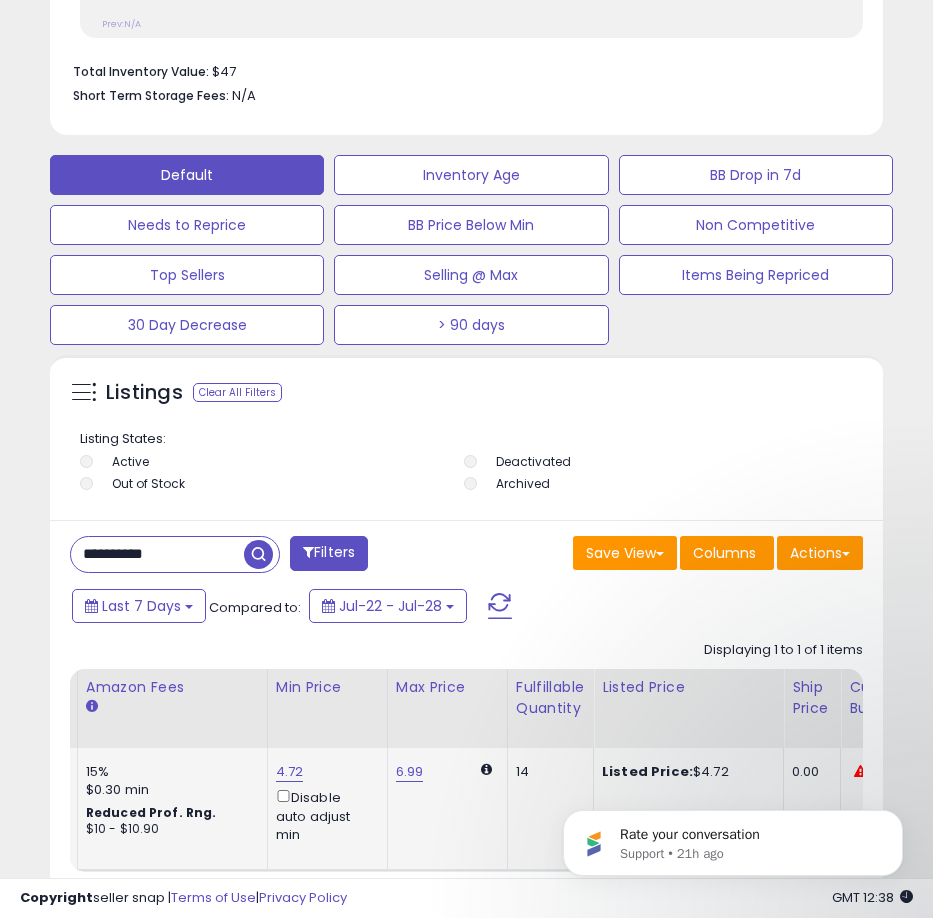 click on "4.72" at bounding box center [290, 772] 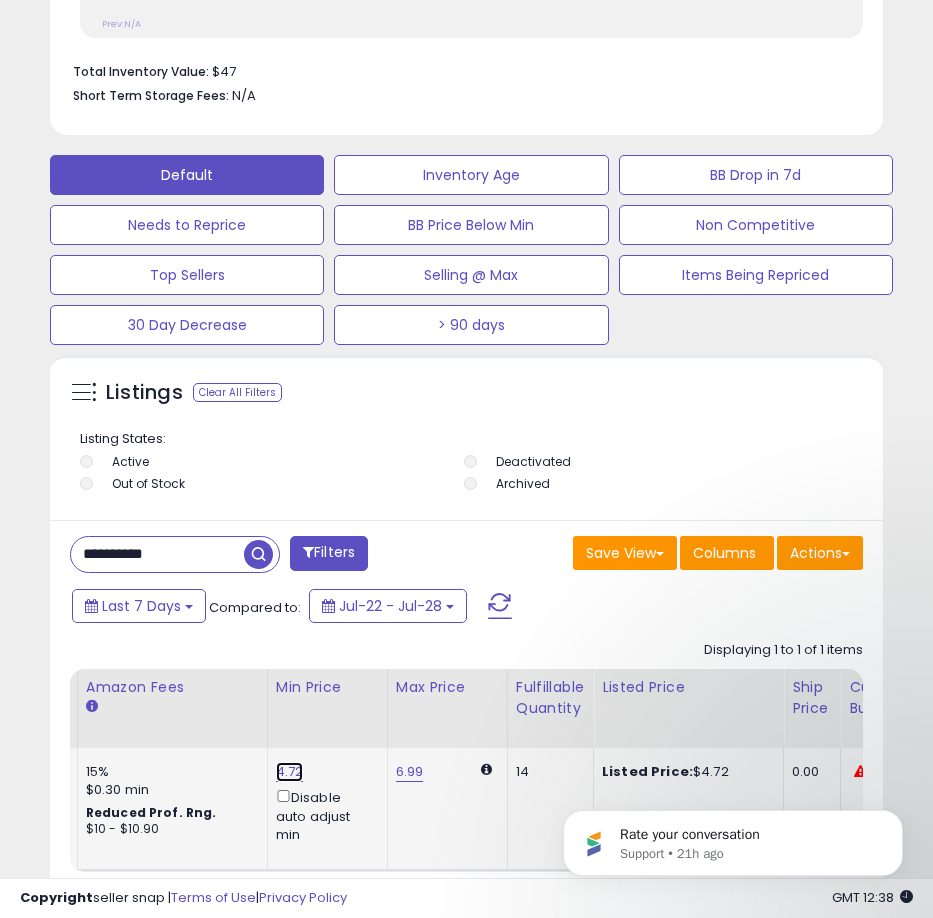 click on "4.72" at bounding box center (290, 772) 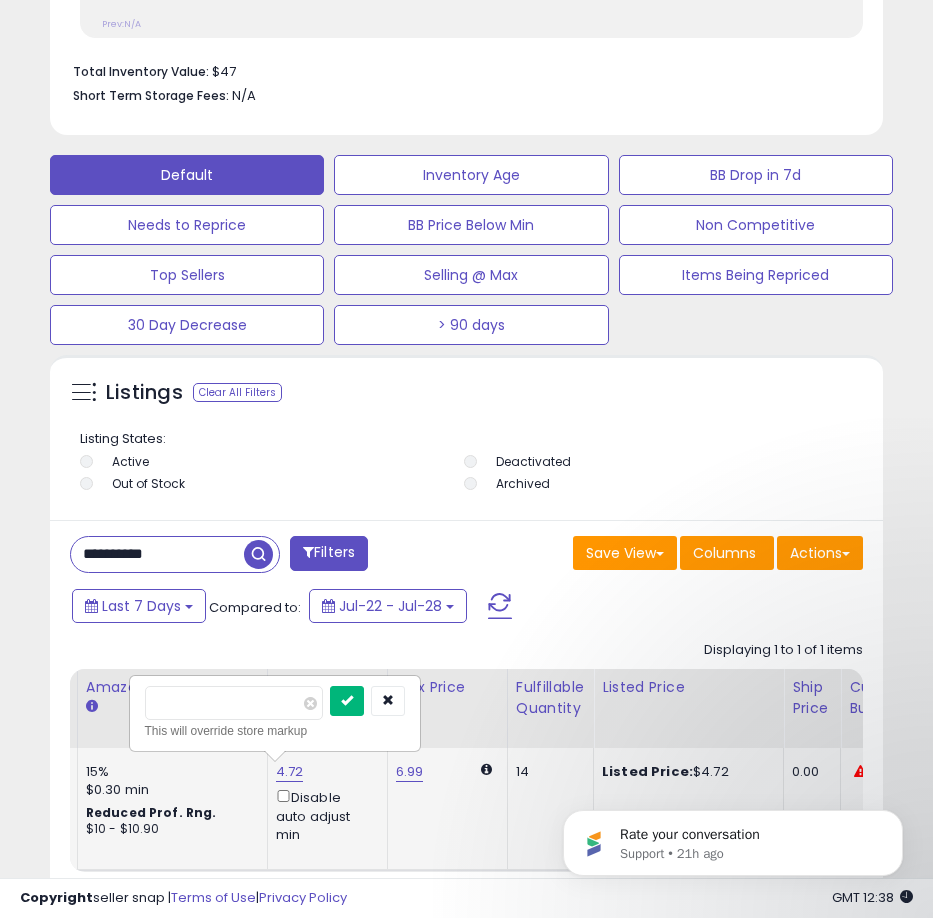 type on "****" 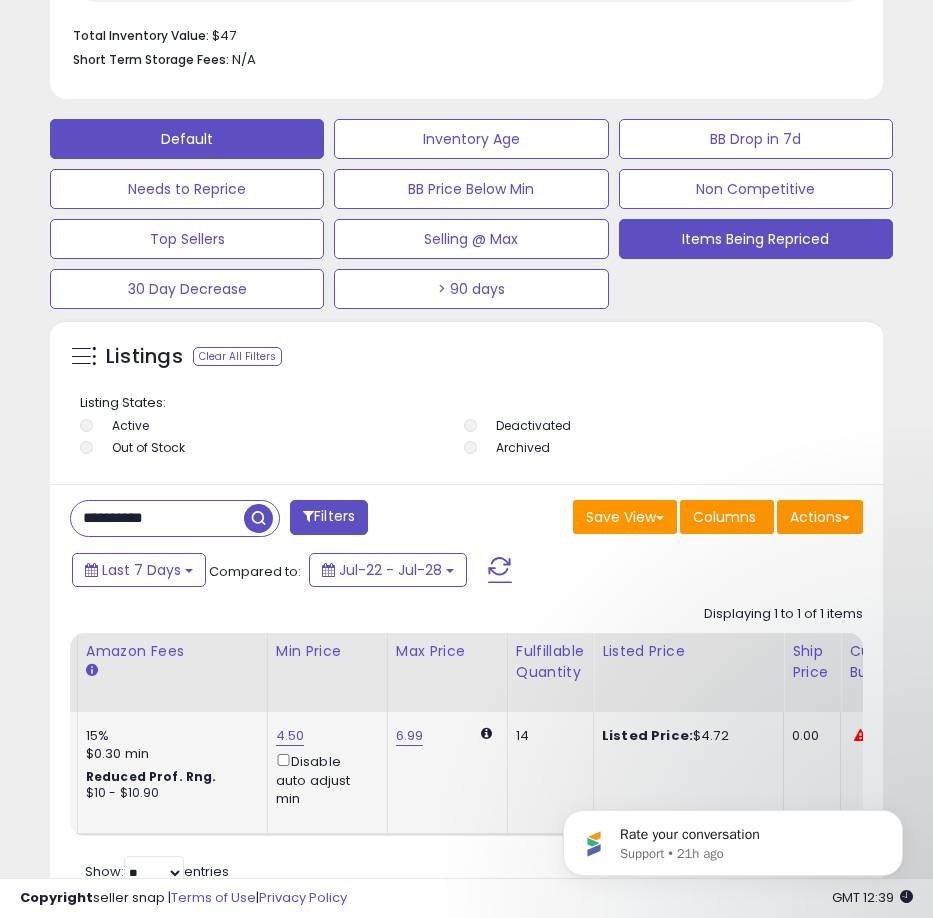scroll, scrollTop: 1203, scrollLeft: 0, axis: vertical 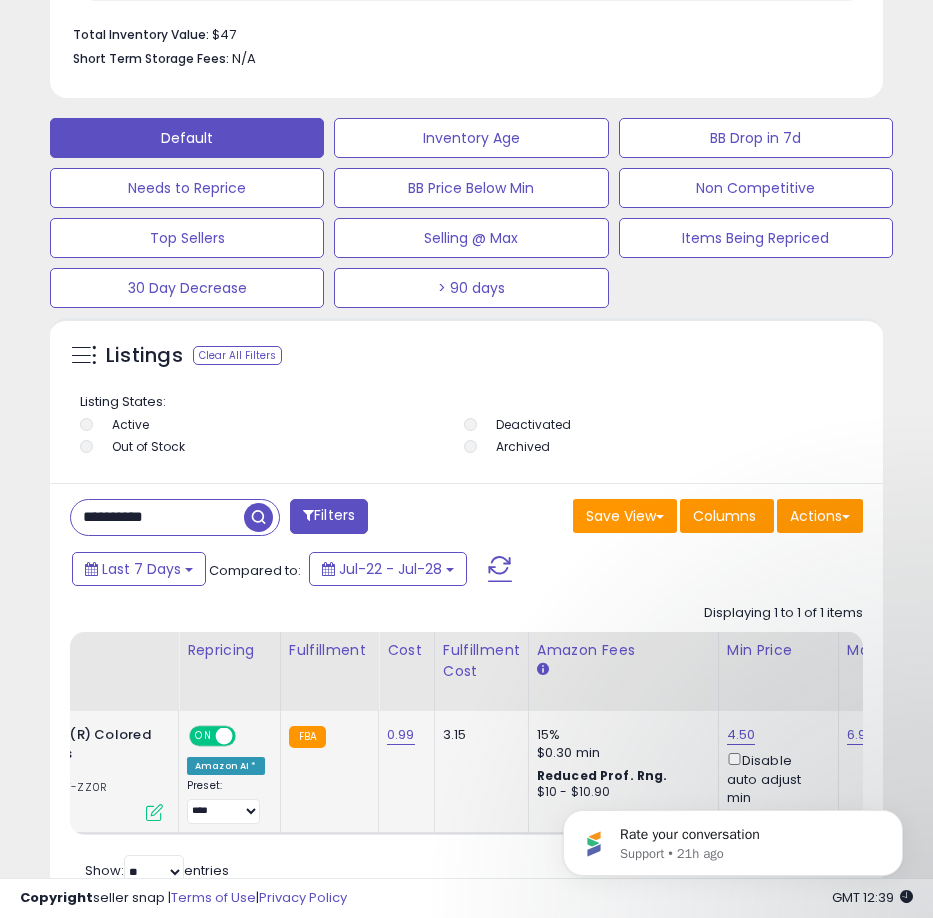 click on "**********" at bounding box center (157, 517) 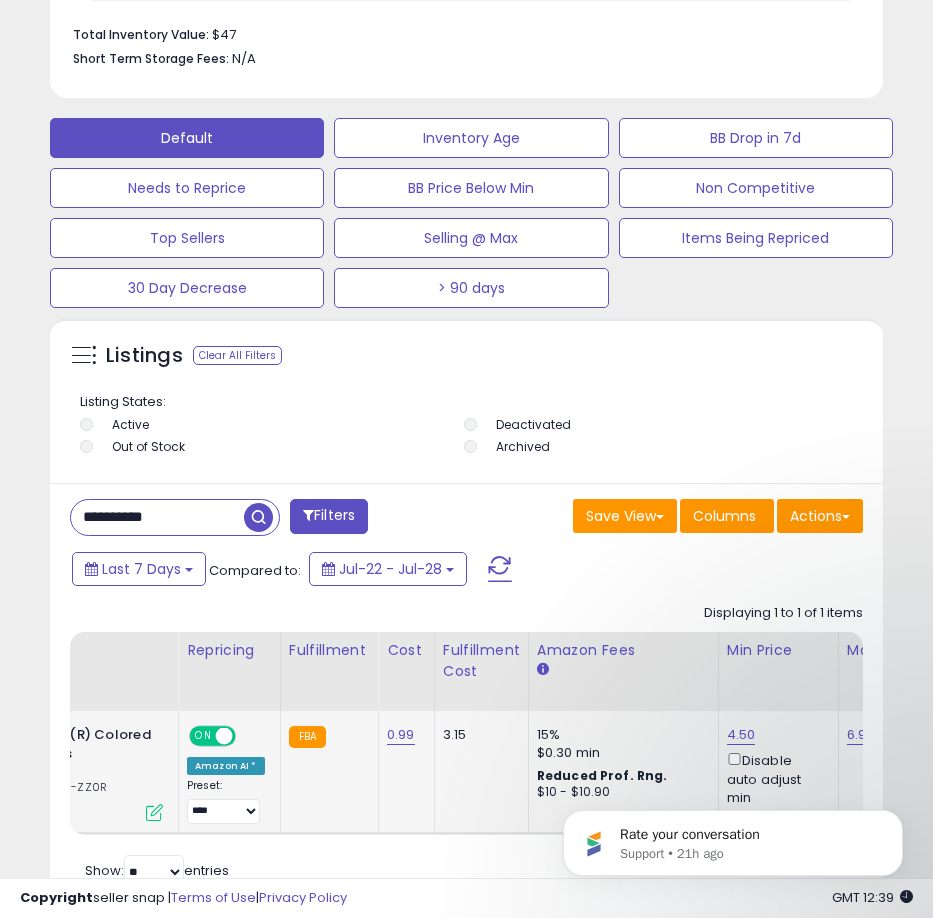 click on "**********" at bounding box center (157, 517) 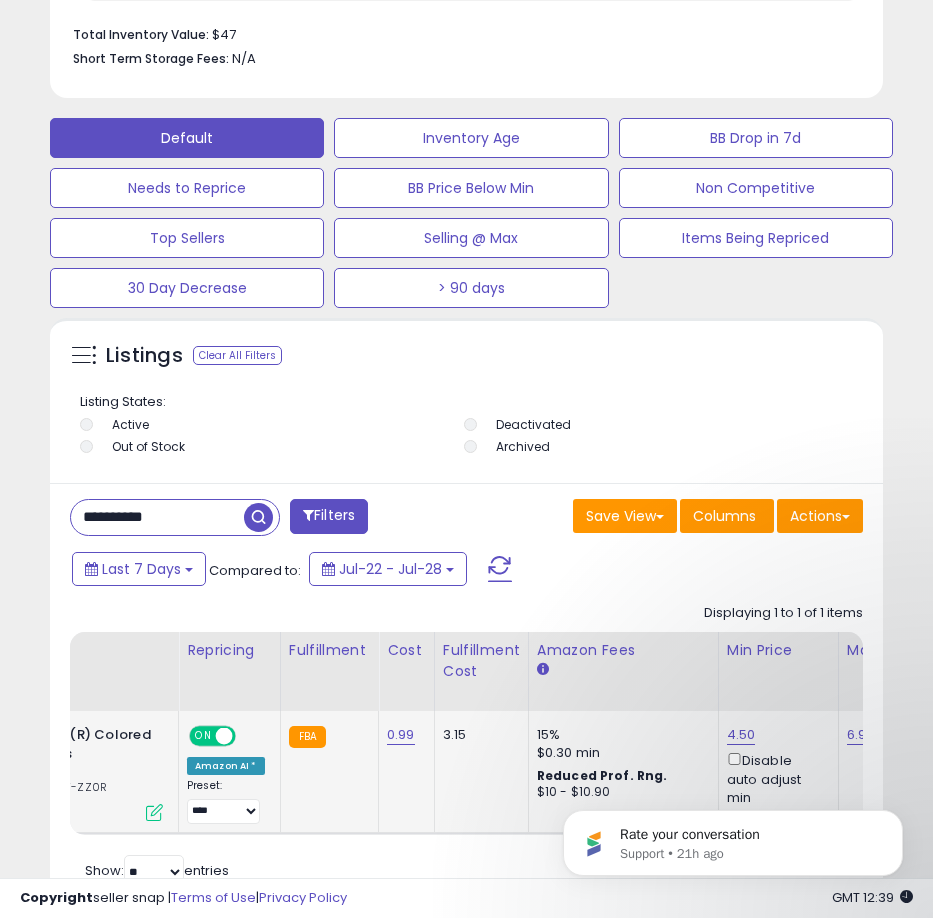 paste 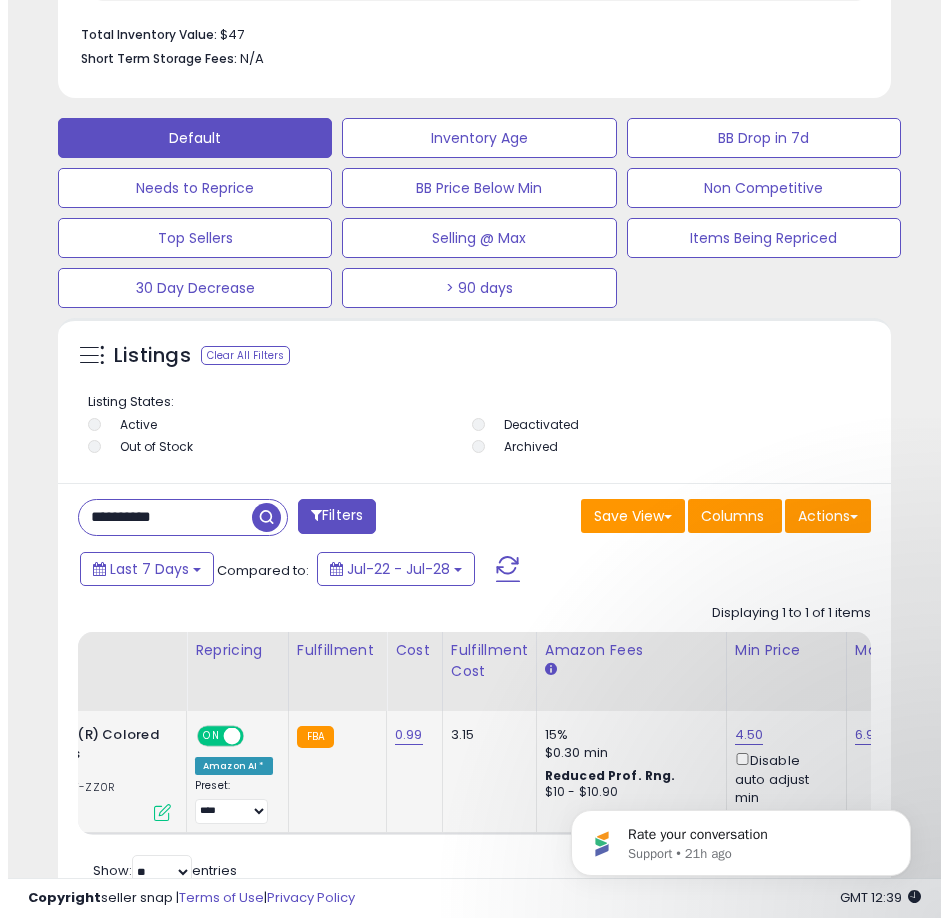 scroll, scrollTop: 1166, scrollLeft: 0, axis: vertical 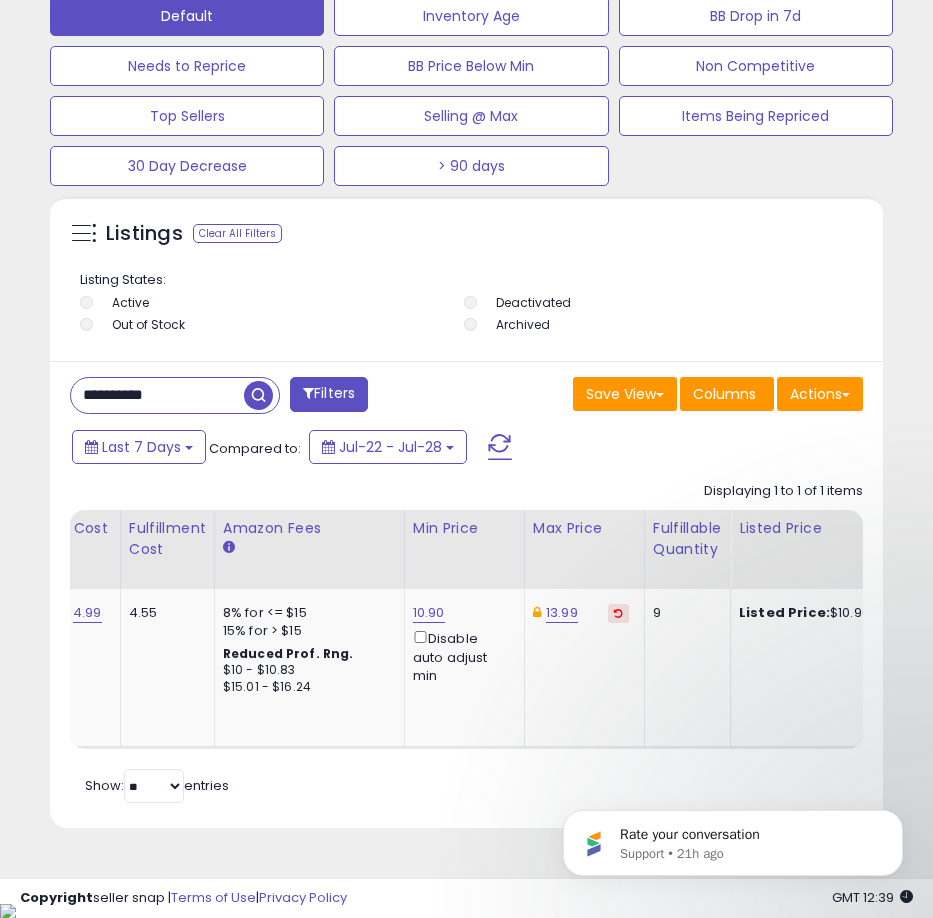 click on "**********" at bounding box center [157, 395] 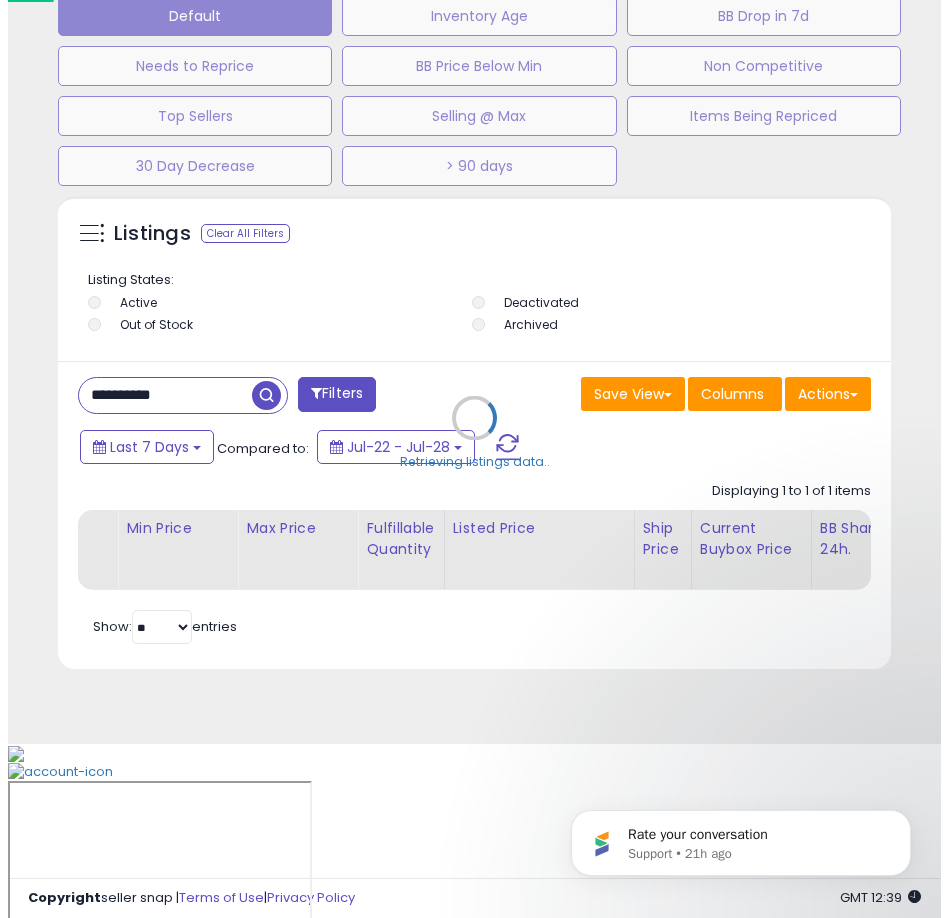 scroll, scrollTop: 1166, scrollLeft: 0, axis: vertical 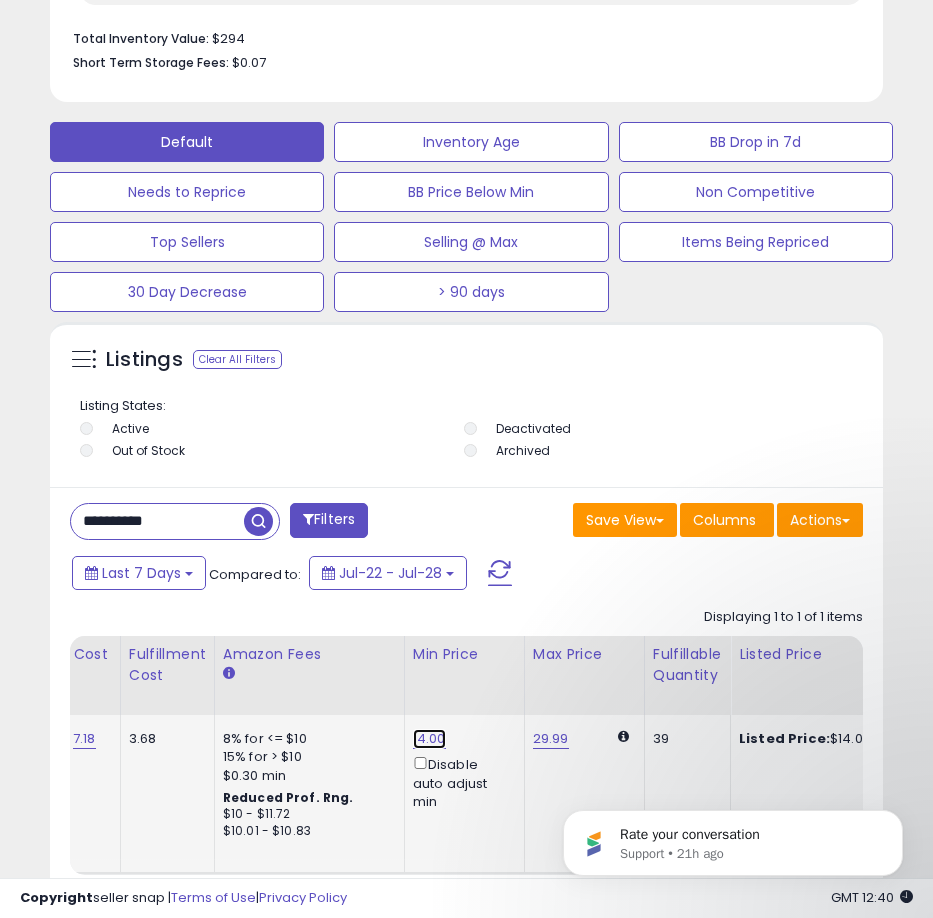 click on "14.00" at bounding box center (429, 739) 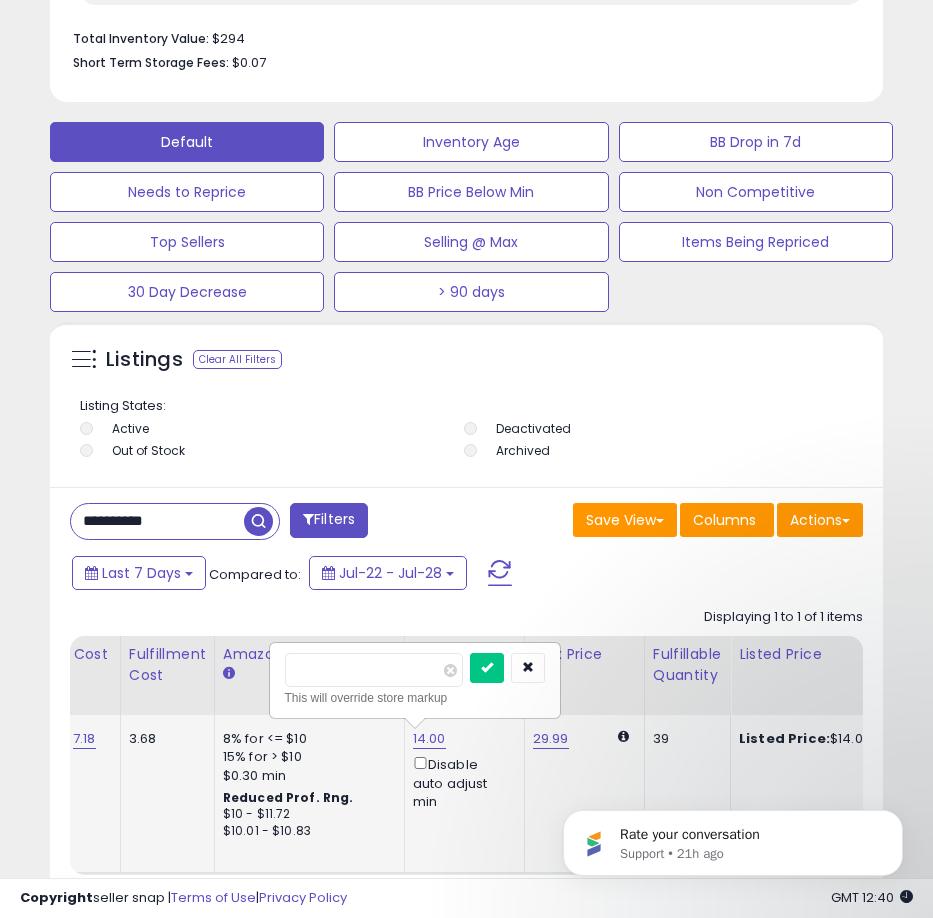 click on "14.00" at bounding box center (429, 739) 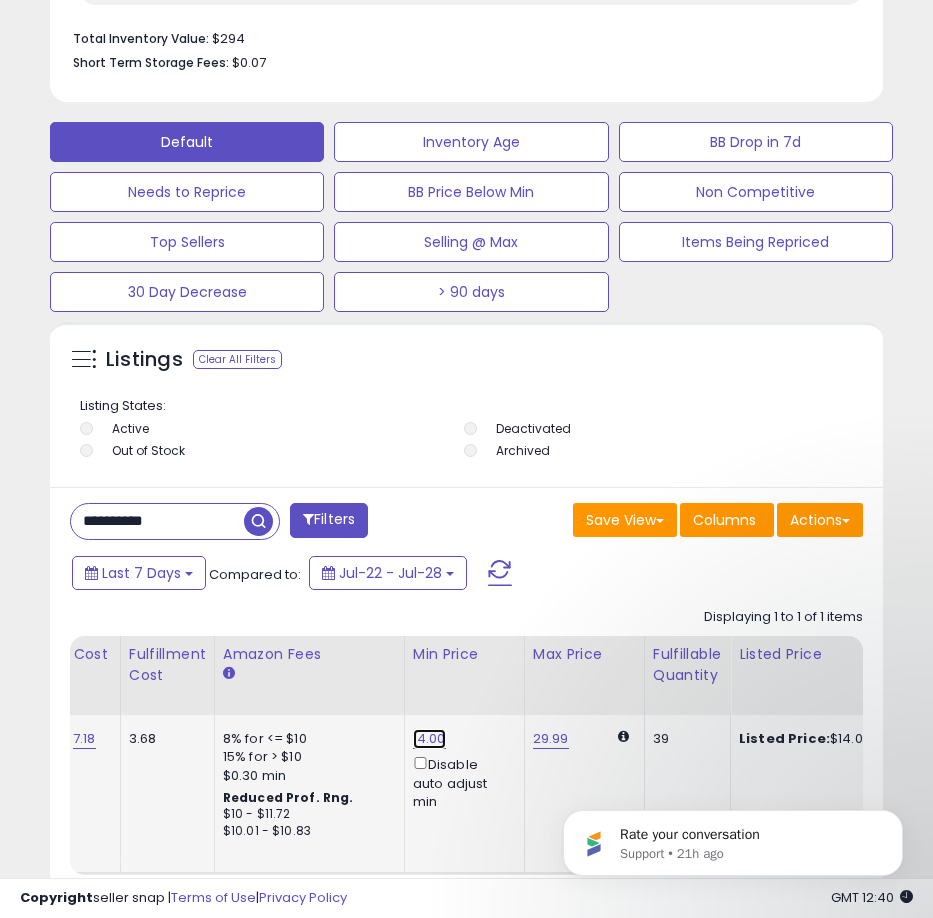 click on "14.00" at bounding box center [429, 739] 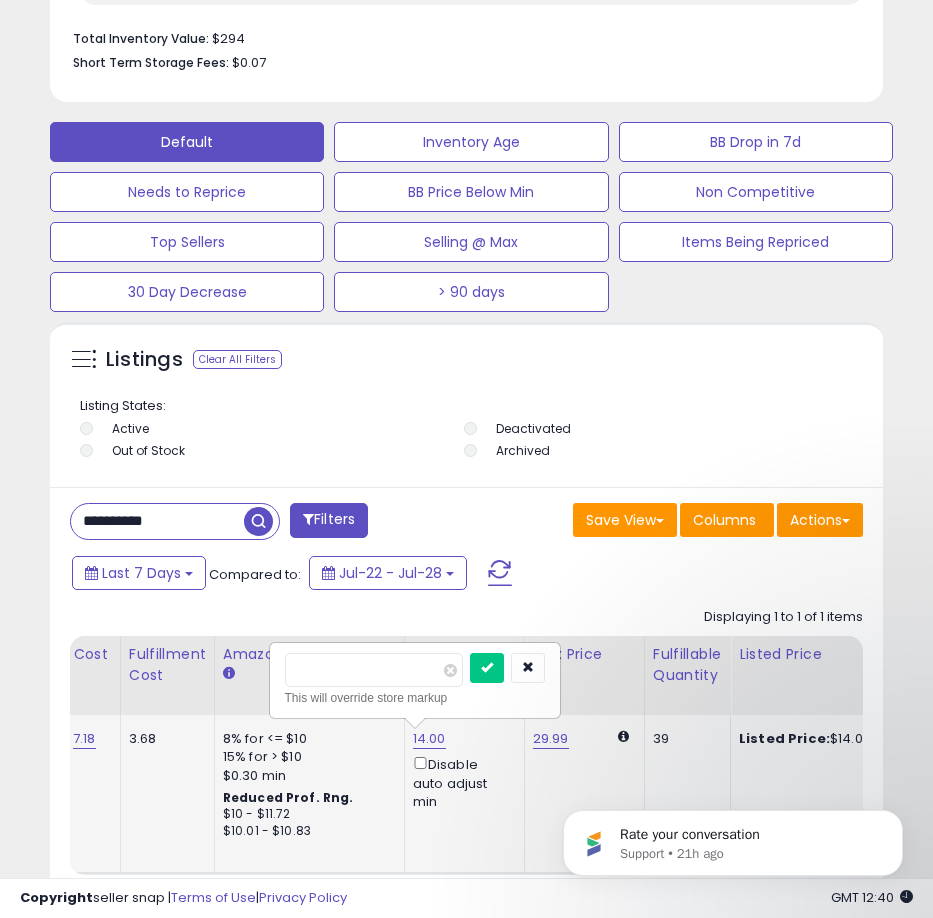 type on "****" 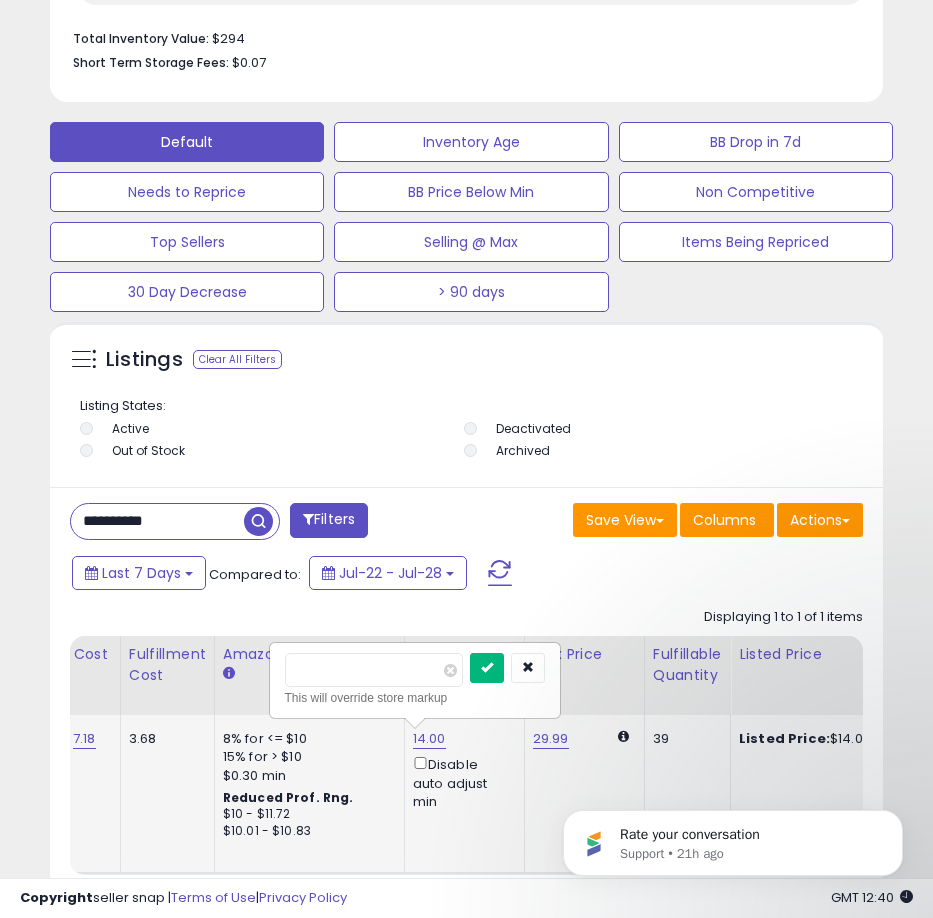 click at bounding box center (487, 668) 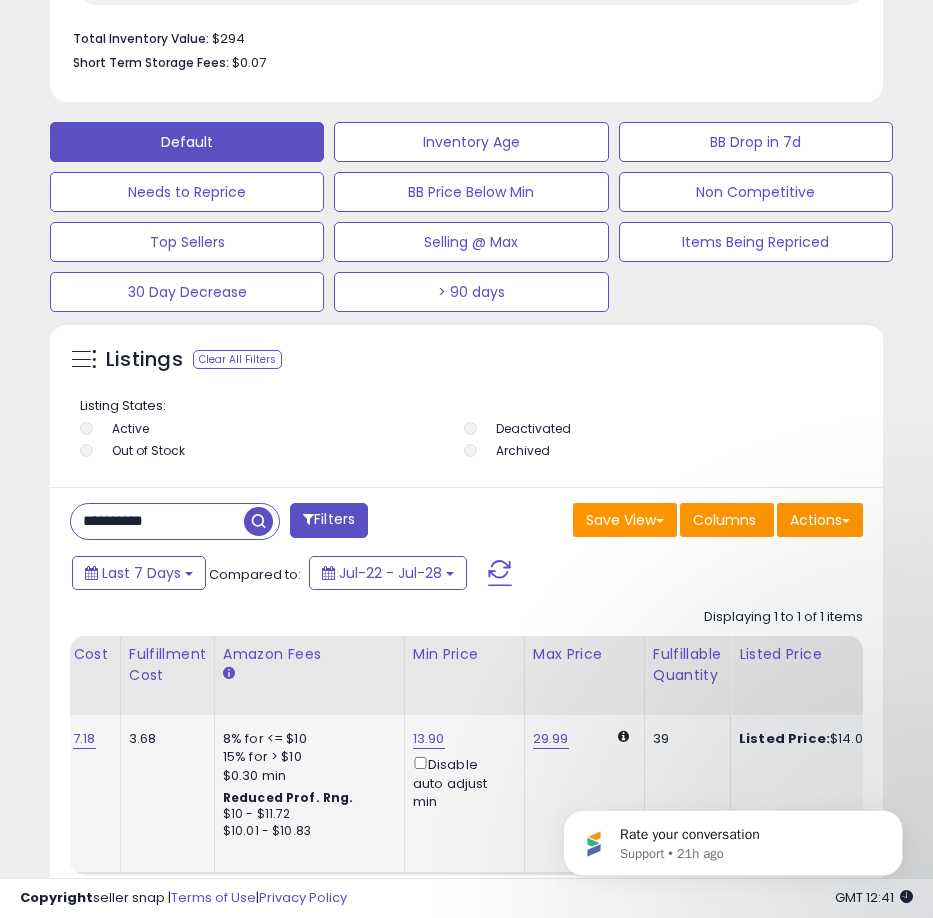 click on "**********" at bounding box center (157, 521) 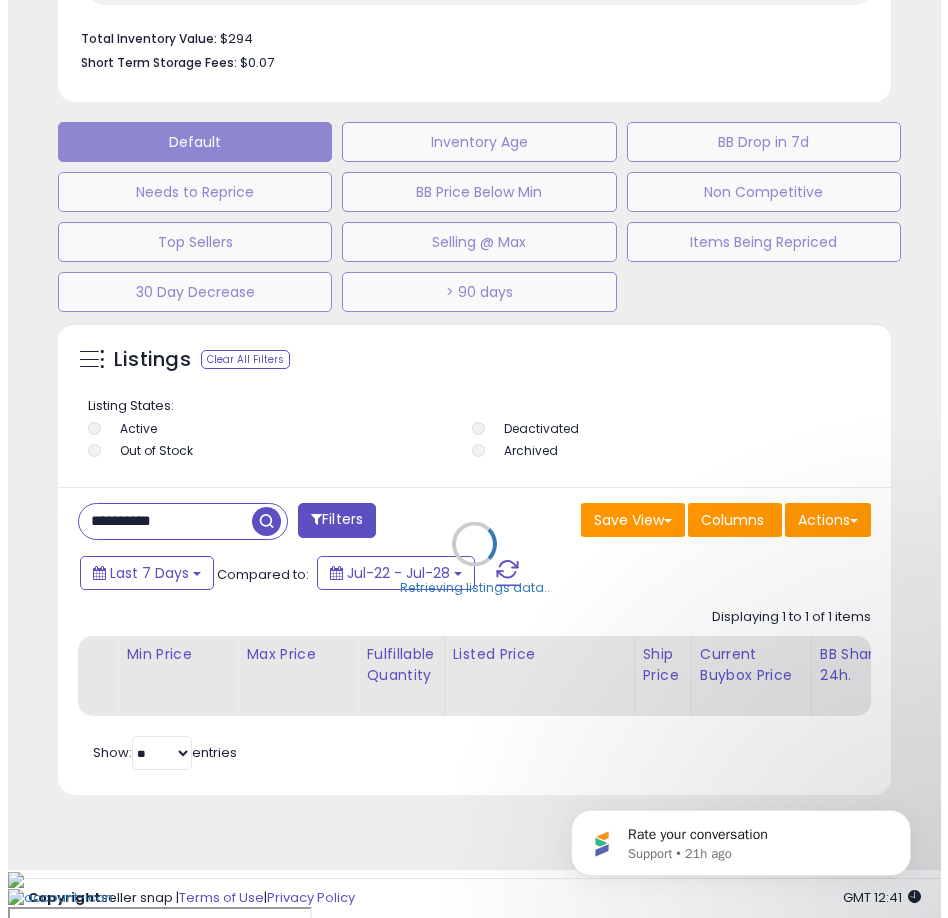 scroll, scrollTop: 1166, scrollLeft: 0, axis: vertical 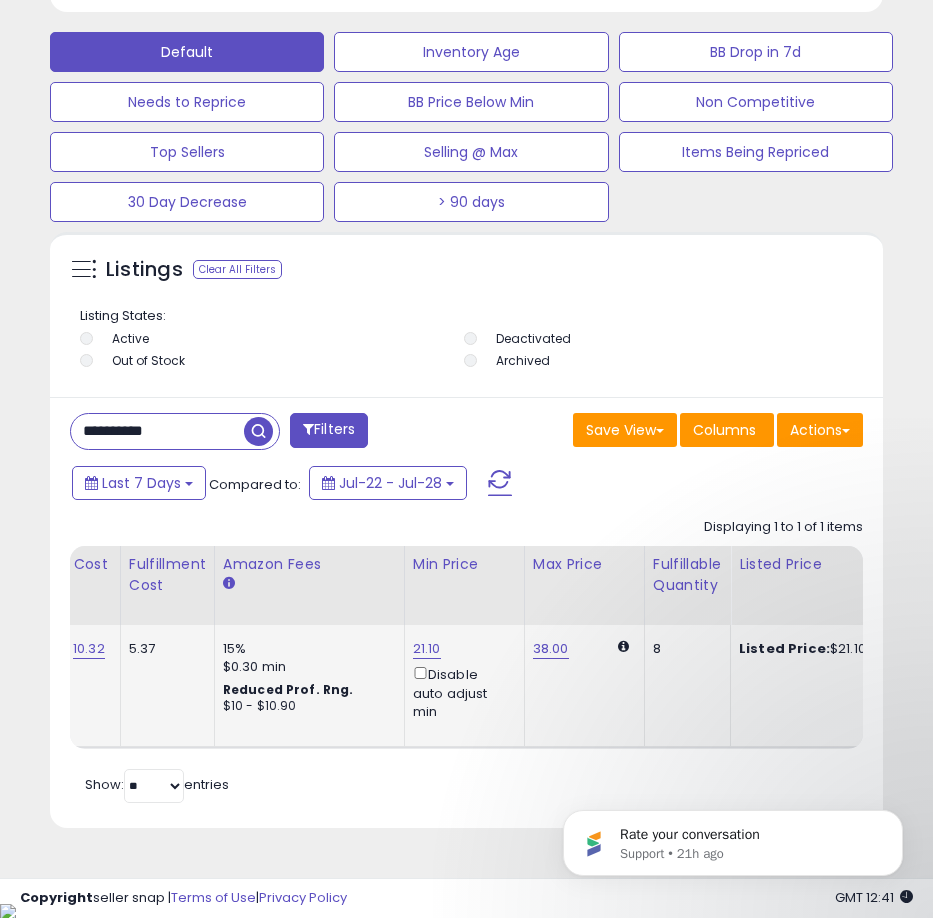 click on "21.10" at bounding box center (427, 649) 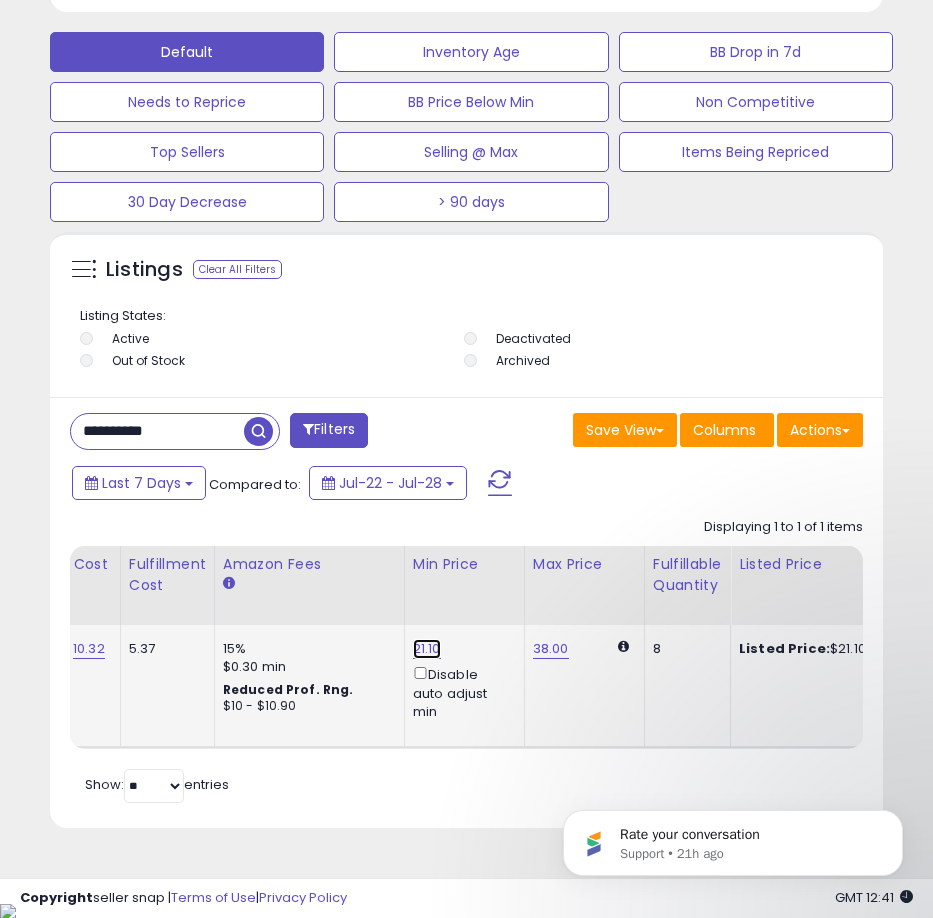 click on "21.10" at bounding box center [427, 649] 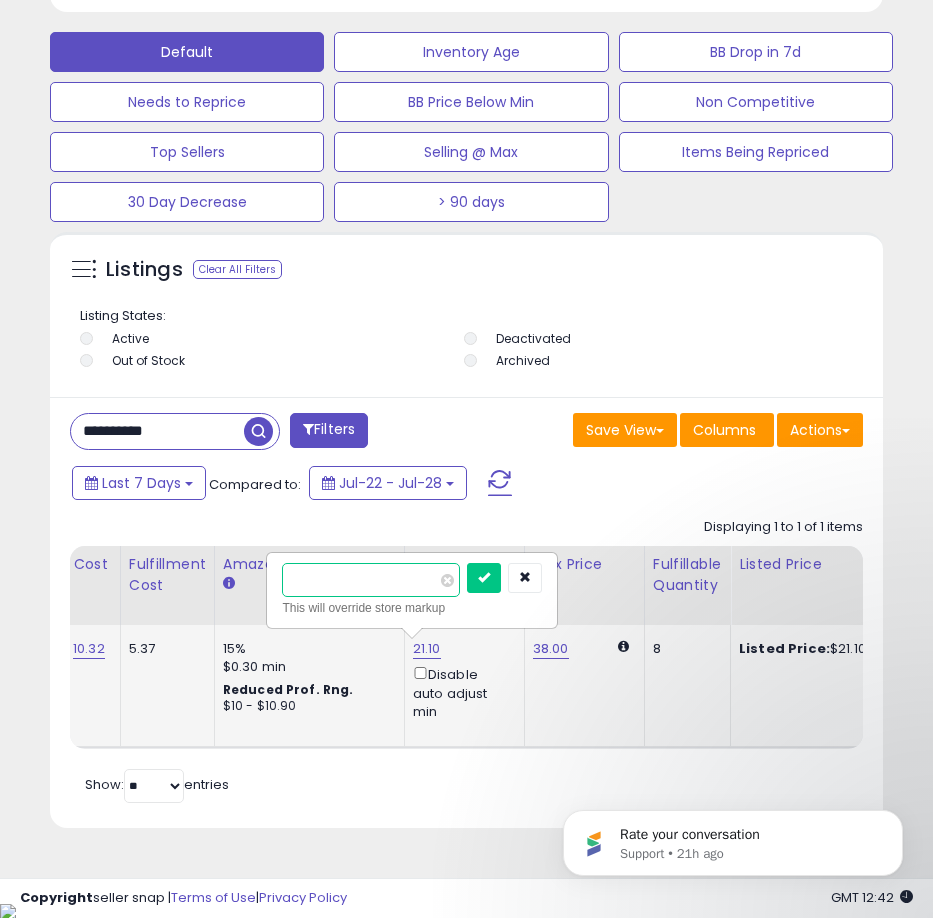 click on "*****" at bounding box center (371, 580) 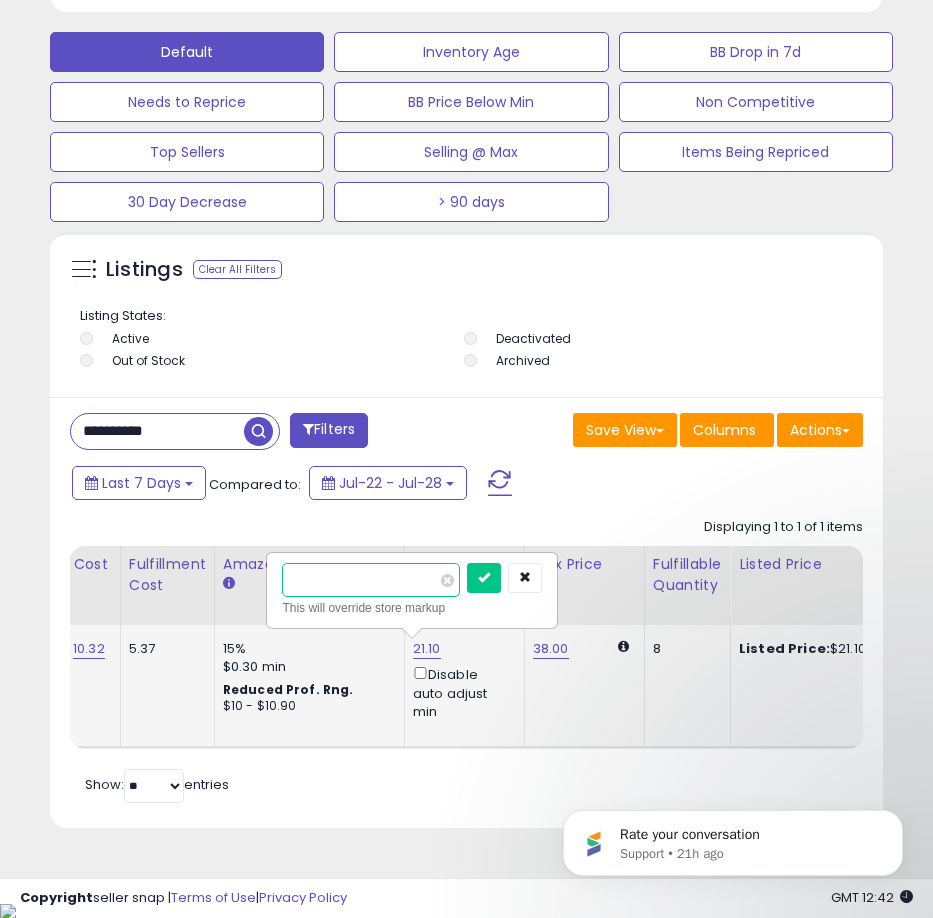 type on "*****" 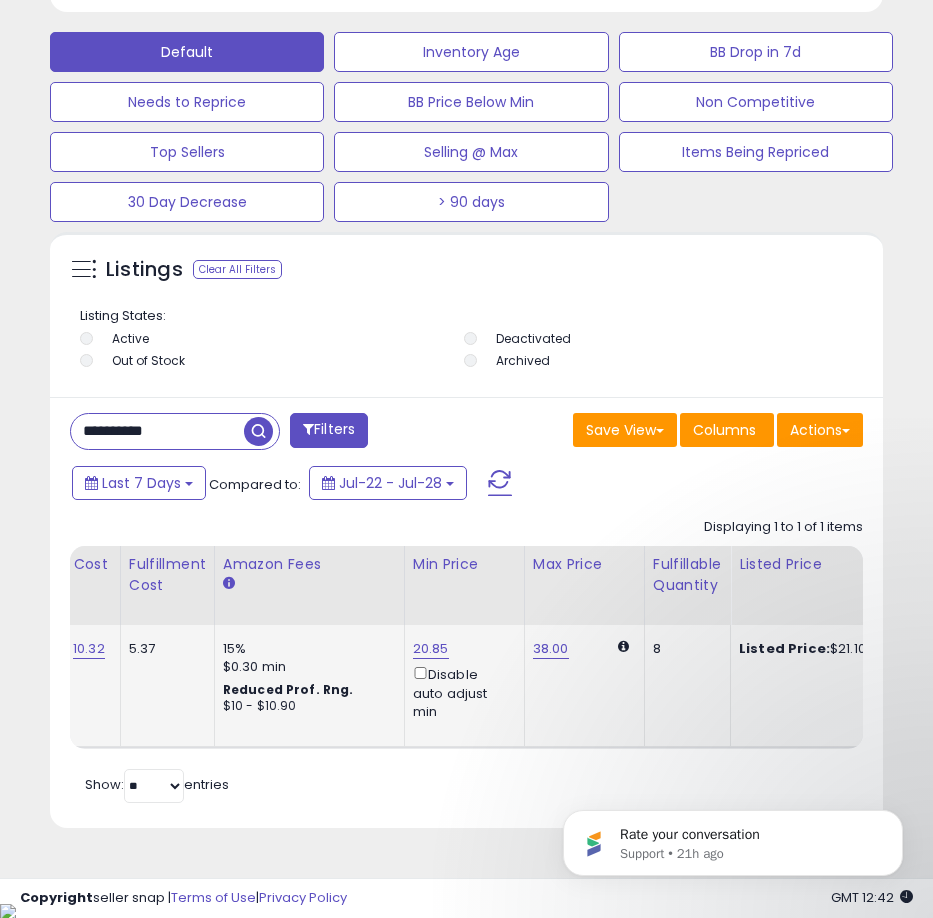 click on "**********" at bounding box center (157, 431) 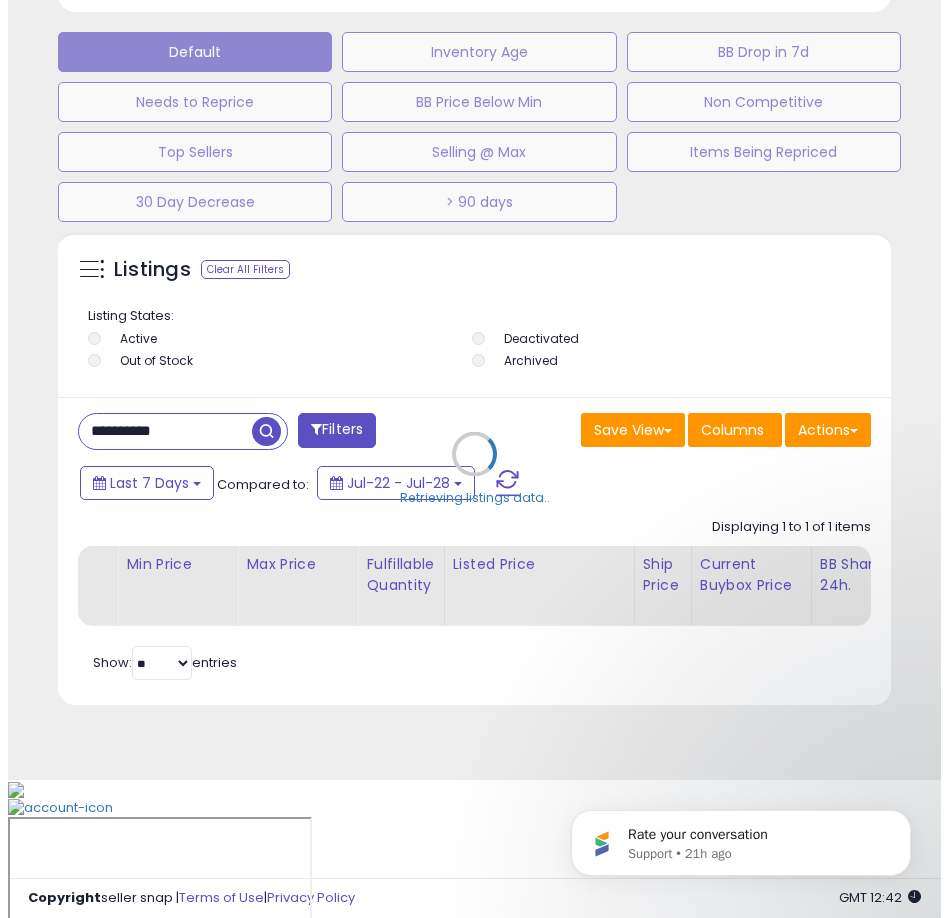 scroll, scrollTop: 1166, scrollLeft: 0, axis: vertical 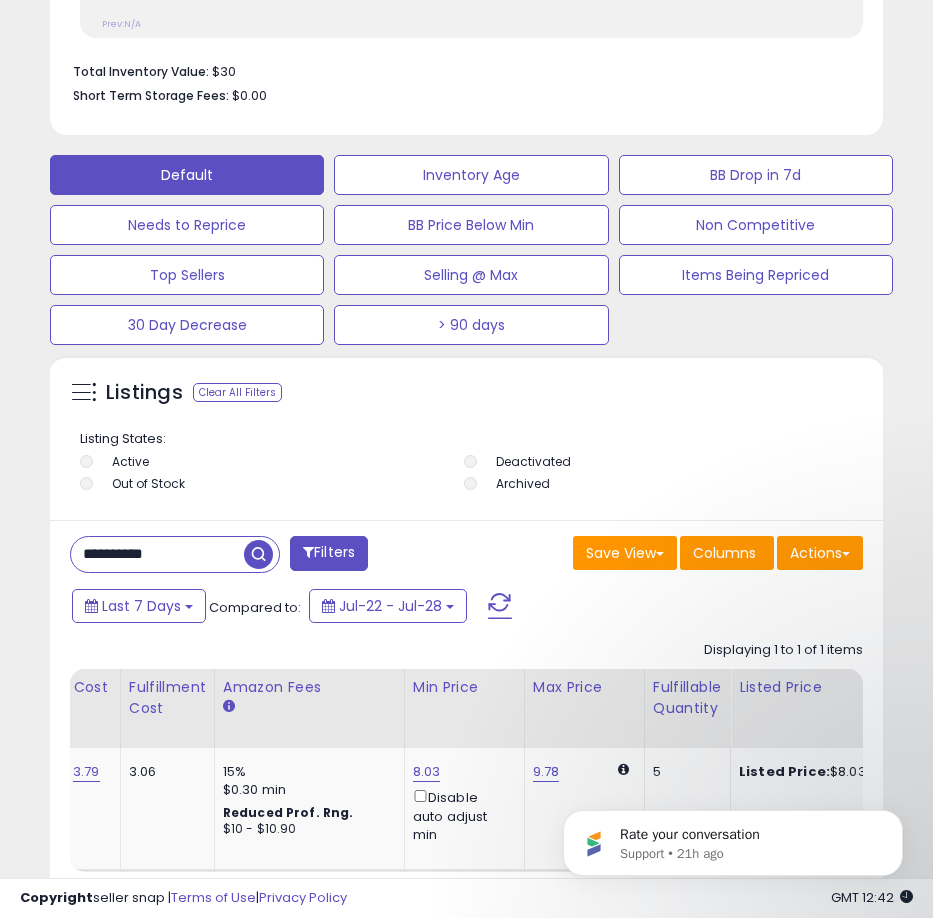 click on "**********" at bounding box center [157, 554] 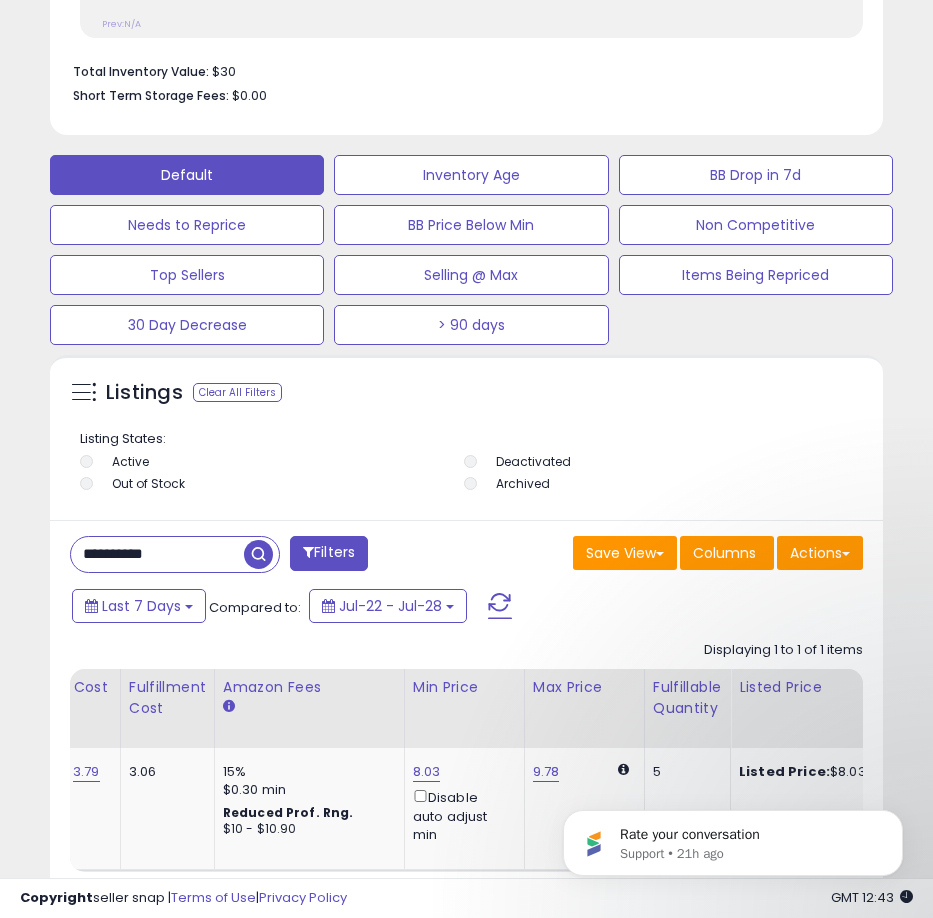 click at bounding box center (258, 554) 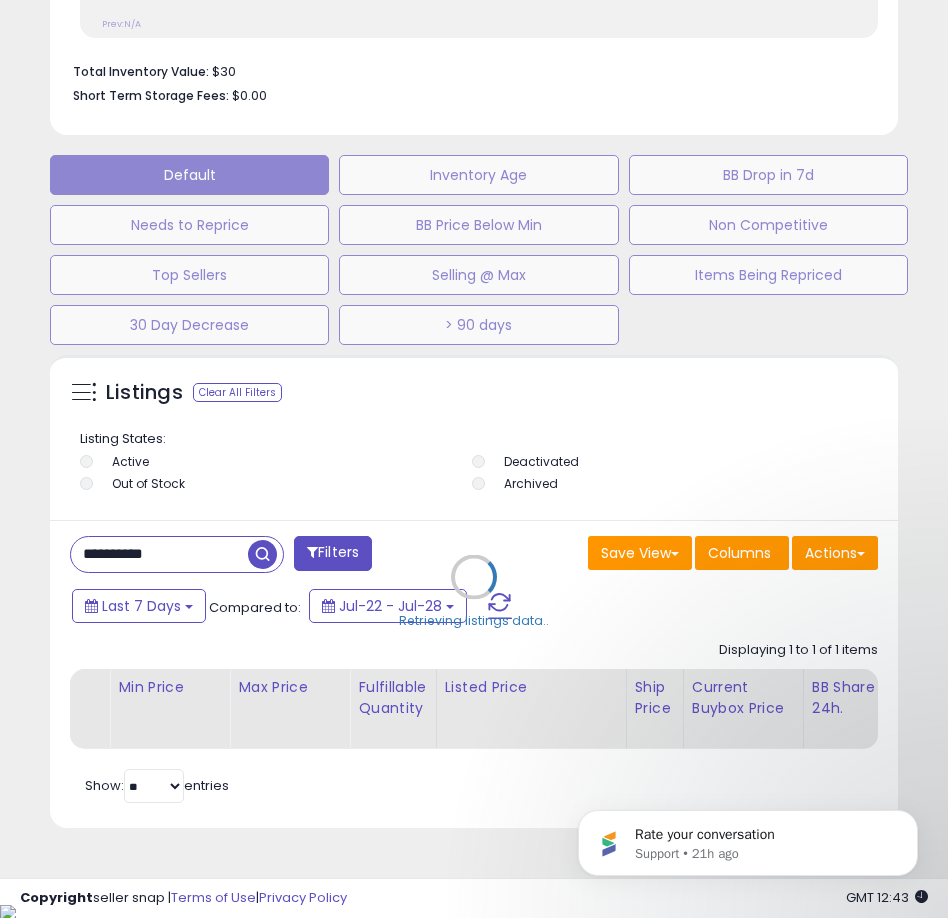 scroll, scrollTop: 999610, scrollLeft: 999162, axis: both 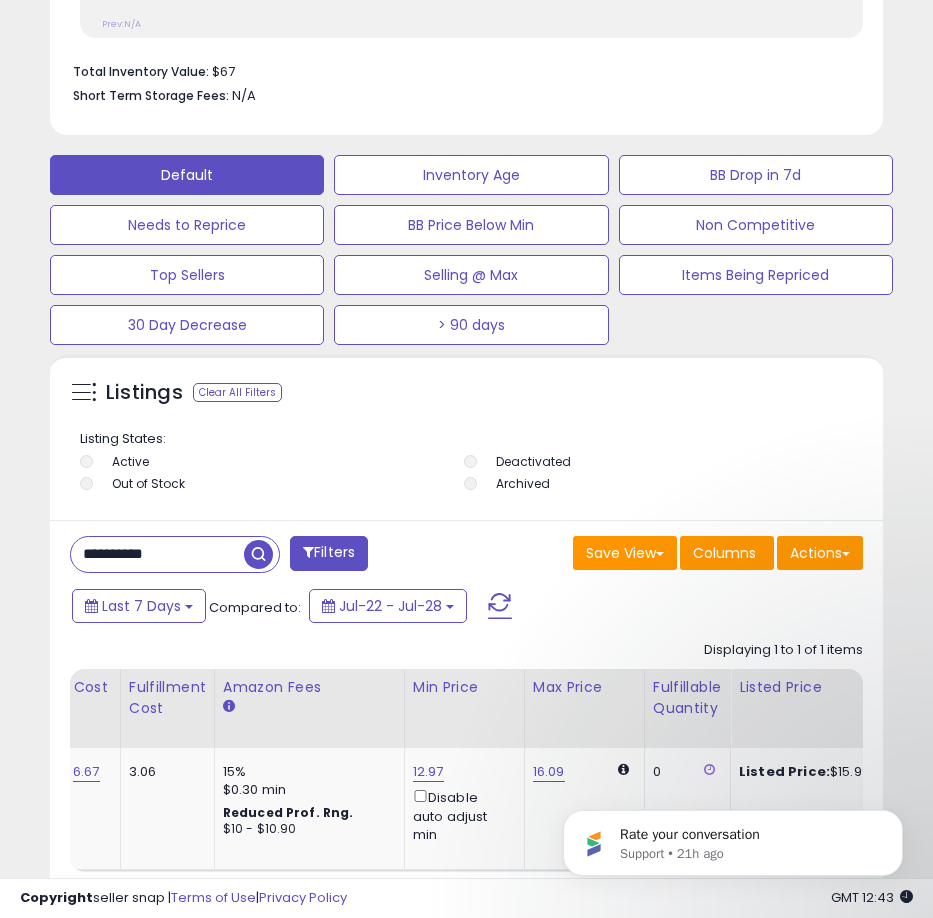 click on "**********" at bounding box center (157, 554) 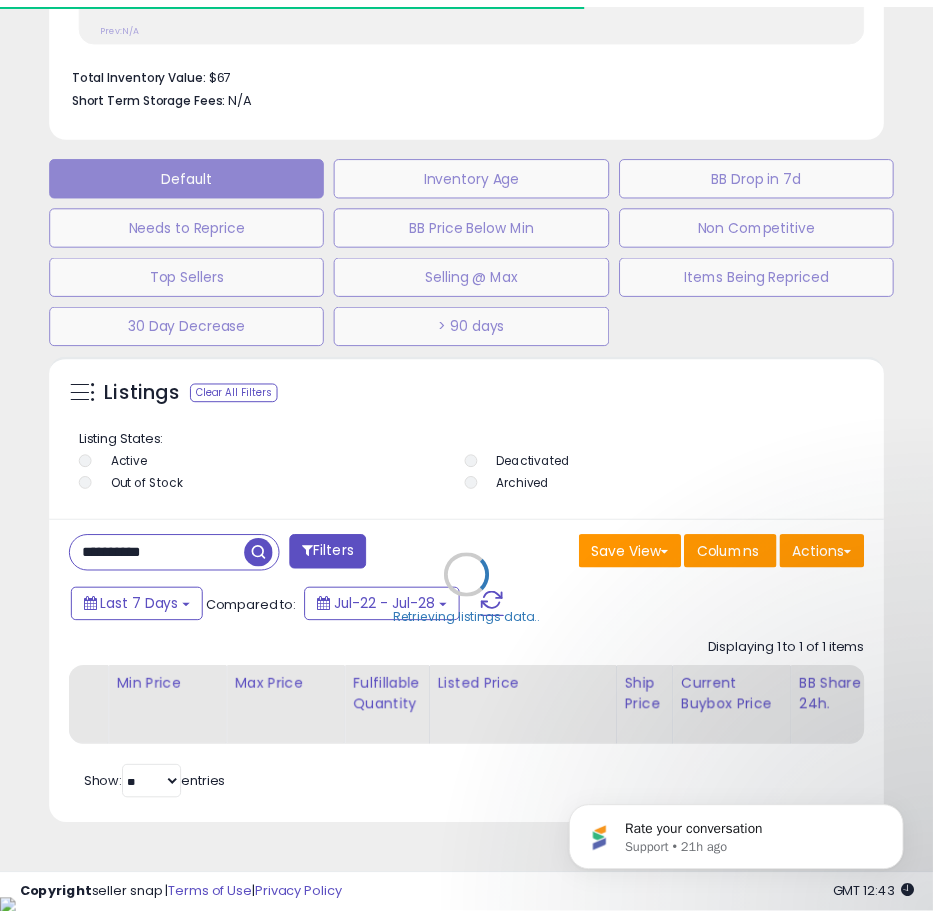 scroll, scrollTop: 390, scrollLeft: 823, axis: both 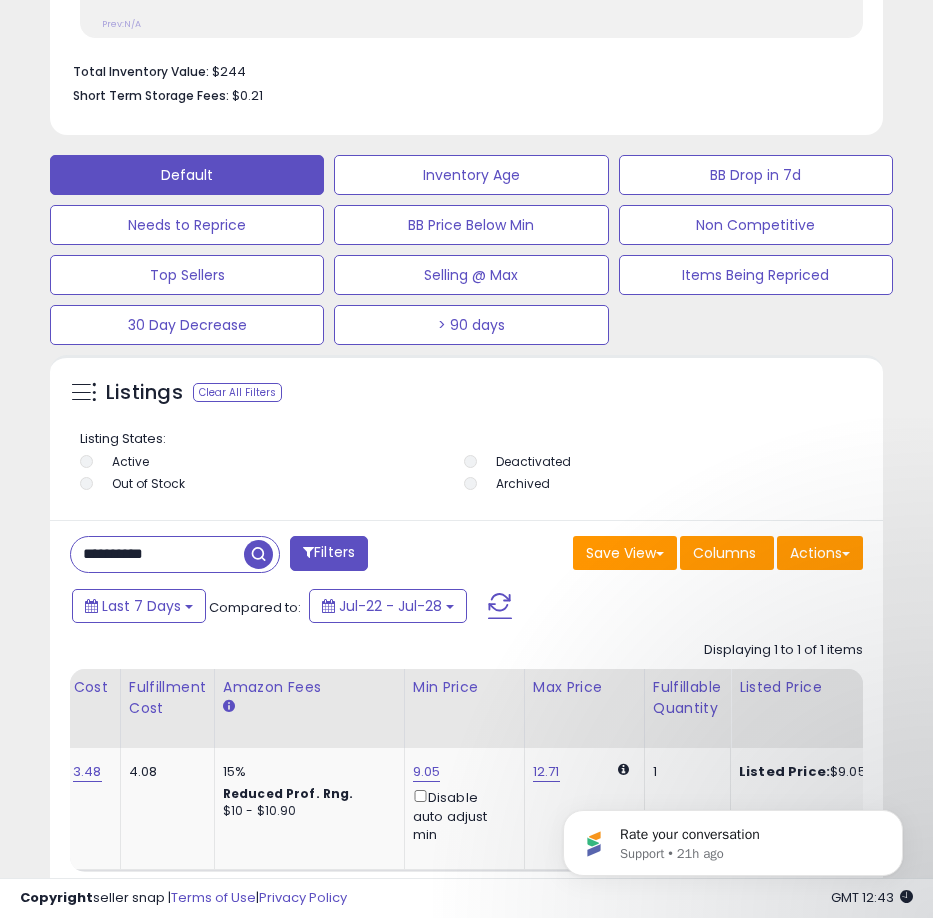 click on "**********" at bounding box center (157, 554) 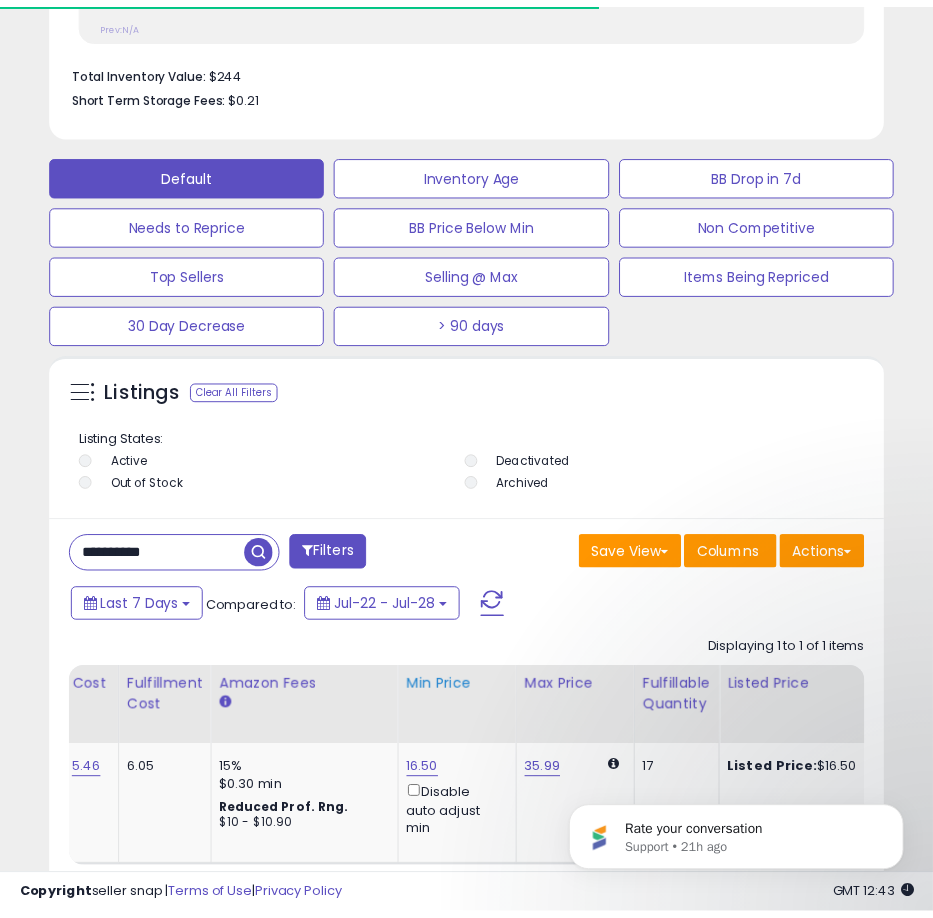 scroll, scrollTop: 390, scrollLeft: 823, axis: both 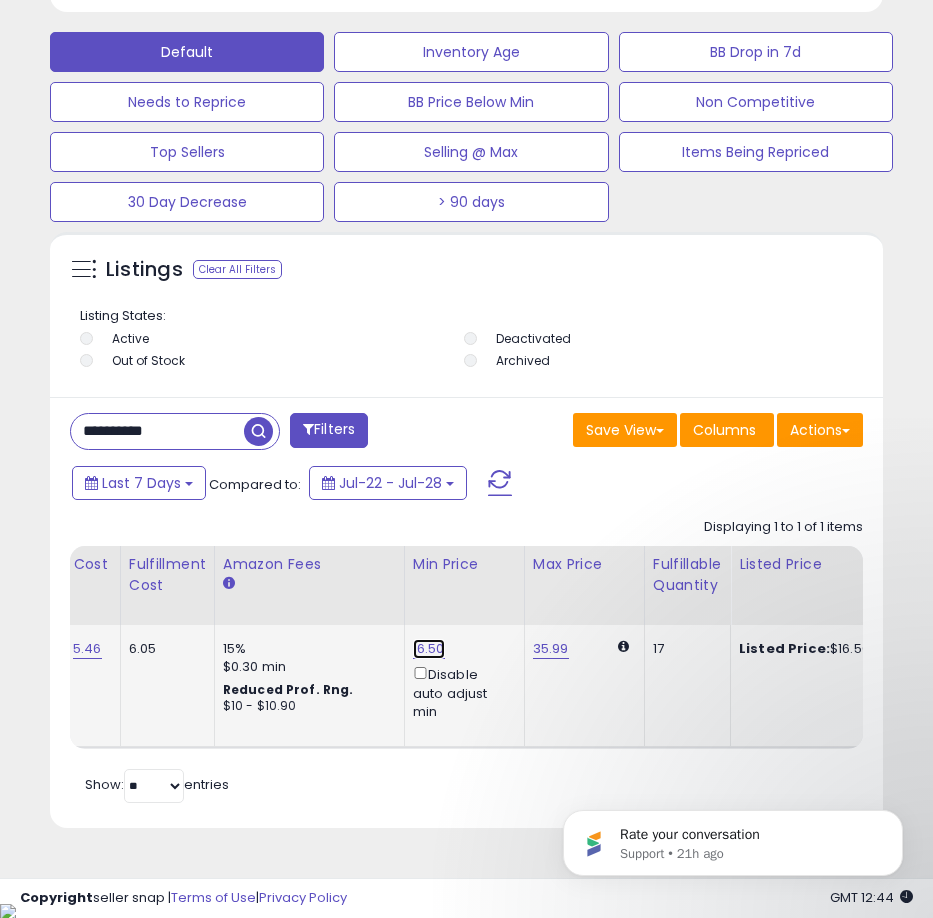click on "16.50" at bounding box center [429, 649] 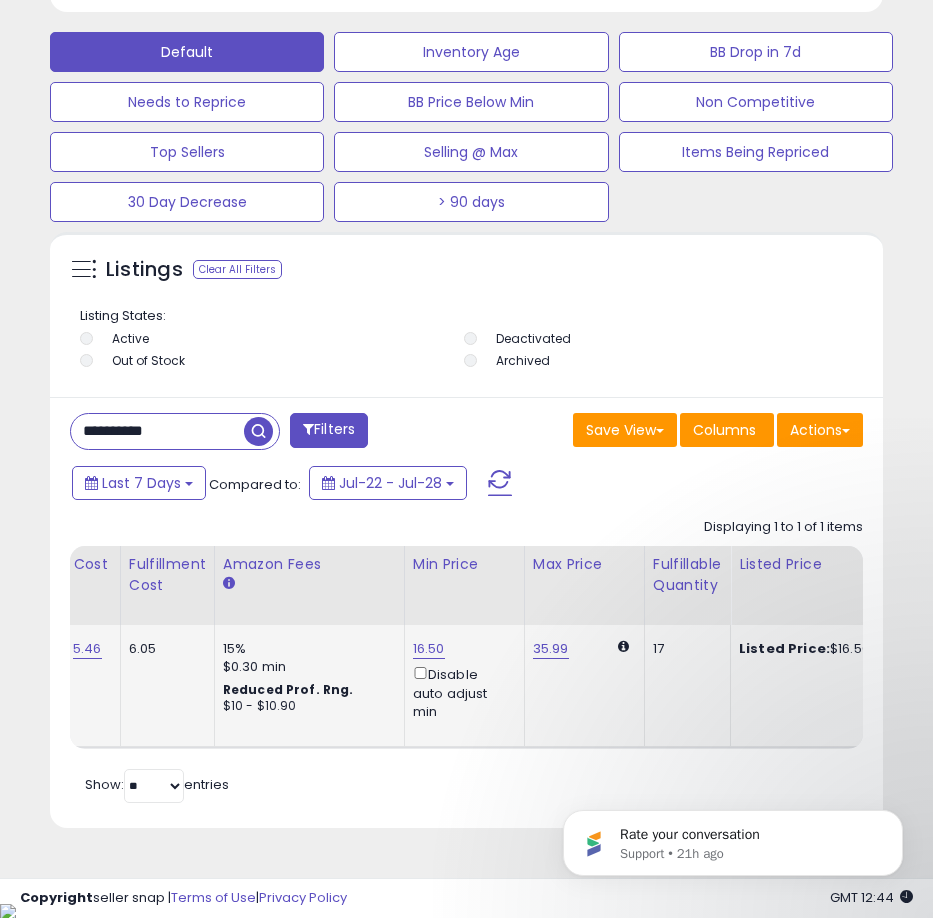click on "16.50" at bounding box center [429, 649] 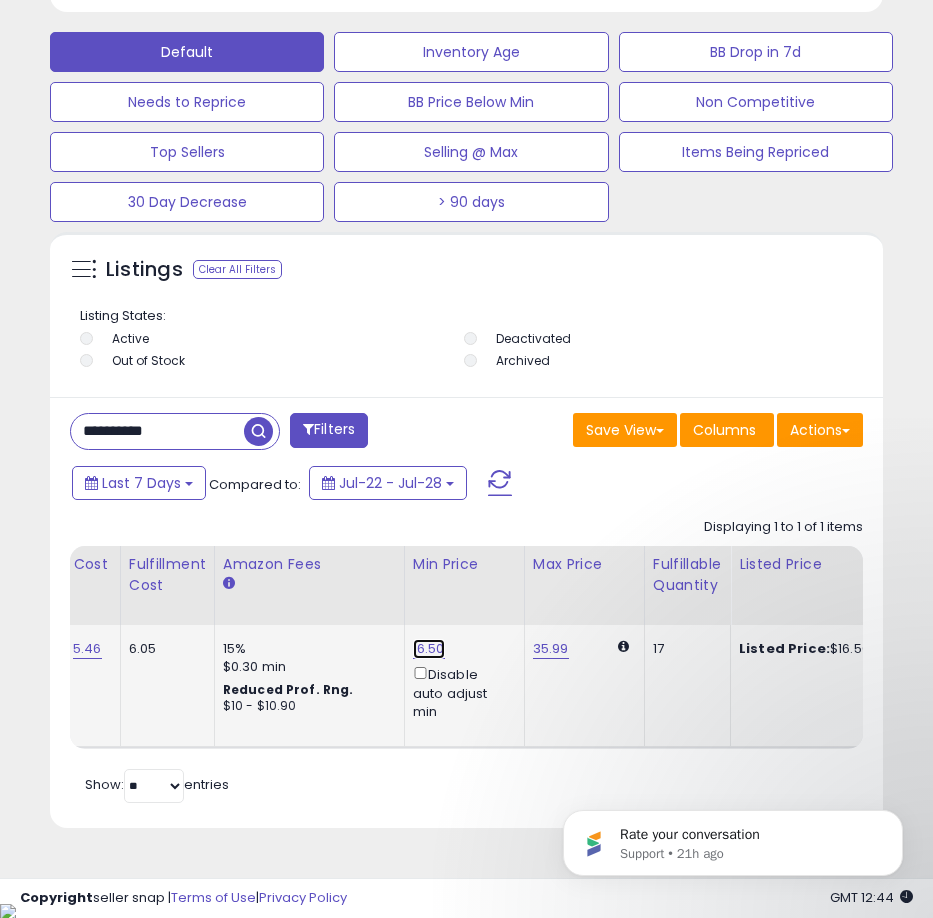 click on "16.50" at bounding box center (429, 649) 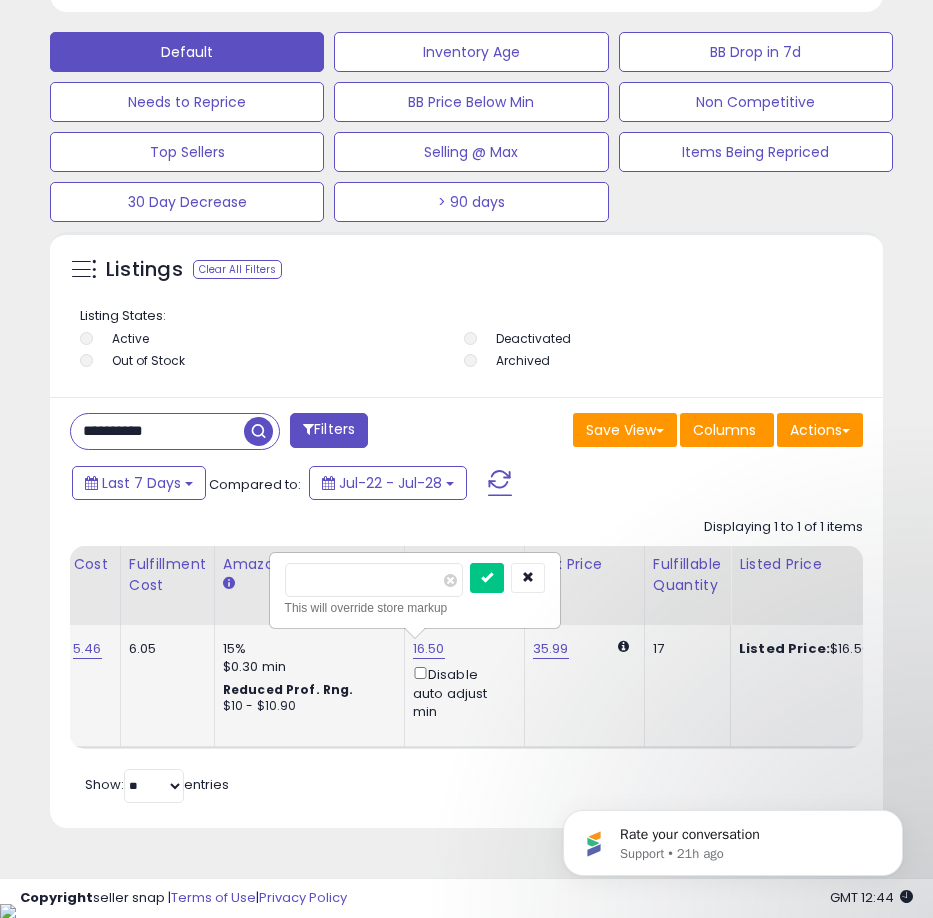 type on "*****" 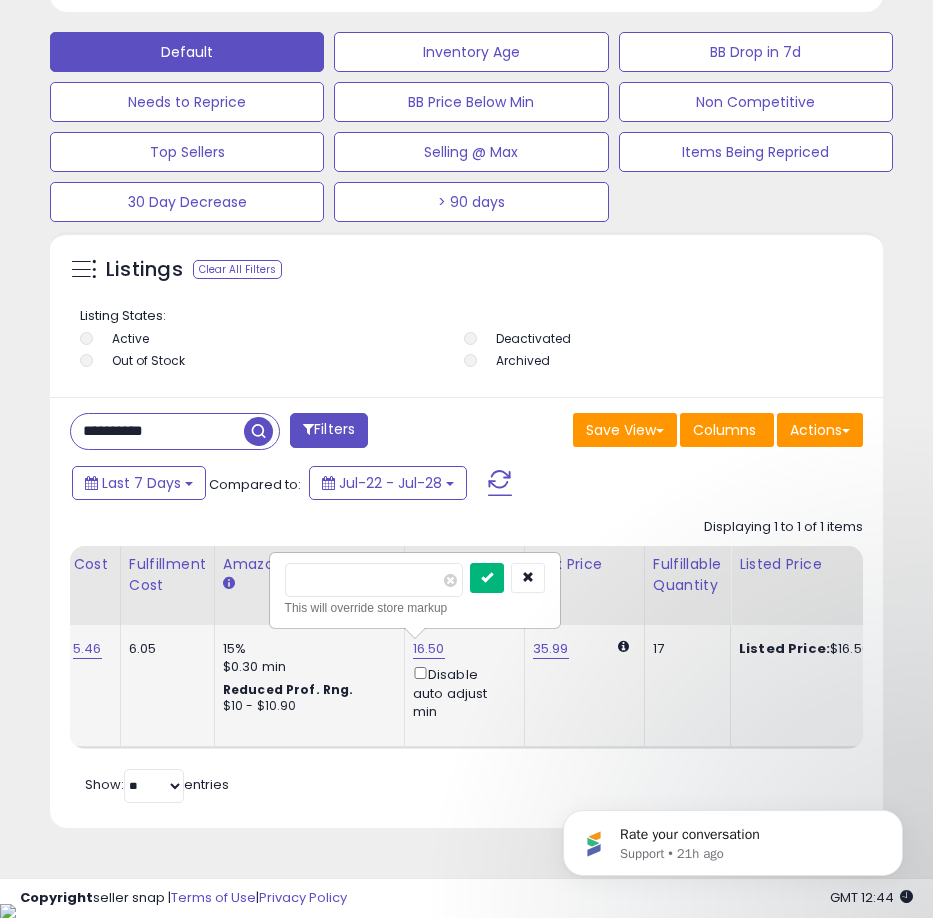 click at bounding box center [487, 577] 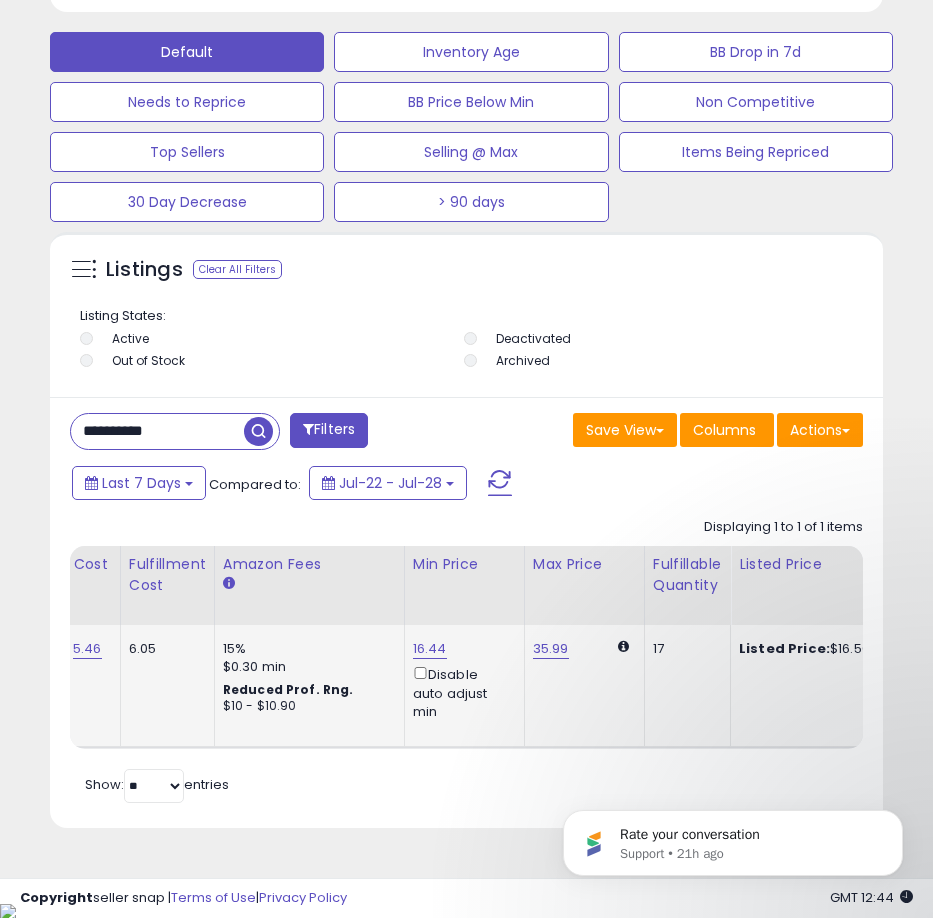 click on "**********" at bounding box center [157, 431] 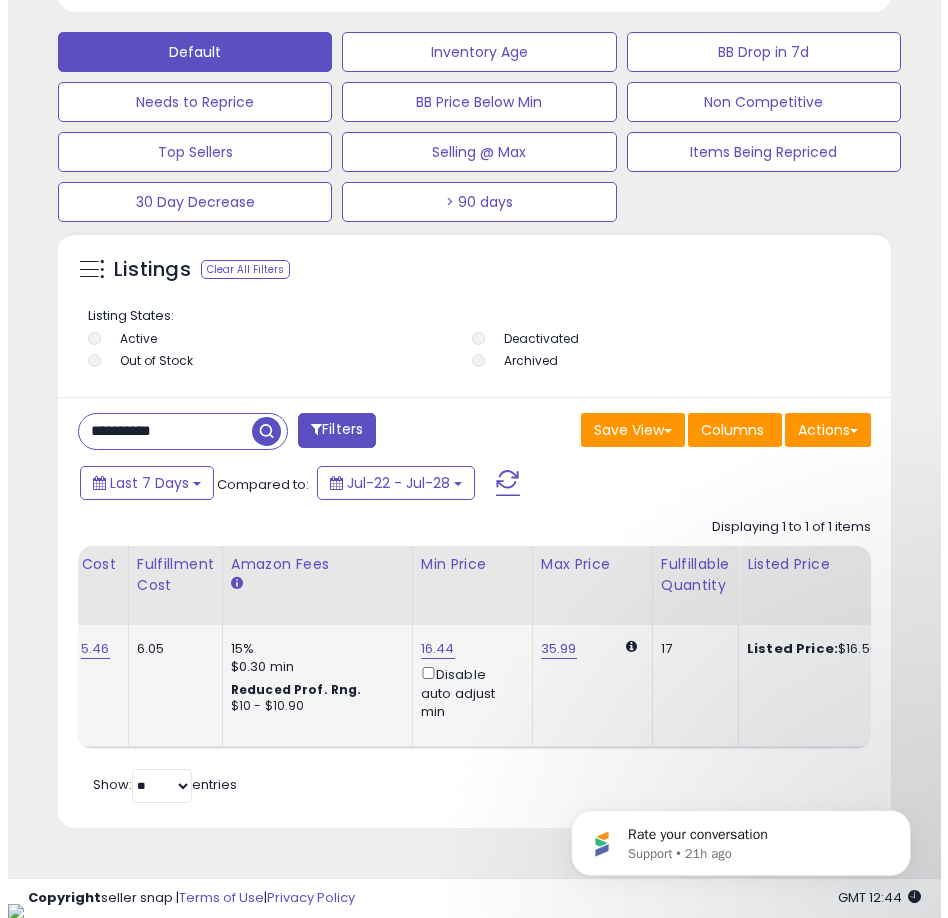 scroll, scrollTop: 1166, scrollLeft: 0, axis: vertical 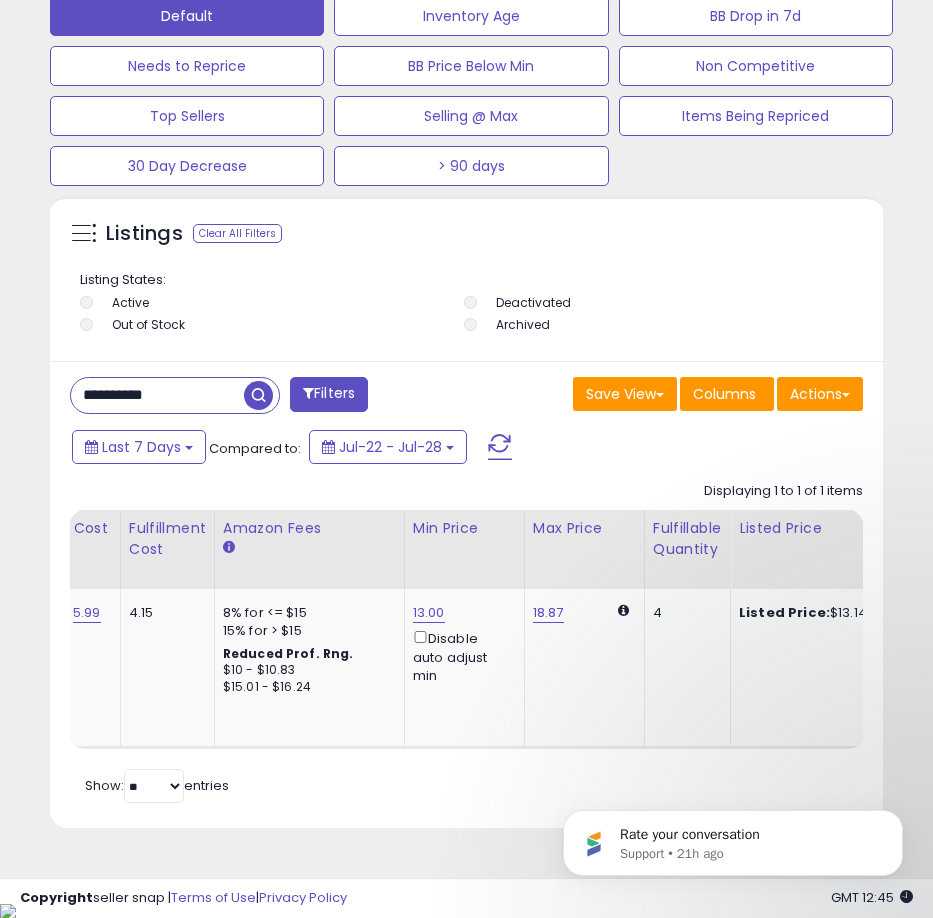 click on "**********" at bounding box center (157, 395) 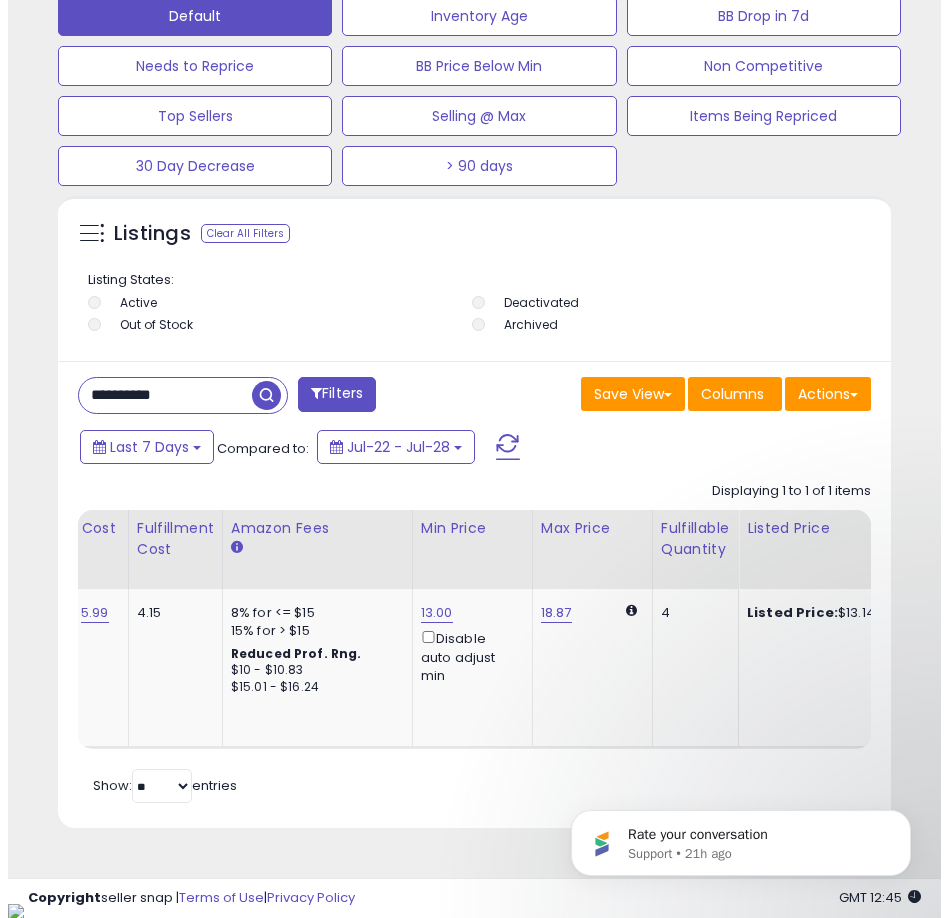 scroll, scrollTop: 1166, scrollLeft: 0, axis: vertical 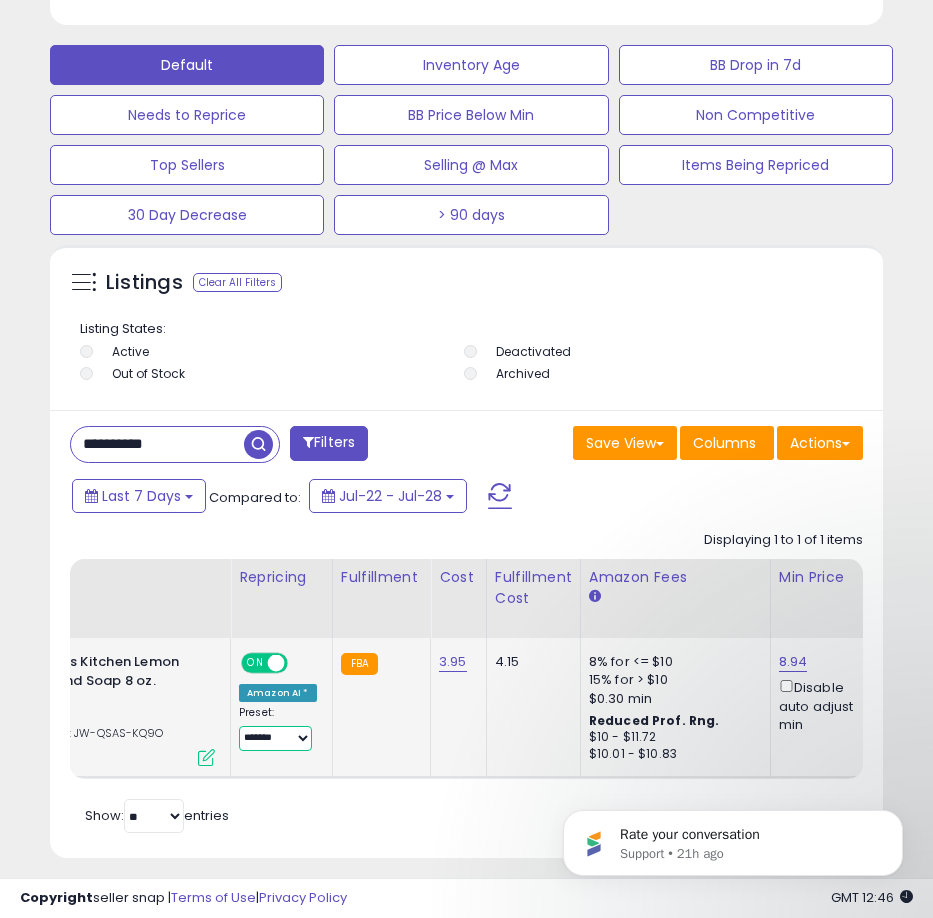 click on "**********" at bounding box center [275, 738] 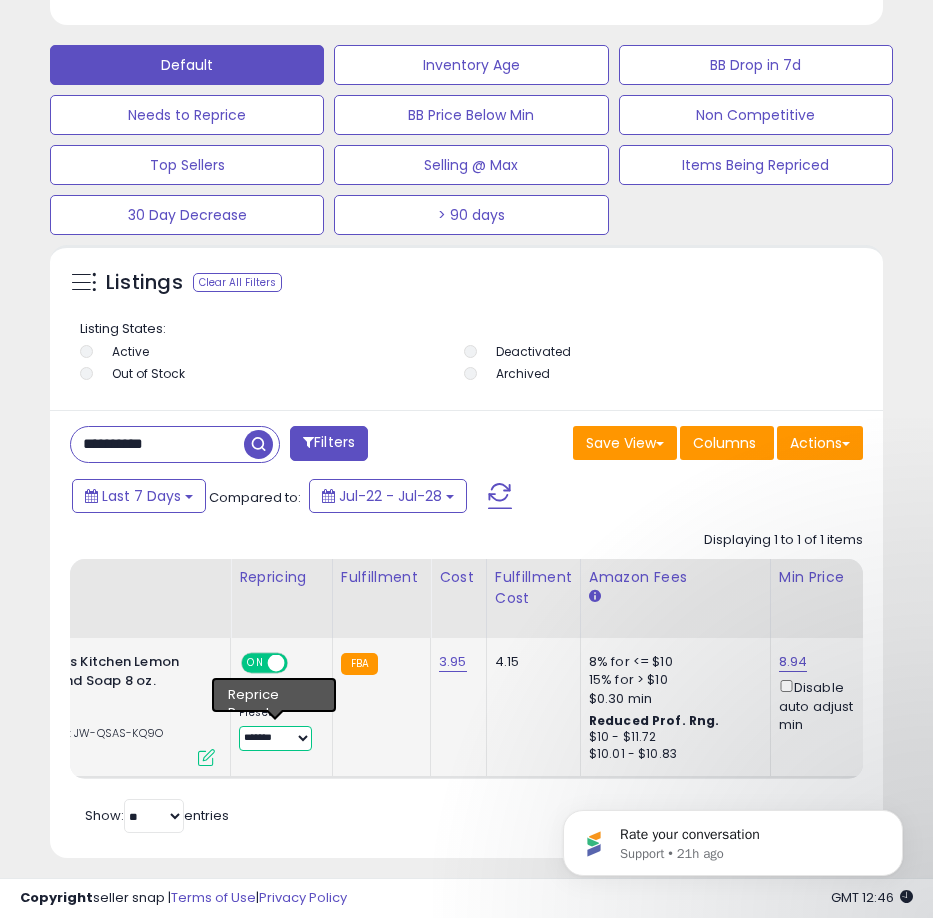 select on "**********" 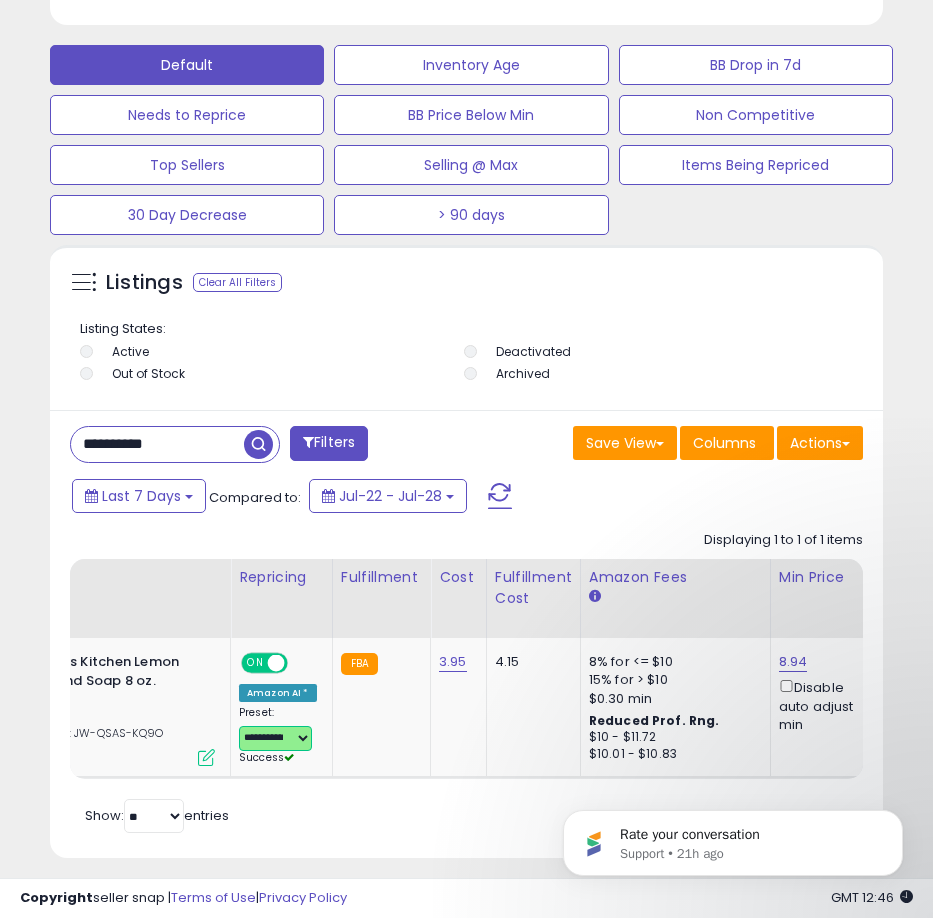 scroll, scrollTop: 0, scrollLeft: 84, axis: horizontal 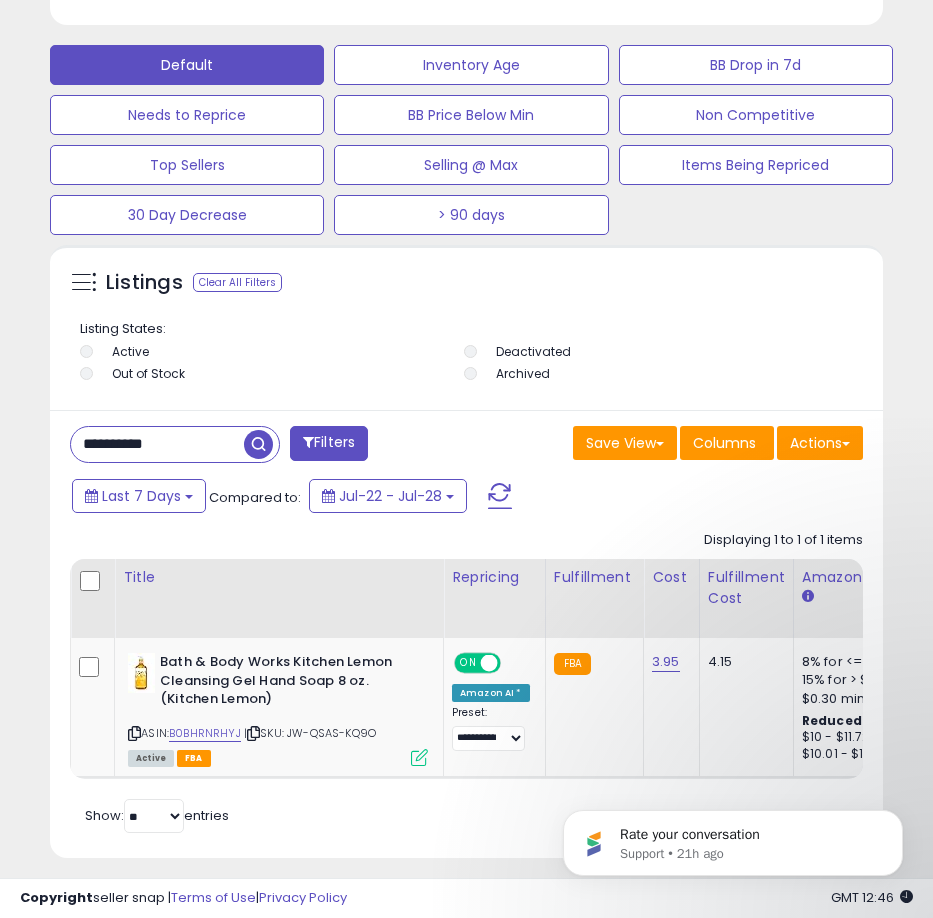 click on "**********" at bounding box center [157, 444] 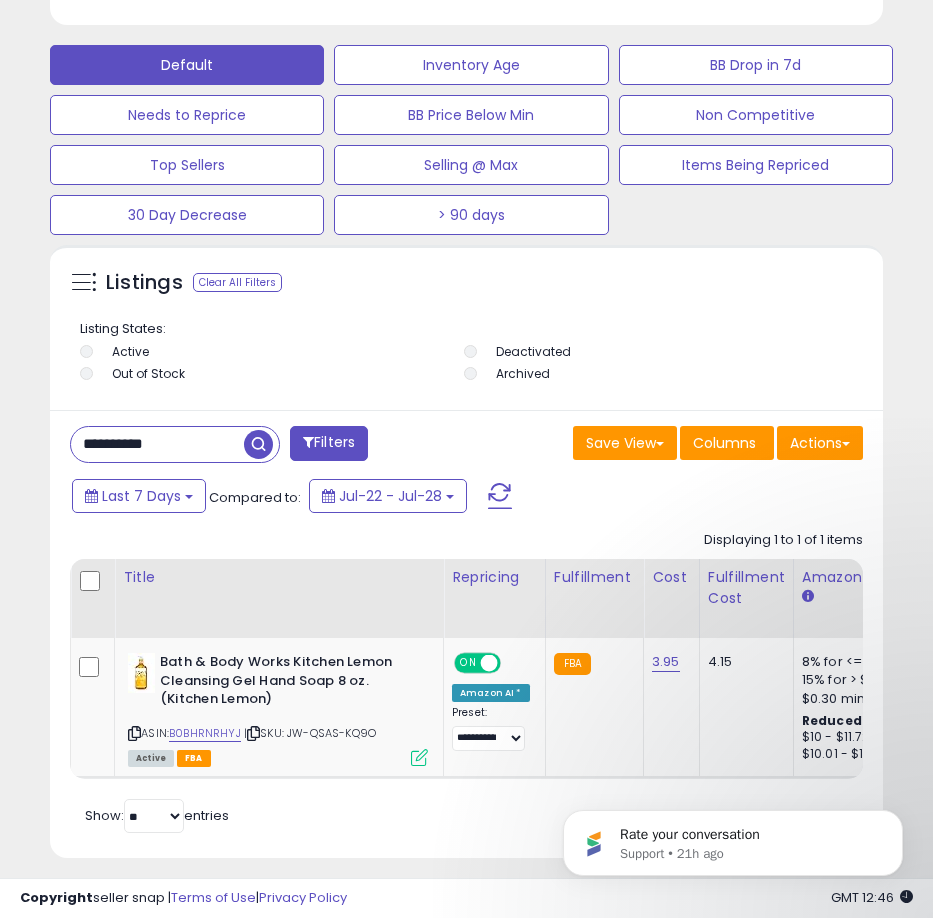 click on "**********" at bounding box center (157, 444) 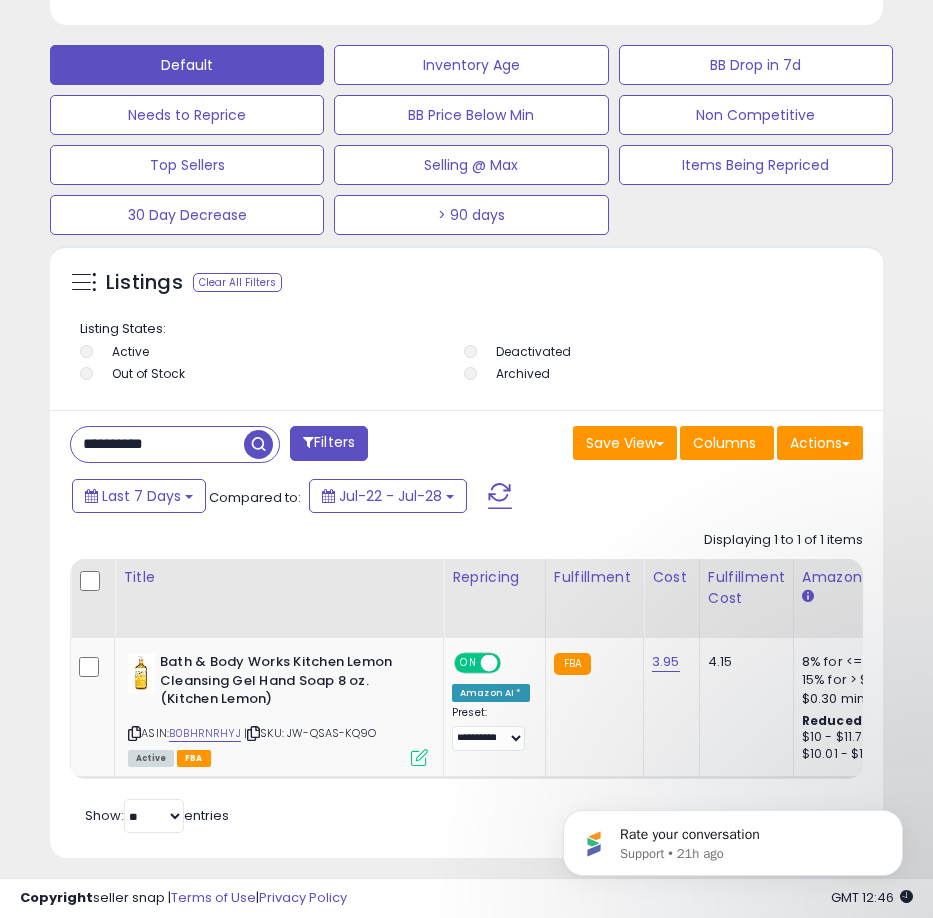 click at bounding box center [258, 444] 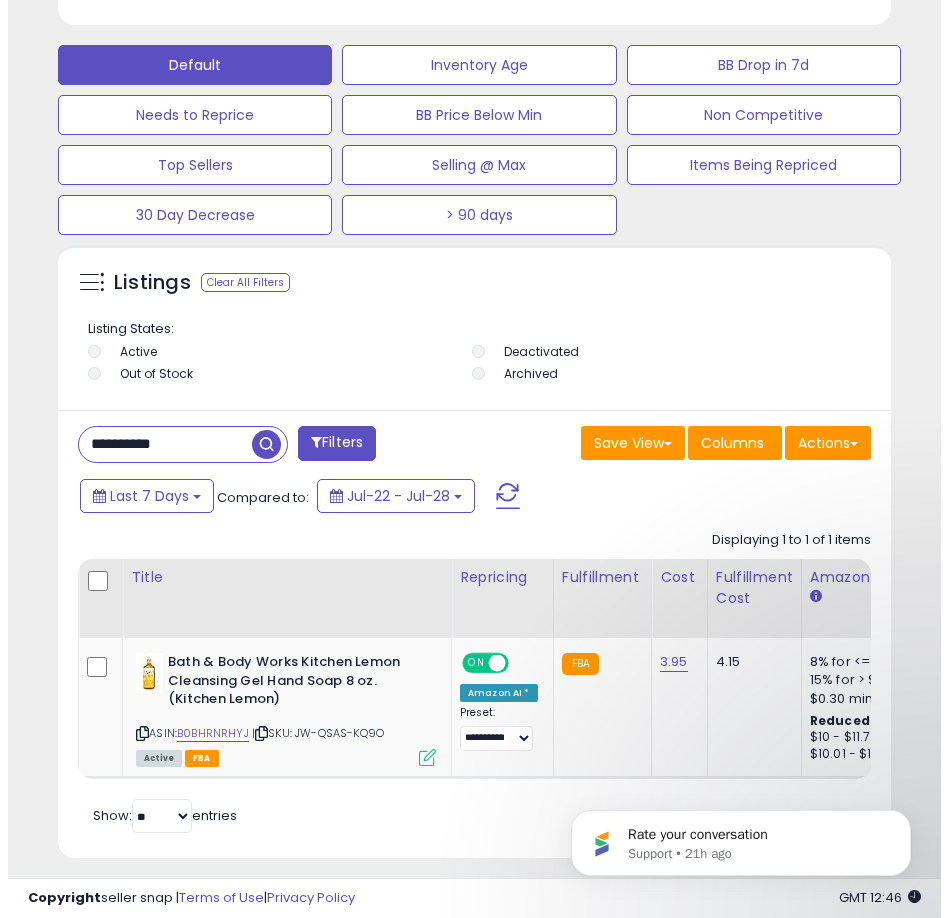 scroll, scrollTop: 1166, scrollLeft: 0, axis: vertical 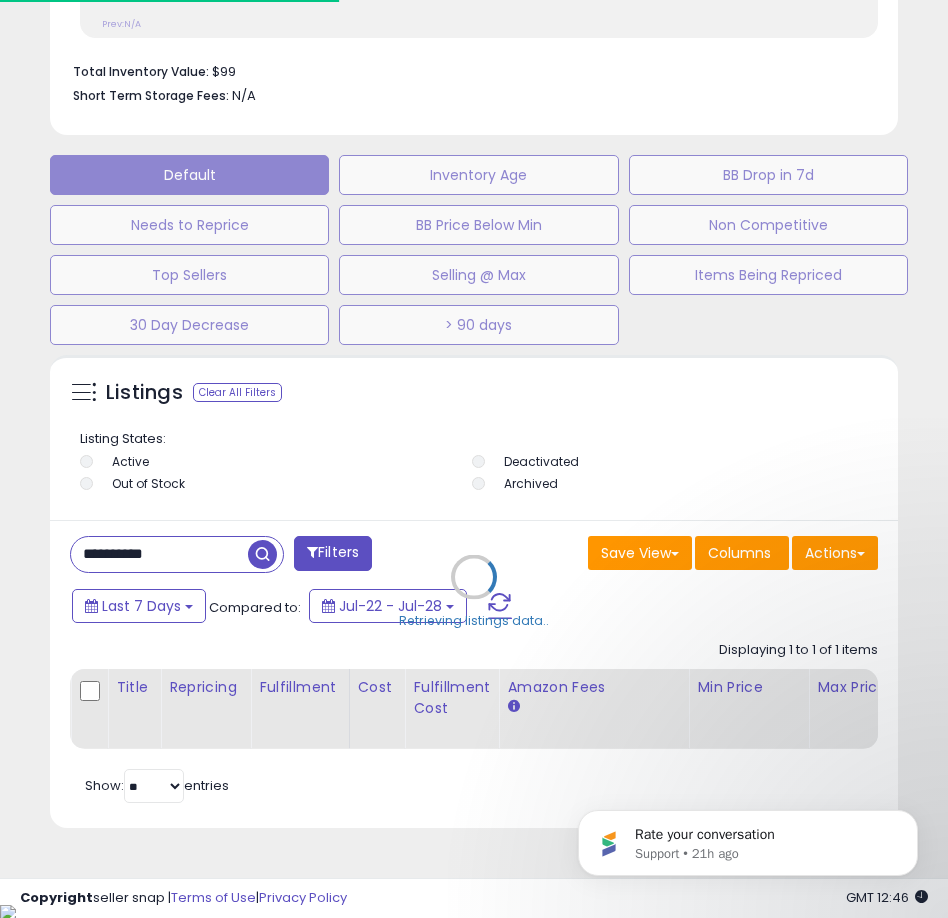 drag, startPoint x: 272, startPoint y: 755, endPoint x: 355, endPoint y: 757, distance: 83.02409 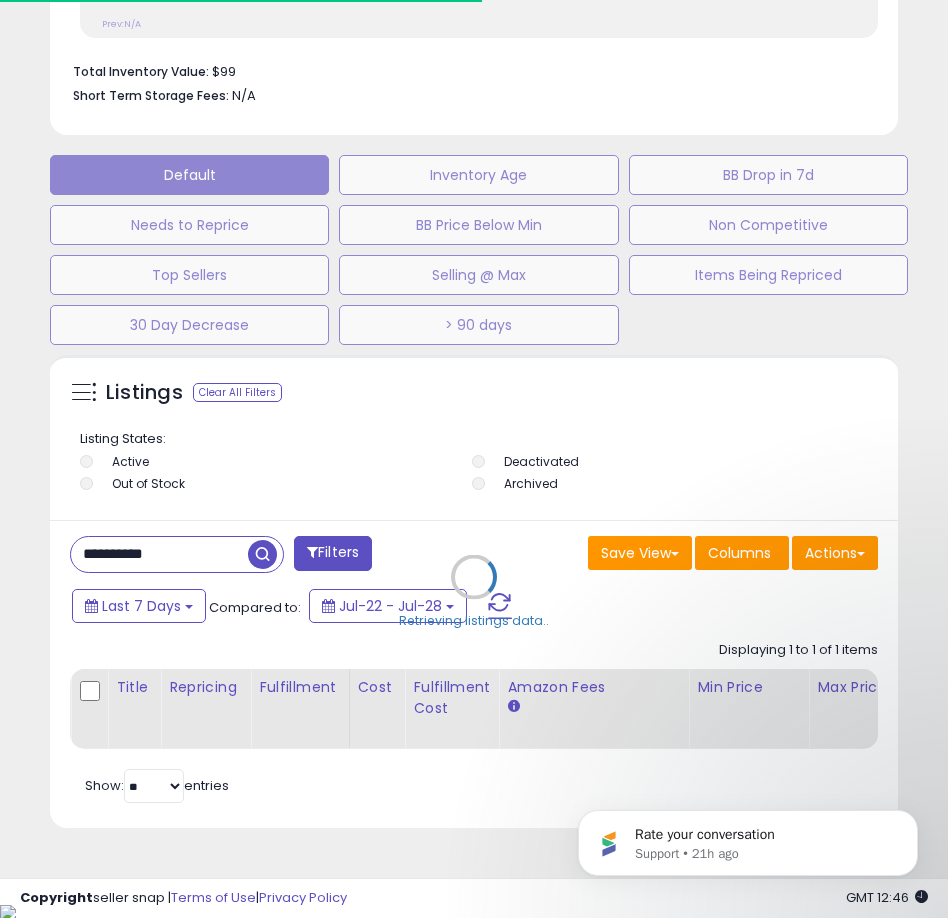 drag, startPoint x: 316, startPoint y: 755, endPoint x: 408, endPoint y: 753, distance: 92.021736 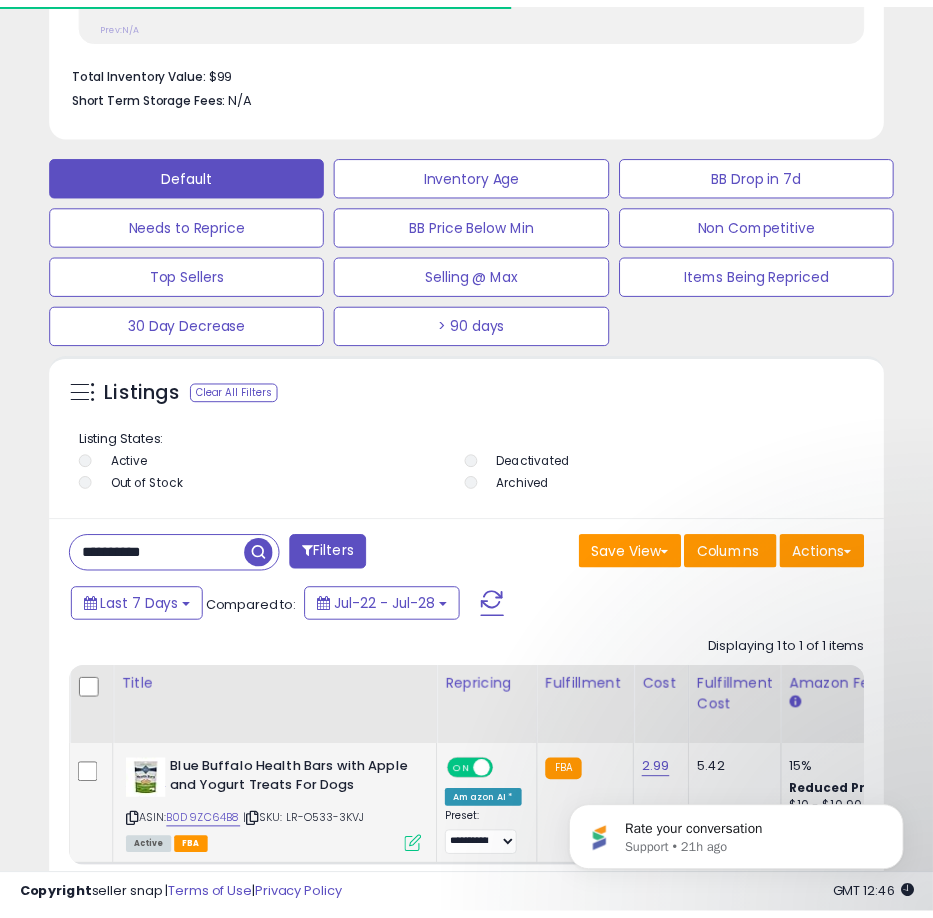 scroll, scrollTop: 390, scrollLeft: 823, axis: both 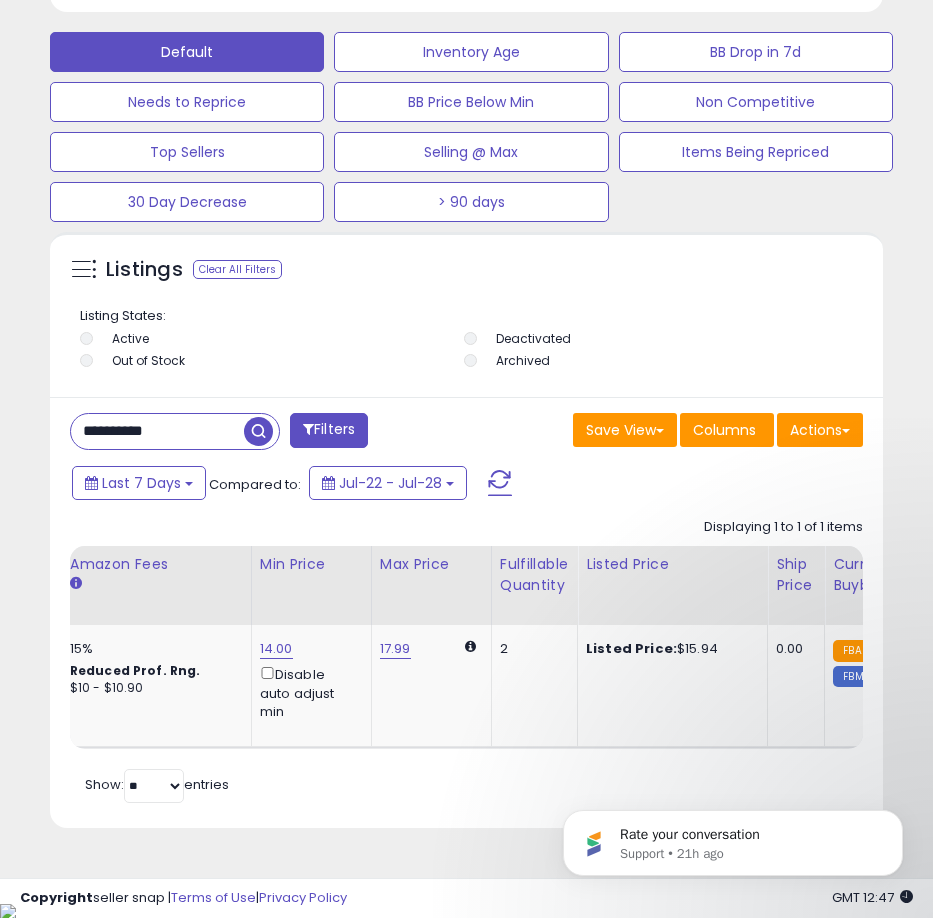 click on "**********" at bounding box center (157, 431) 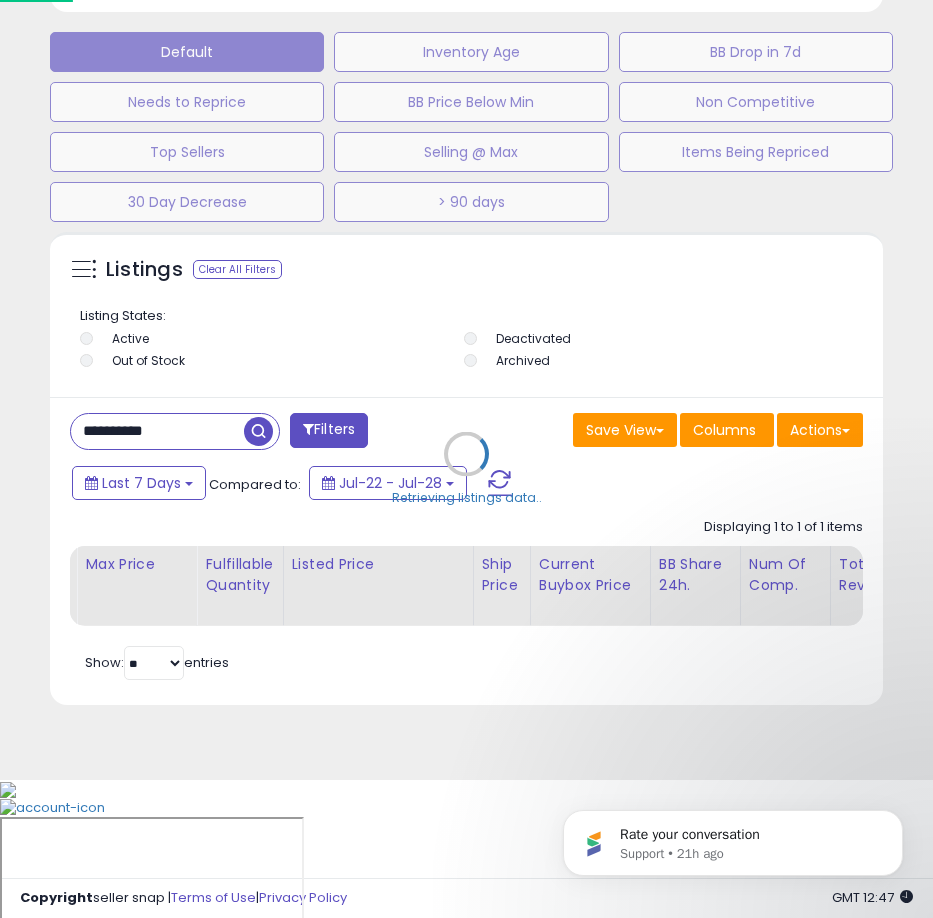 scroll, scrollTop: 999610, scrollLeft: 999162, axis: both 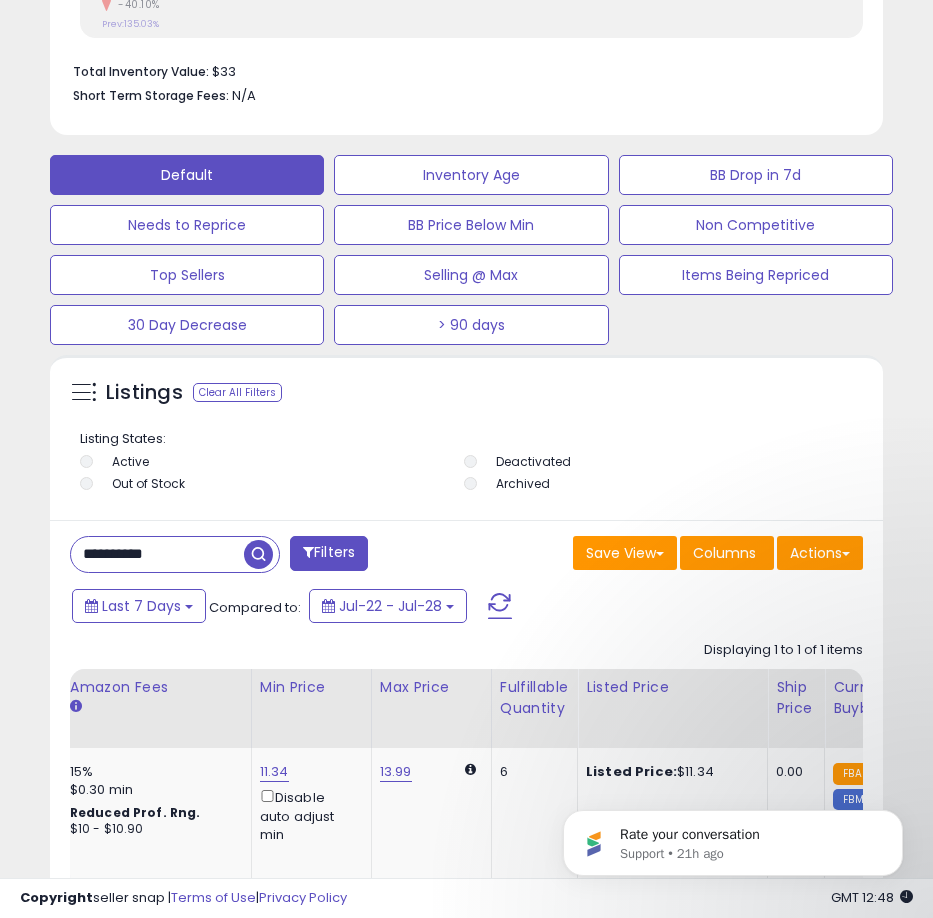 click on "**********" at bounding box center [157, 554] 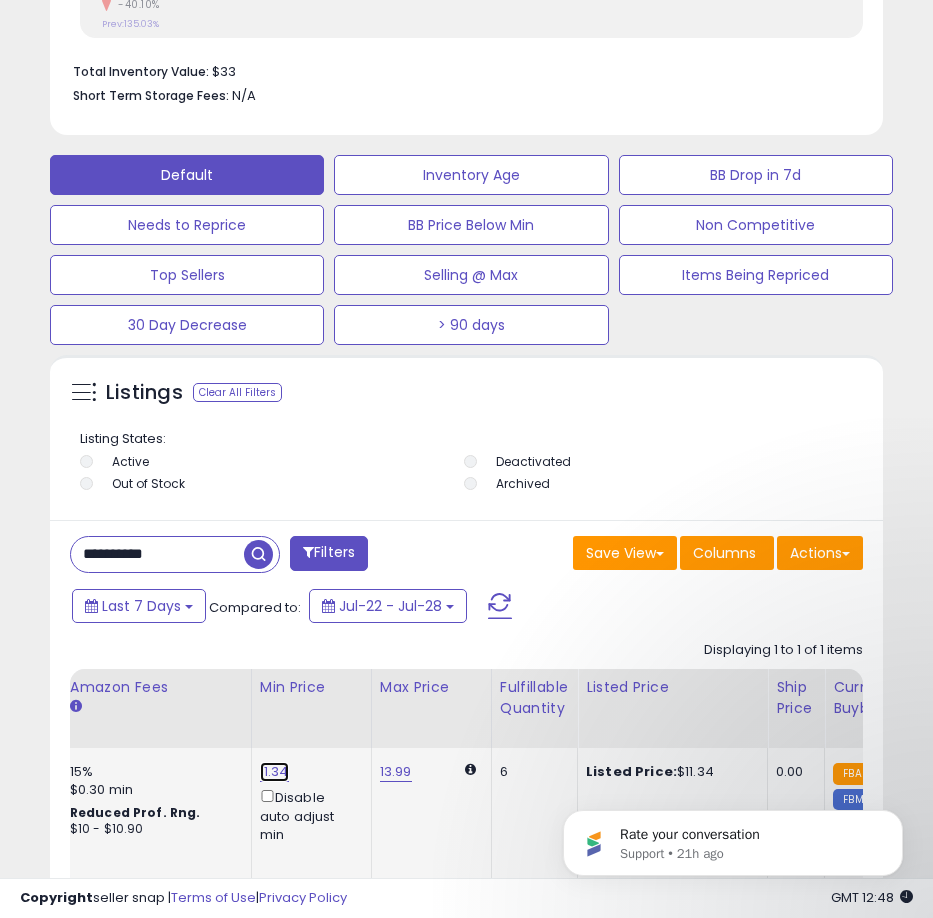 click on "11.34" at bounding box center [274, 772] 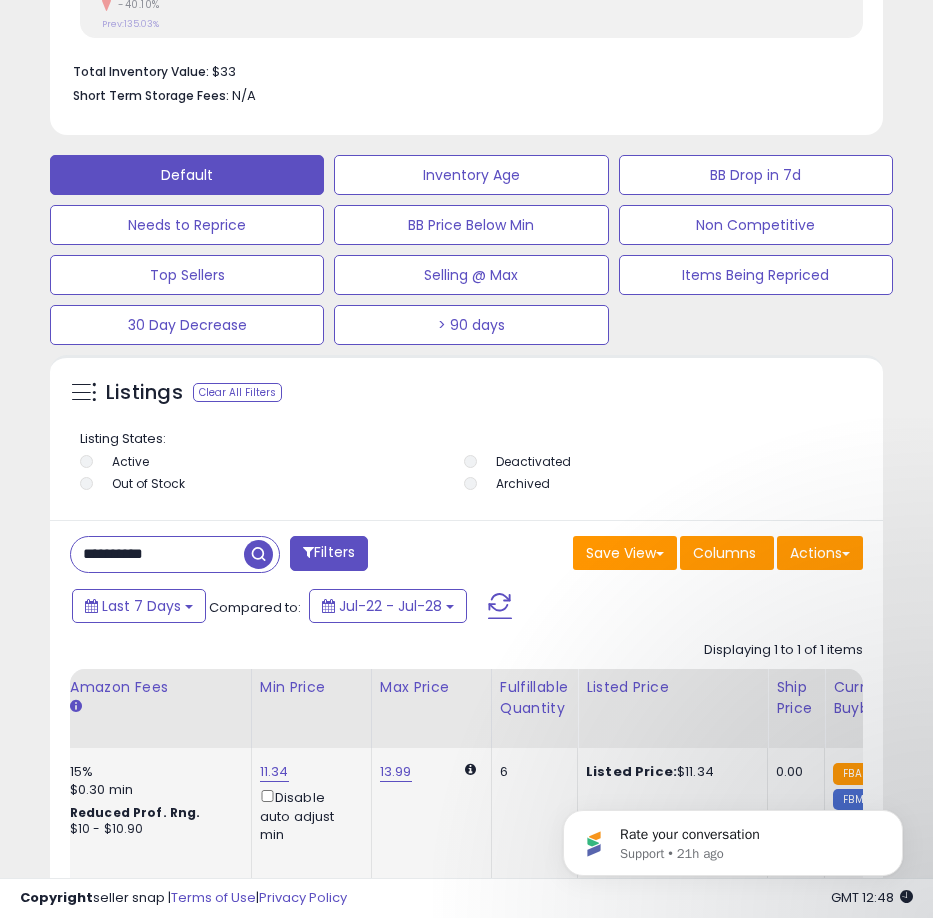 click on "11.34" at bounding box center (274, 772) 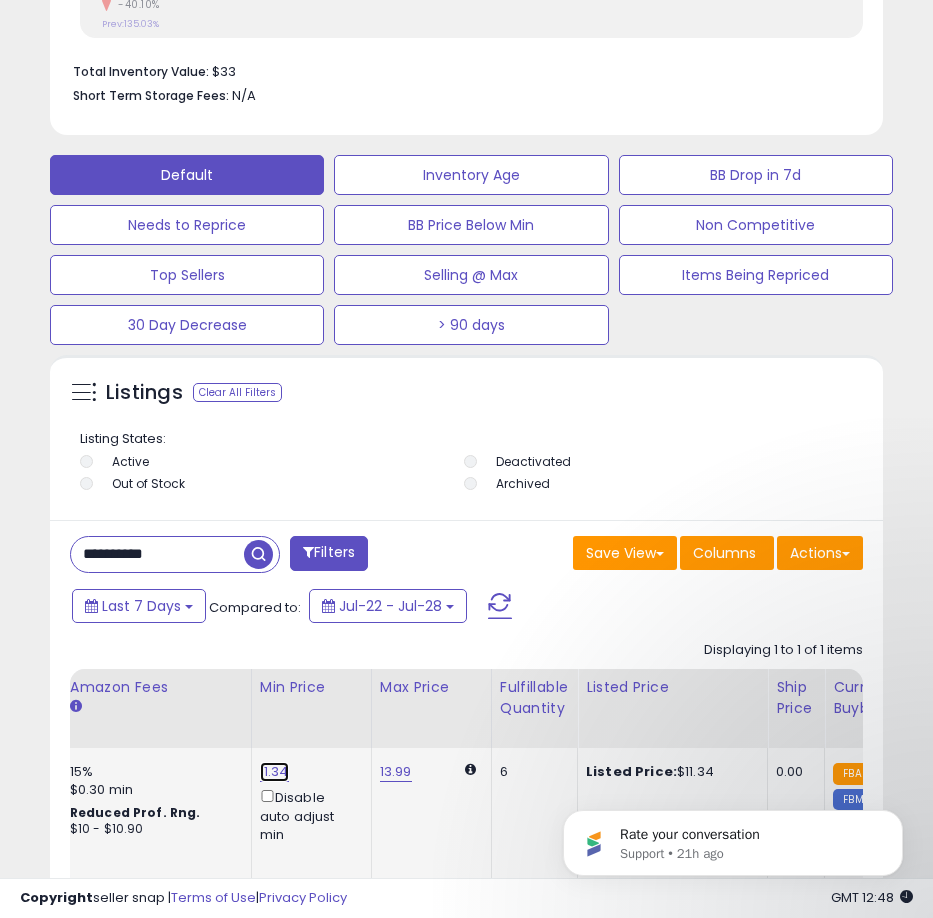 click on "11.34" at bounding box center (274, 772) 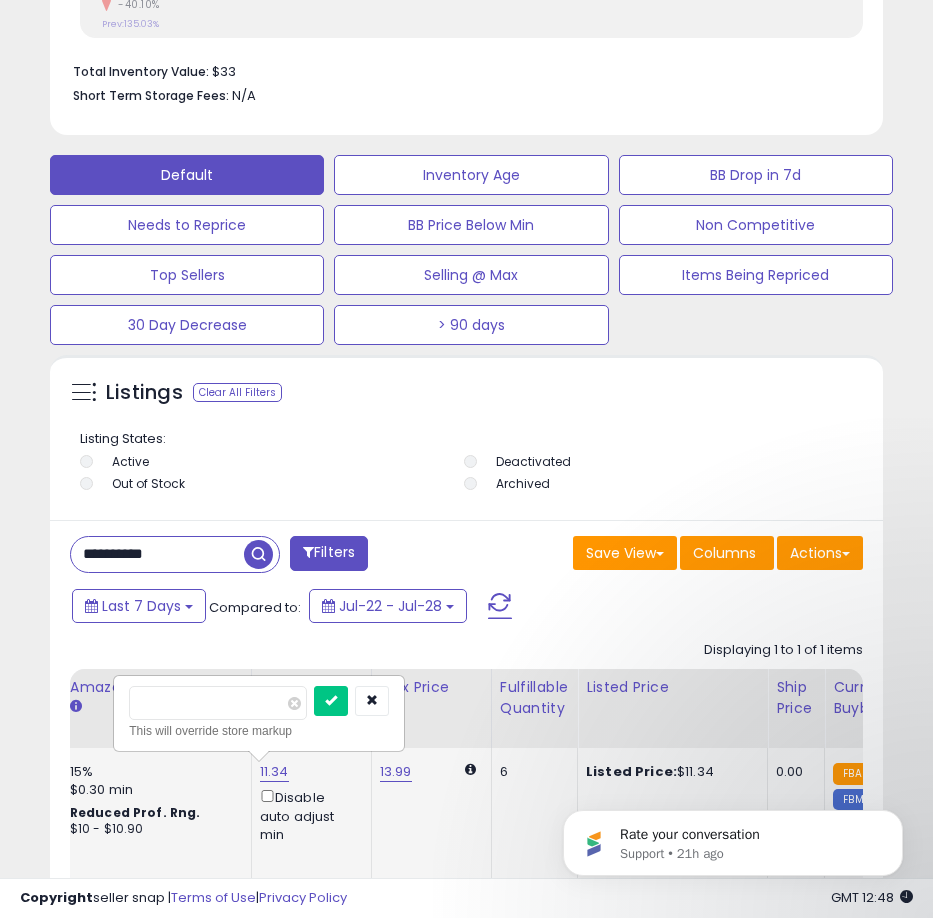 click on "*****" at bounding box center (218, 703) 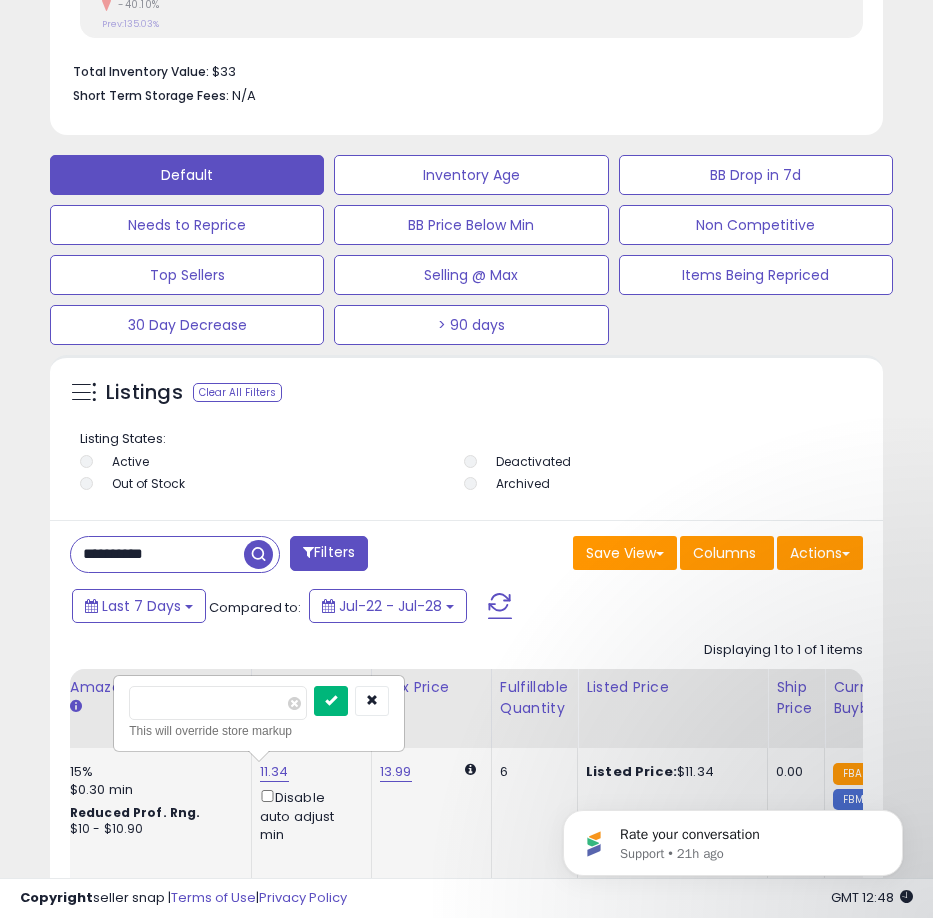 click at bounding box center [331, 701] 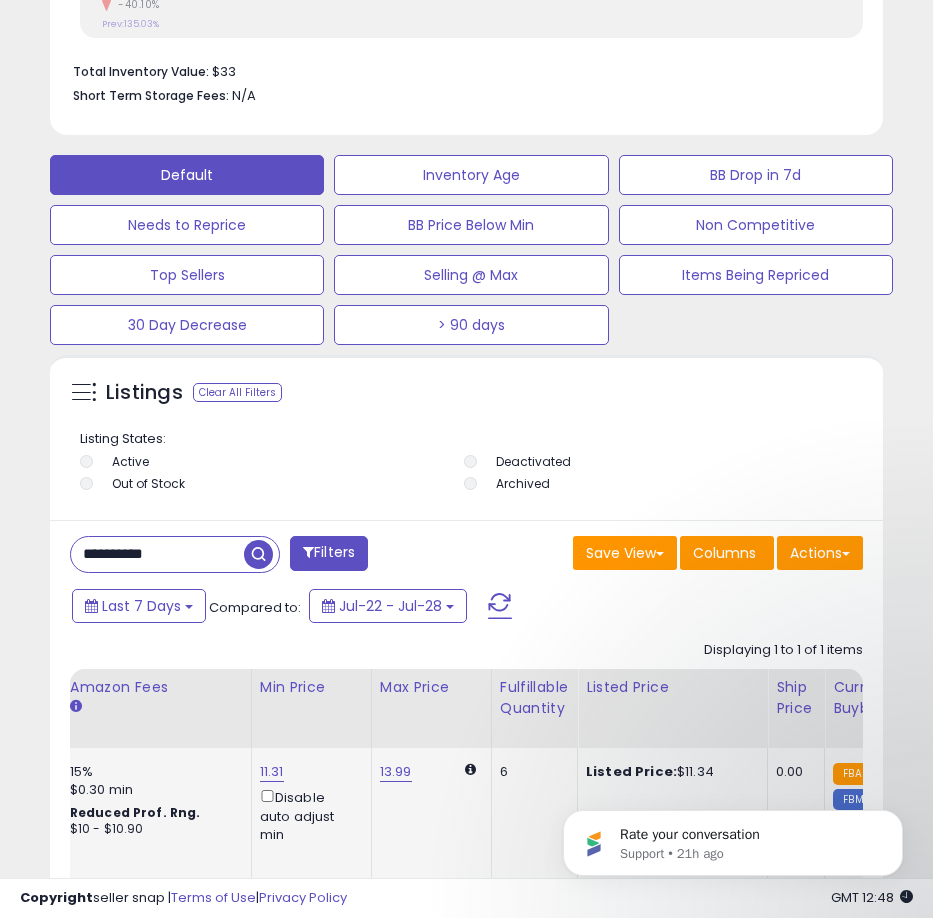 click on "**********" at bounding box center [157, 554] 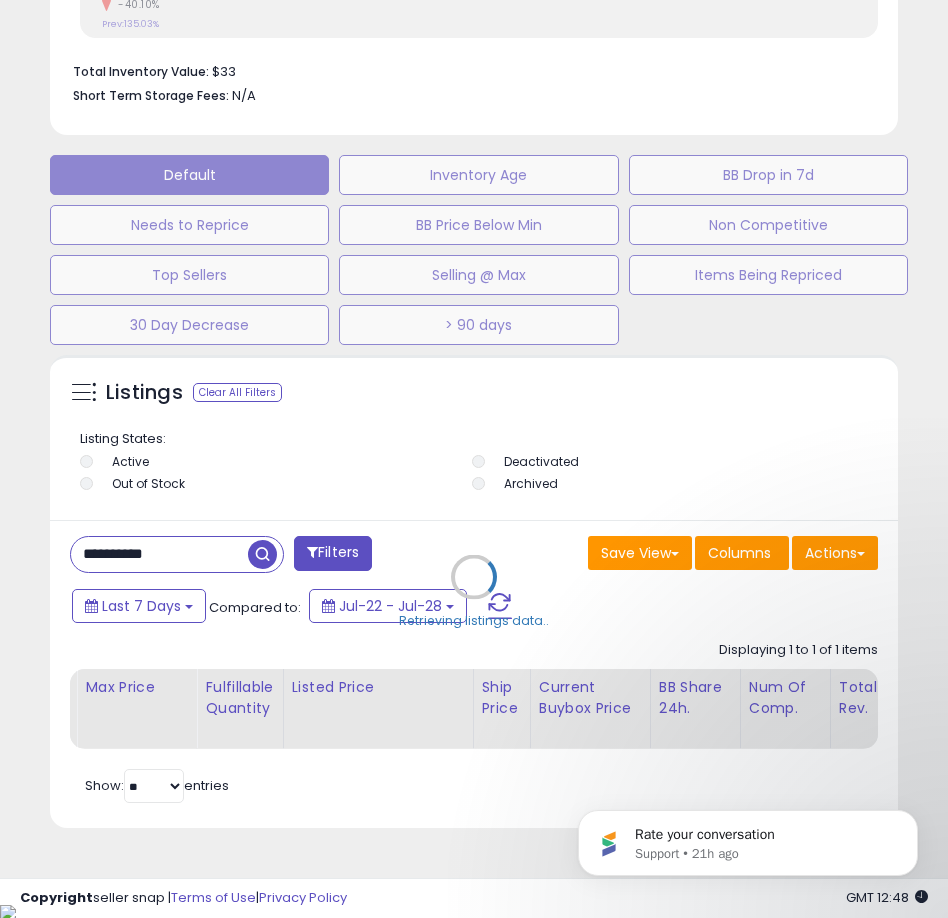scroll, scrollTop: 999610, scrollLeft: 999162, axis: both 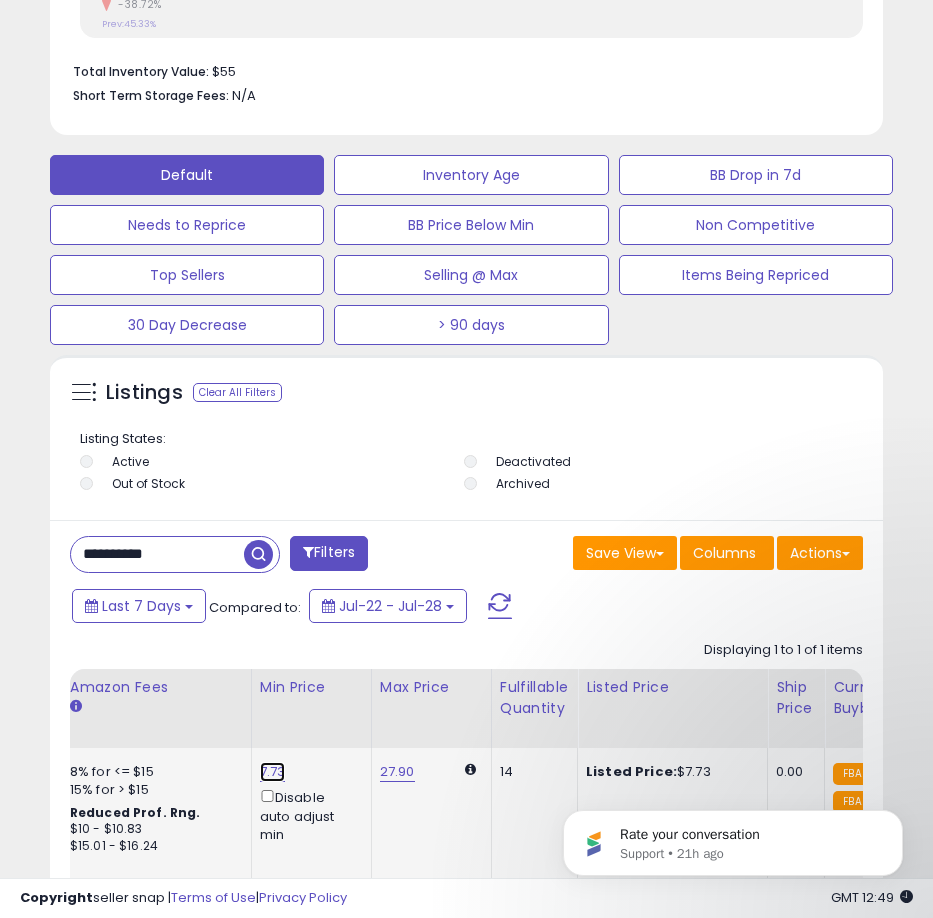 click on "7.73" at bounding box center [273, 772] 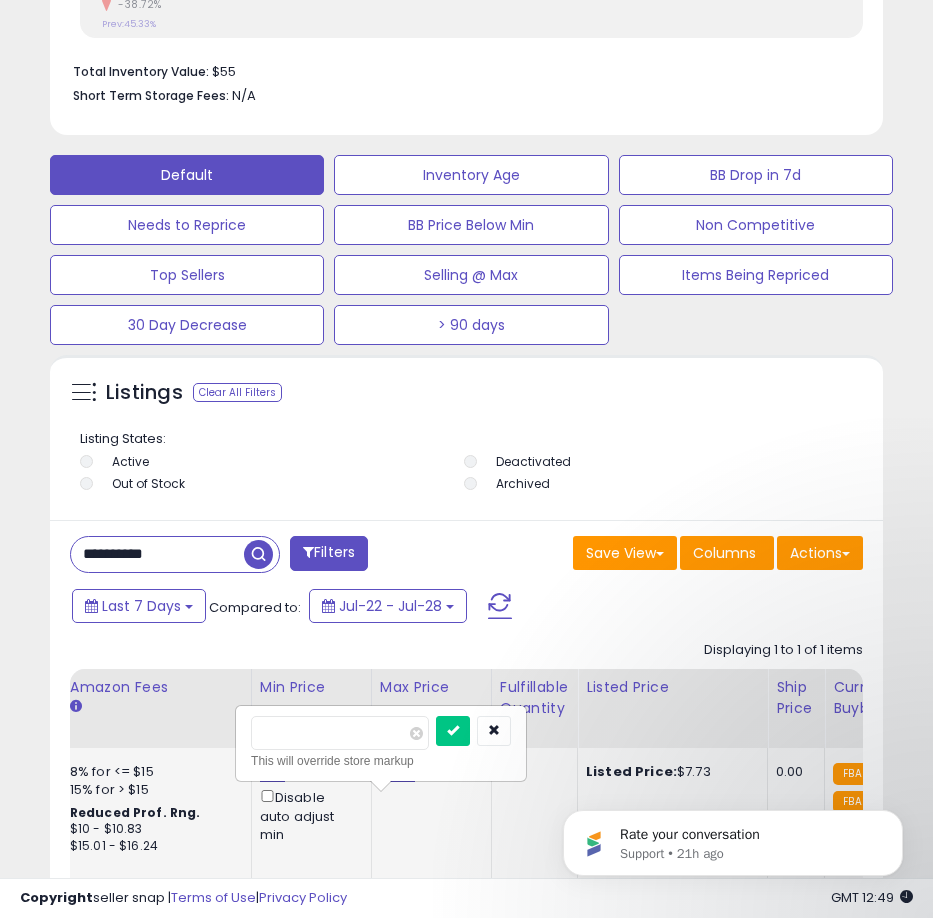 click on "7.73" at bounding box center [273, 772] 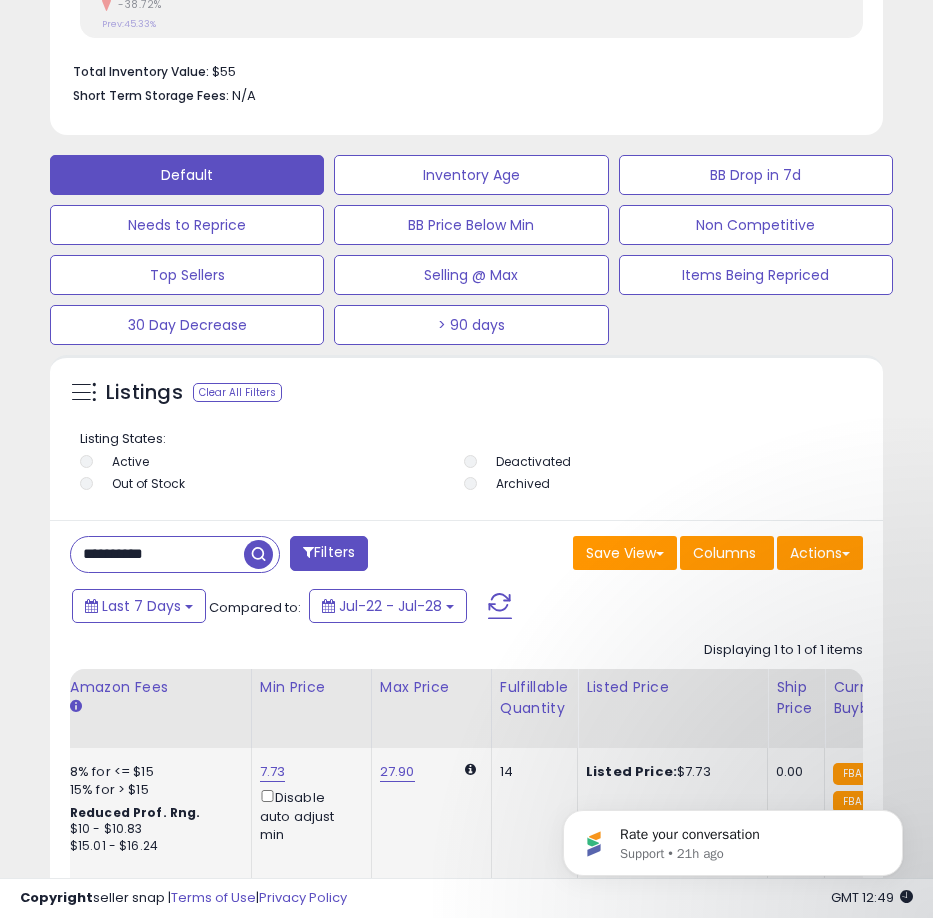 click on "7.73  Disable auto adjust min" 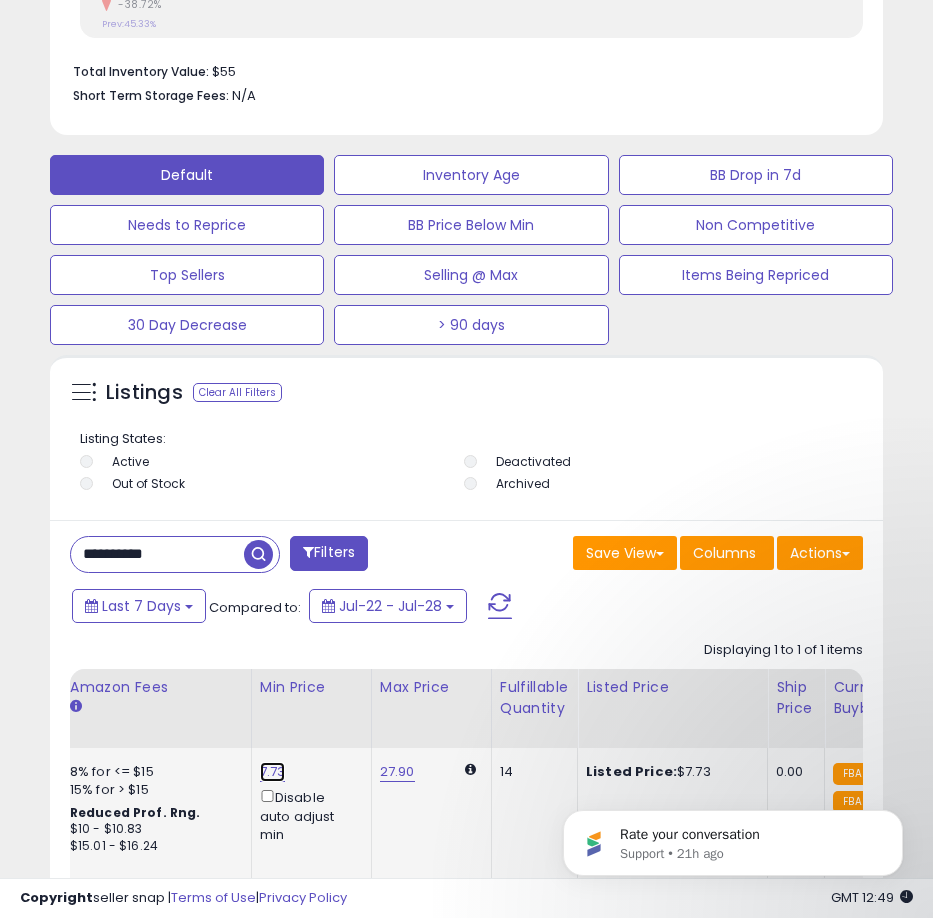 click on "7.73" at bounding box center [273, 772] 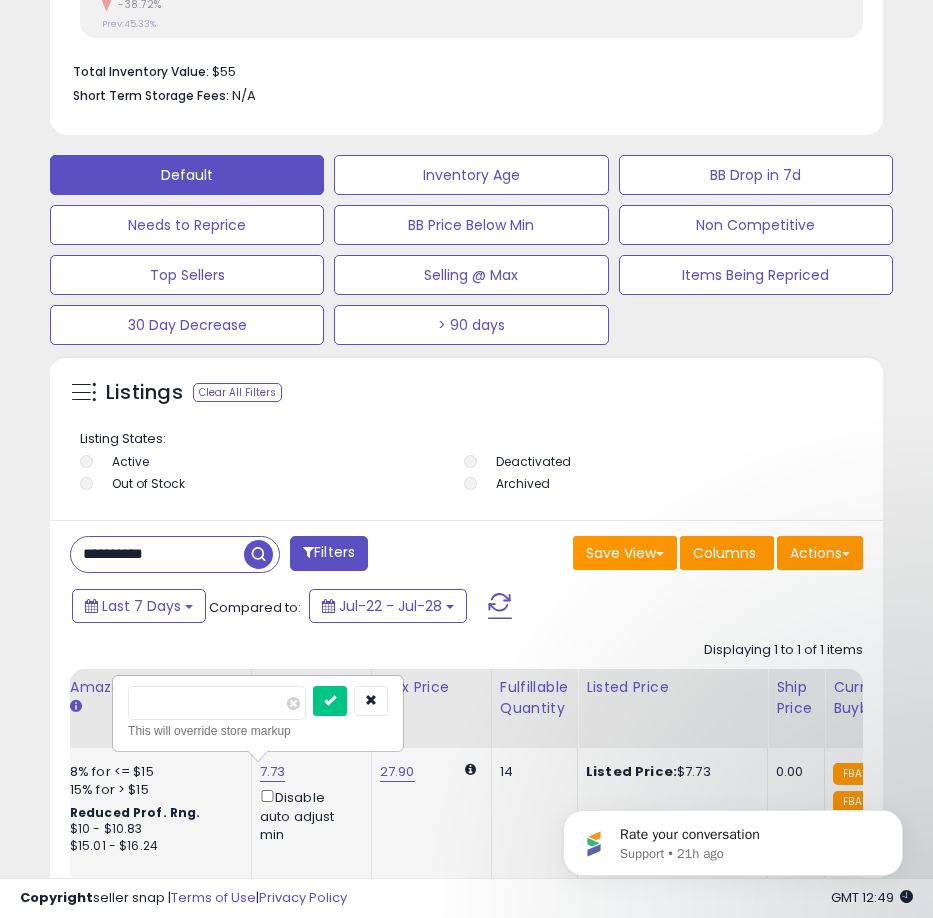 type on "****" 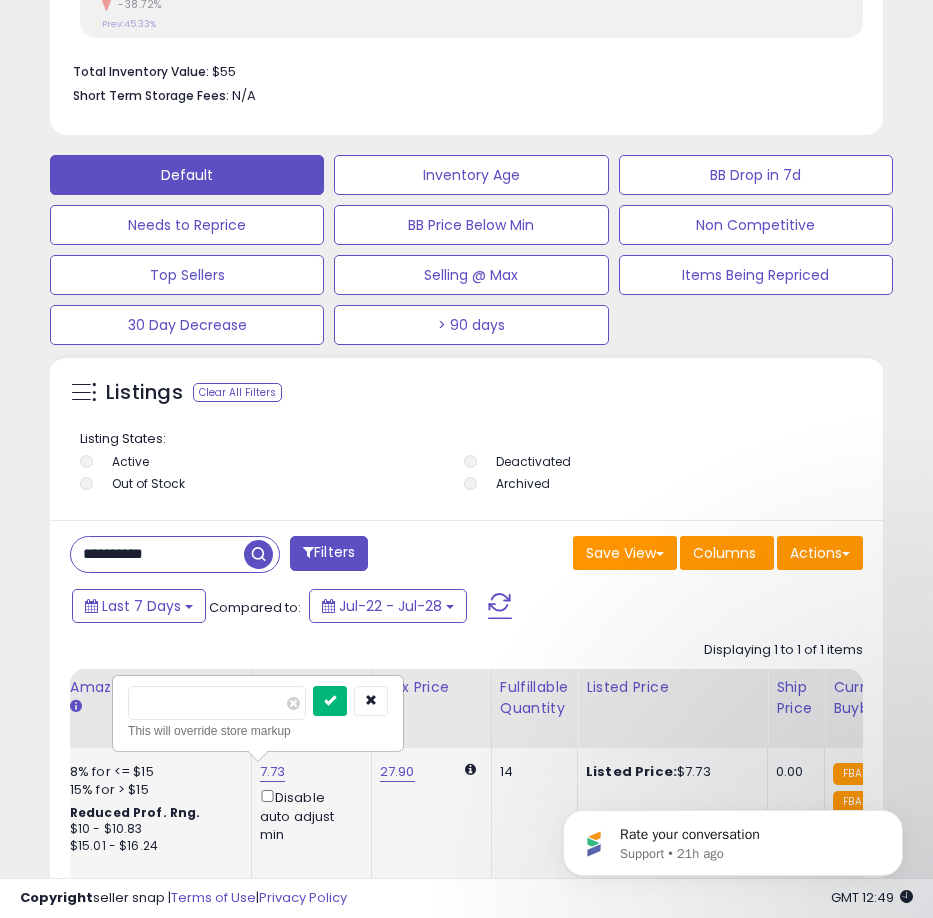 click at bounding box center (330, 700) 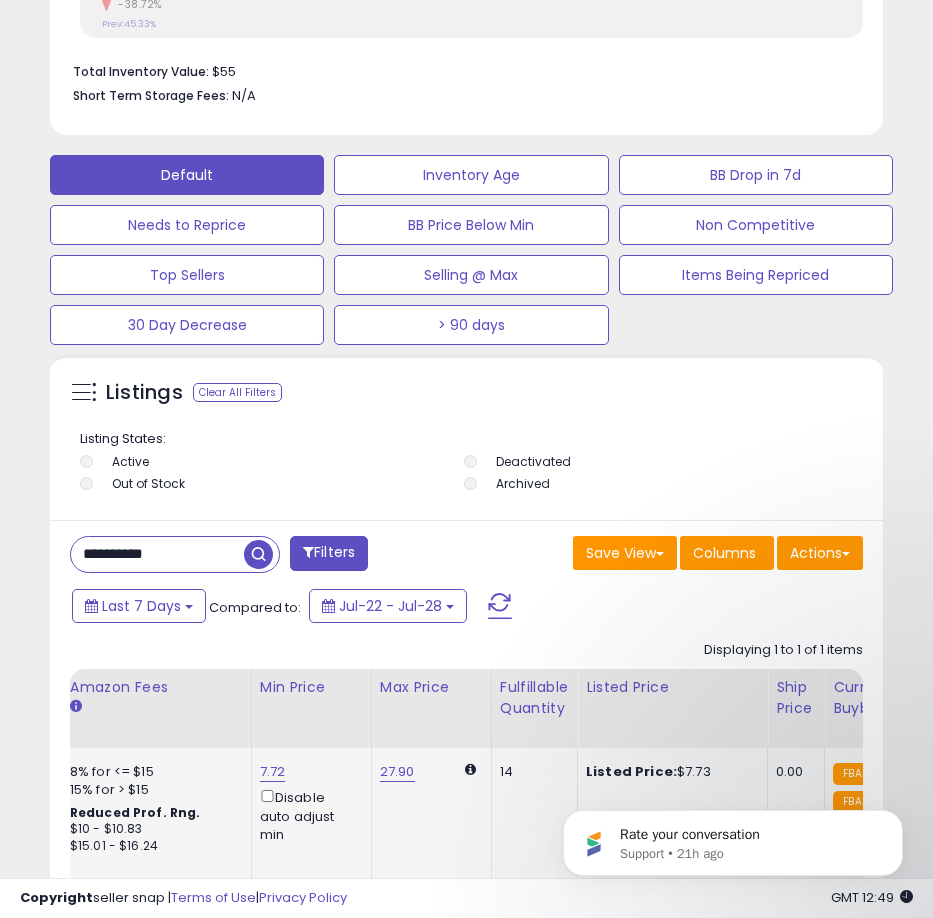 click on "**********" at bounding box center [157, 554] 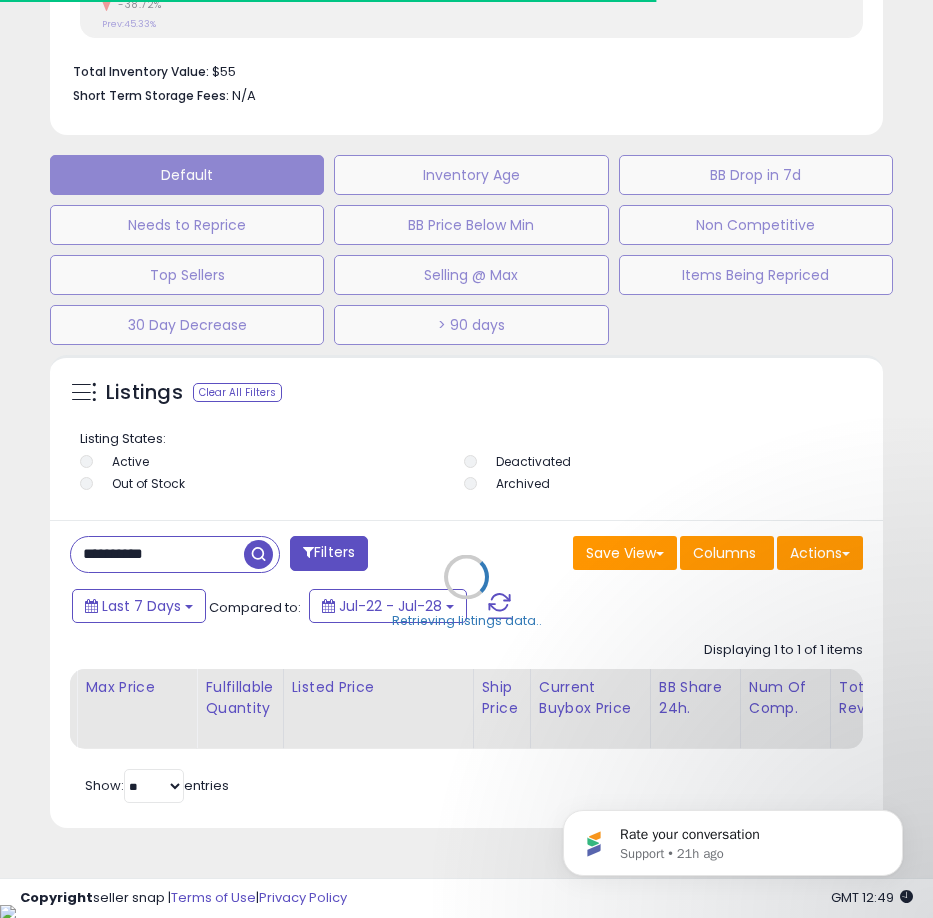 scroll, scrollTop: 390, scrollLeft: 823, axis: both 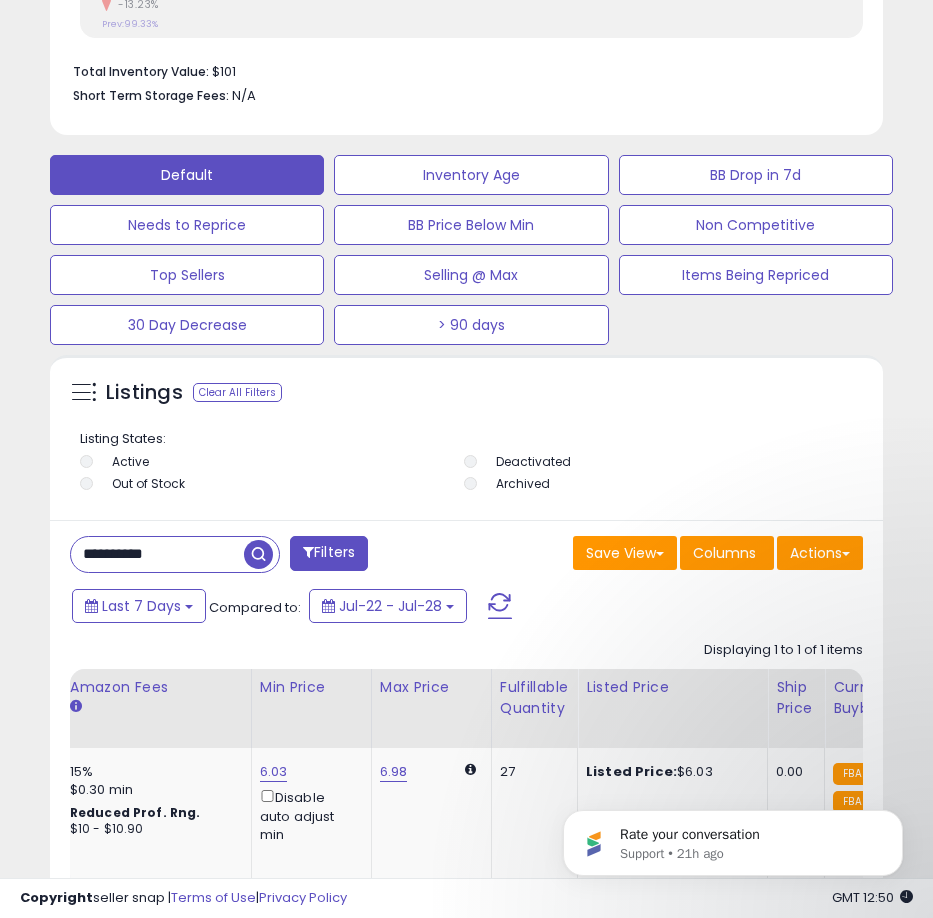 click on "**********" at bounding box center (157, 554) 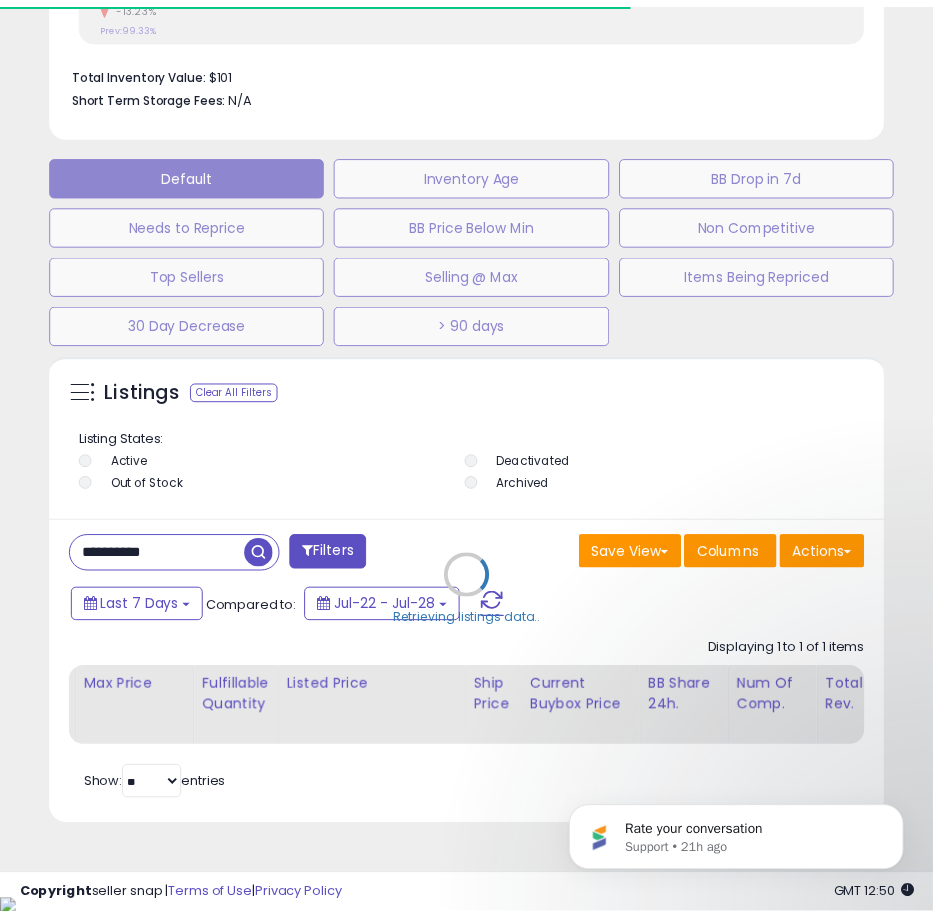 scroll, scrollTop: 390, scrollLeft: 823, axis: both 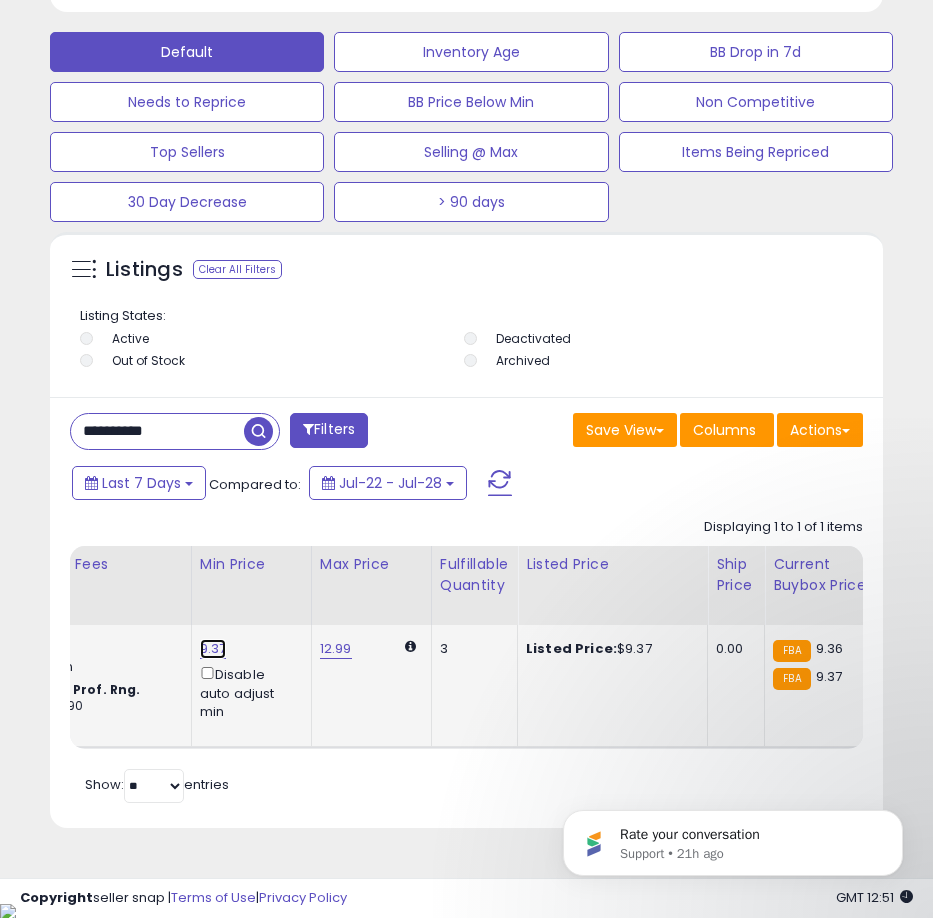 click on "9.37" at bounding box center (213, 649) 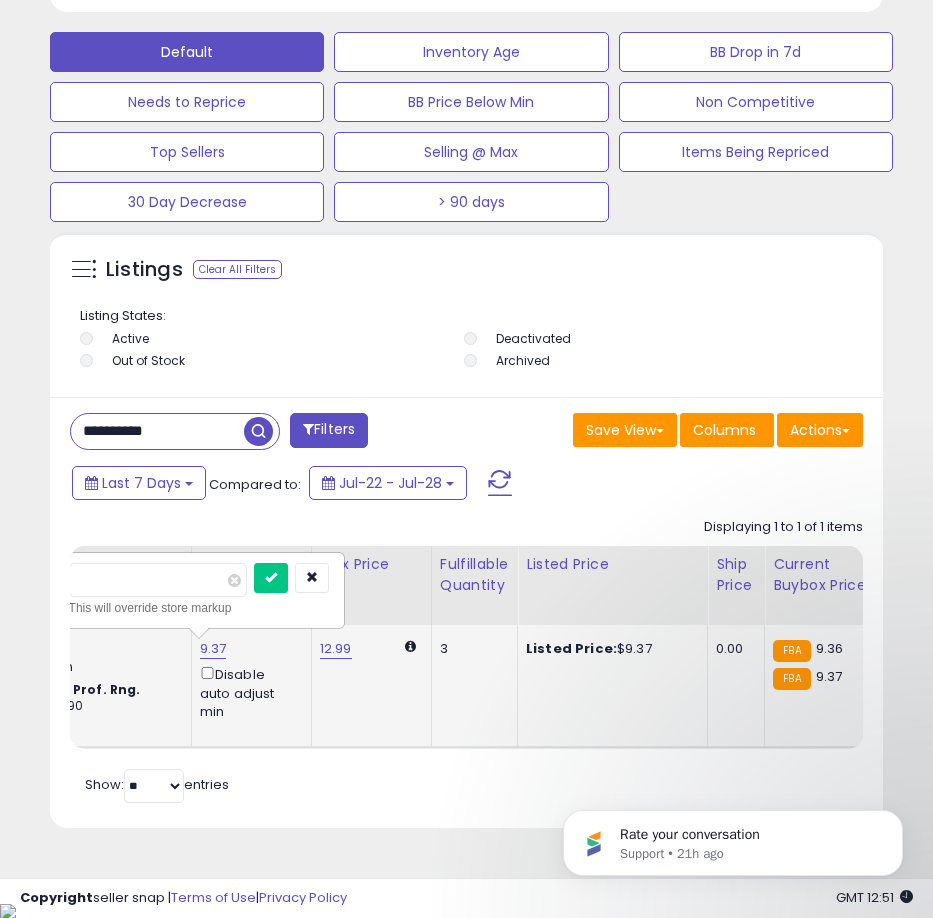 type on "****" 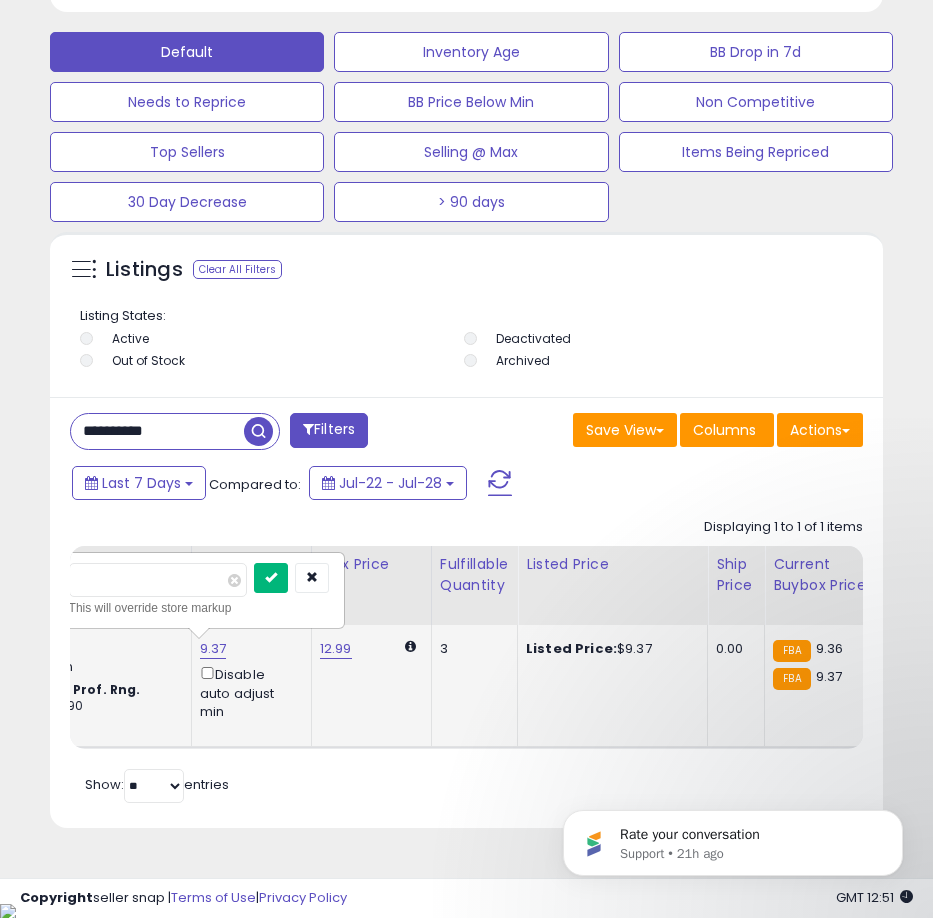click at bounding box center (271, 577) 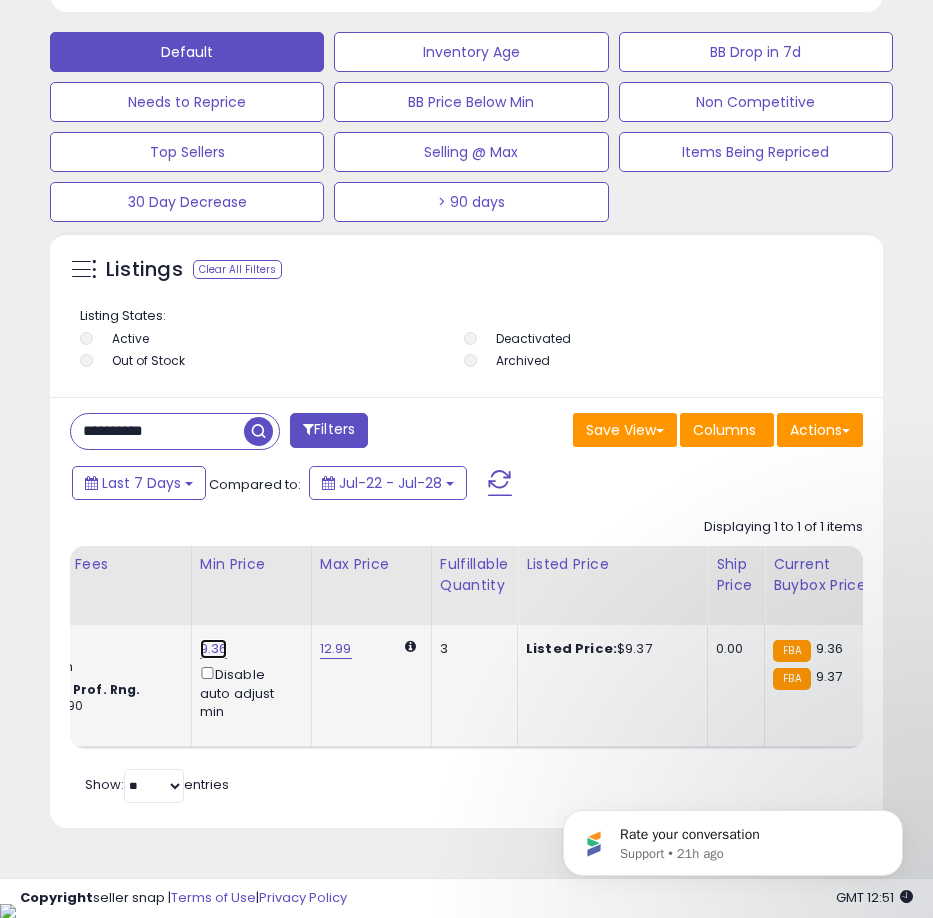 click on "9.36" at bounding box center (214, 649) 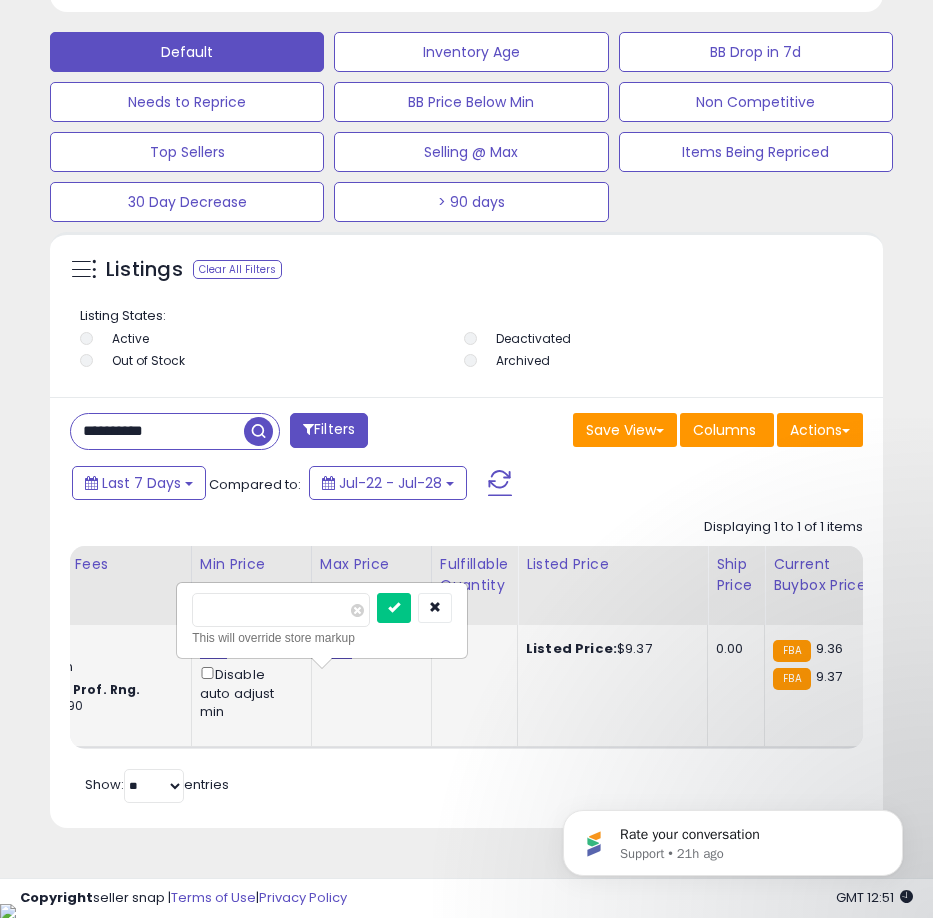 click on "9.36   **** This will override store markup  Disable auto adjust min" at bounding box center [248, 680] 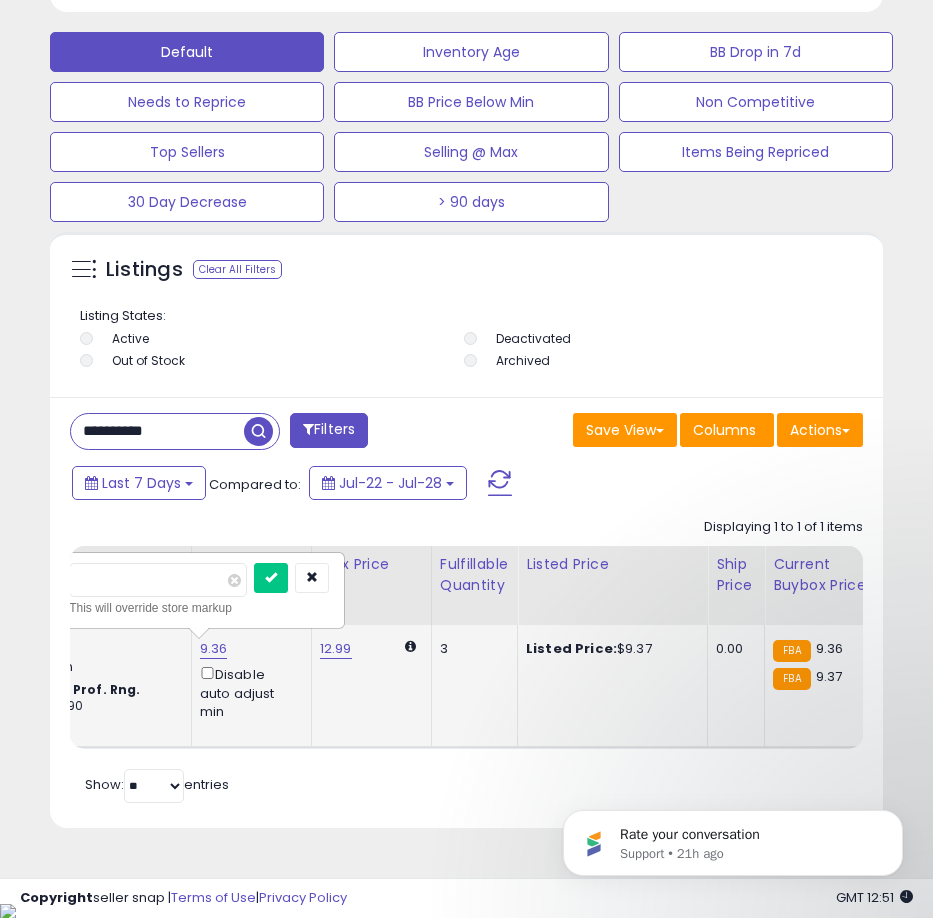 type on "****" 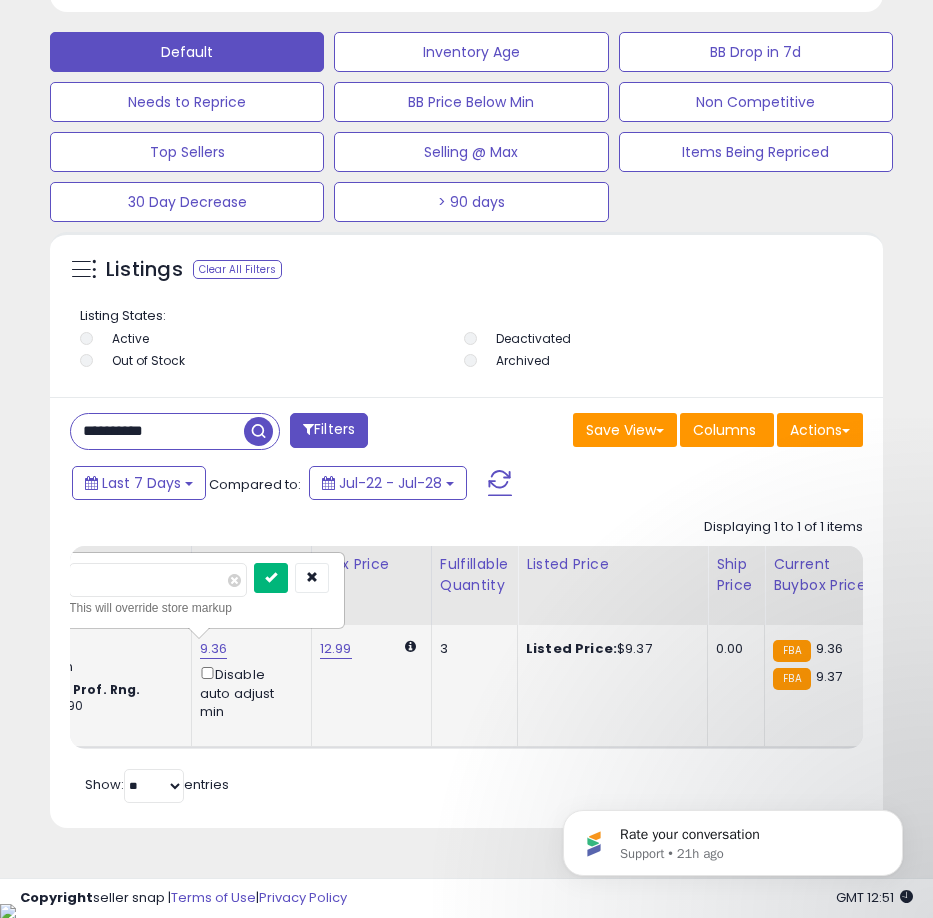 click at bounding box center [271, 577] 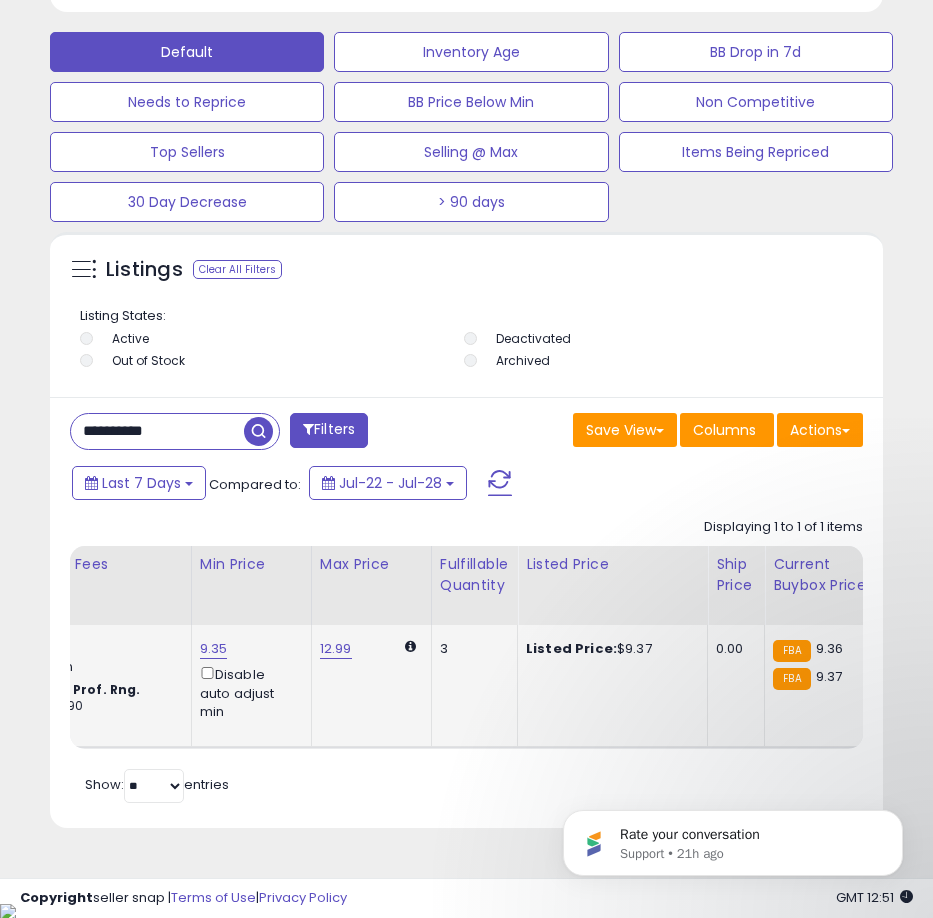 click on "**********" at bounding box center (157, 431) 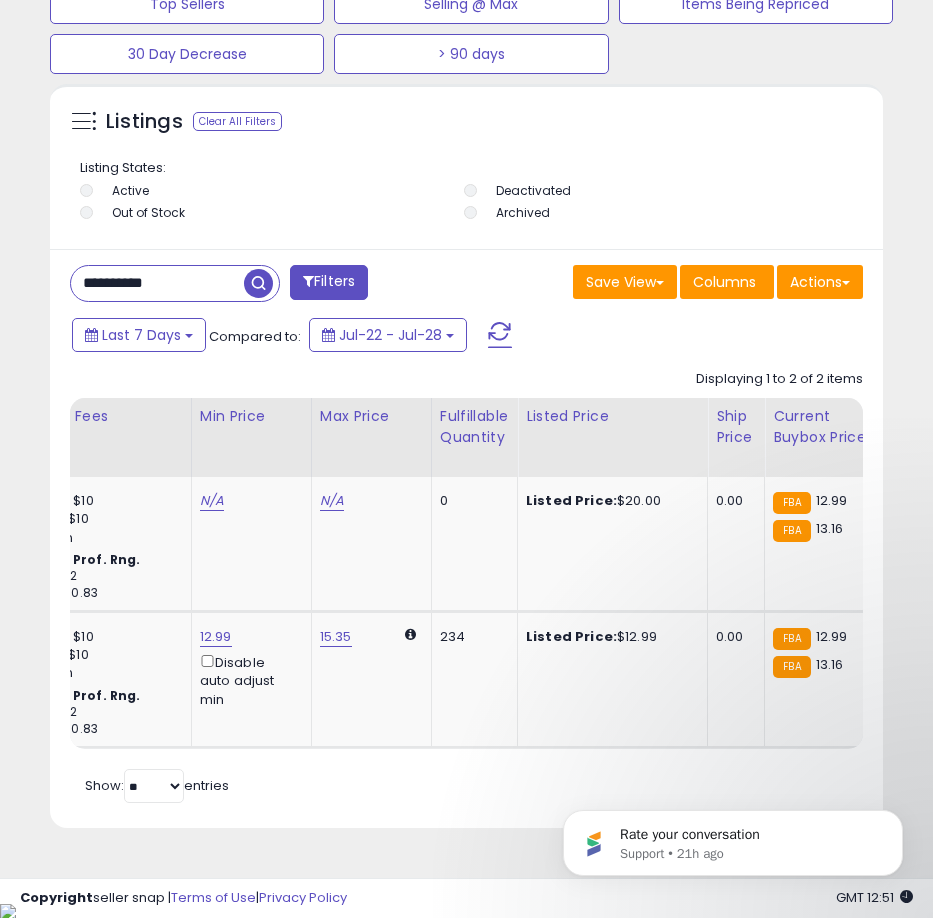 click on "**********" at bounding box center [157, 283] 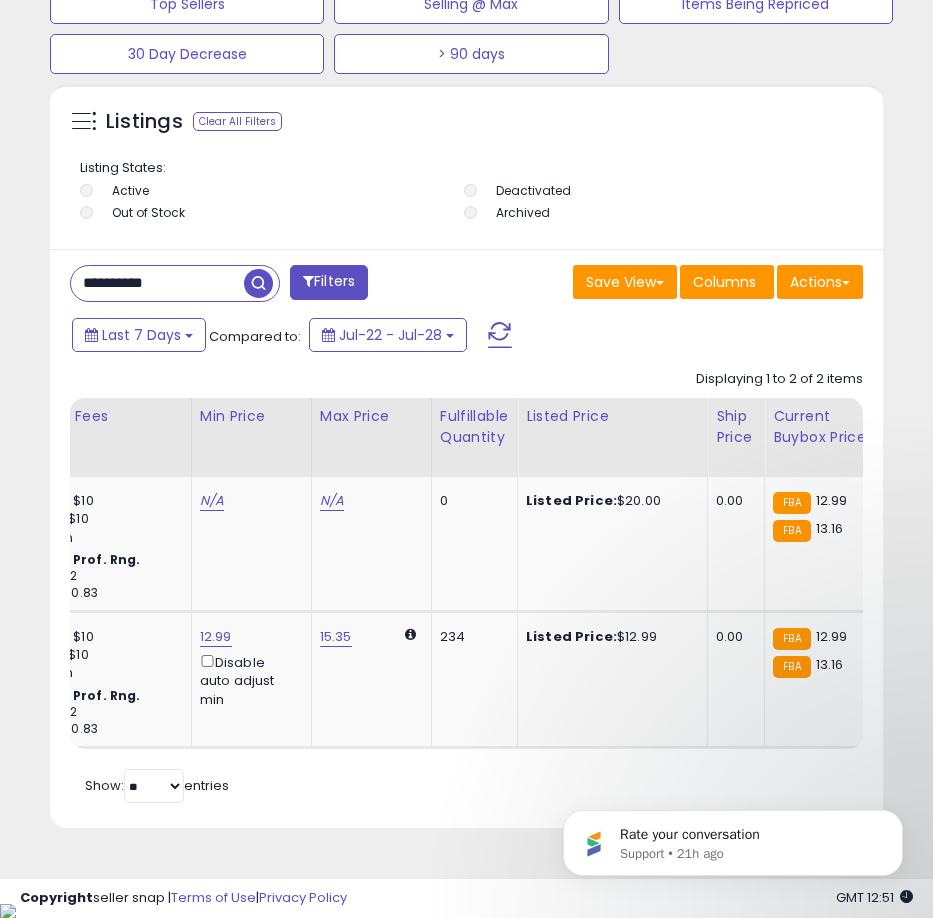 click on "**********" at bounding box center [157, 283] 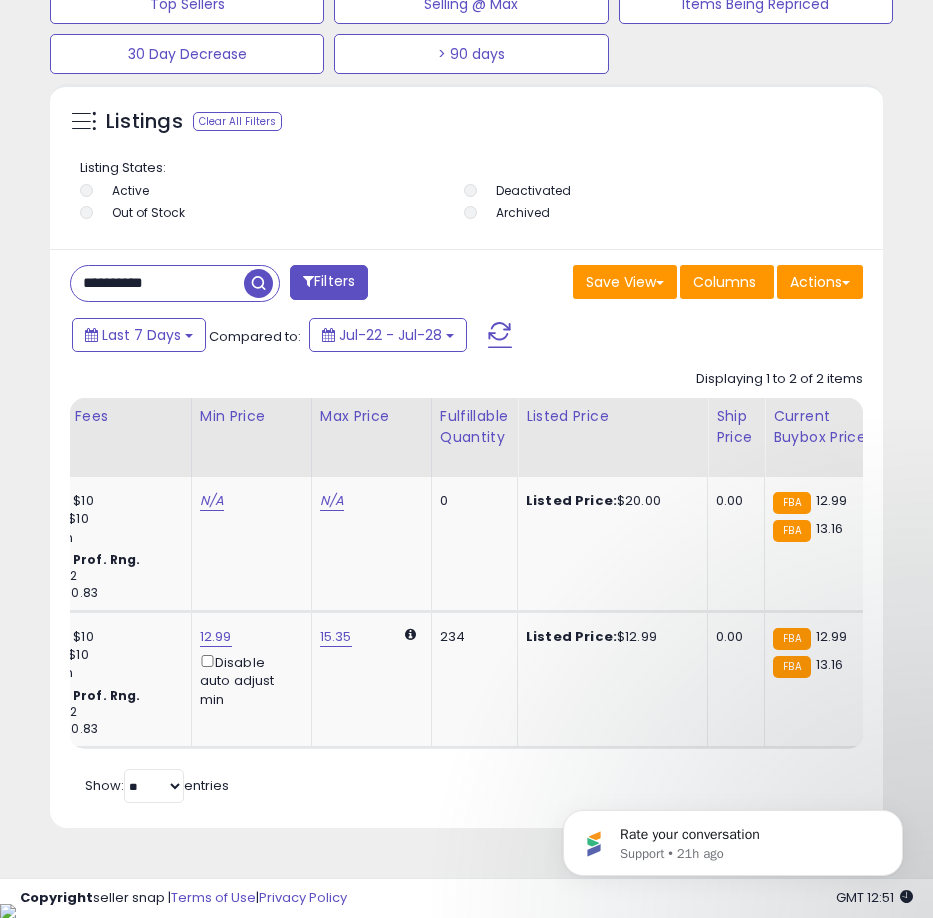 paste 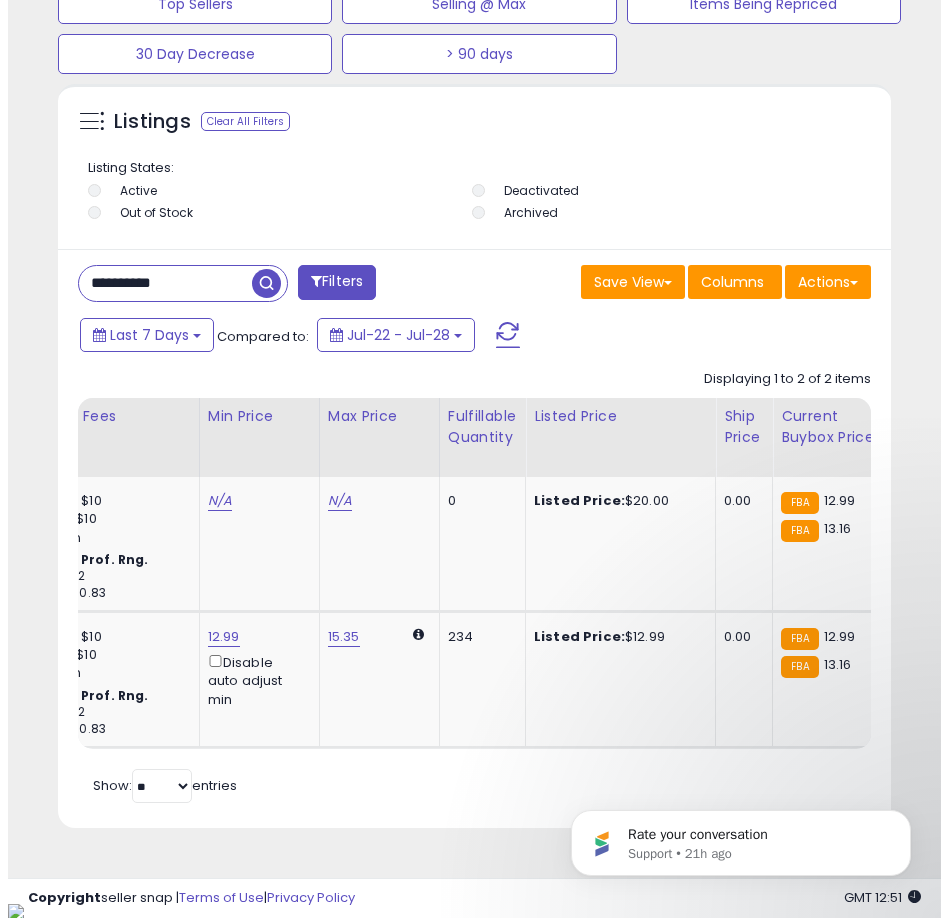 scroll, scrollTop: 1166, scrollLeft: 0, axis: vertical 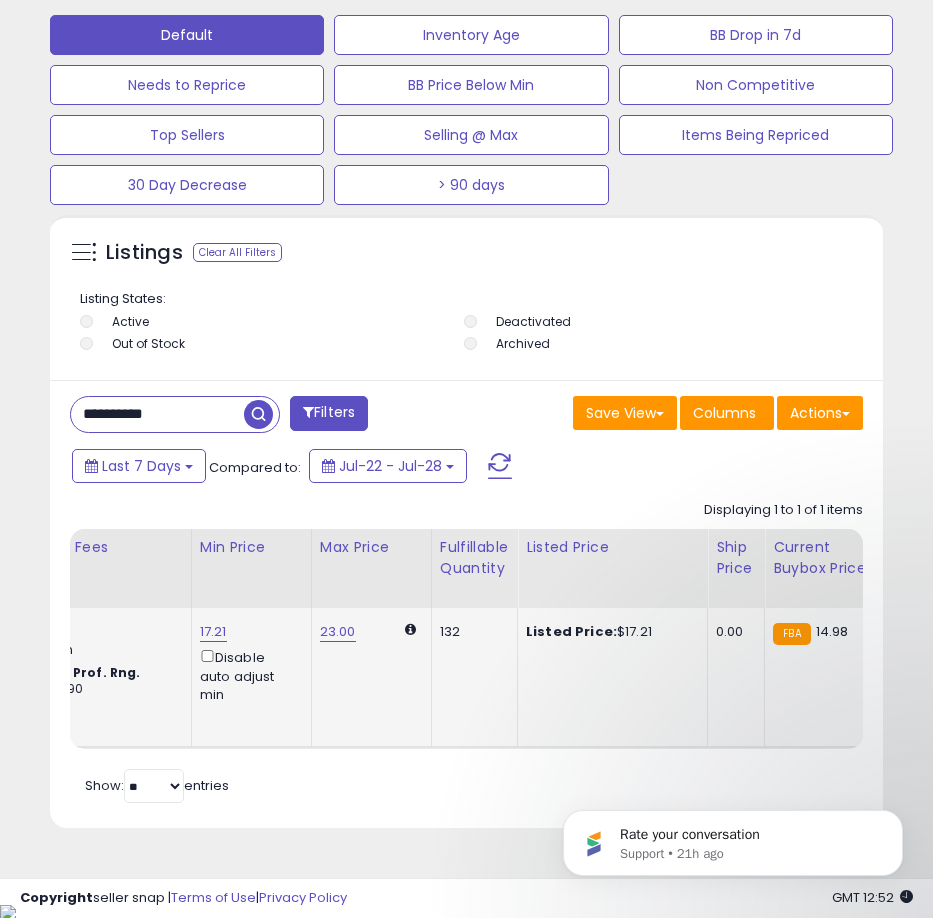 click on "17.21" at bounding box center [213, 632] 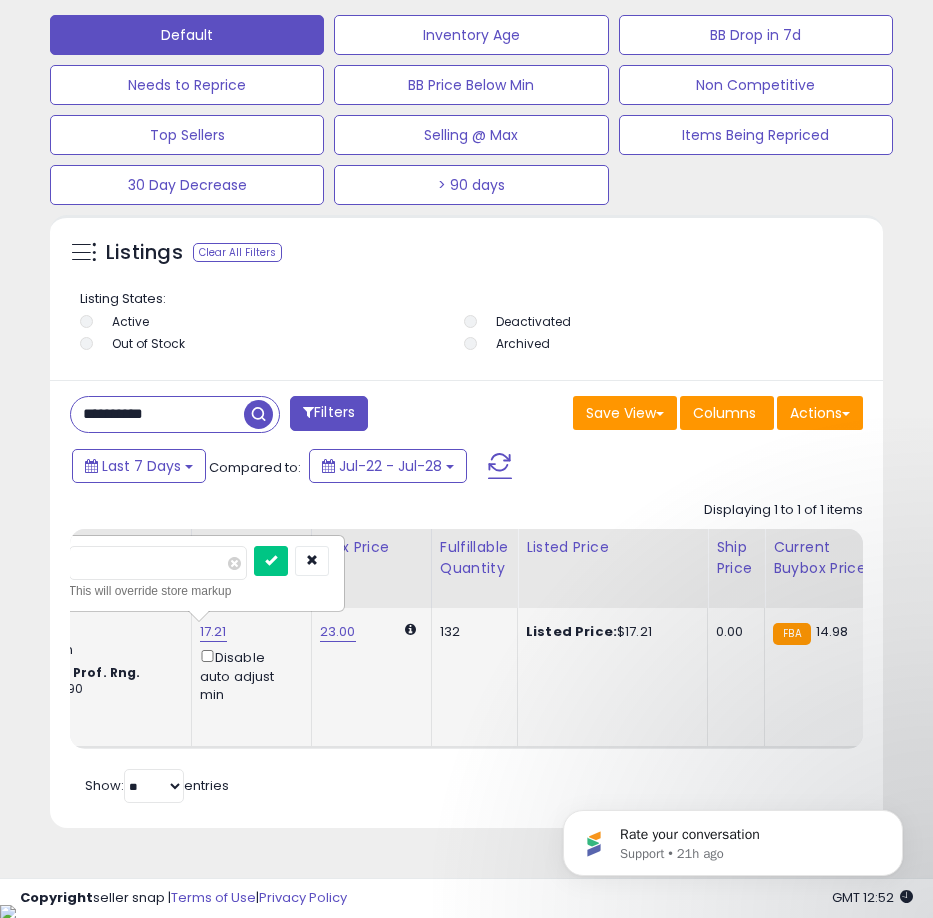 type on "*****" 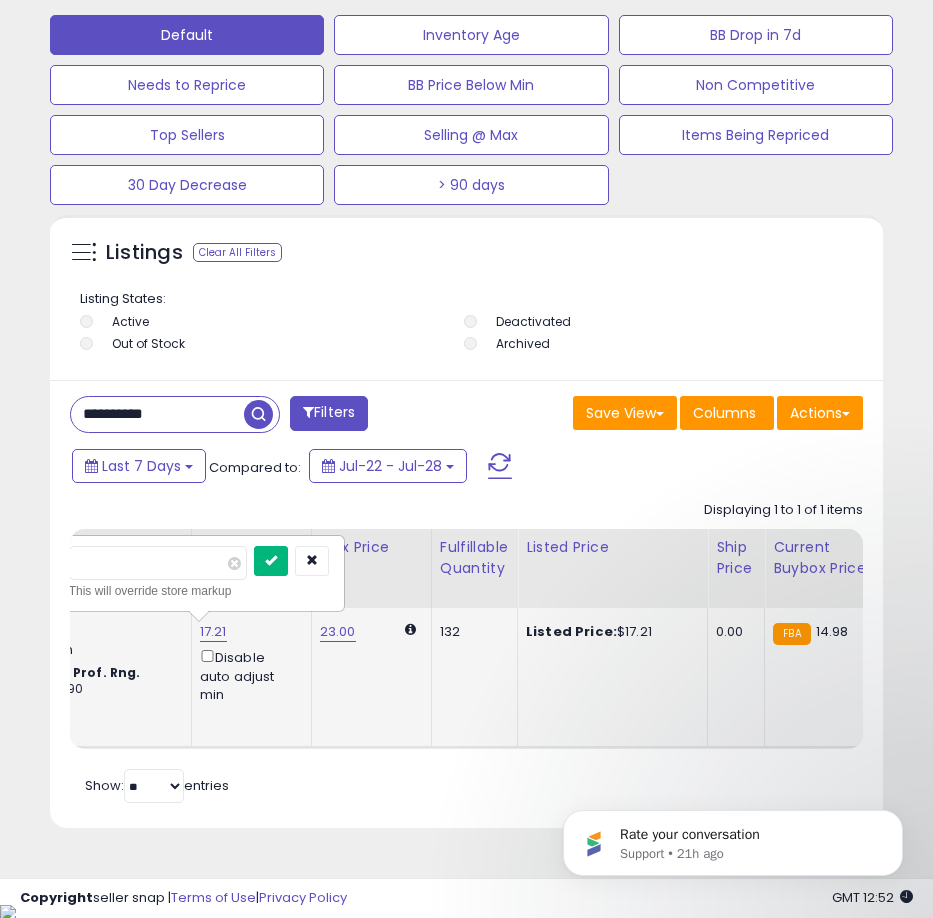 click at bounding box center (271, 561) 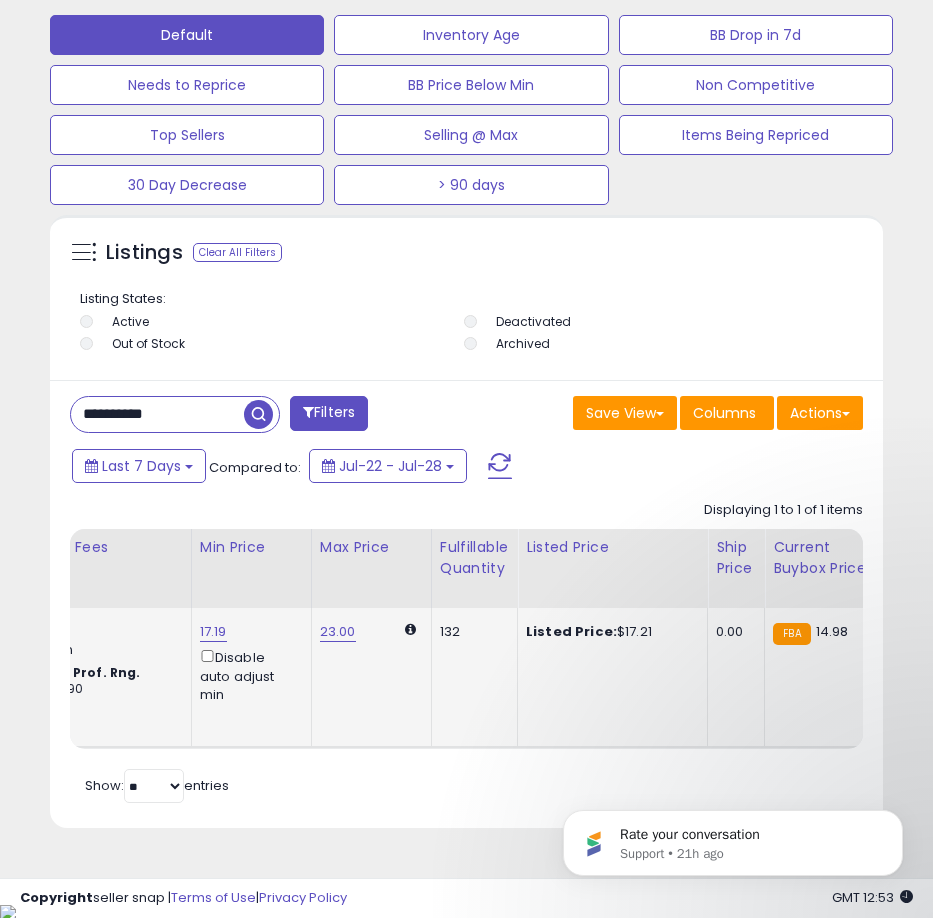 click on "**********" at bounding box center (157, 414) 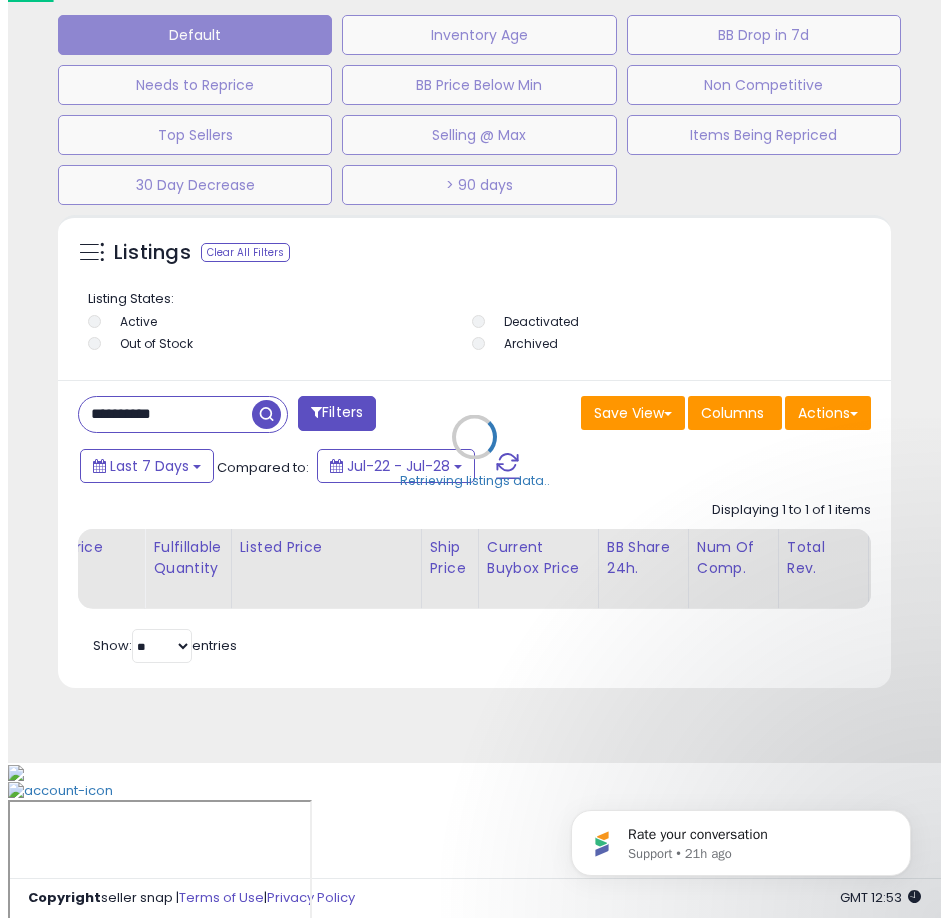 scroll, scrollTop: 1166, scrollLeft: 0, axis: vertical 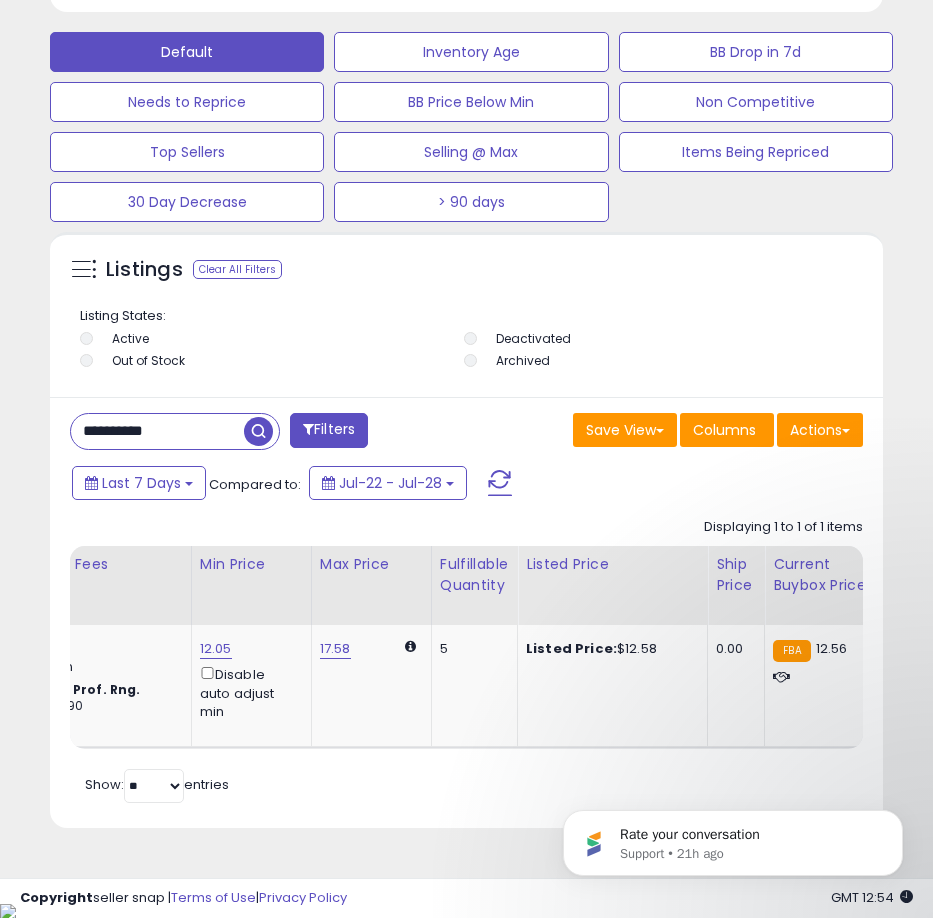 click on "**********" at bounding box center (157, 431) 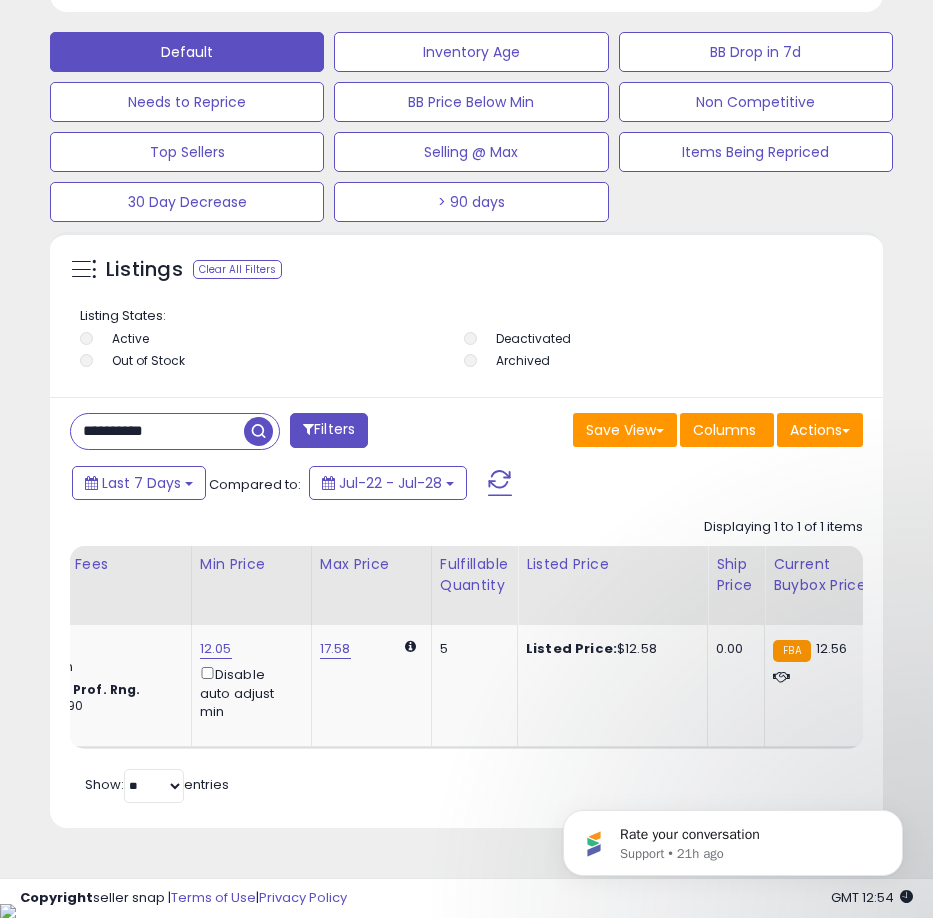 click on "**********" at bounding box center [157, 431] 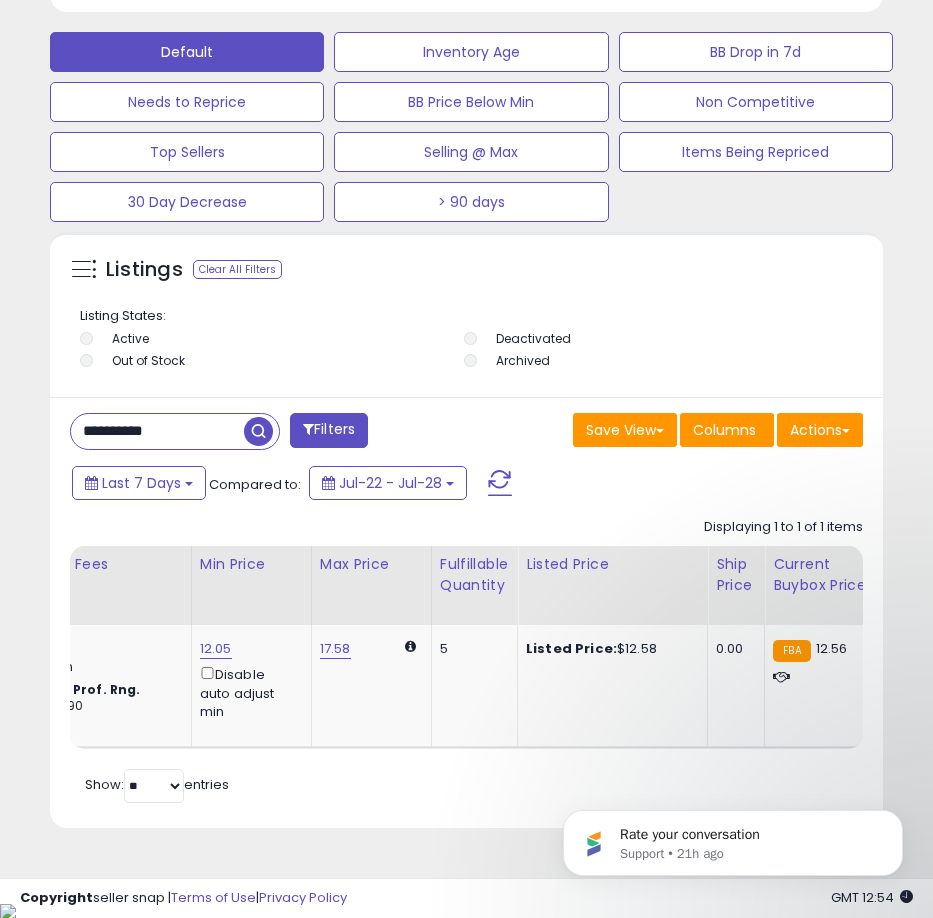 paste 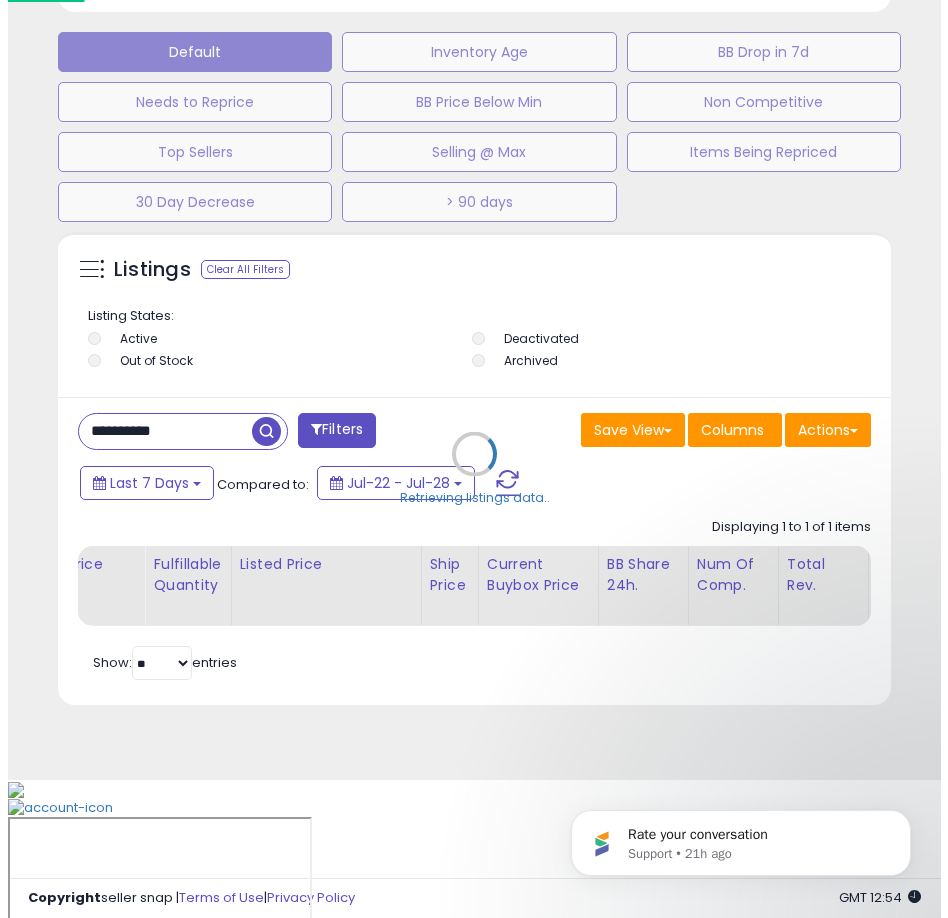 scroll, scrollTop: 1166, scrollLeft: 0, axis: vertical 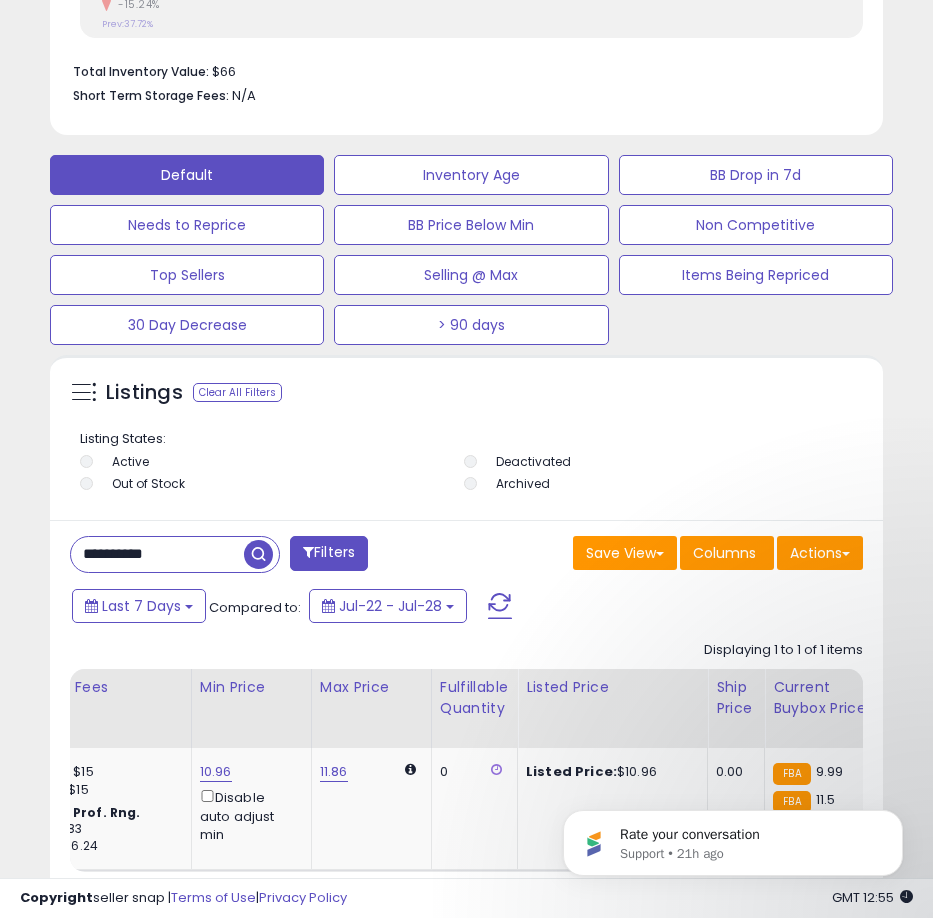 click on "**********" at bounding box center [157, 554] 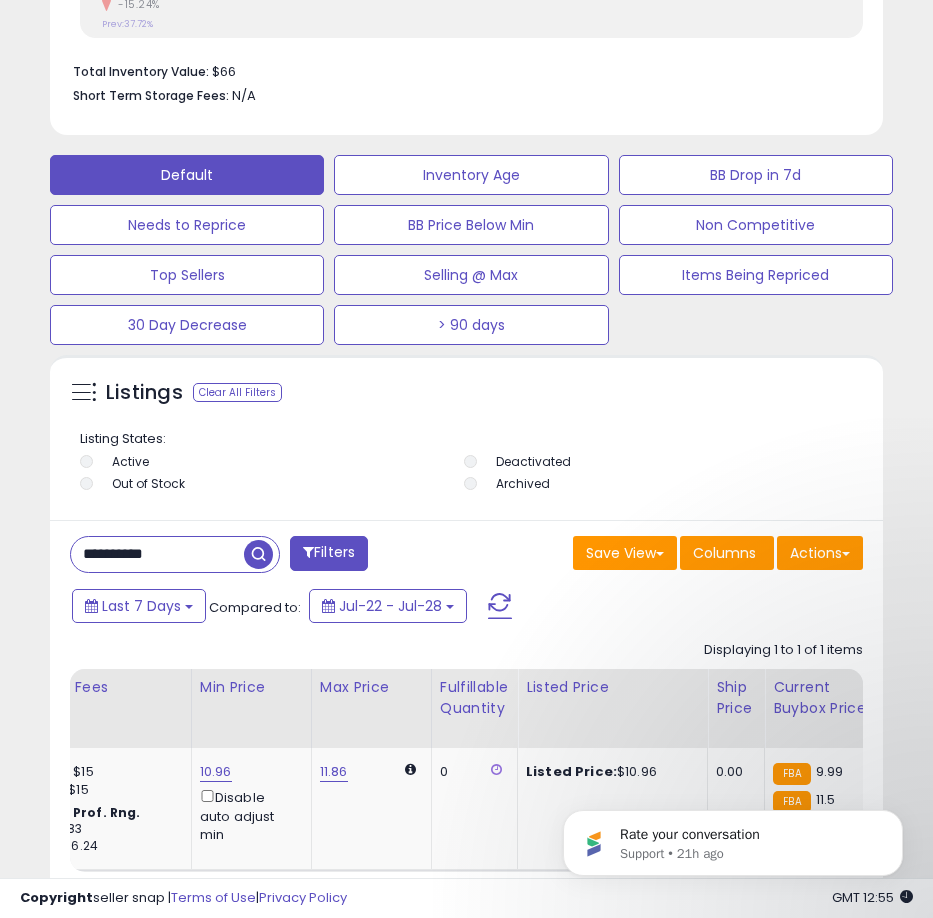 click on "**********" at bounding box center [157, 554] 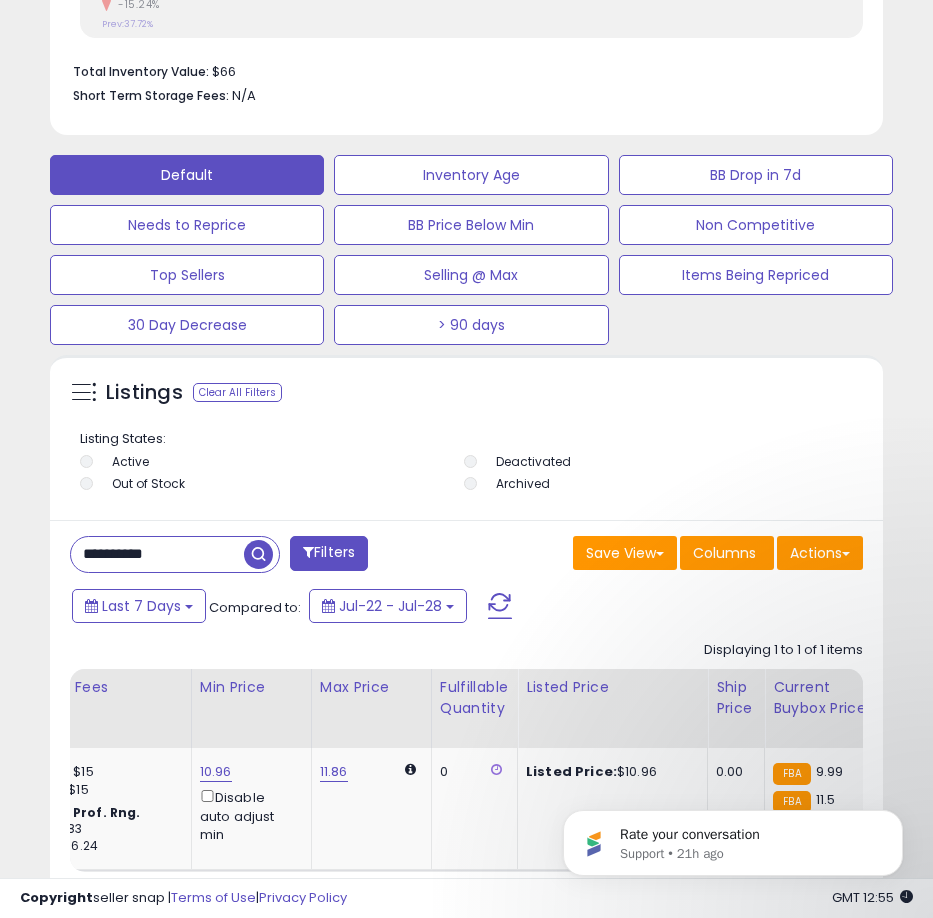 paste 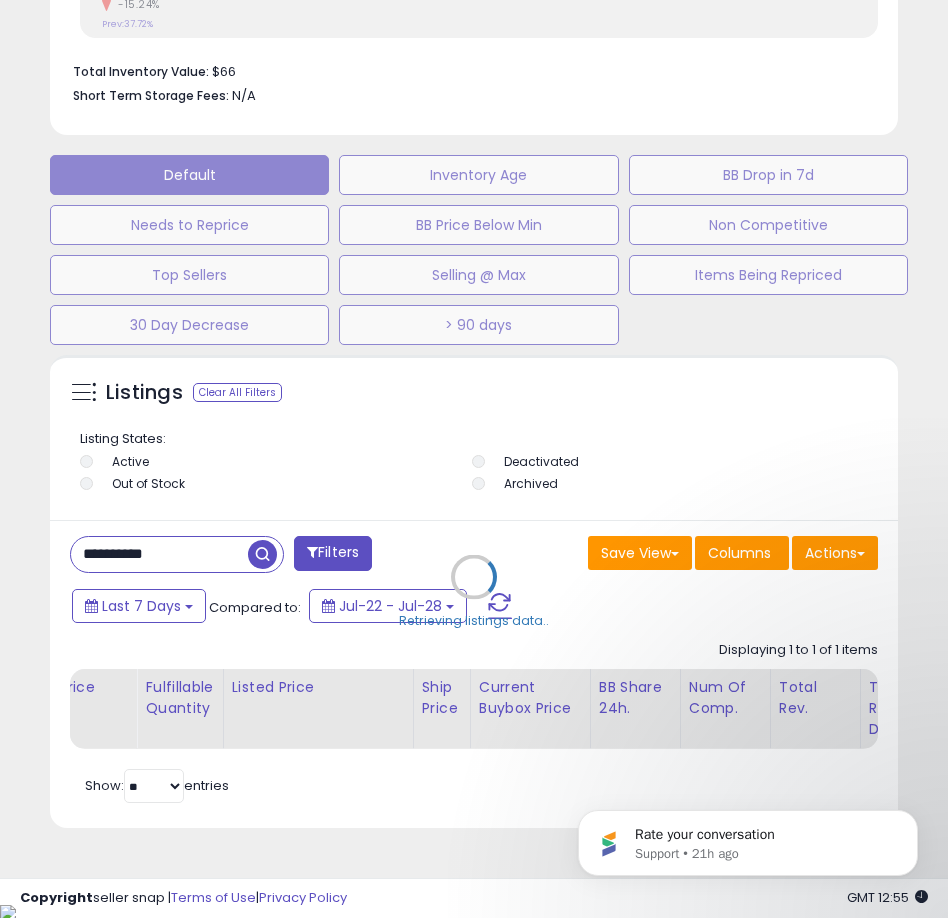 scroll, scrollTop: 999610, scrollLeft: 999162, axis: both 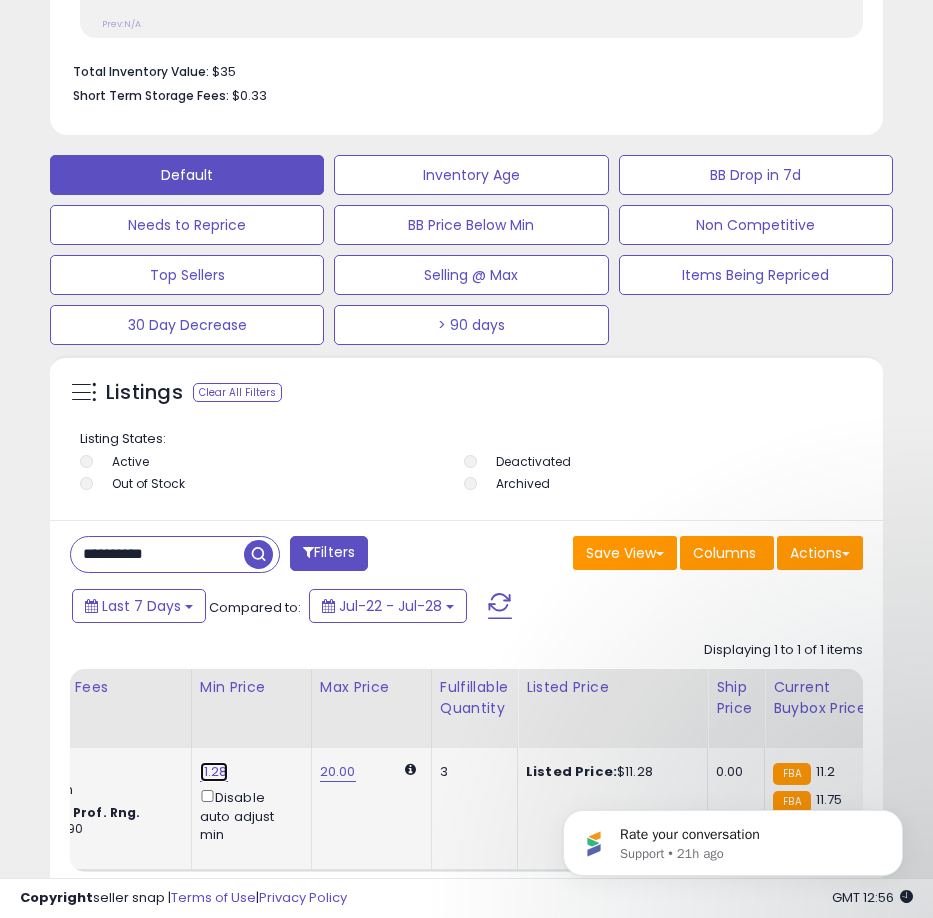 click on "11.28" at bounding box center [214, 772] 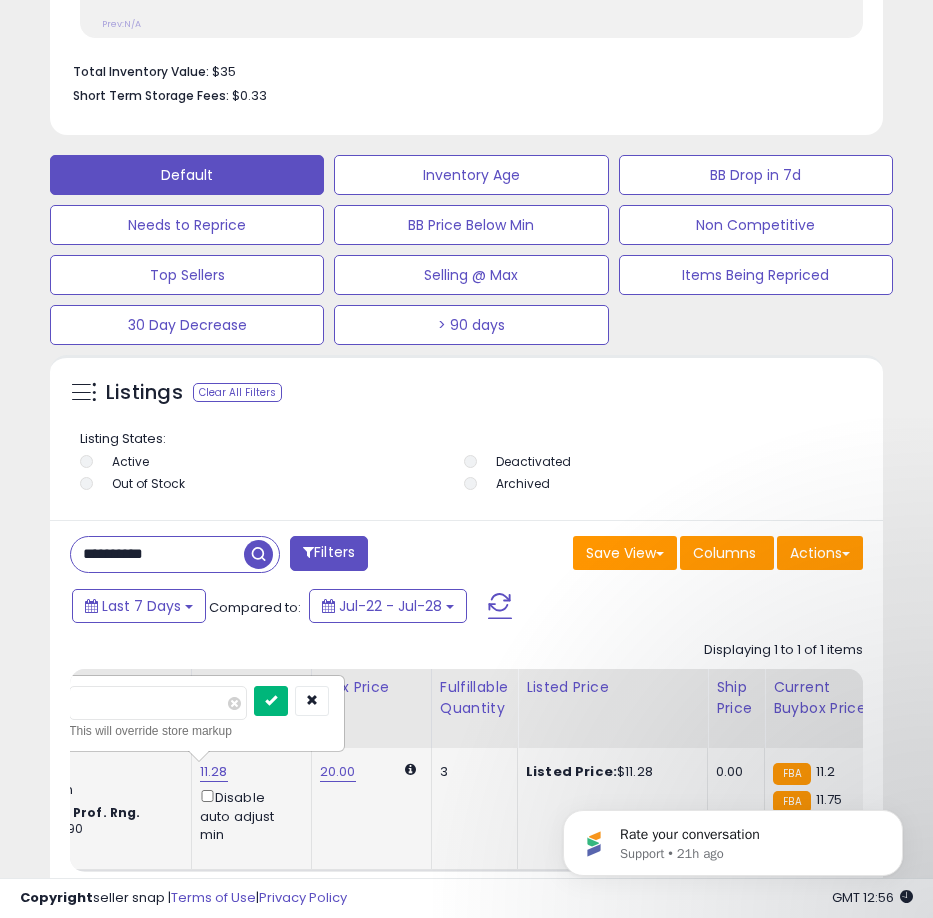 click at bounding box center [271, 701] 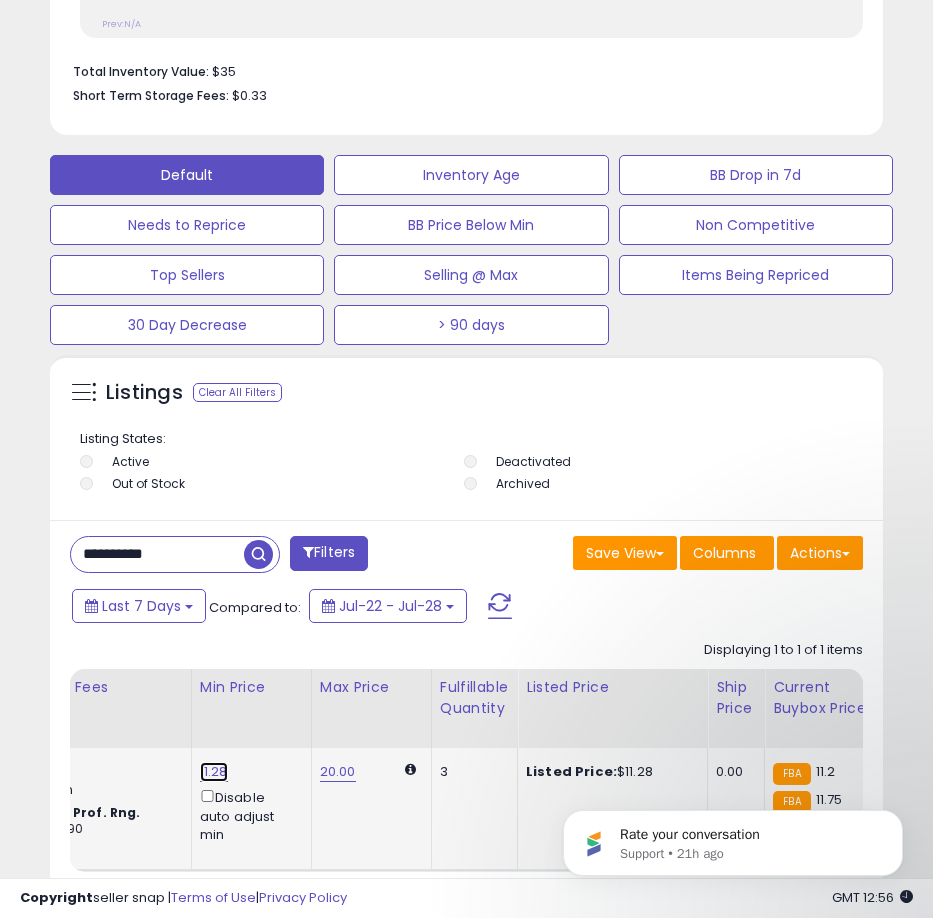 click on "11.28" at bounding box center (214, 772) 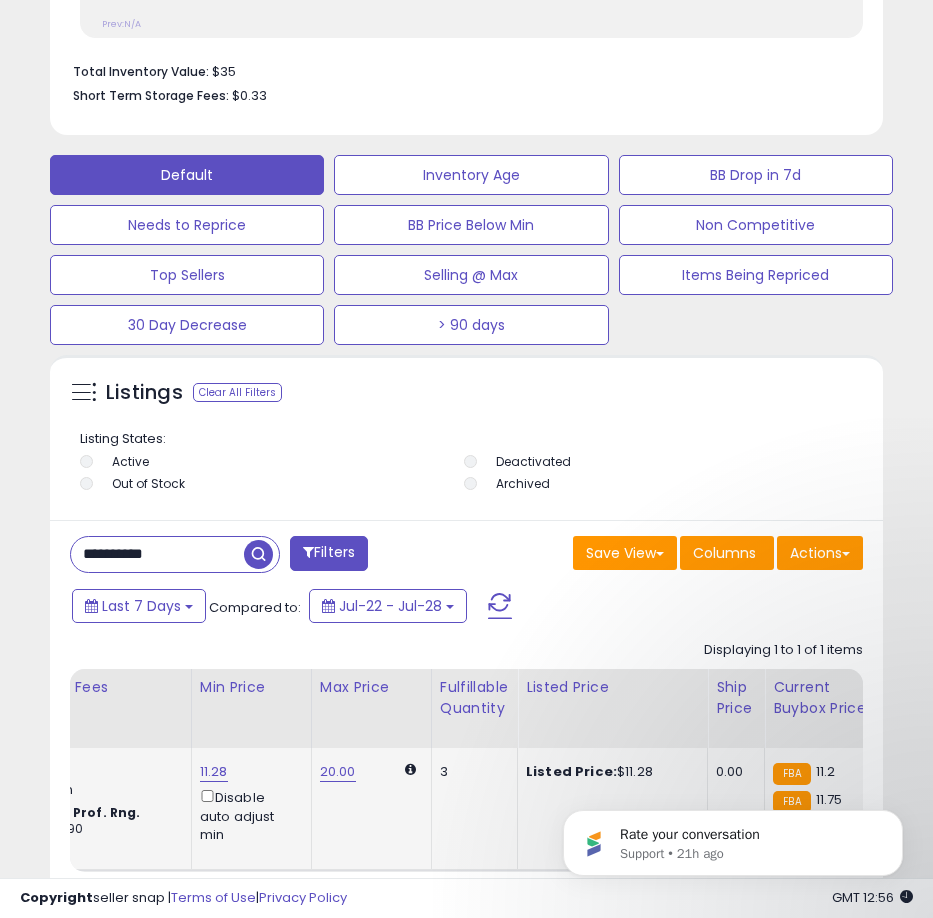 click on "11.28" at bounding box center (214, 772) 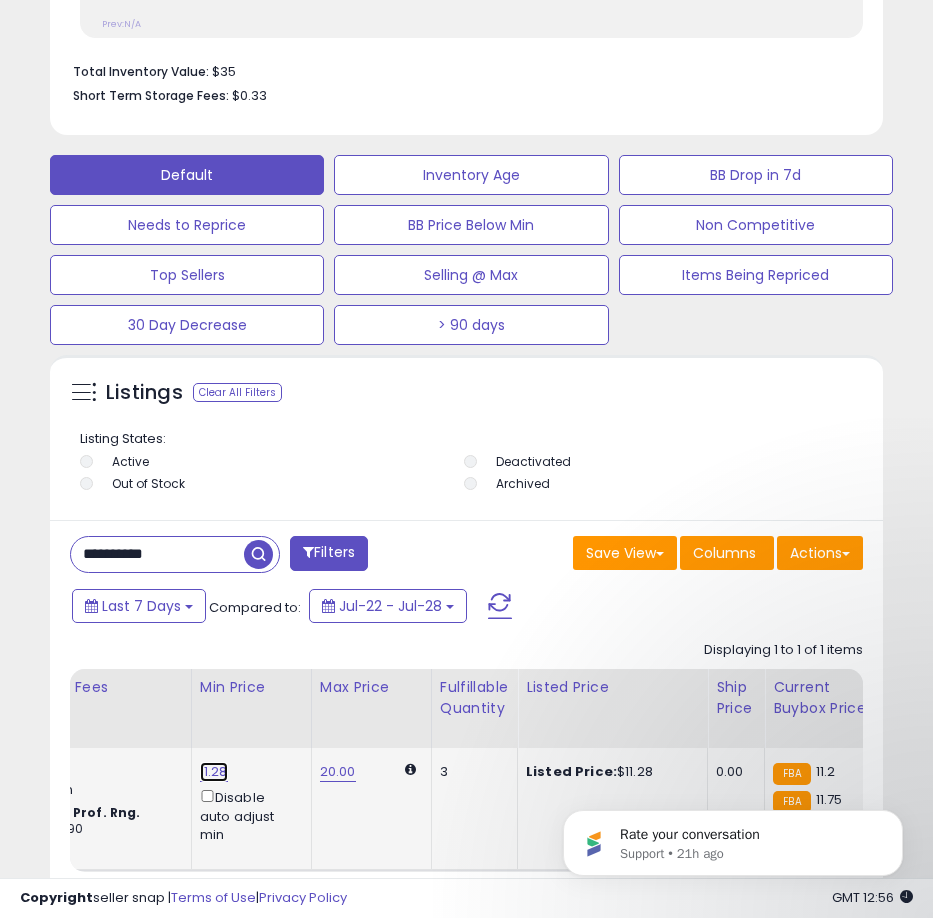 click on "11.28" at bounding box center [214, 772] 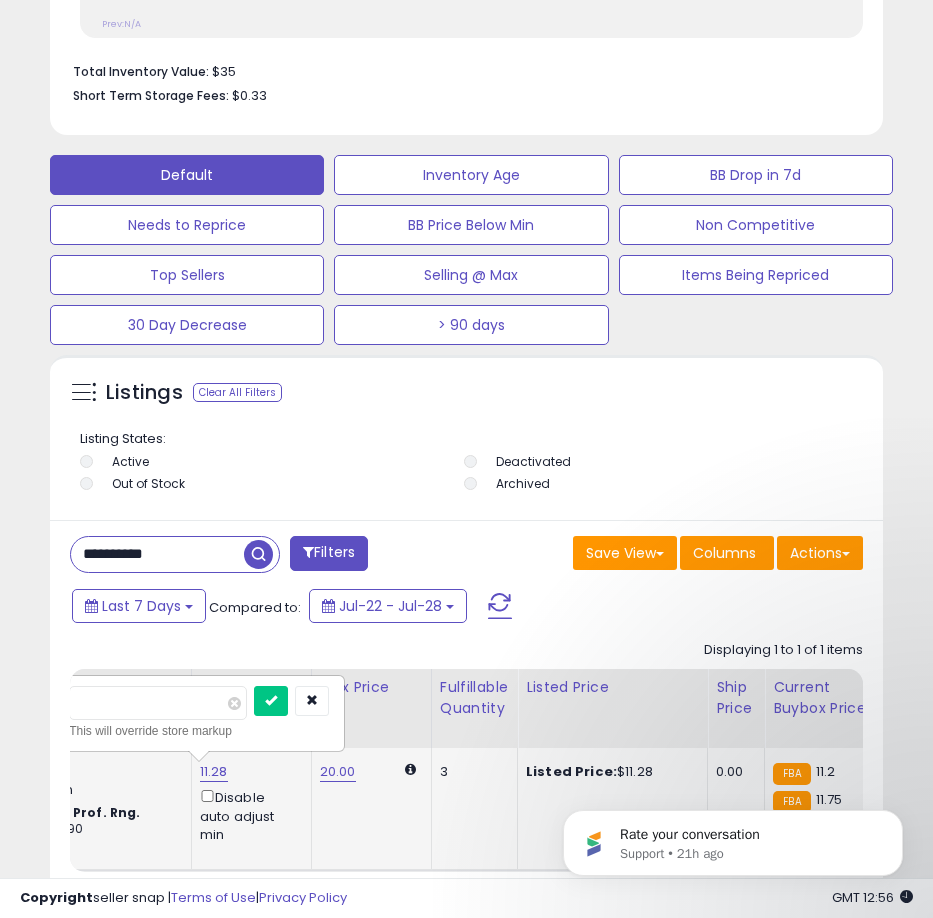type on "*****" 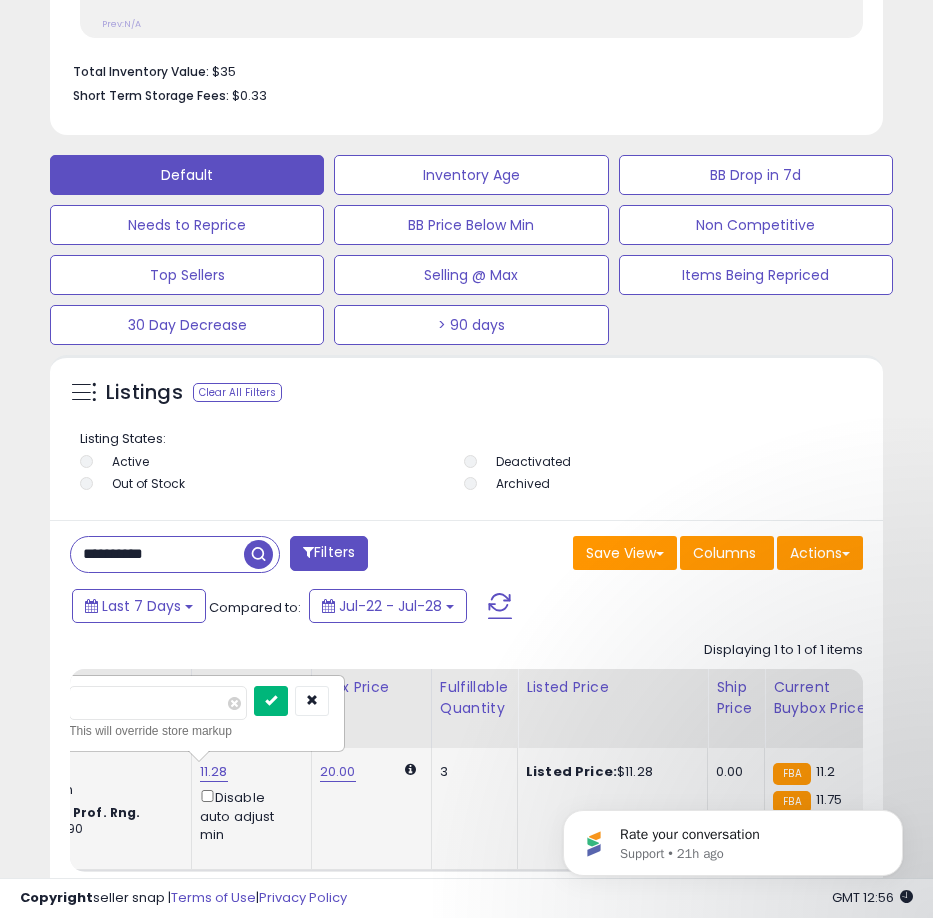 click at bounding box center (271, 700) 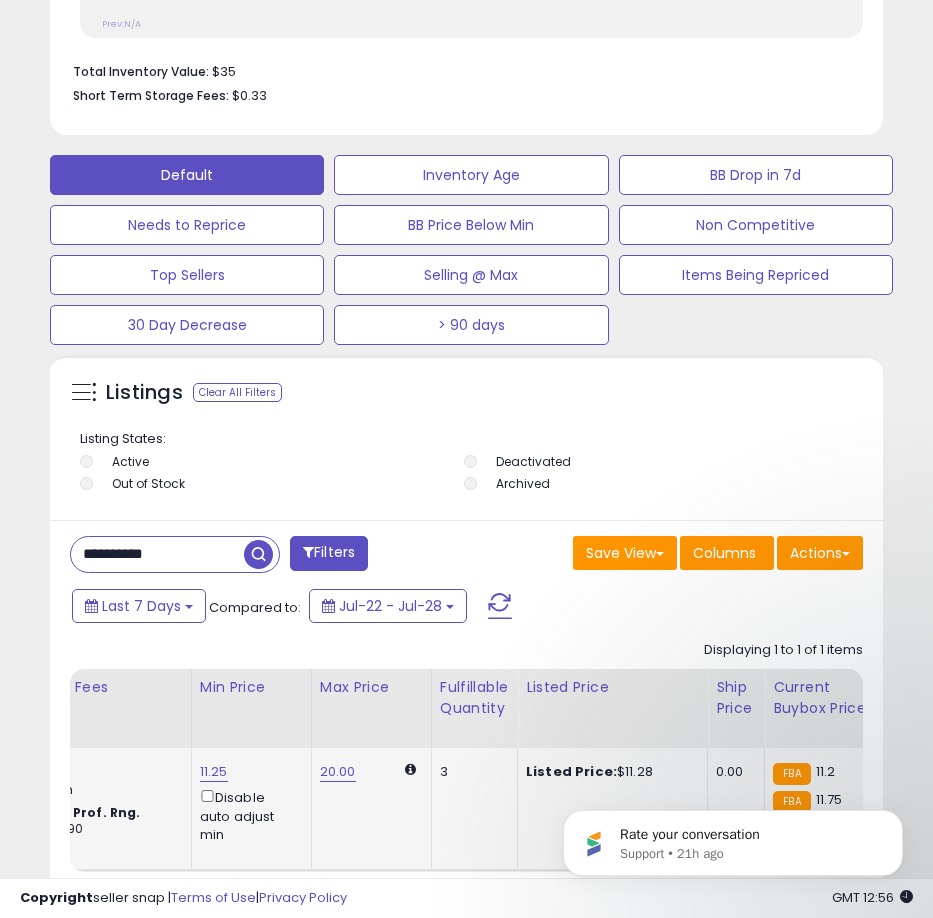 click on "**********" at bounding box center [157, 554] 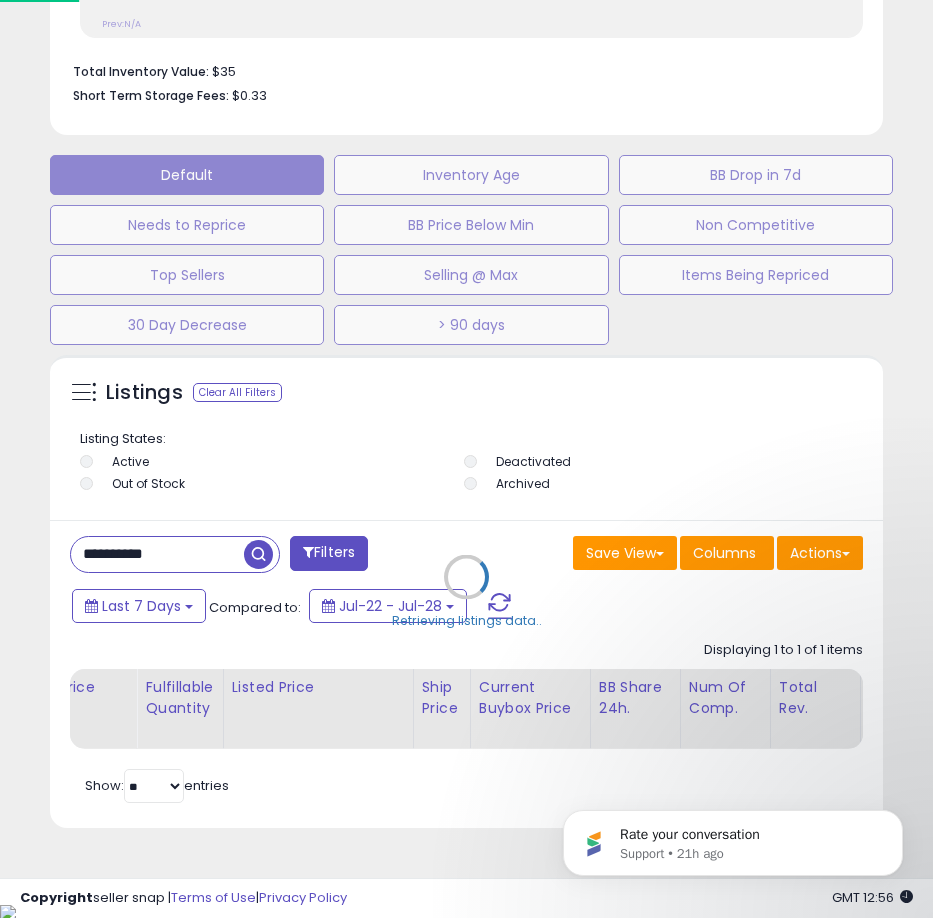 scroll, scrollTop: 999610, scrollLeft: 999162, axis: both 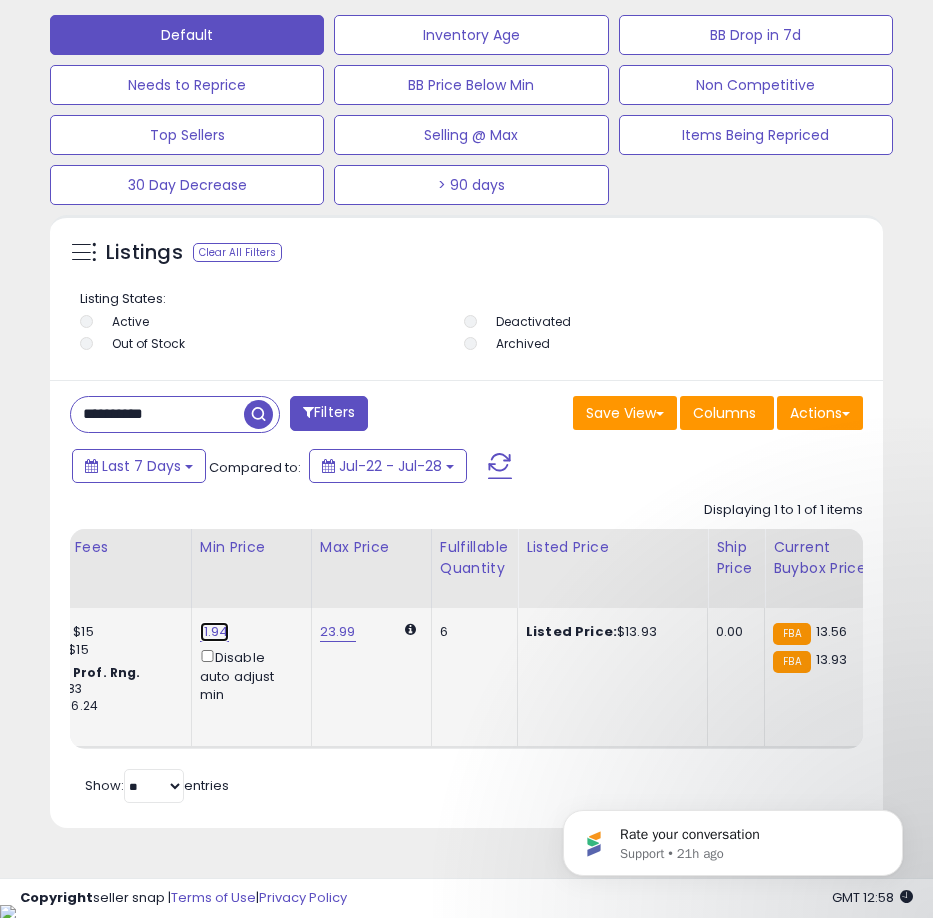 click on "11.94" at bounding box center (214, 632) 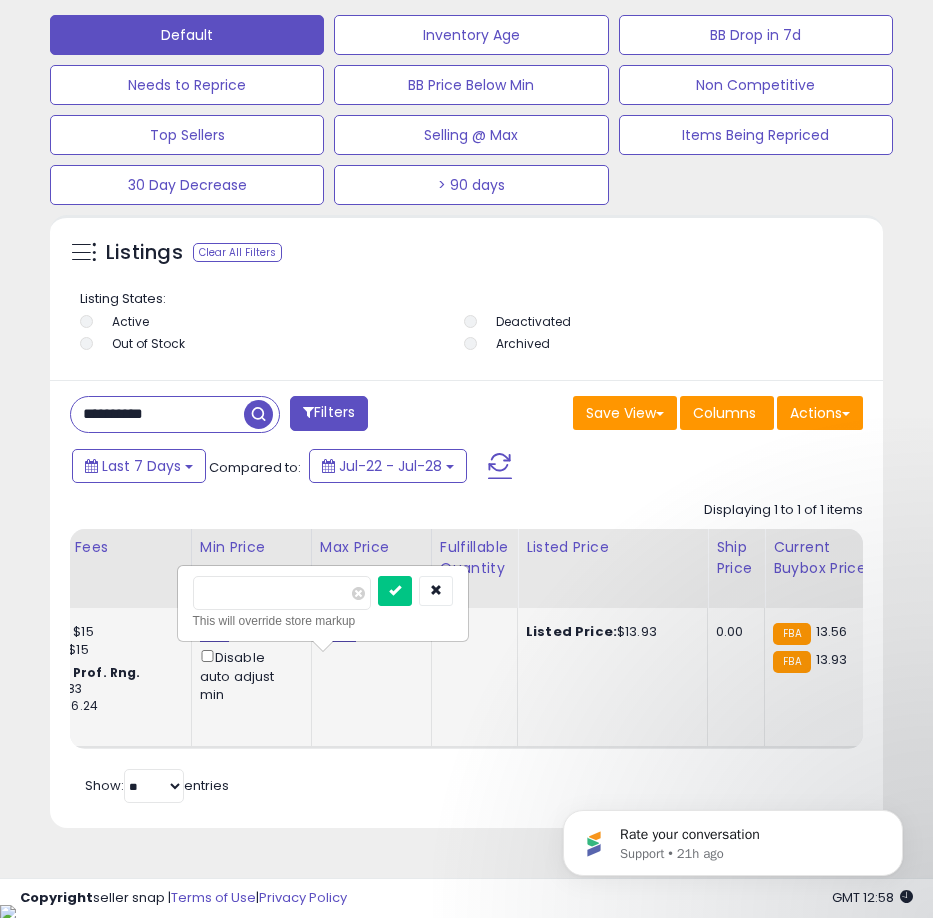 click on "11.94" at bounding box center [214, 632] 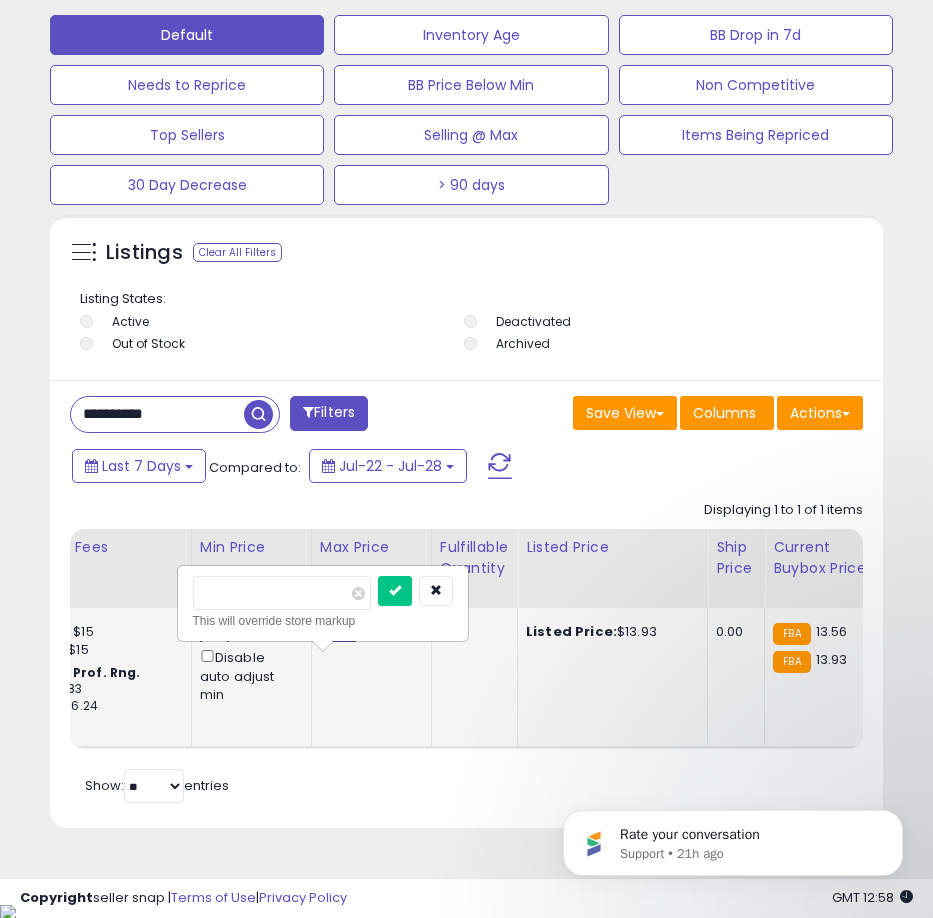 click on "11.94" at bounding box center [214, 632] 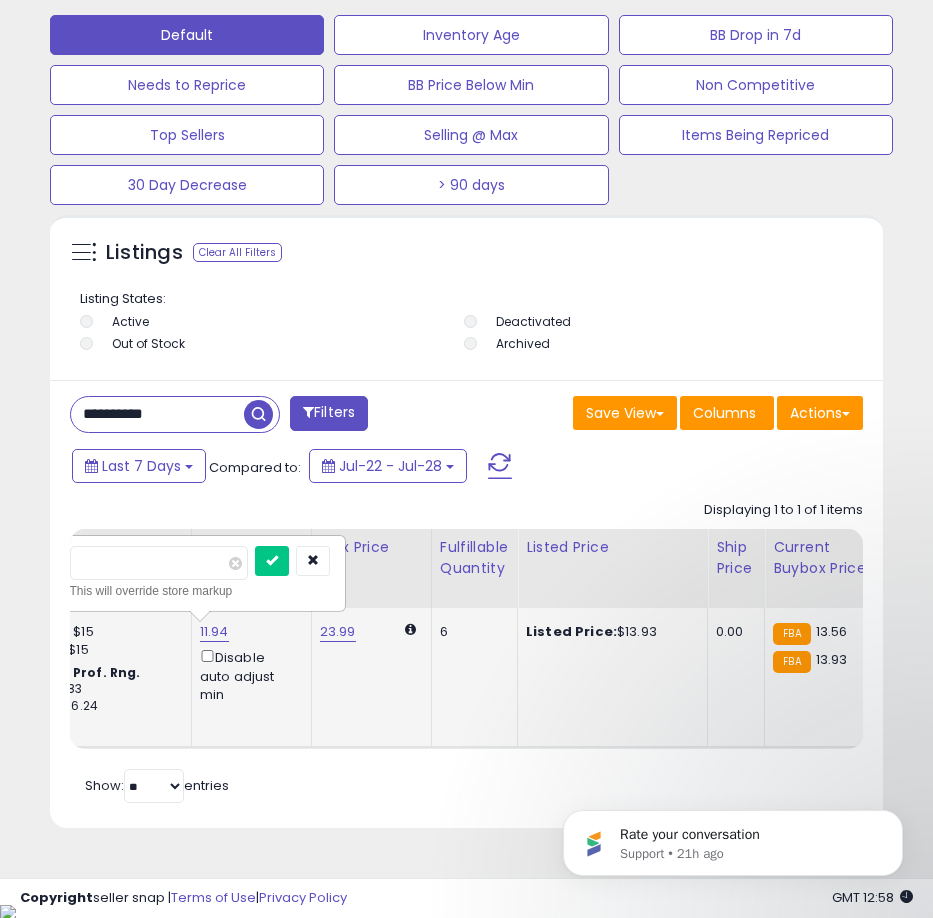 click on "*****" at bounding box center (159, 563) 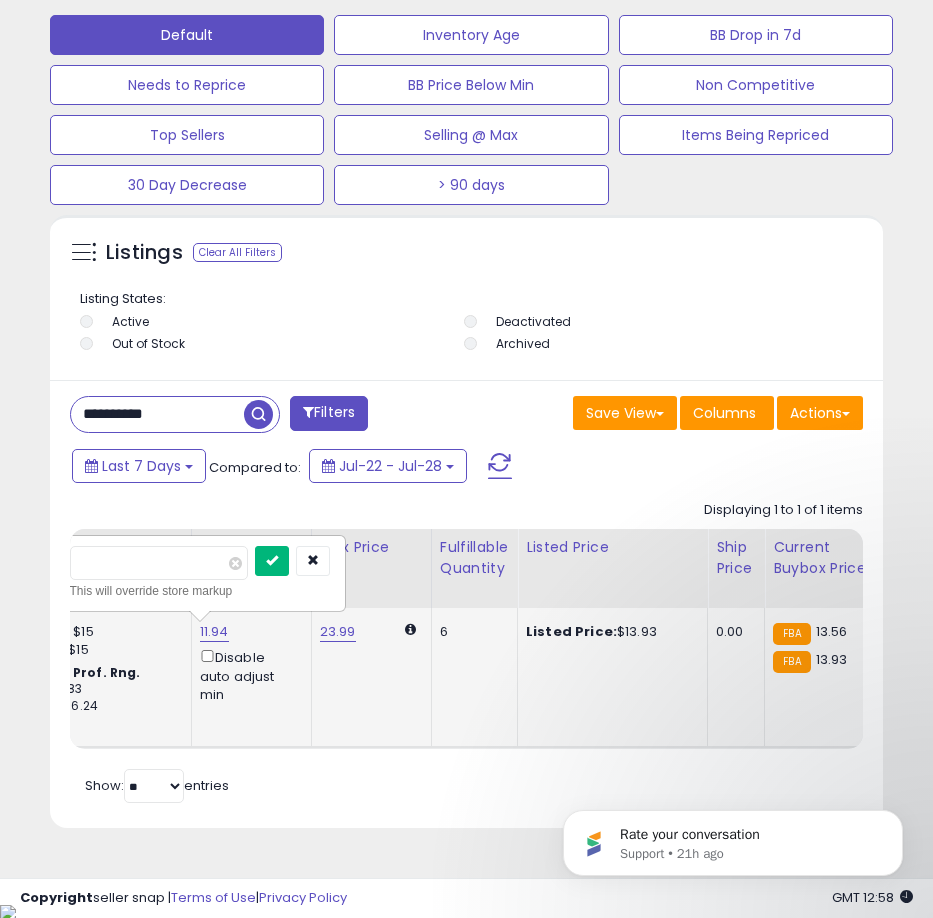 type on "*****" 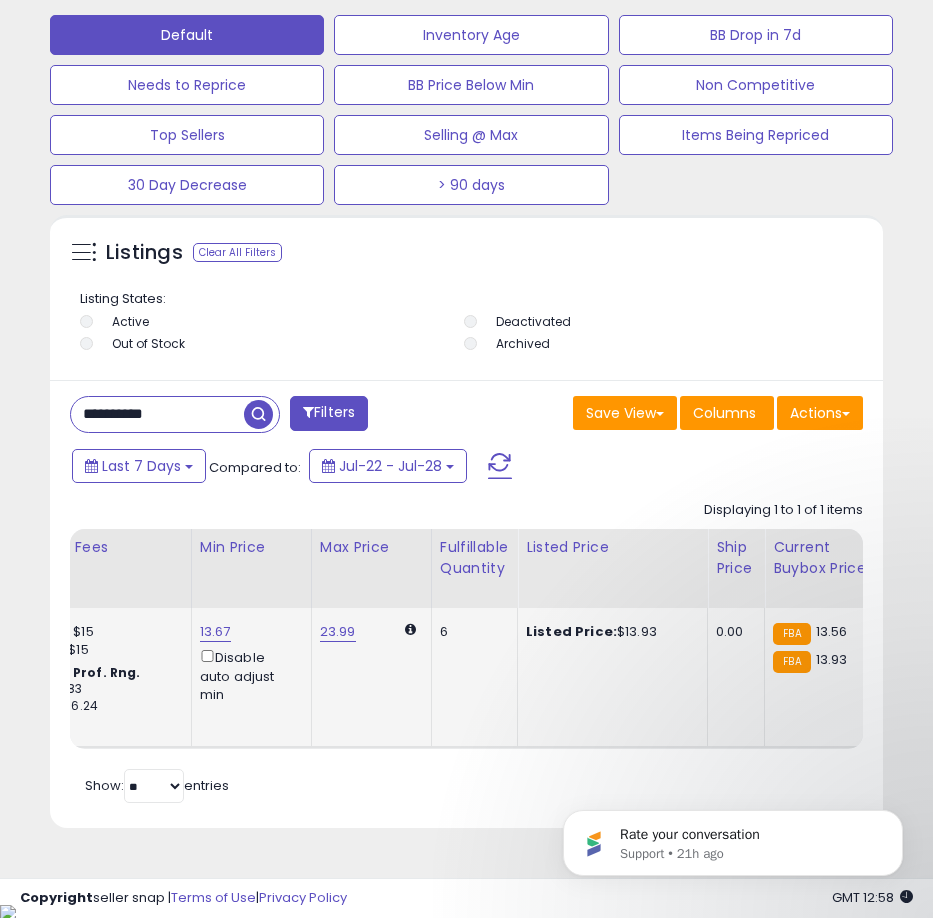 scroll, scrollTop: 0, scrollLeft: 475, axis: horizontal 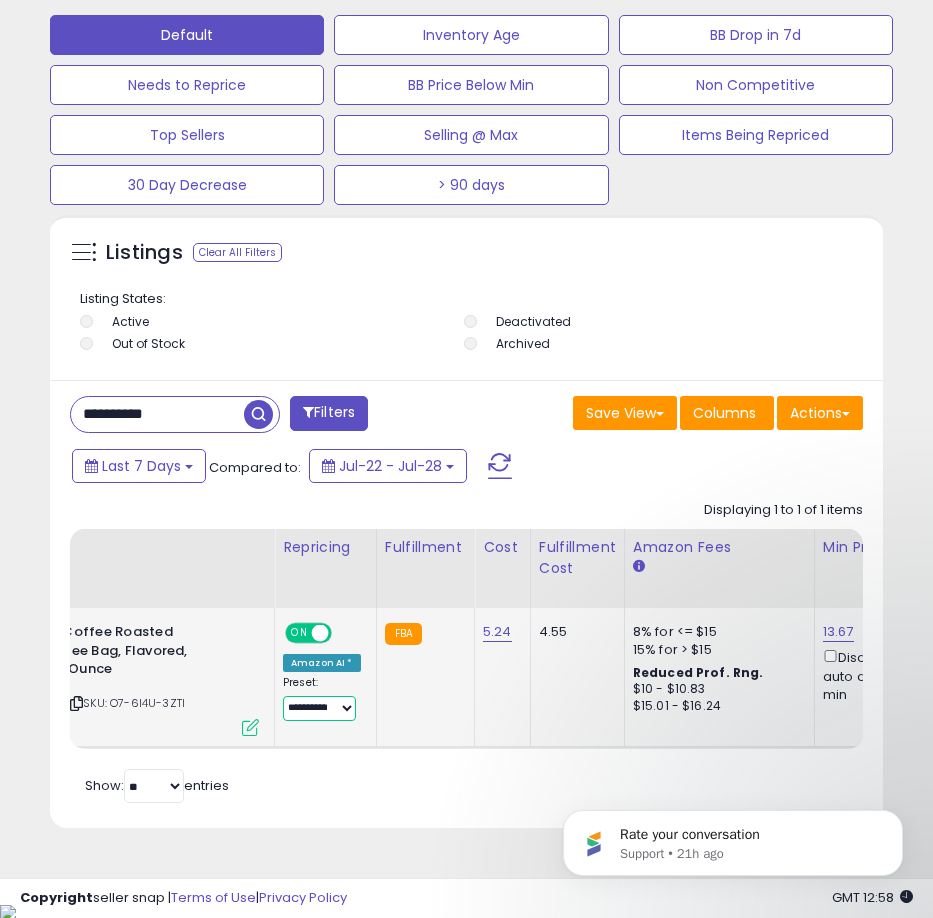 click on "**********" at bounding box center (319, 708) 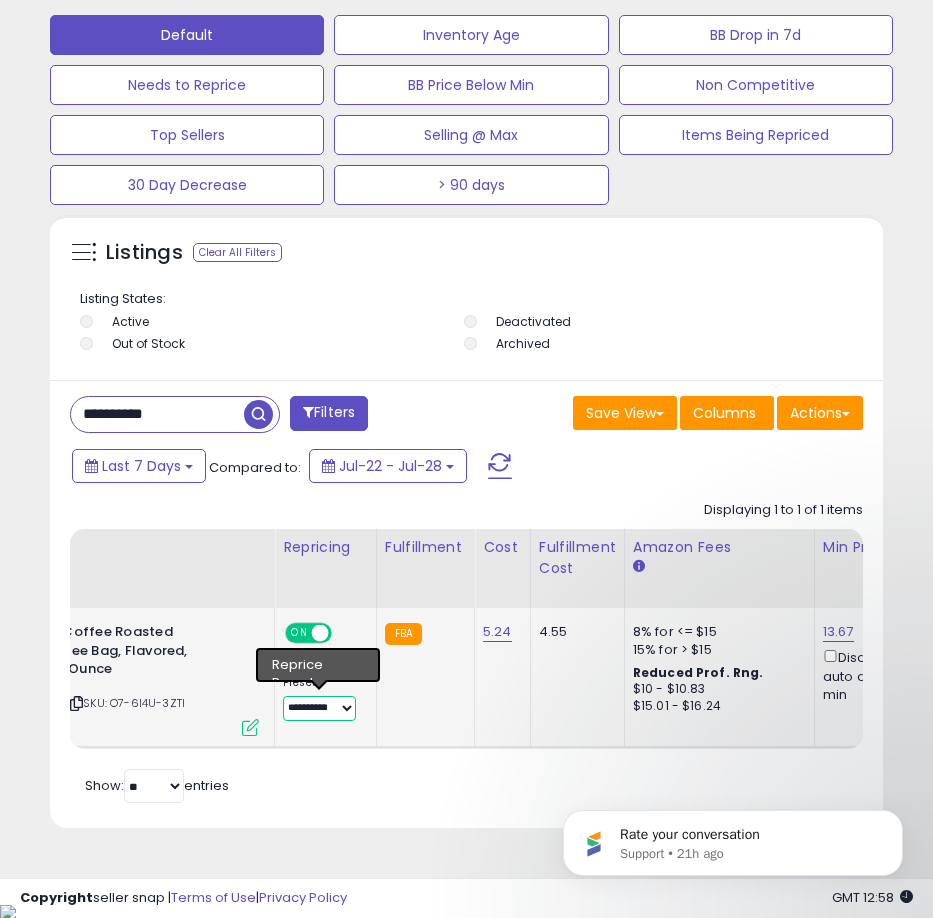 select on "****" 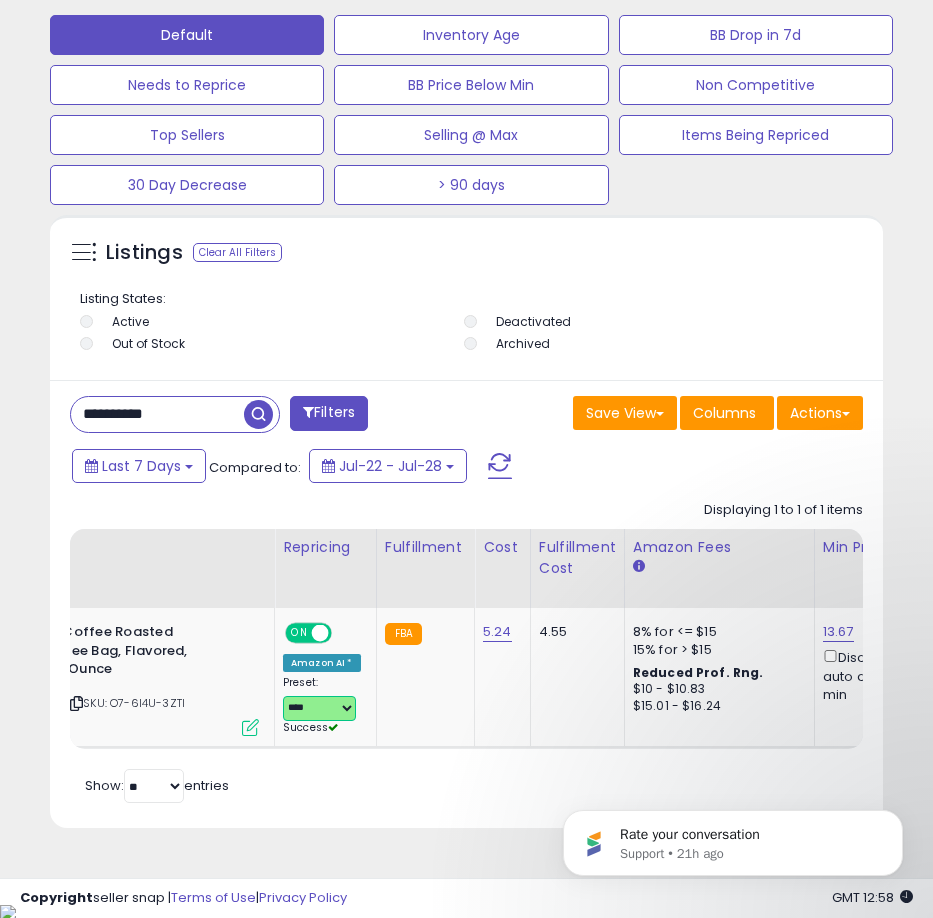 scroll, scrollTop: 0, scrollLeft: 401, axis: horizontal 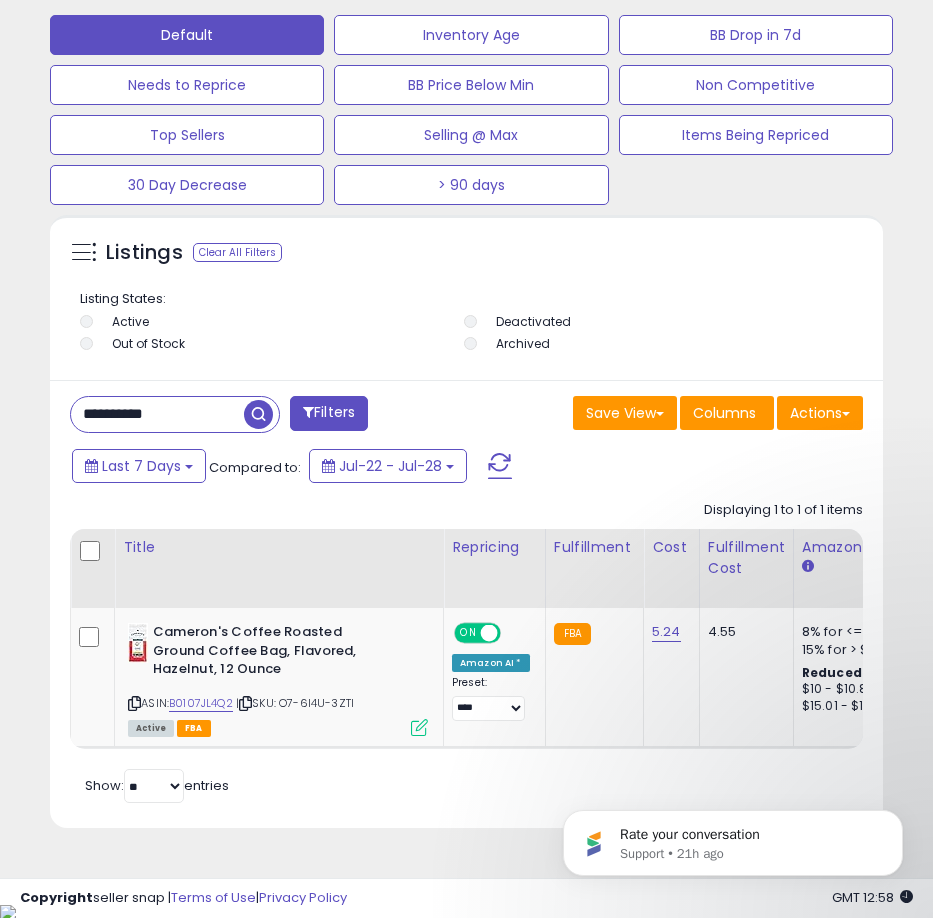 click on "**********" at bounding box center (157, 414) 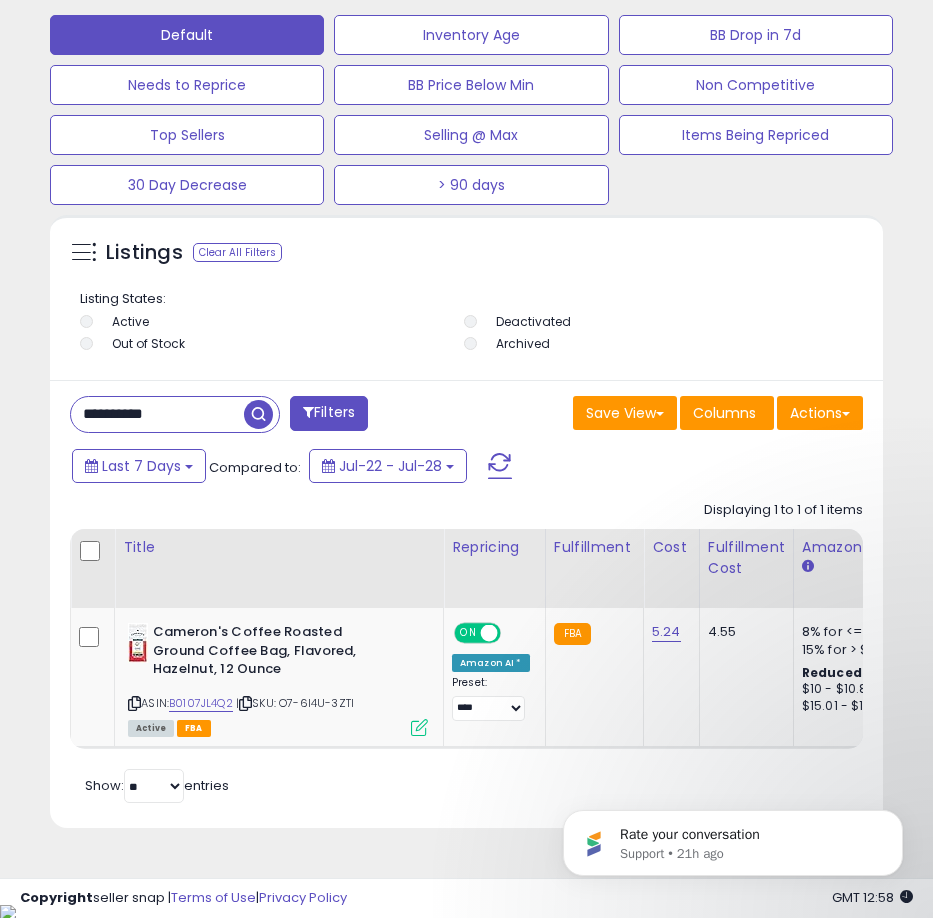 click on "**********" at bounding box center (157, 414) 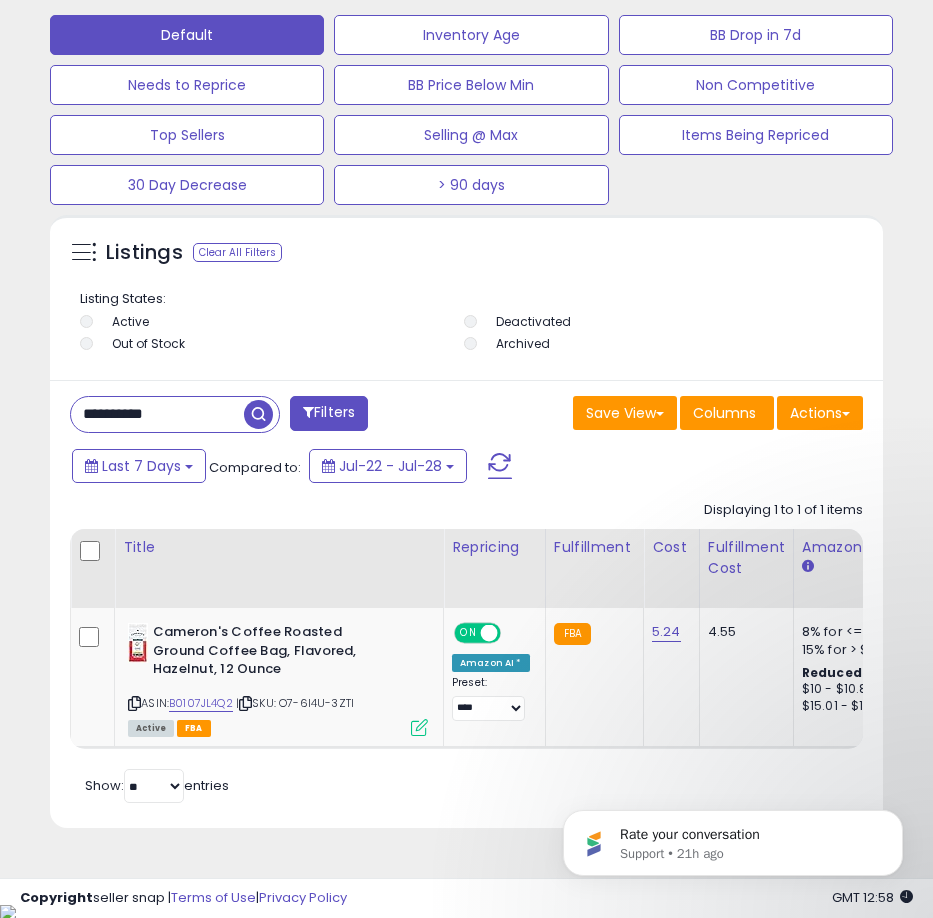 paste 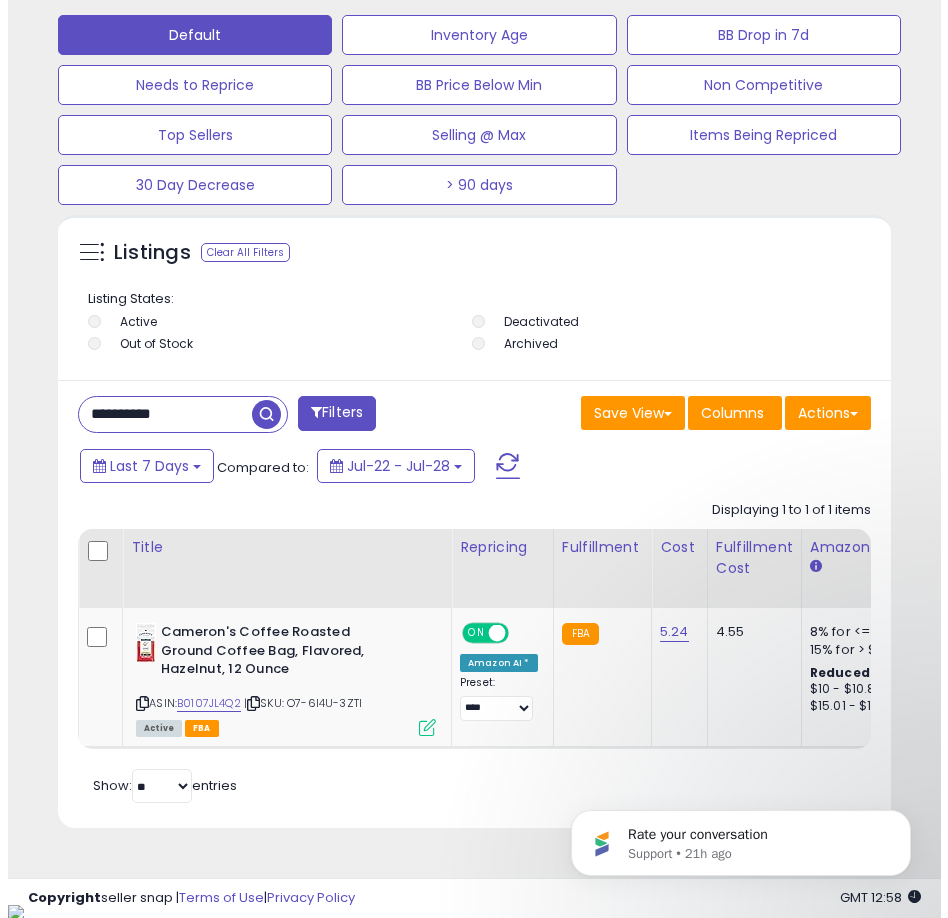 scroll, scrollTop: 1166, scrollLeft: 0, axis: vertical 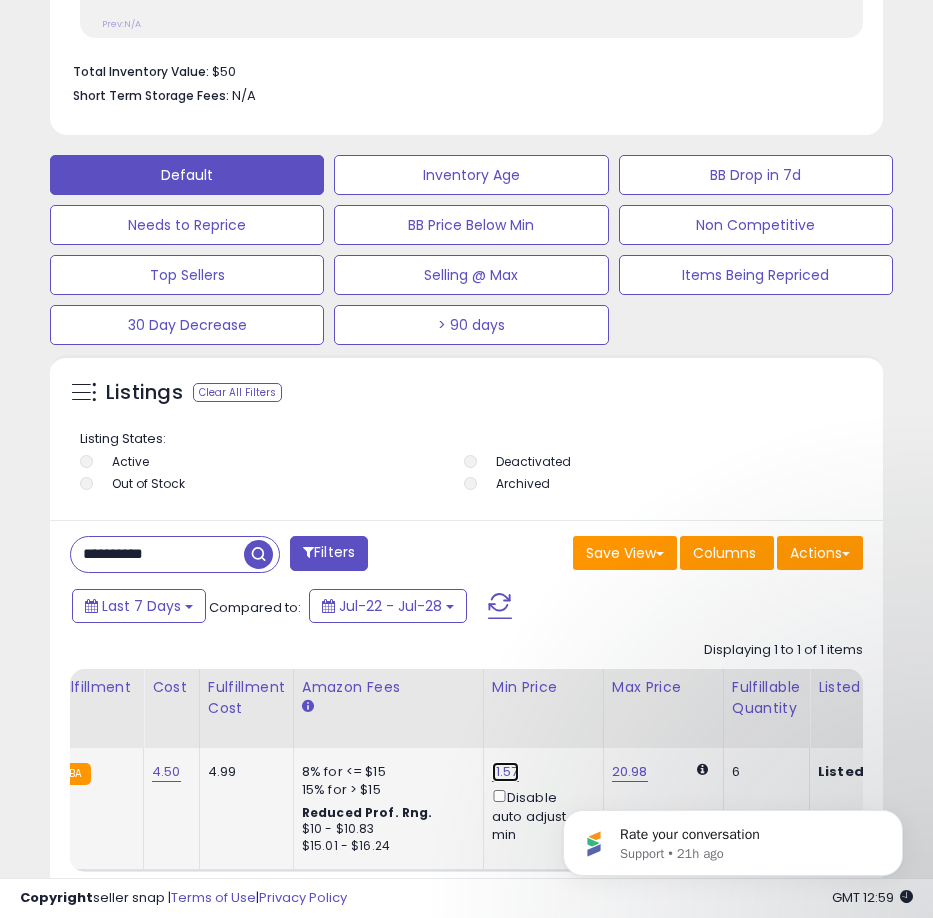 click on "11.57" at bounding box center (505, 772) 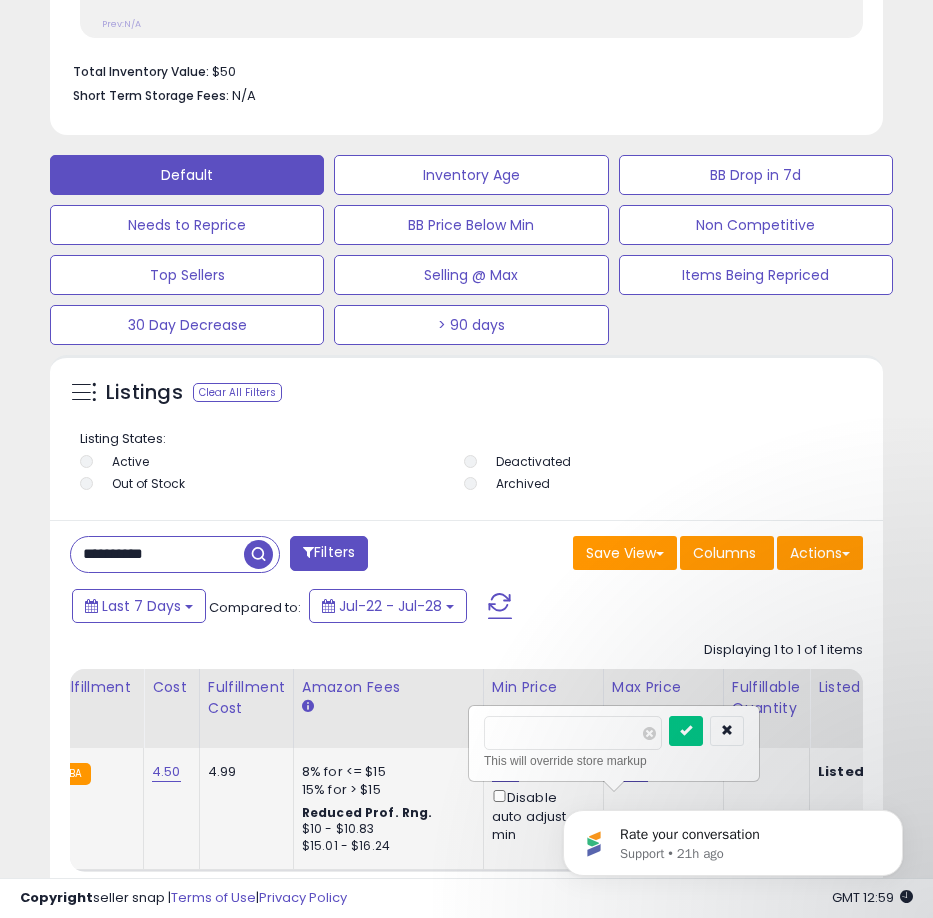 click on "11.57   ***** This will override store markup  Disable auto adjust min" at bounding box center (540, 803) 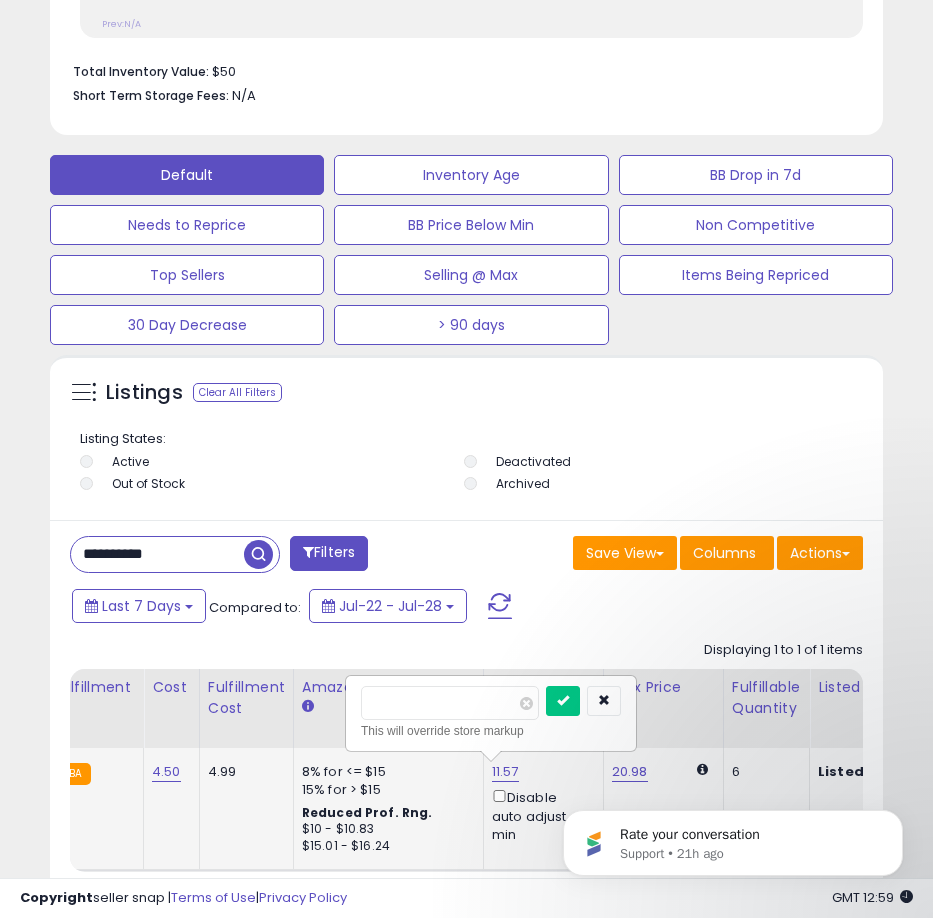 type on "*****" 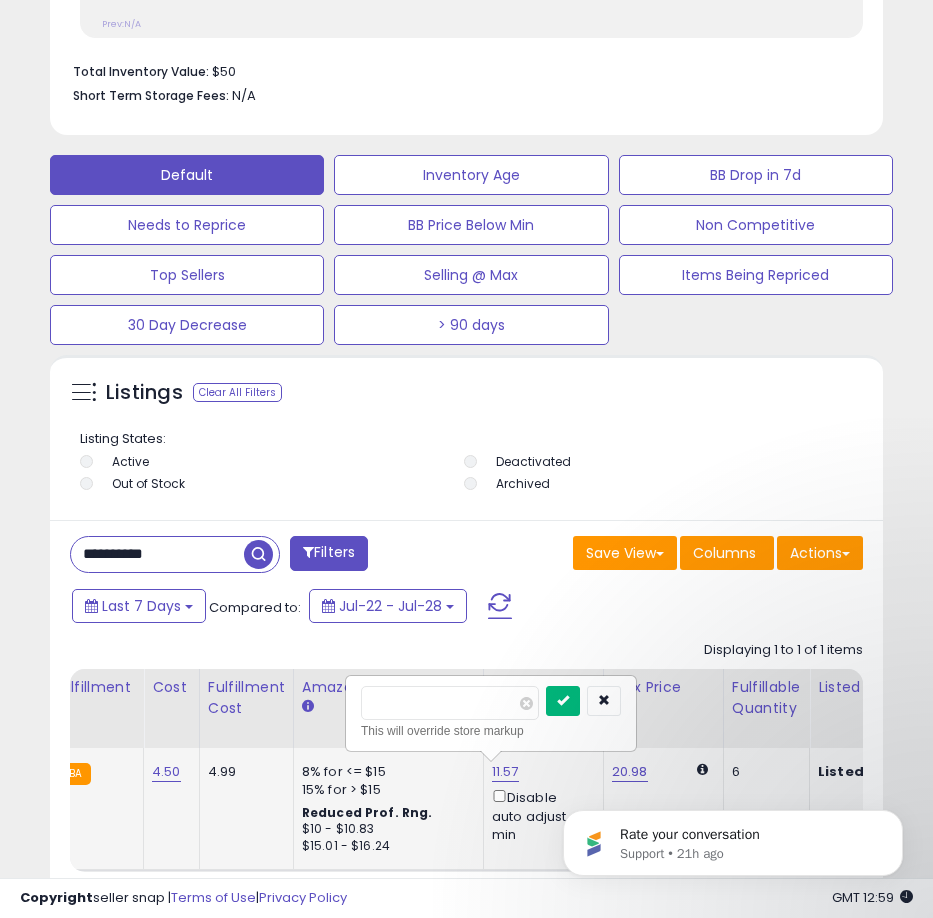 click at bounding box center [563, 700] 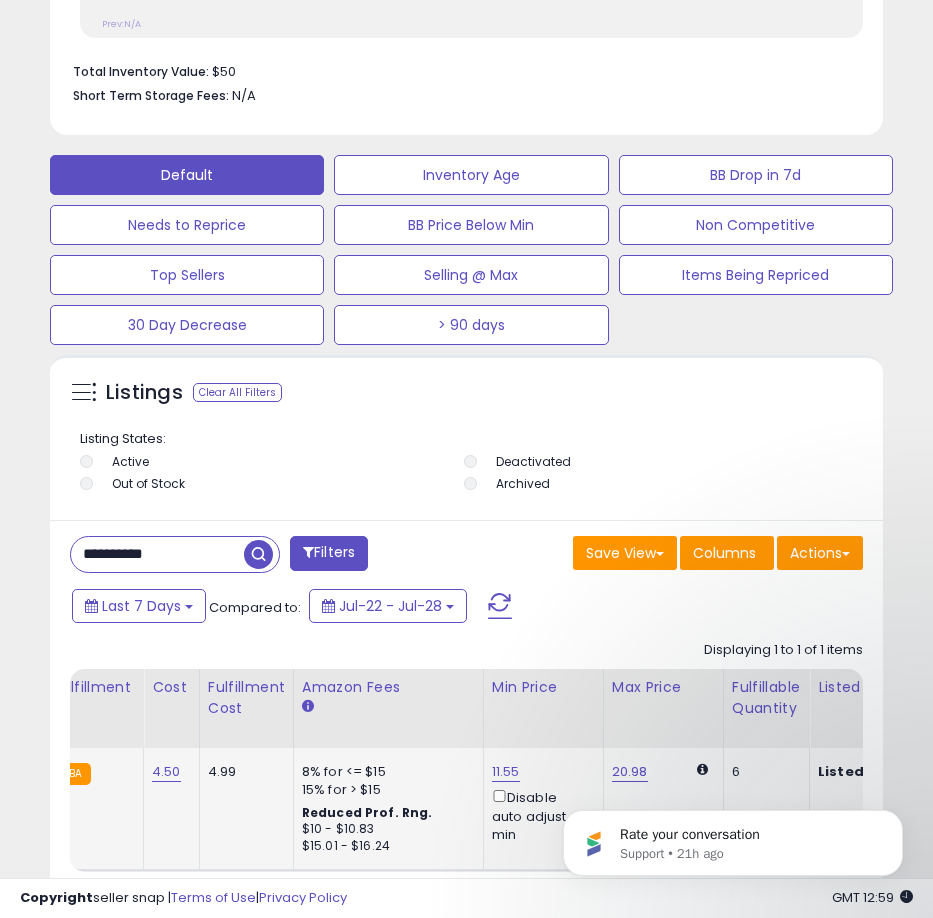 click on "**********" at bounding box center [157, 554] 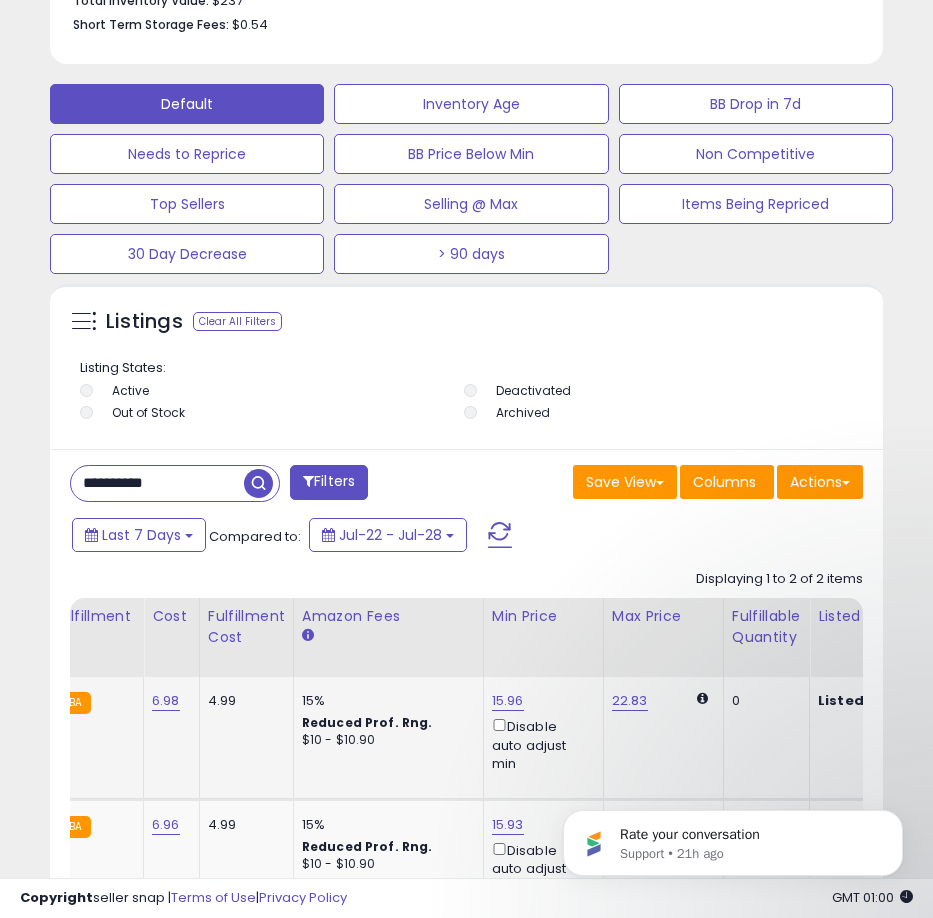 scroll, scrollTop: 1413, scrollLeft: 0, axis: vertical 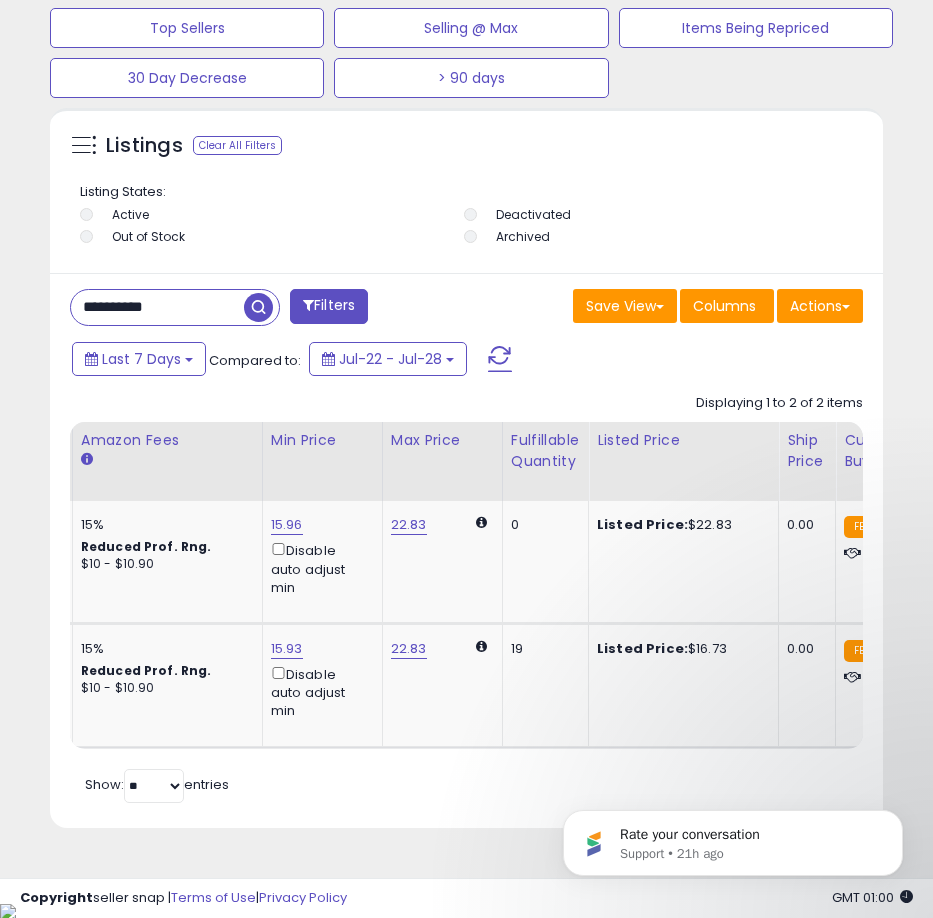 click on "**********" at bounding box center [157, 307] 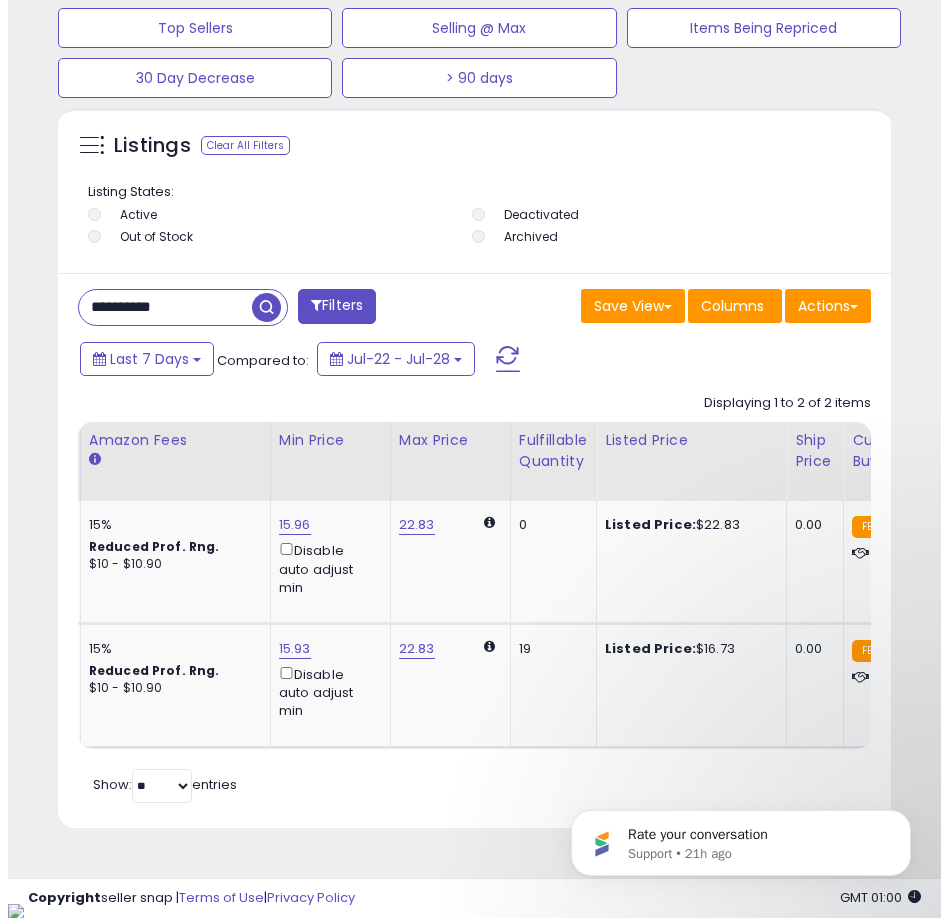 scroll, scrollTop: 1166, scrollLeft: 0, axis: vertical 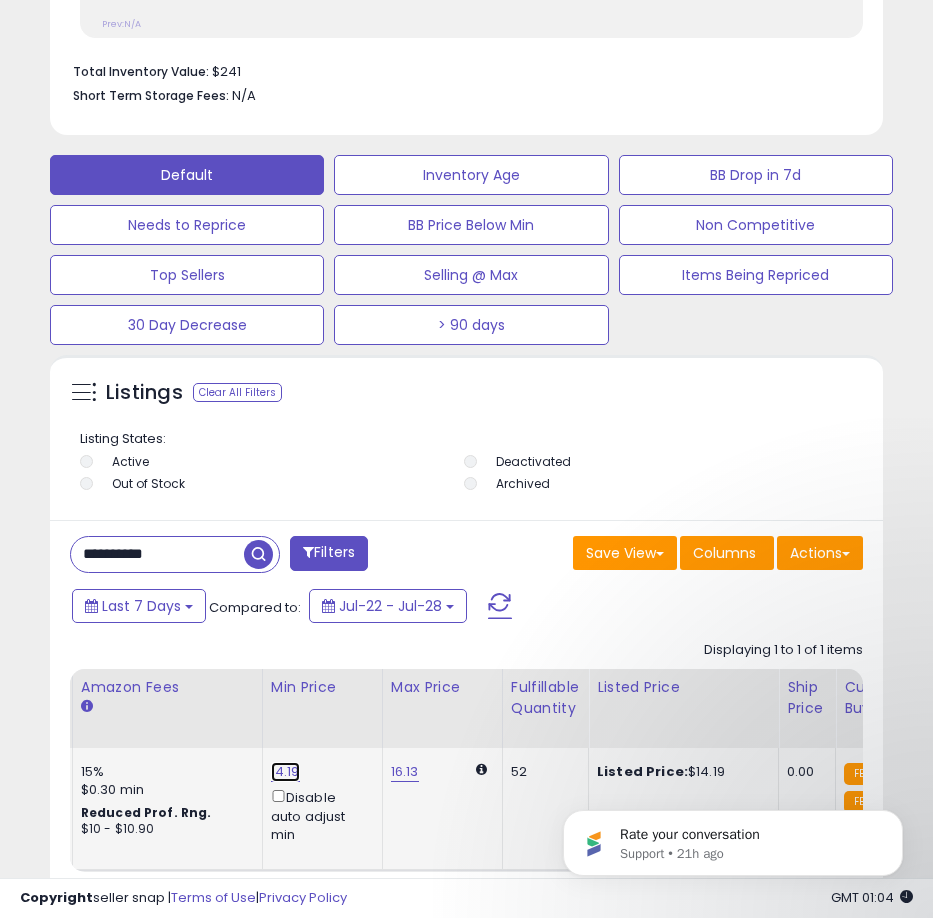 click on "14.19" at bounding box center [285, 772] 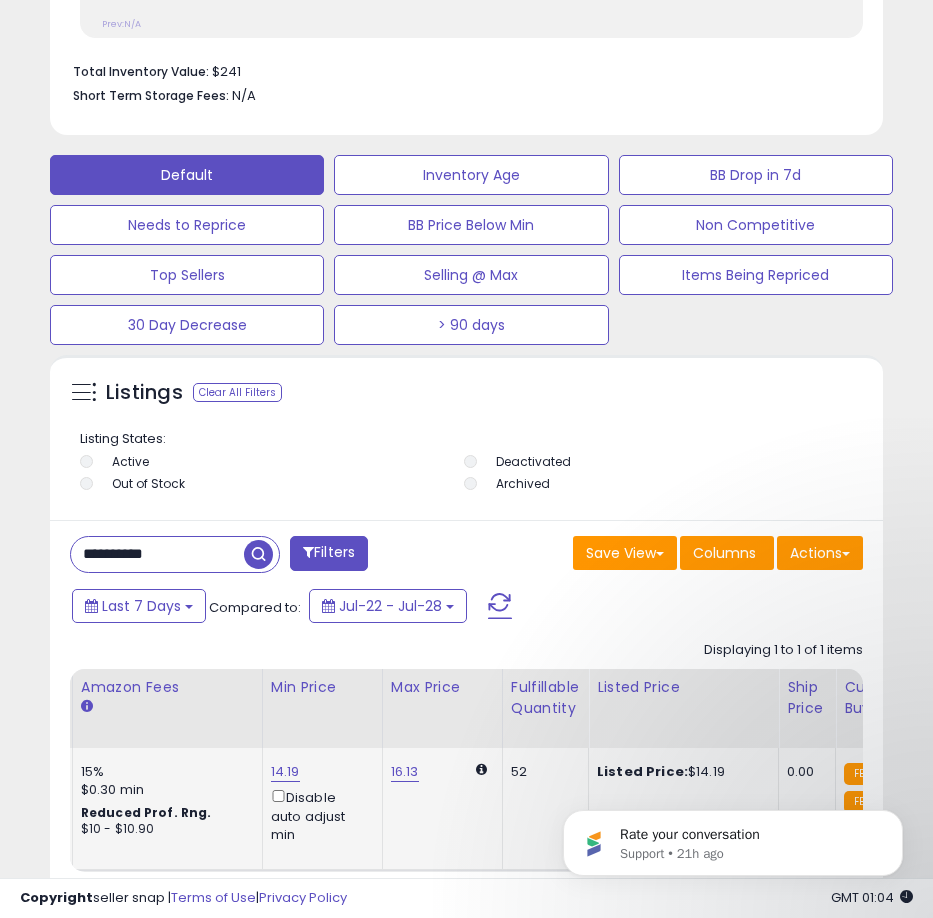 click on "14.19" at bounding box center [285, 772] 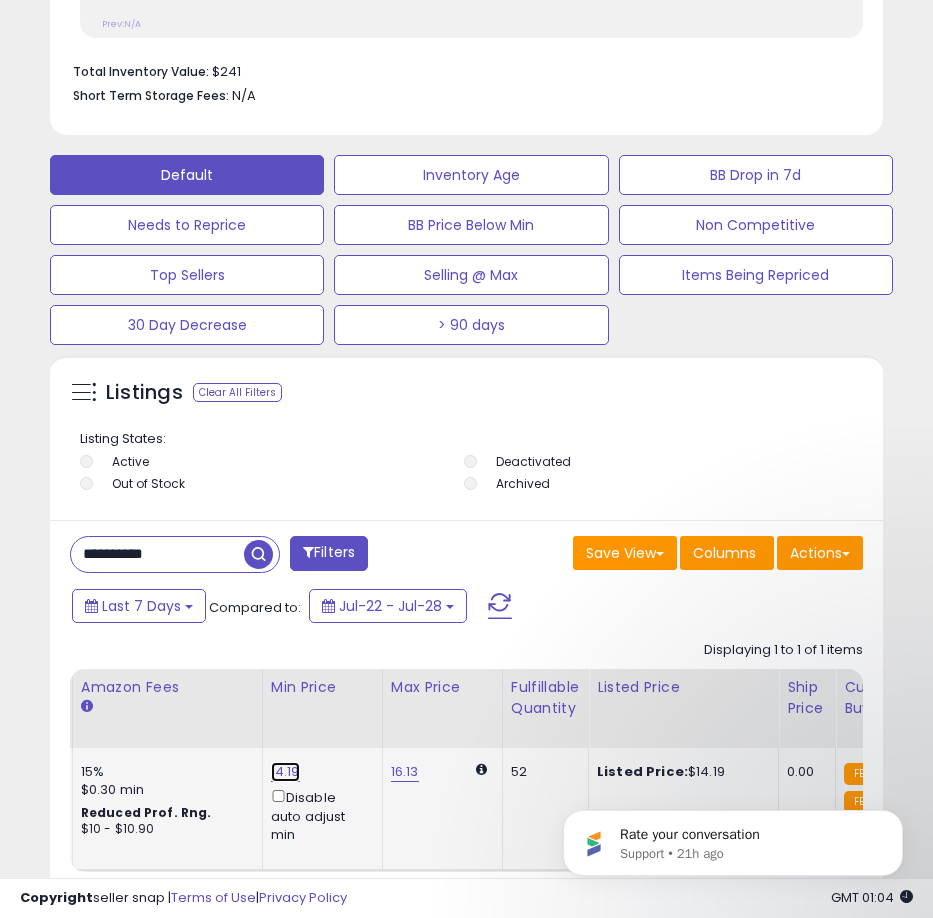 click on "14.19" at bounding box center (285, 772) 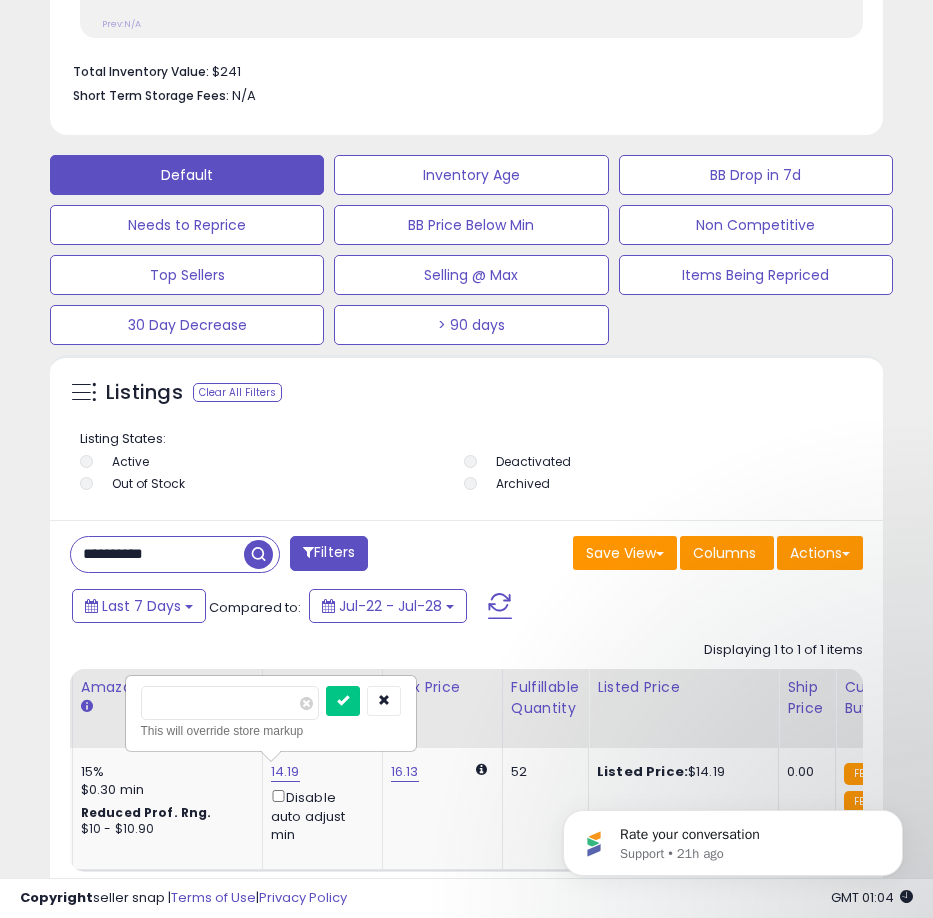 type on "*****" 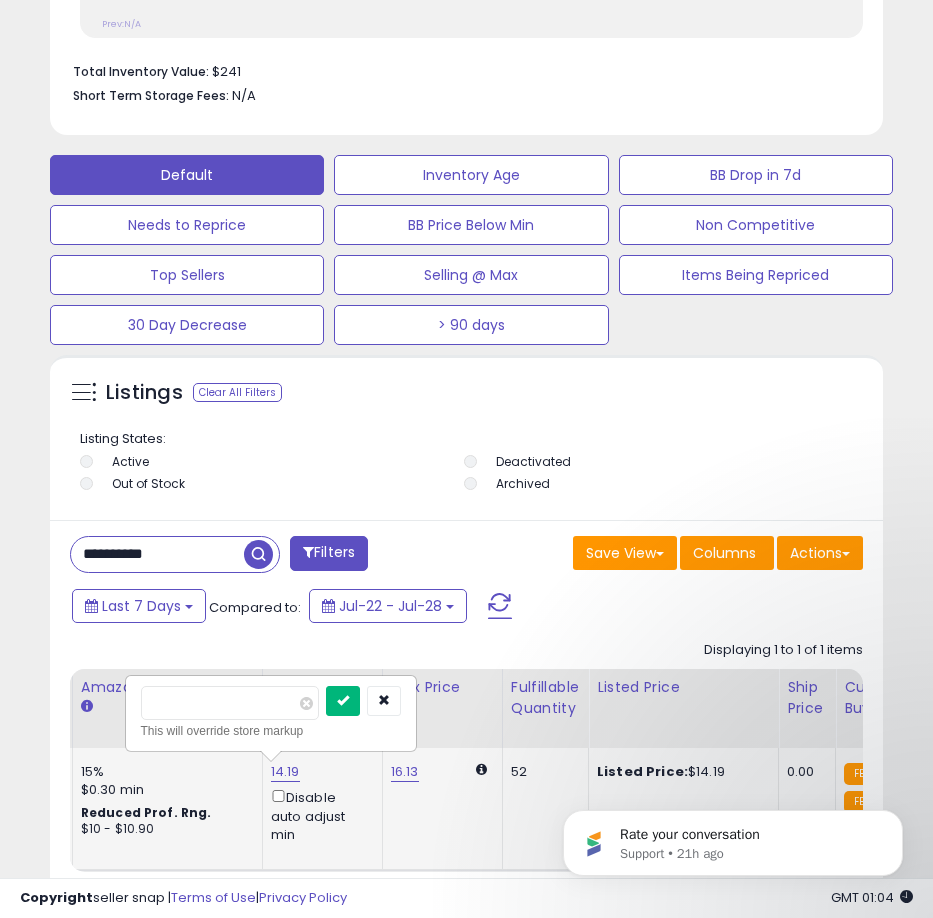click at bounding box center (343, 701) 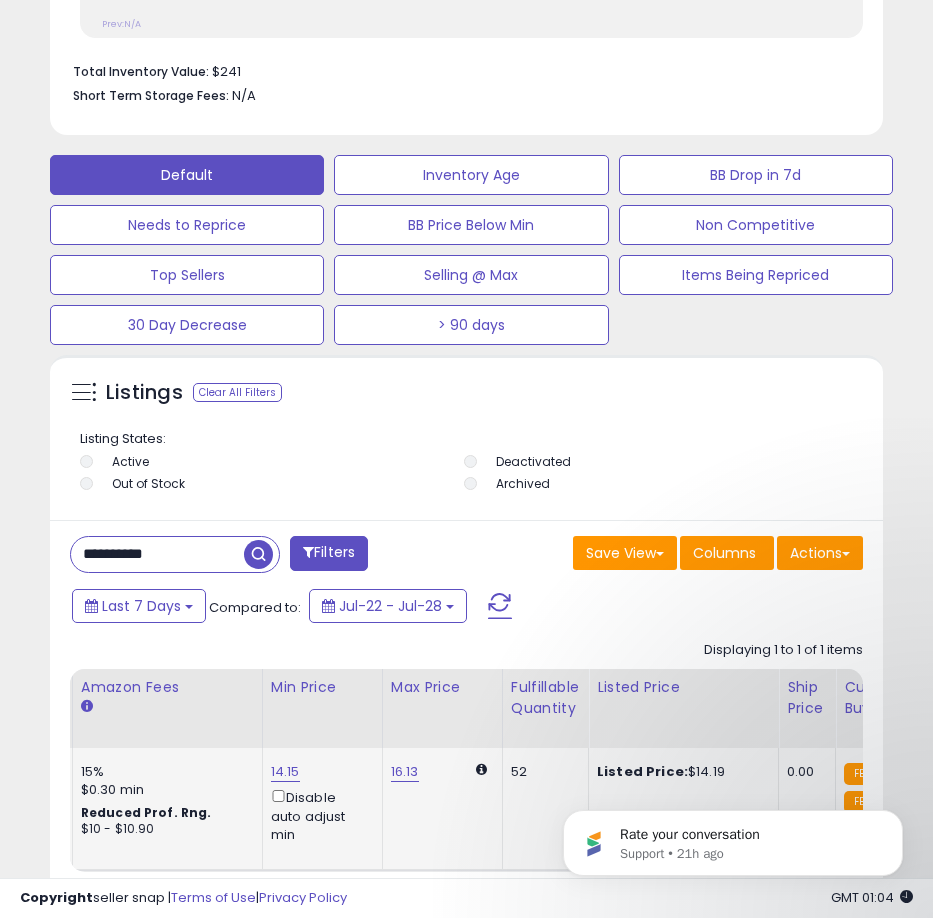 click on "**********" at bounding box center [157, 554] 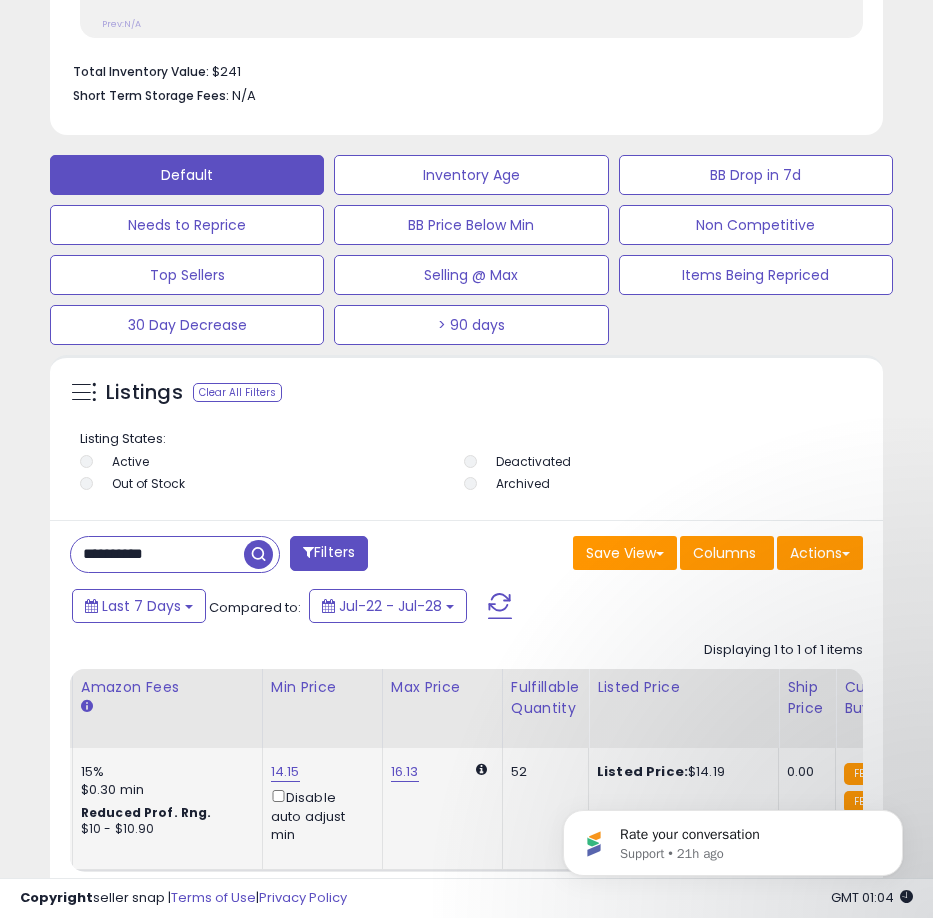 paste 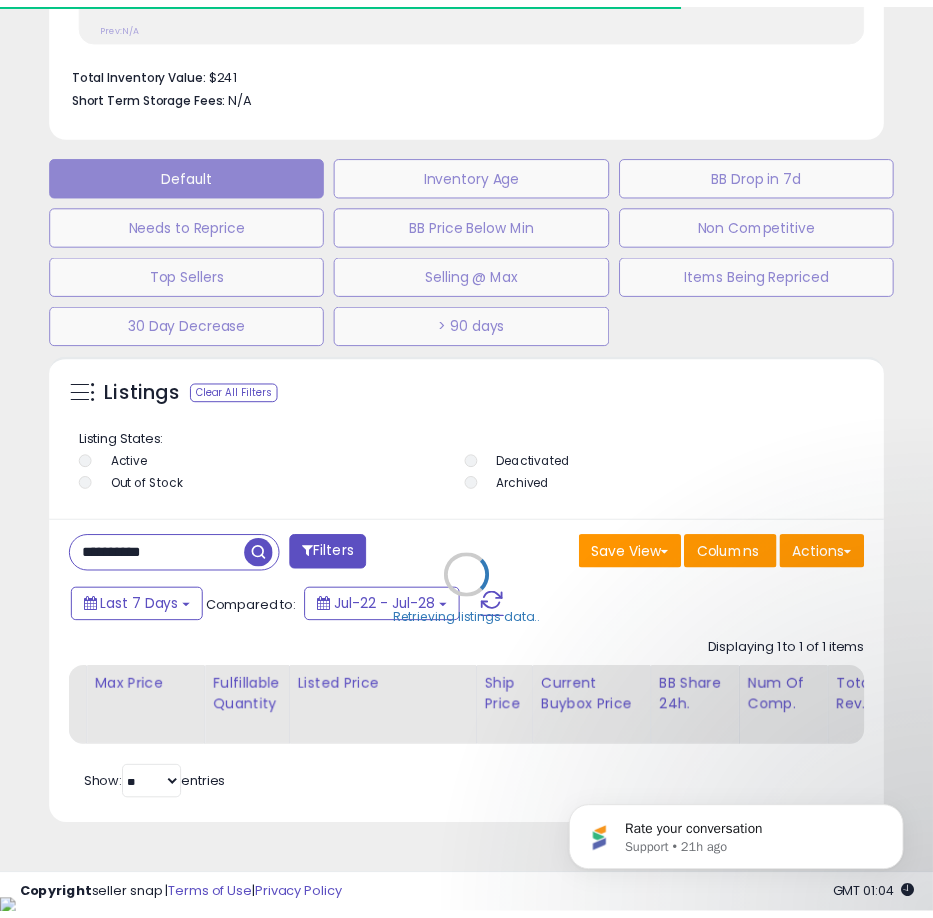 scroll, scrollTop: 390, scrollLeft: 823, axis: both 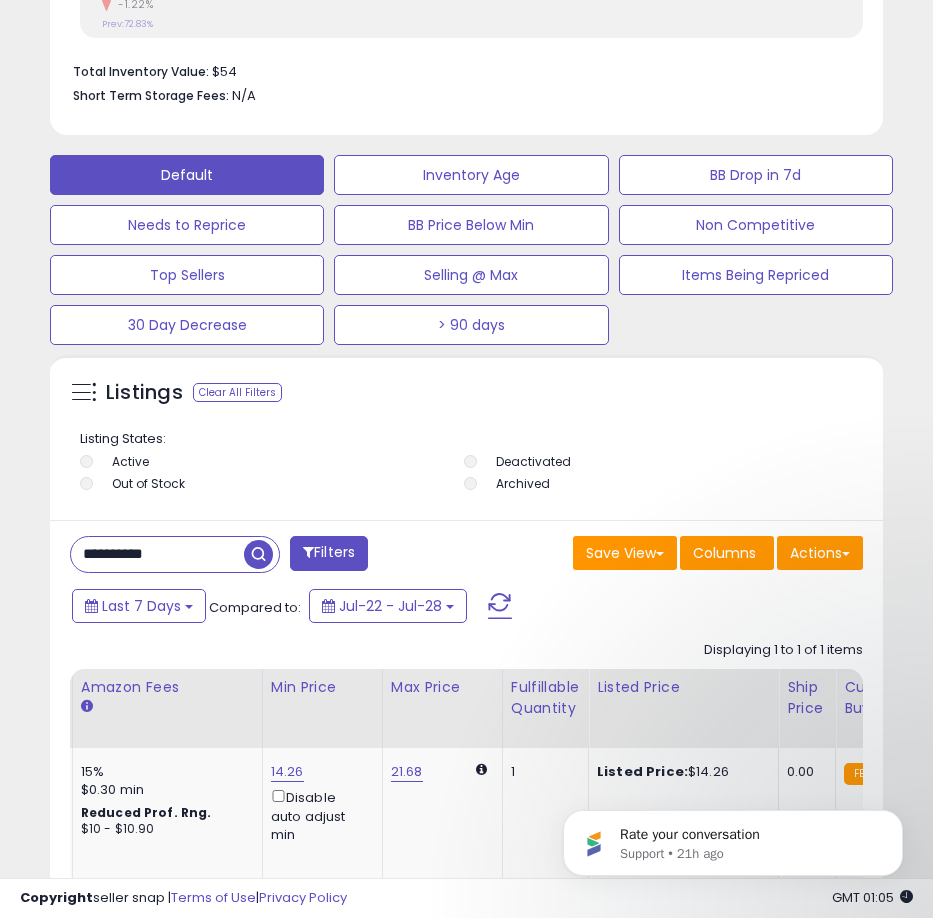 click on "**********" at bounding box center [157, 554] 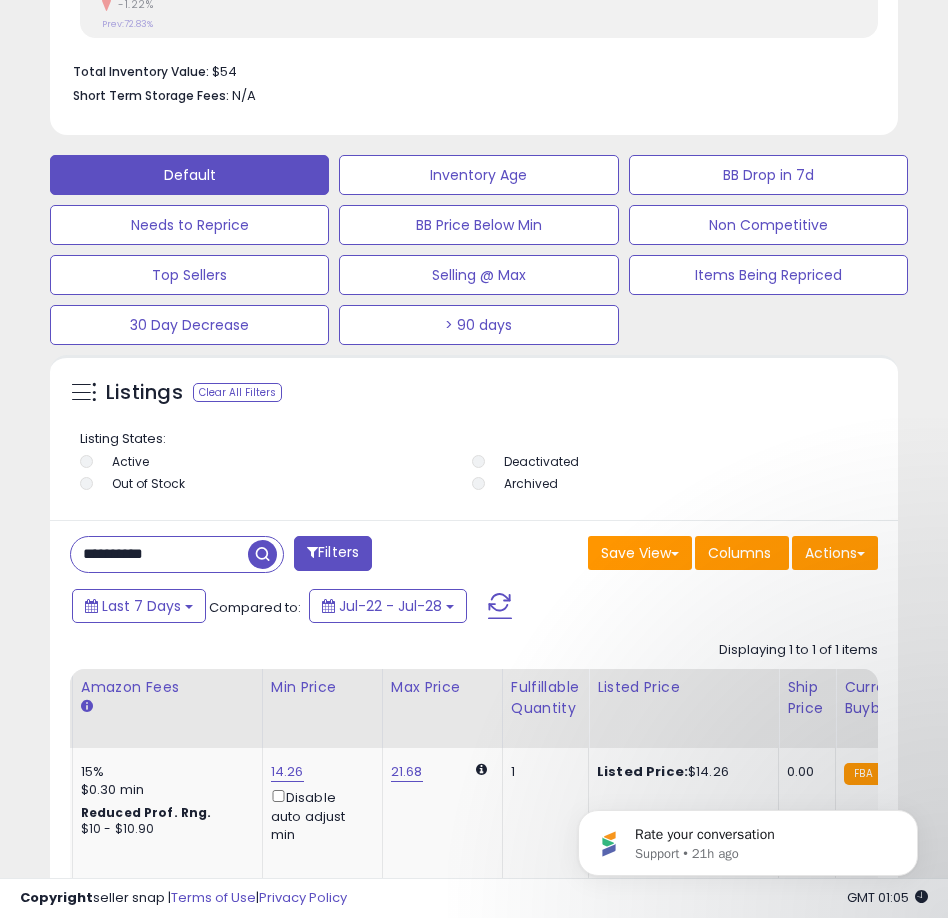 scroll, scrollTop: 999610, scrollLeft: 999162, axis: both 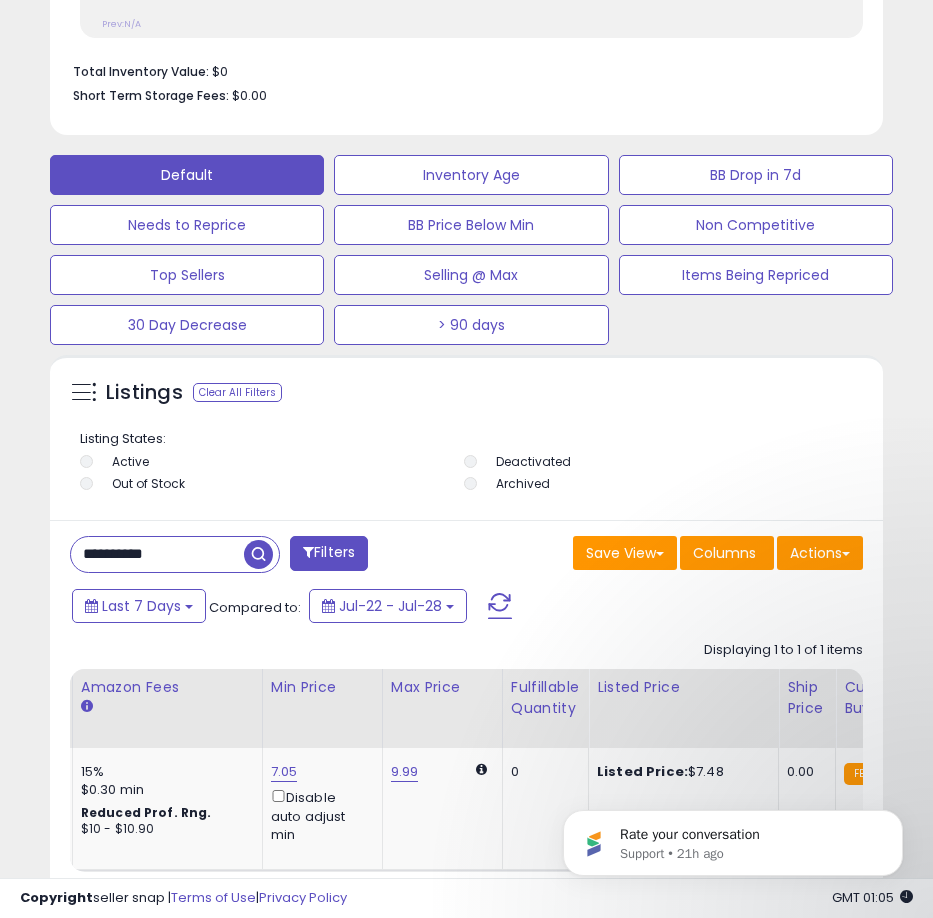 click on "**********" at bounding box center (157, 554) 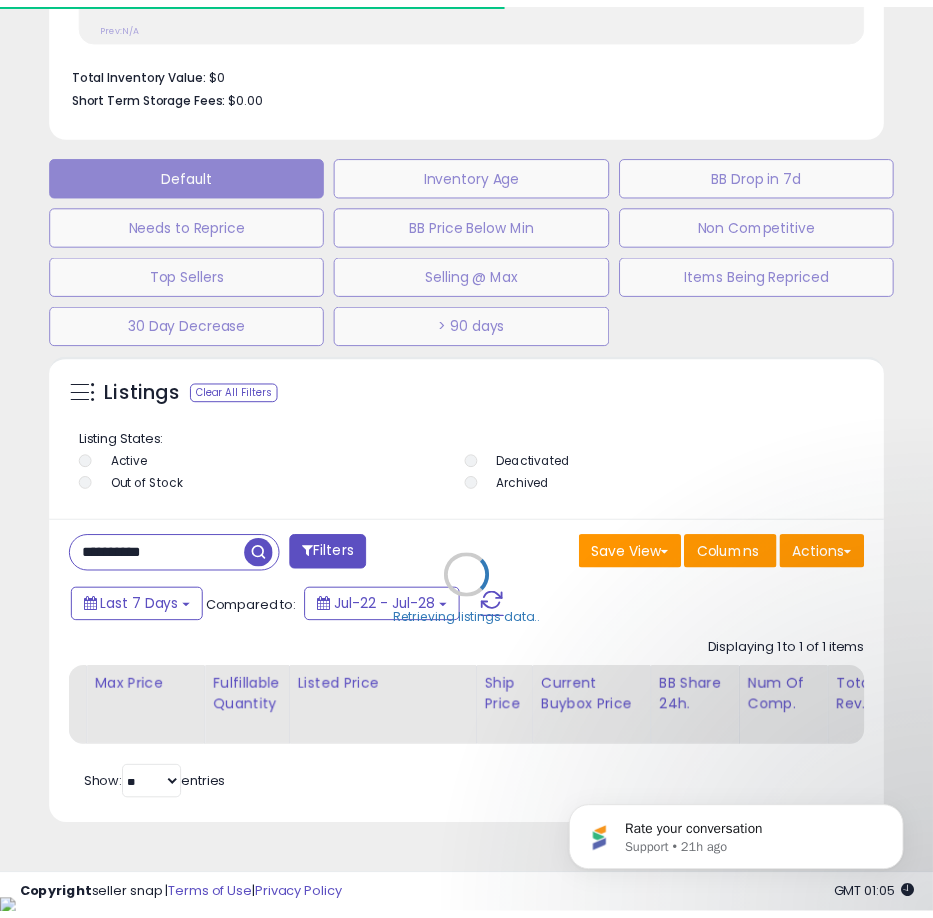 scroll, scrollTop: 390, scrollLeft: 823, axis: both 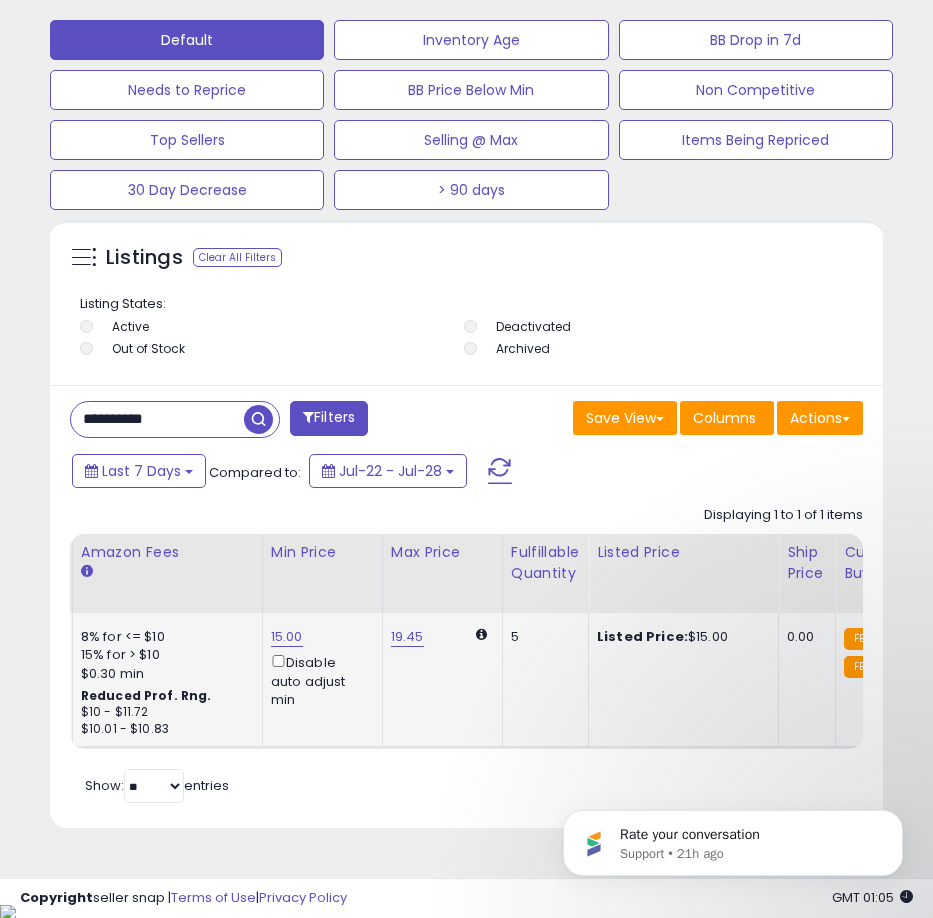 click on "15.00" at bounding box center (287, 637) 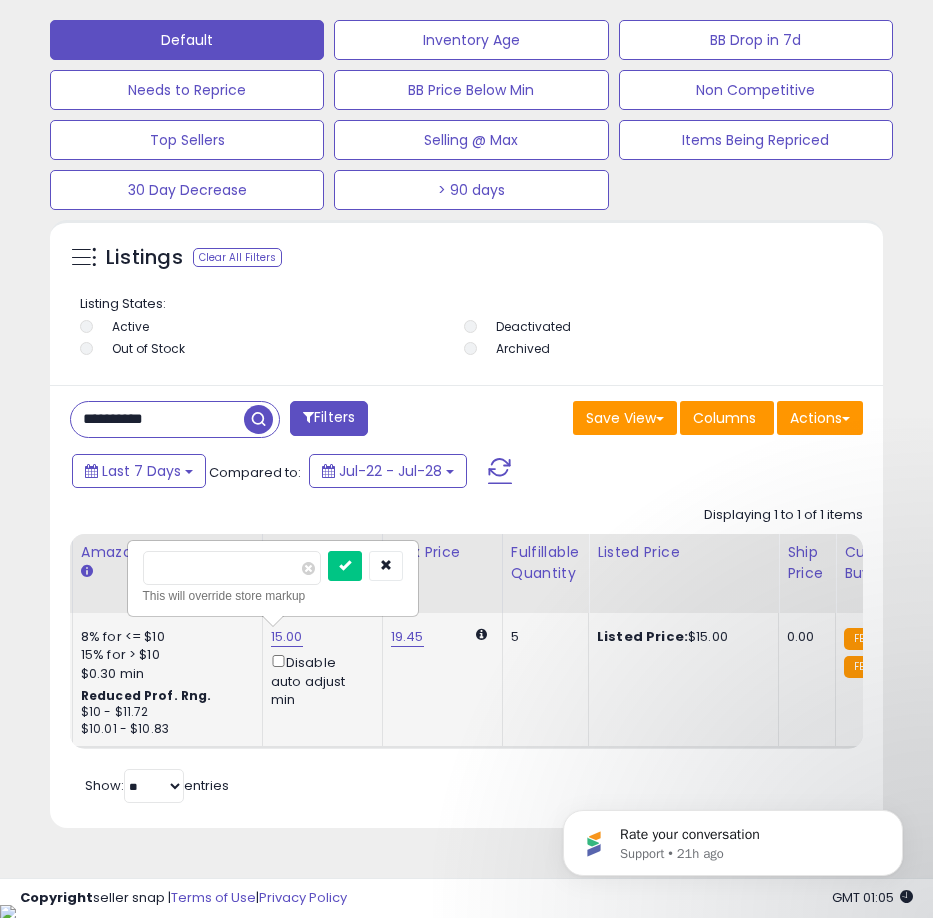 type on "*****" 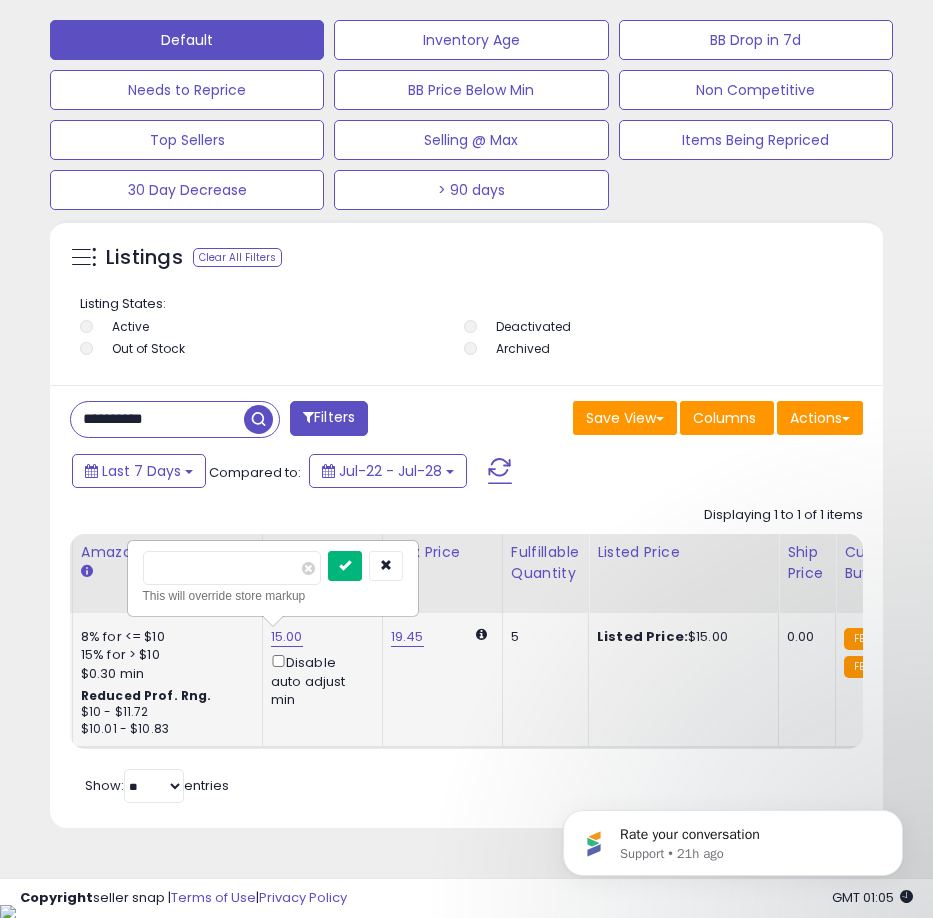 click at bounding box center (345, 566) 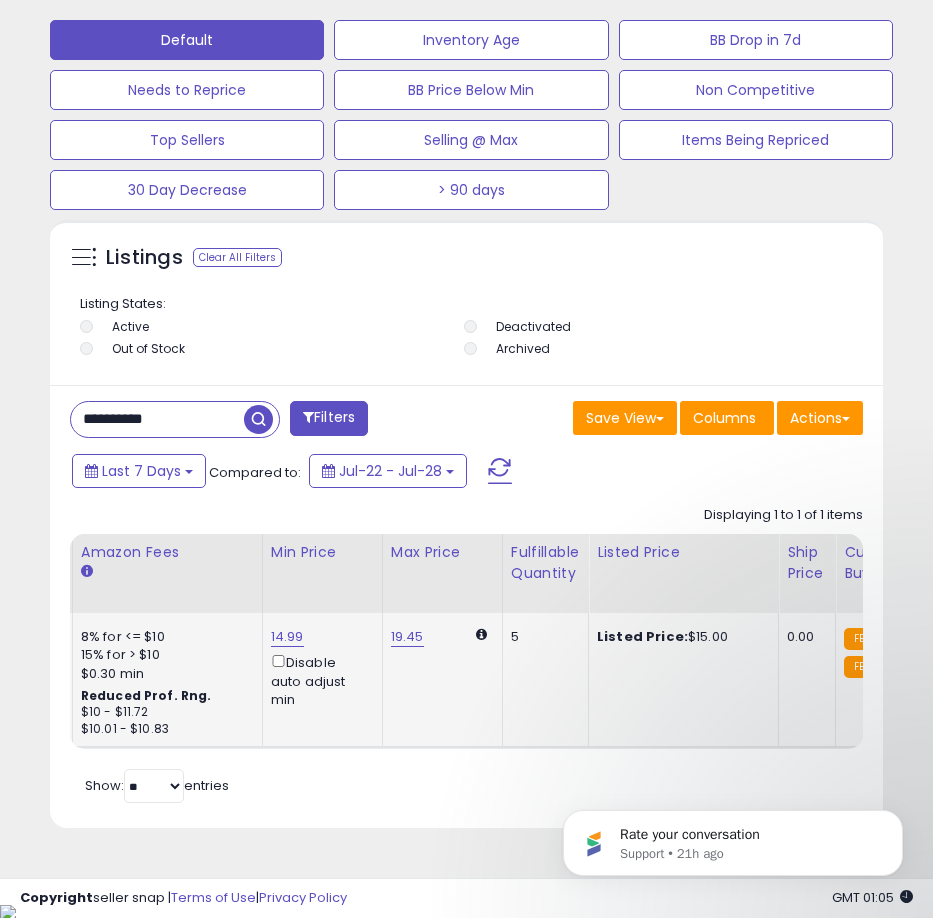 click on "**********" at bounding box center [157, 419] 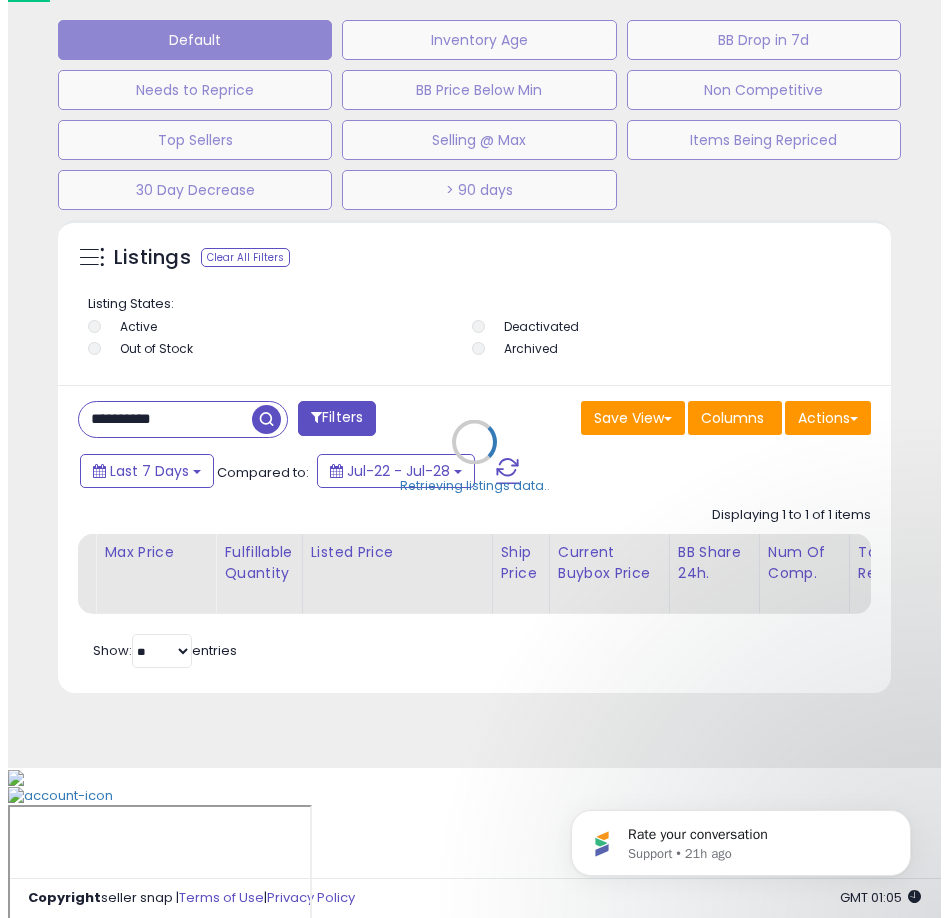 scroll, scrollTop: 1166, scrollLeft: 0, axis: vertical 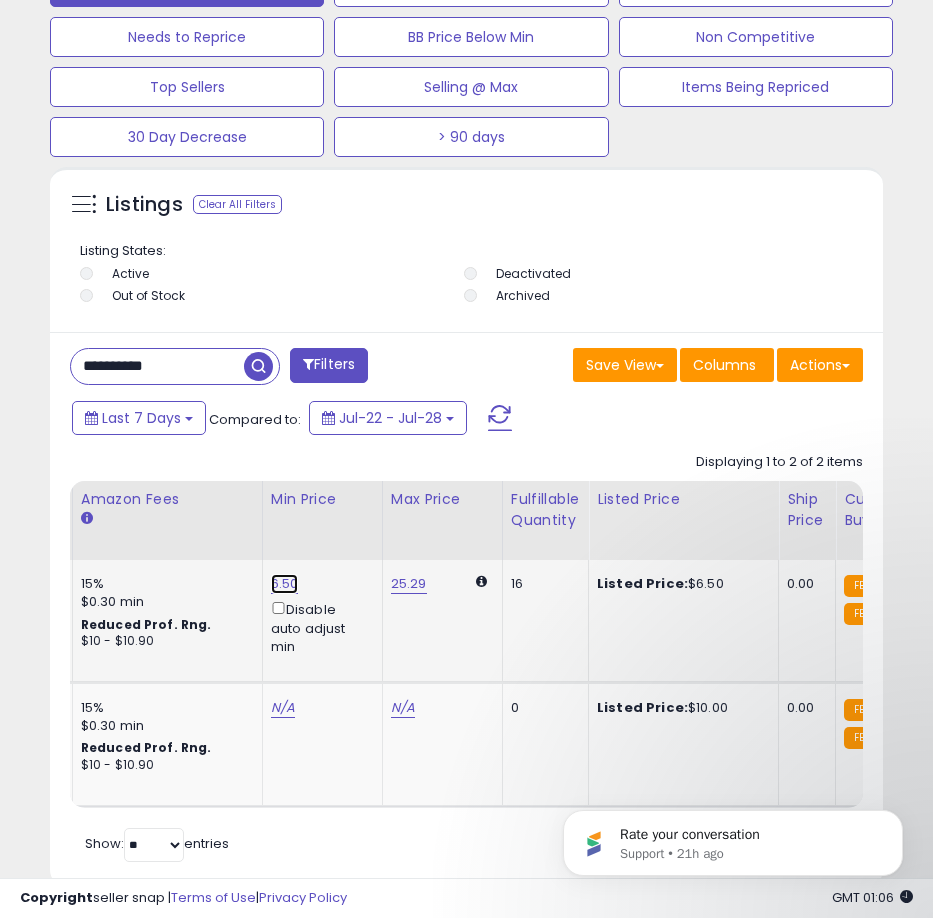click on "6.50" at bounding box center (285, 584) 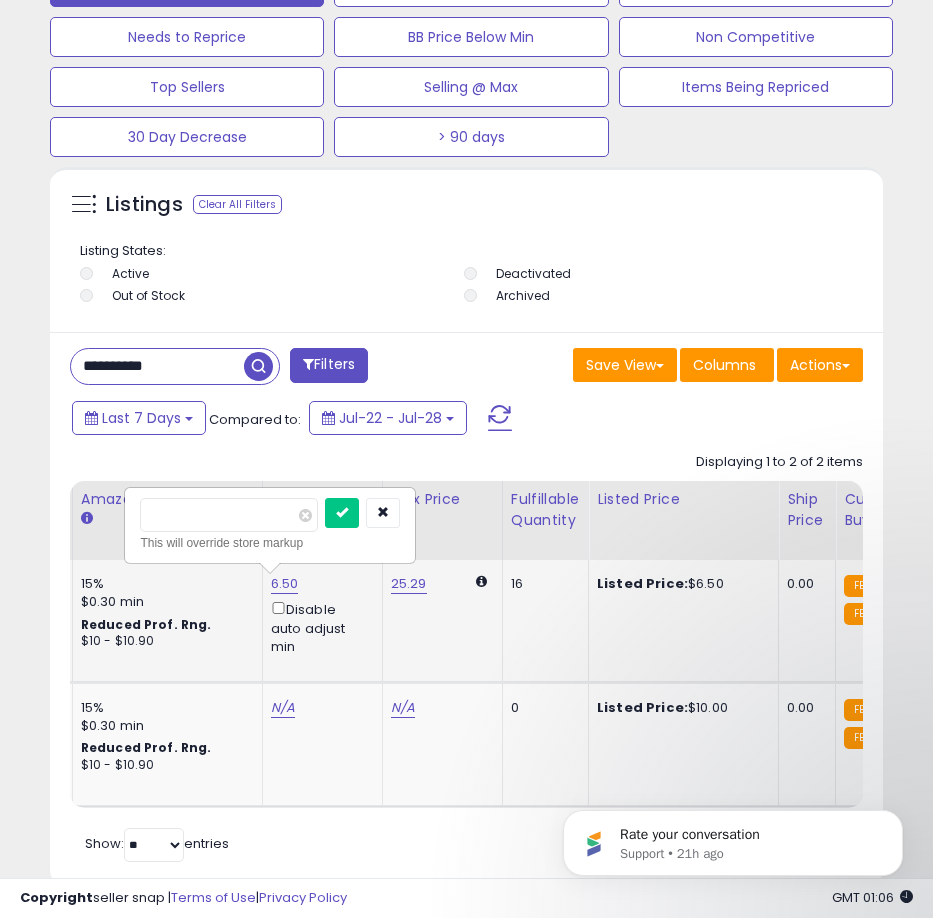 type on "****" 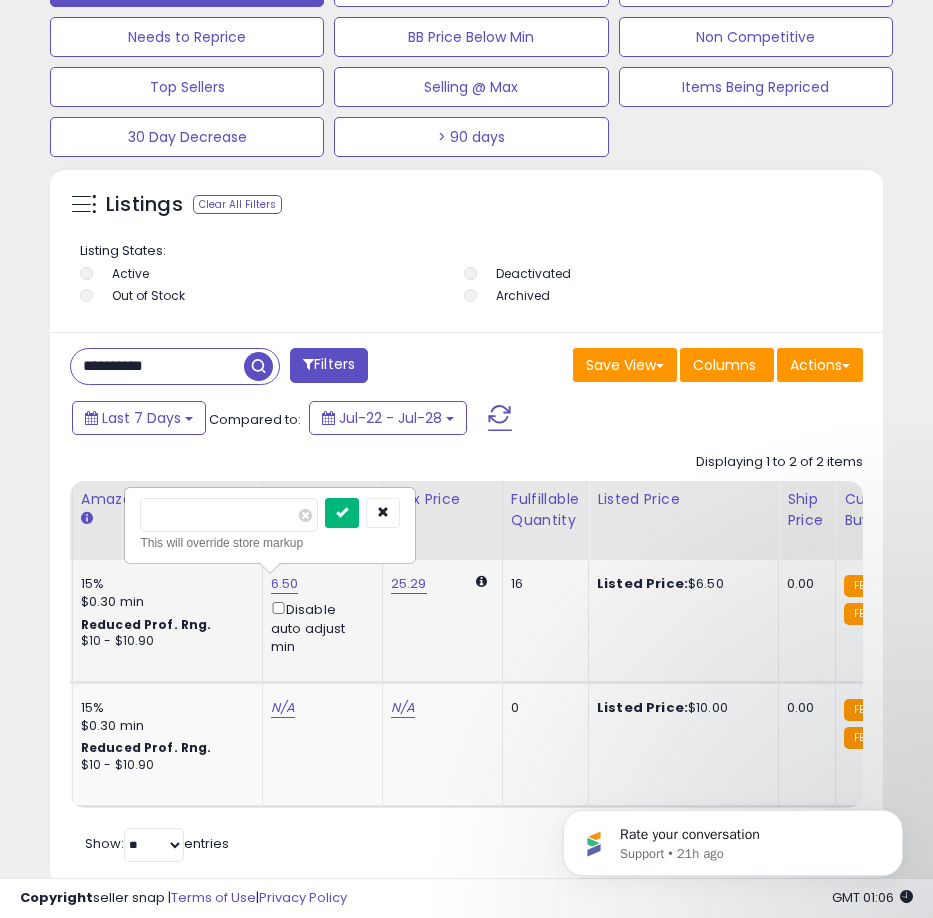 click at bounding box center [342, 513] 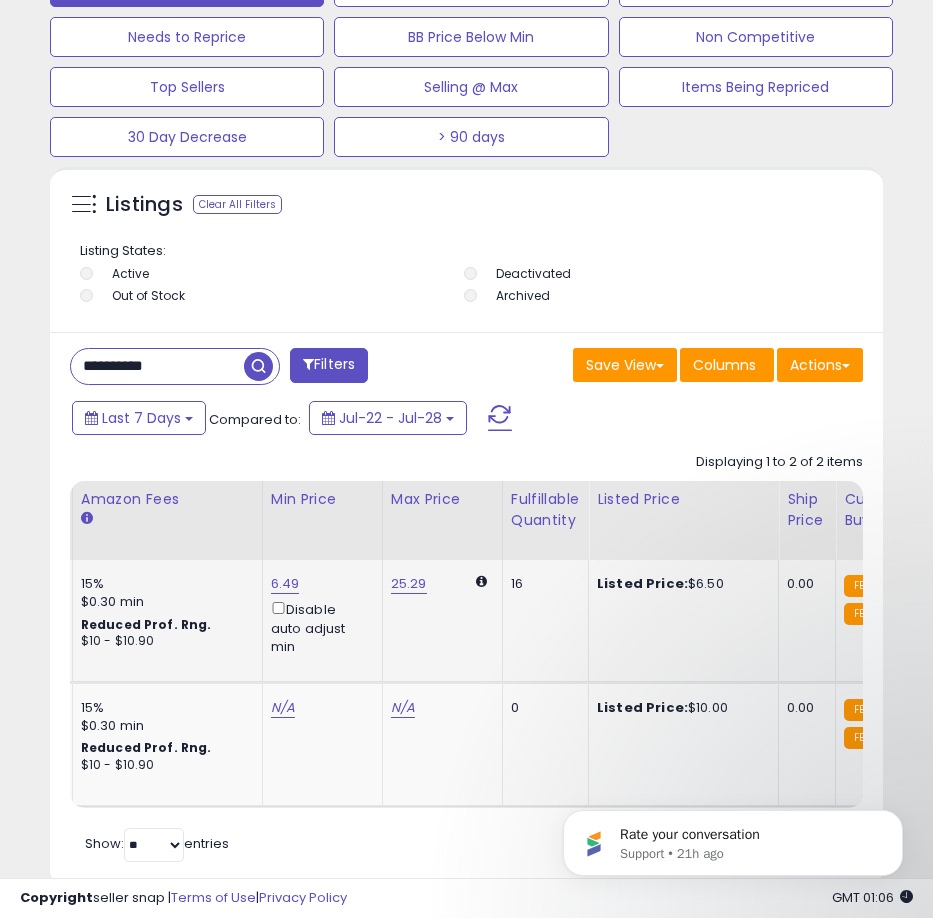 click on "**********" at bounding box center [157, 366] 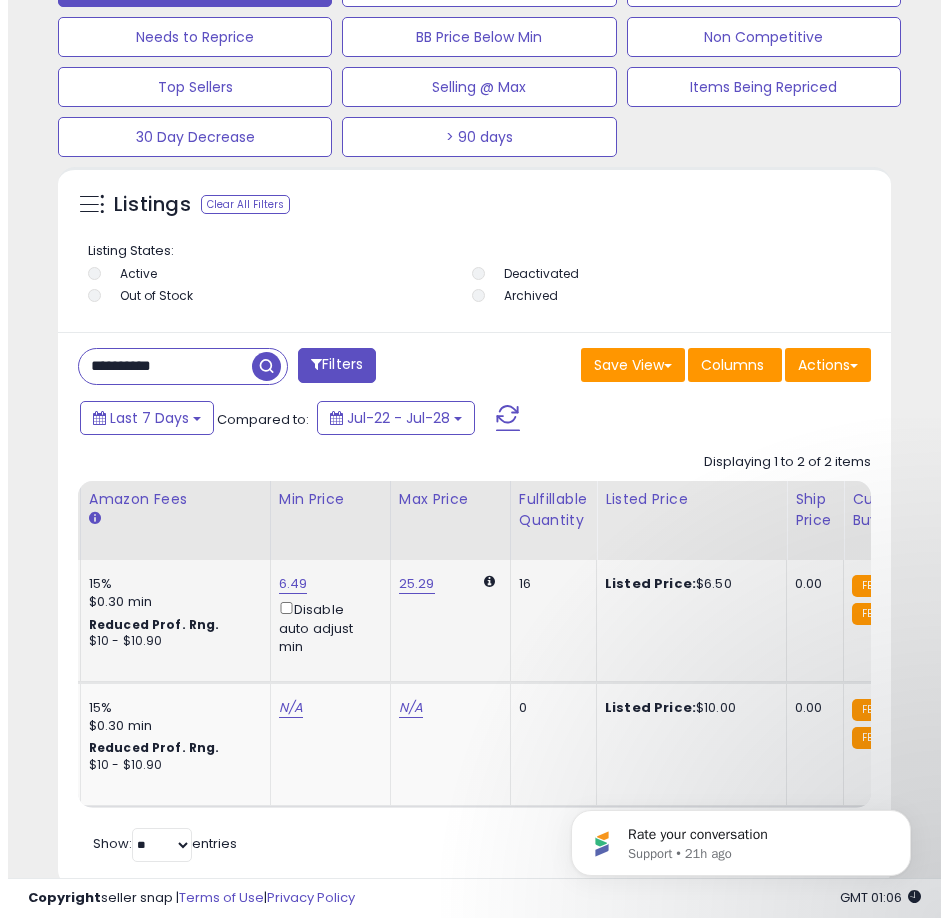scroll, scrollTop: 1166, scrollLeft: 0, axis: vertical 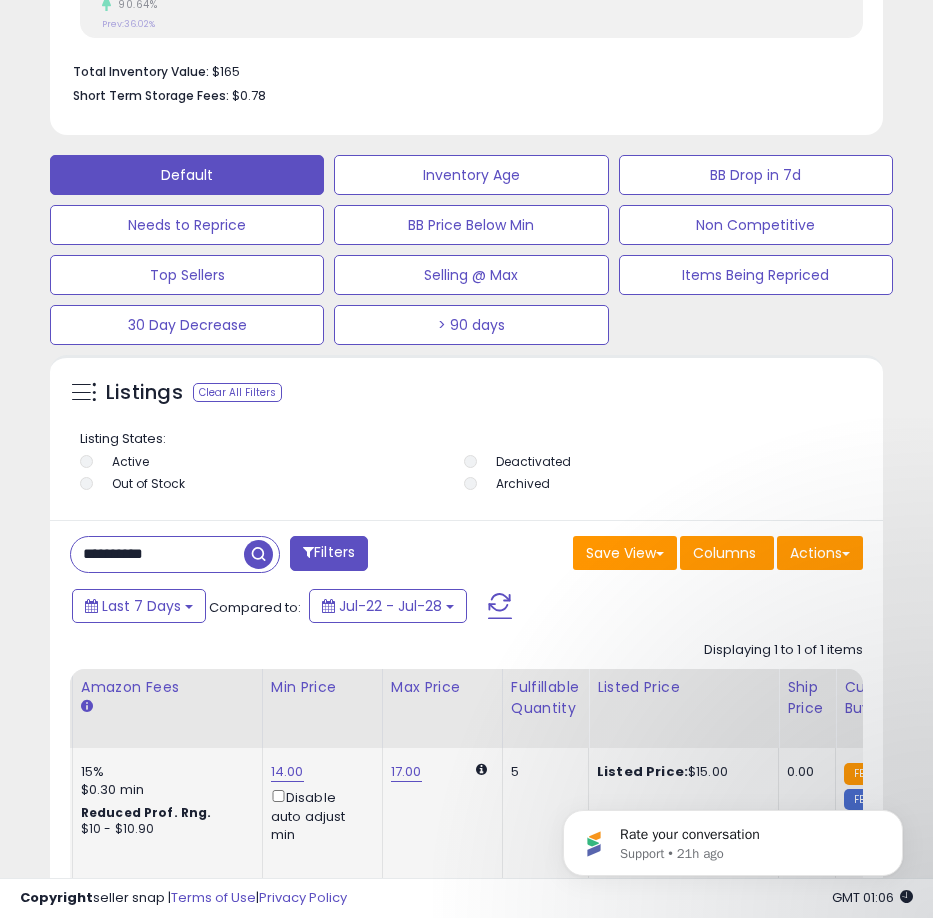 click on "14.00" at bounding box center (287, 772) 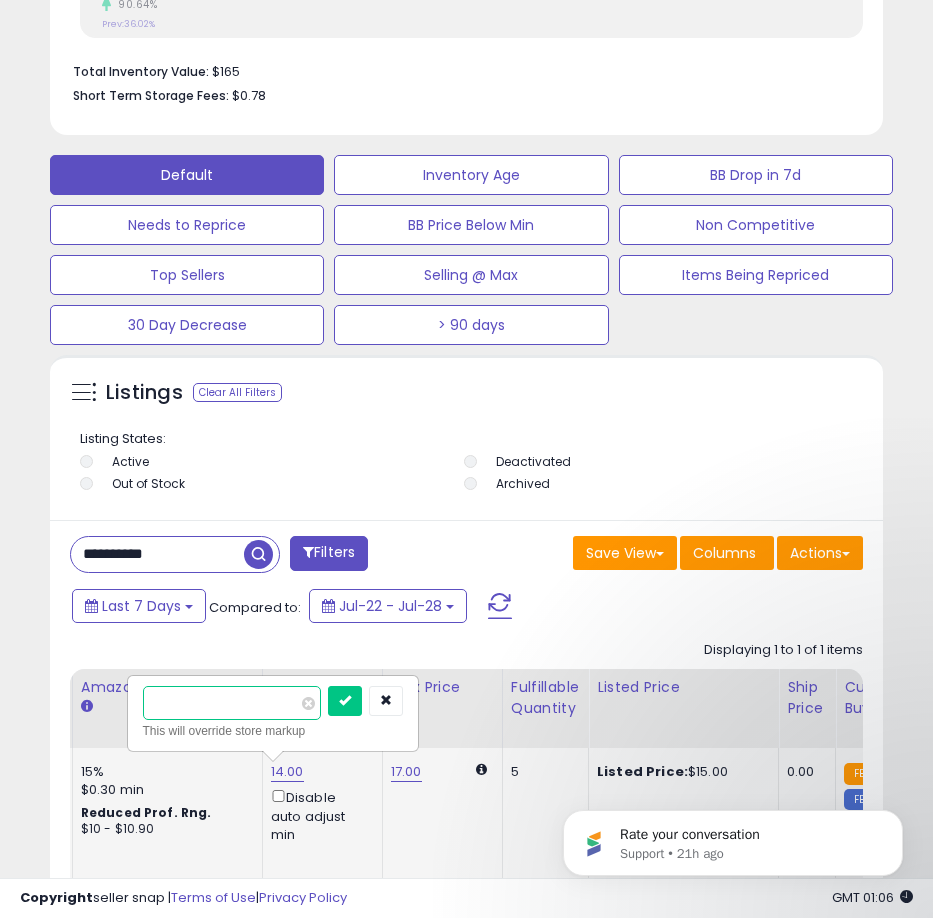 click on "*****" at bounding box center (232, 703) 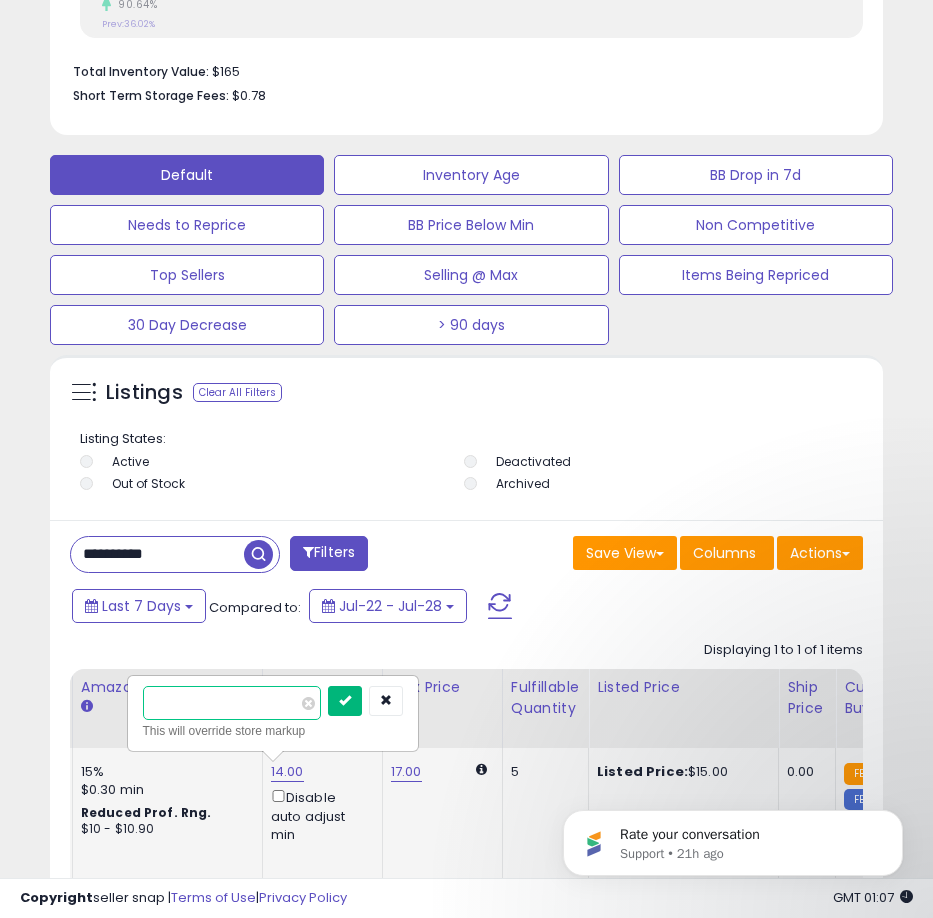 type on "*****" 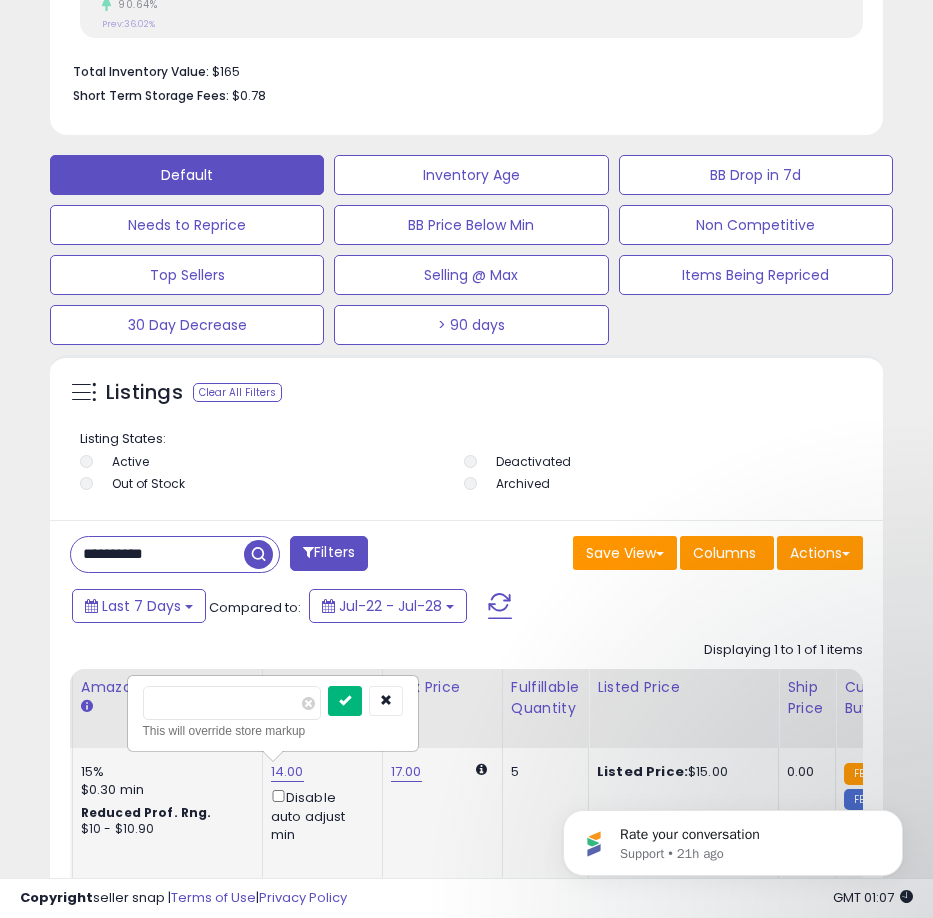 click at bounding box center [345, 700] 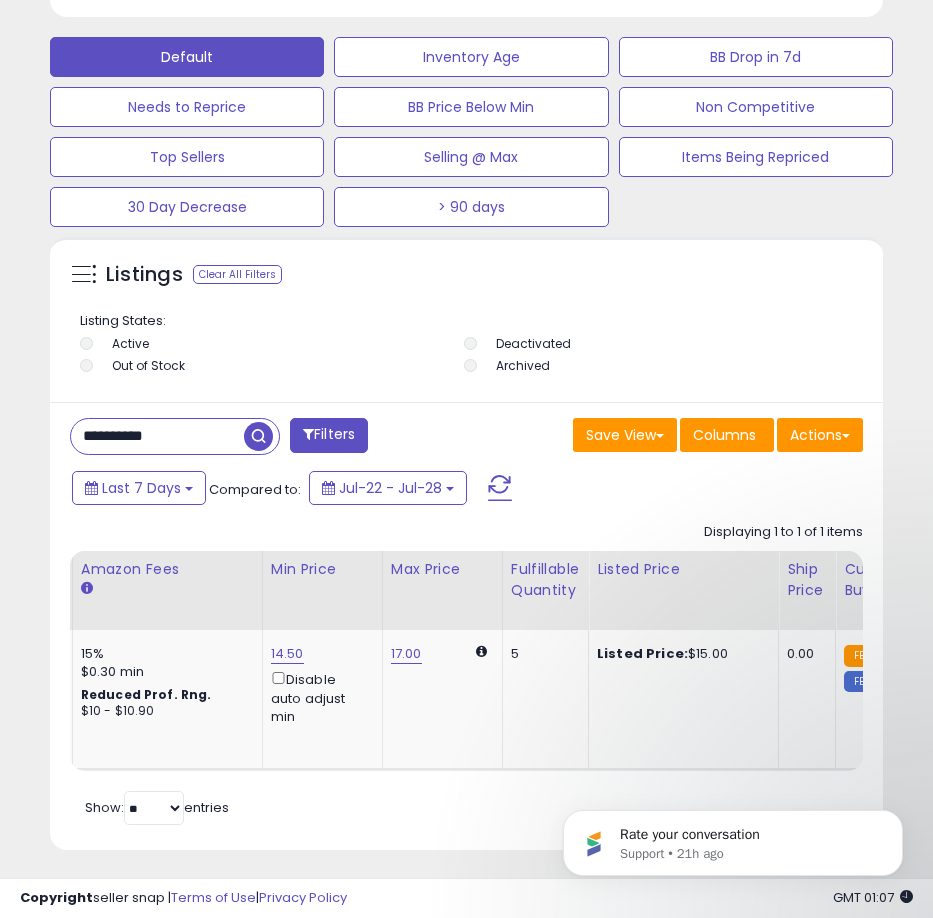scroll, scrollTop: 1289, scrollLeft: 0, axis: vertical 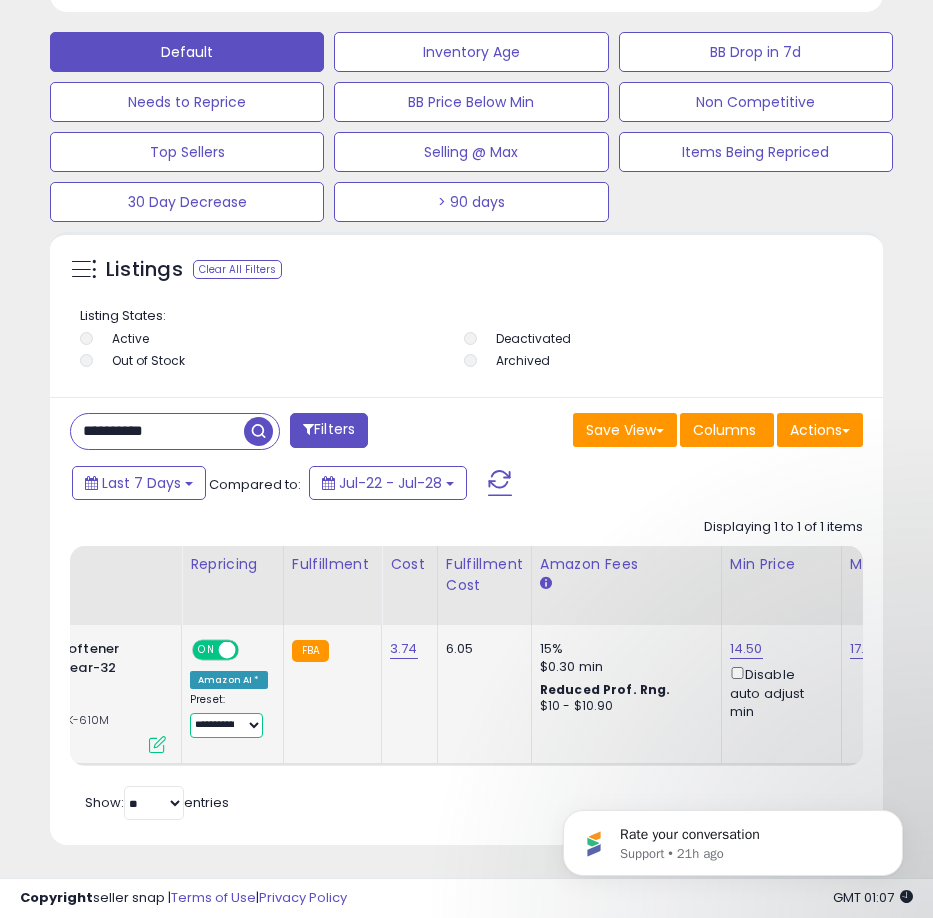 click on "**********" at bounding box center (226, 725) 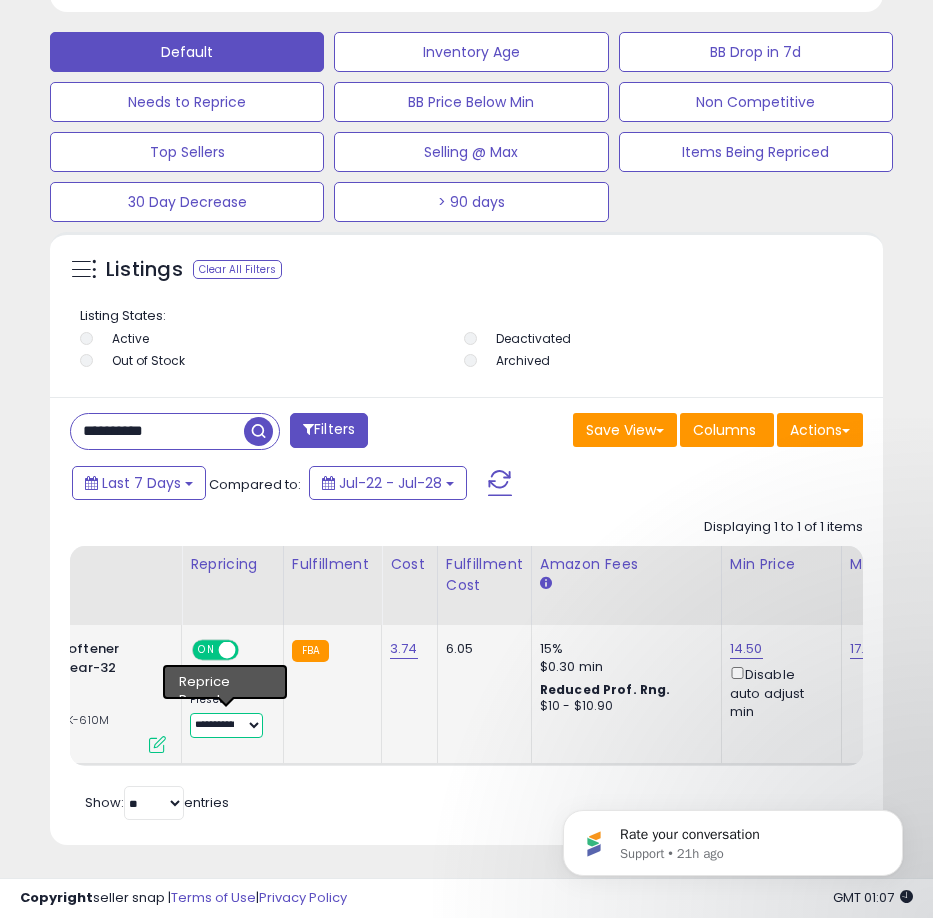 select on "****" 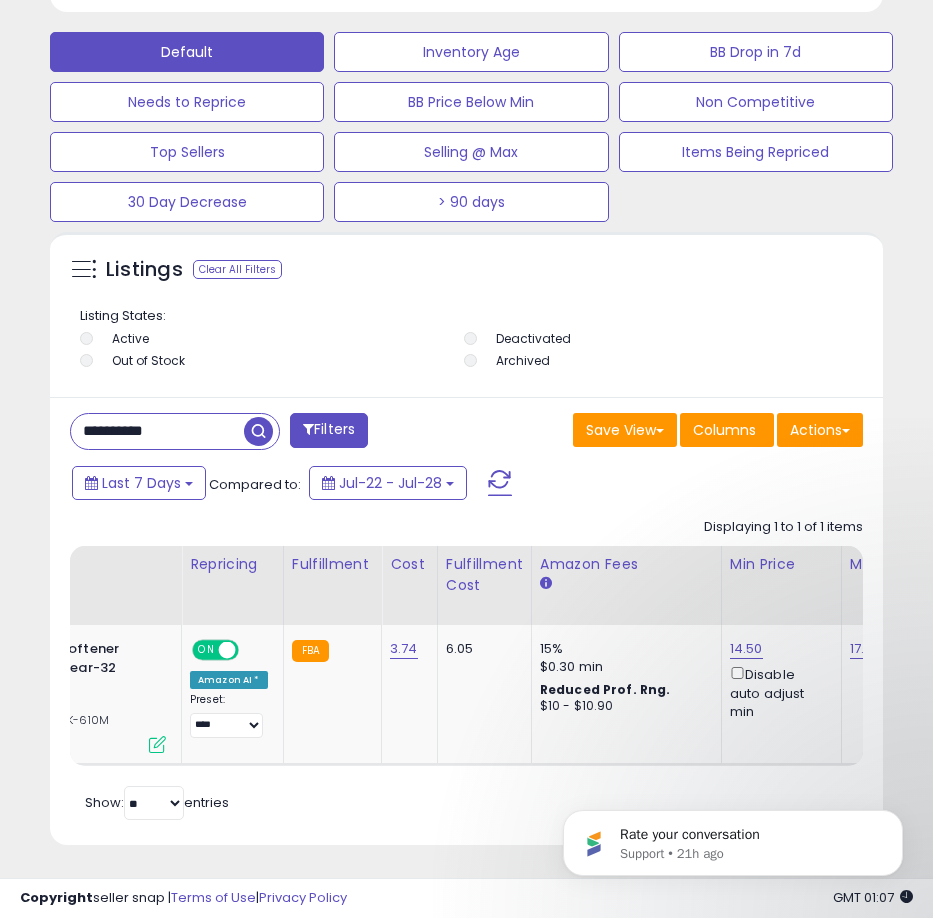click on "**********" at bounding box center [157, 431] 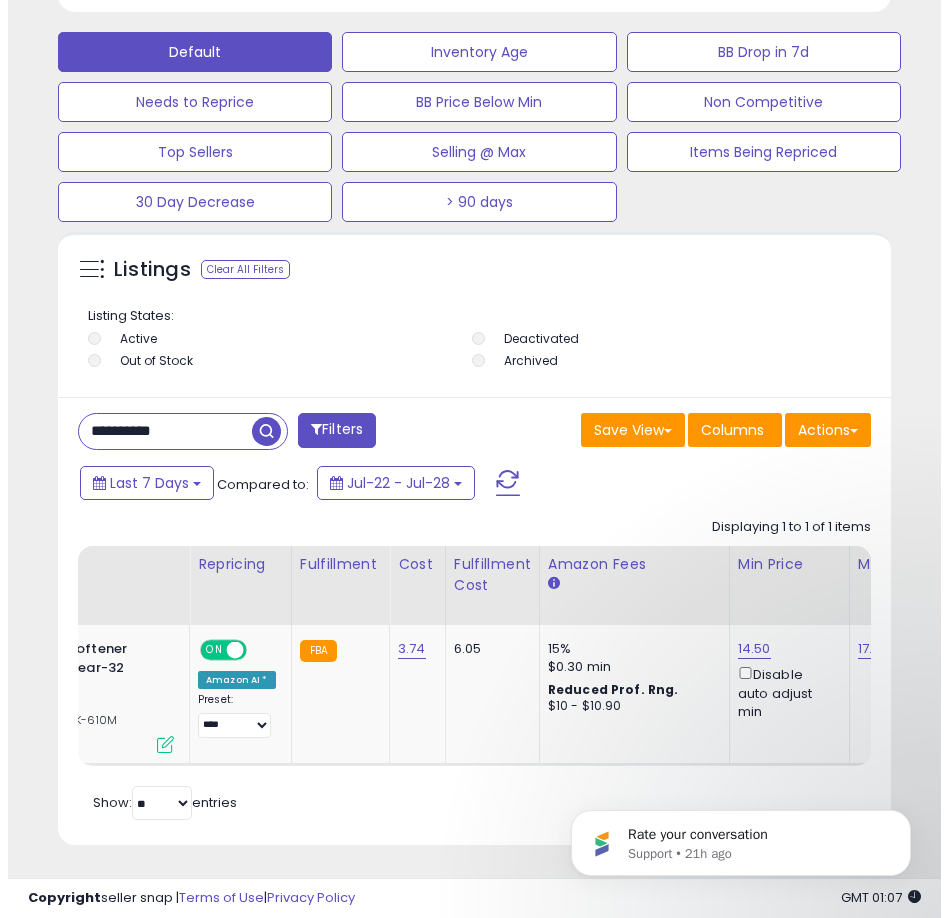scroll, scrollTop: 1166, scrollLeft: 0, axis: vertical 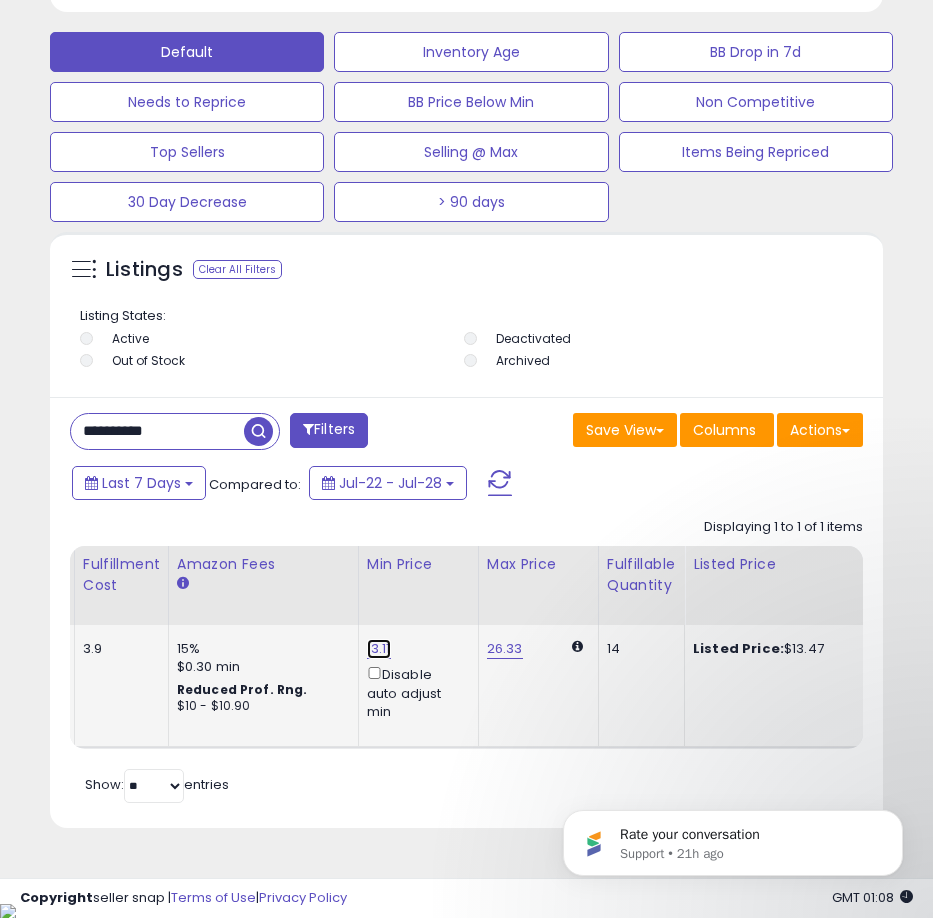click on "13.11" at bounding box center (379, 649) 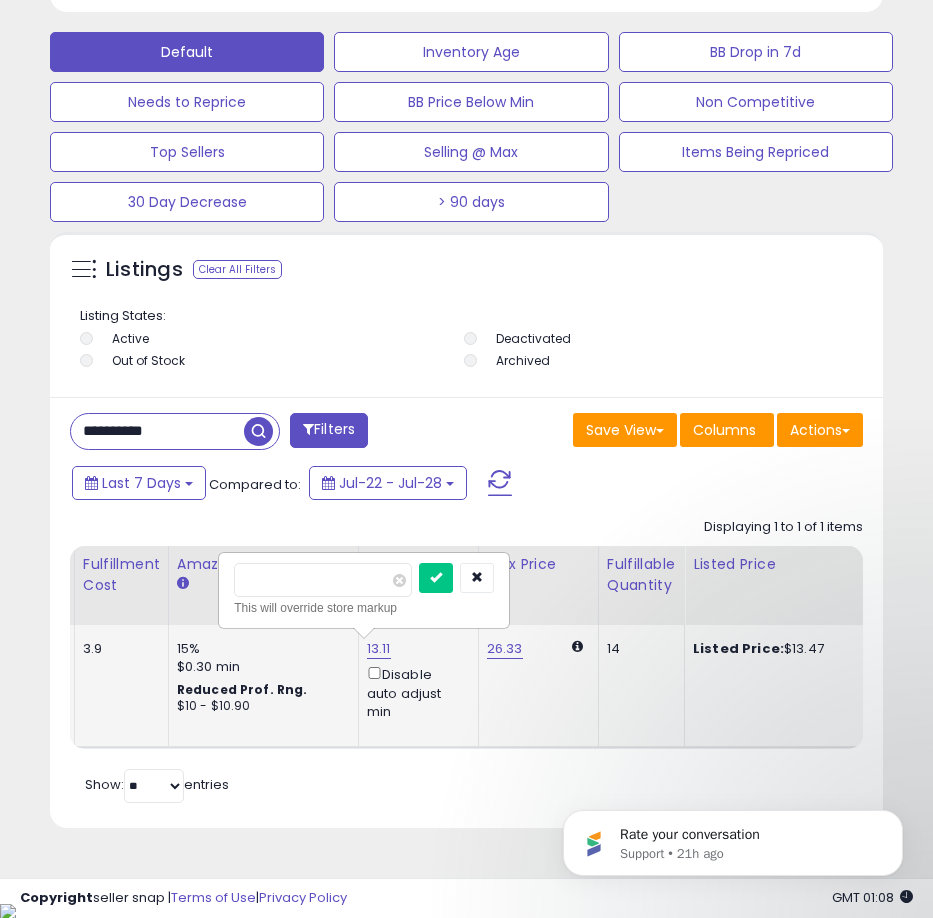 type on "*****" 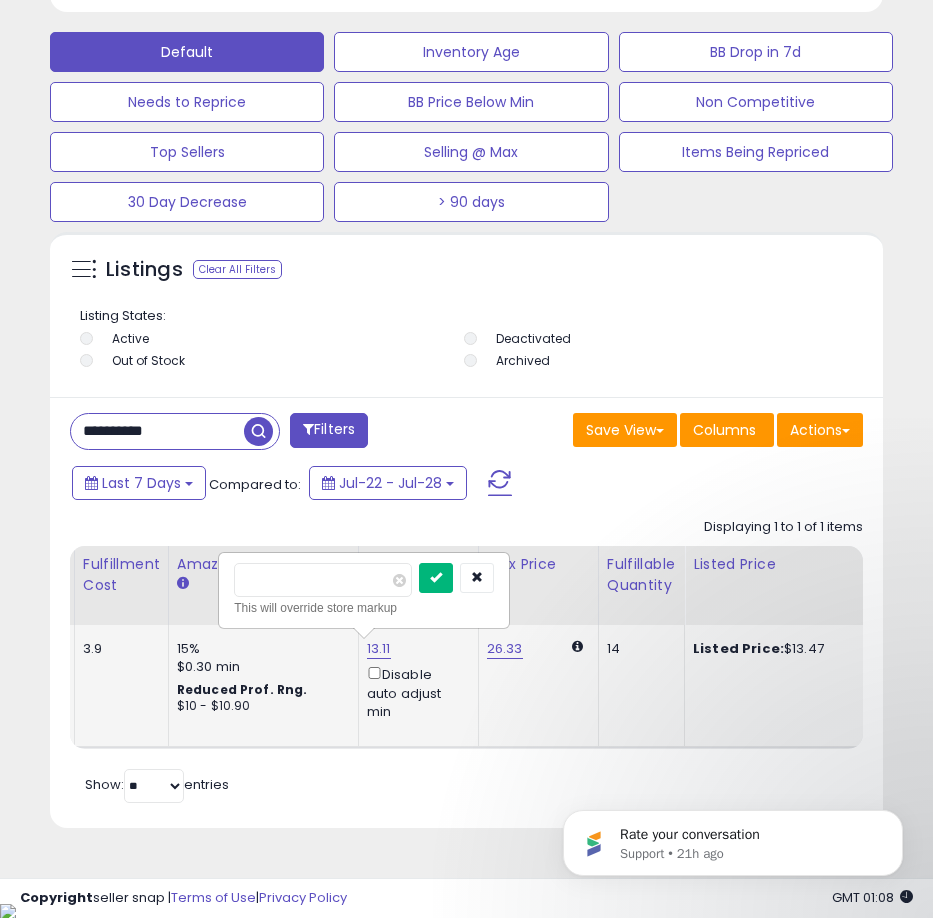 click at bounding box center [436, 578] 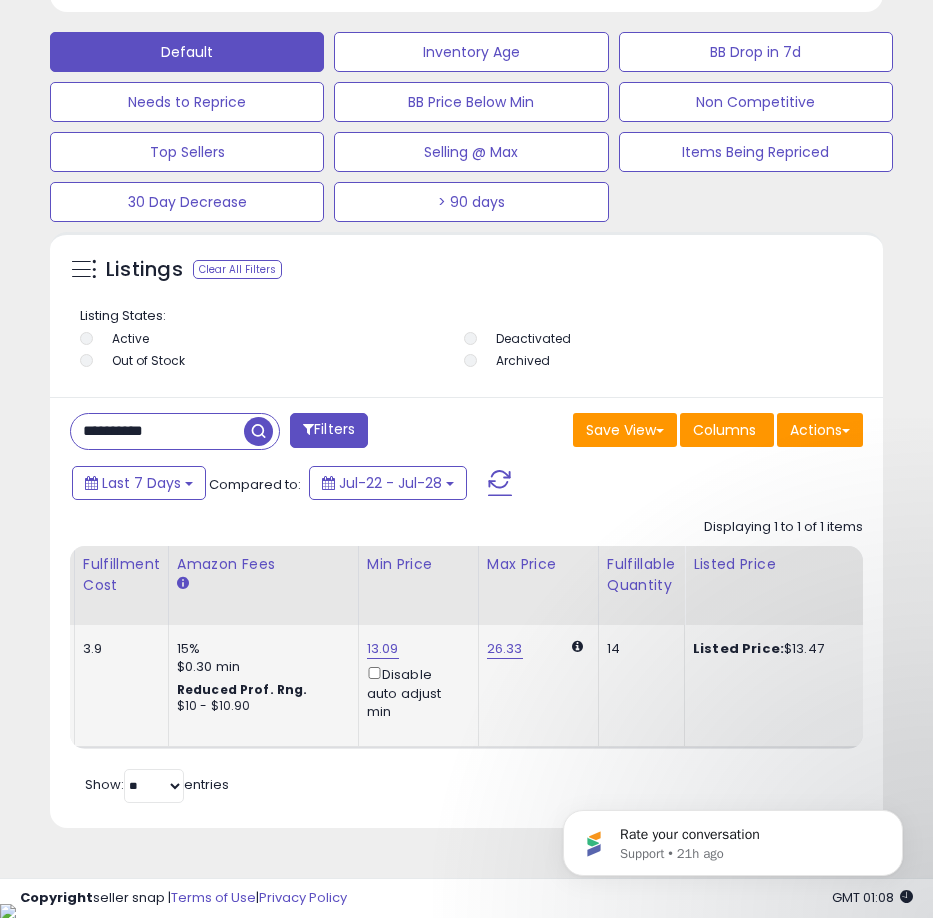 scroll, scrollTop: 0, scrollLeft: 229, axis: horizontal 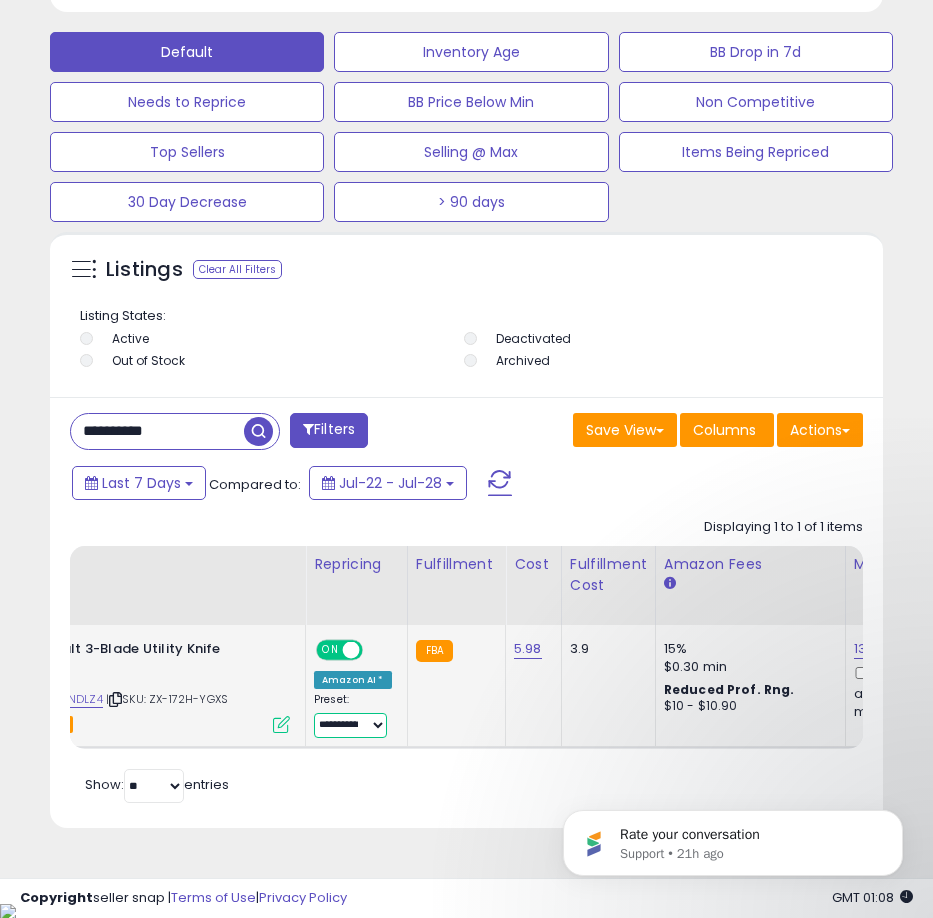 click on "**********" at bounding box center [350, 725] 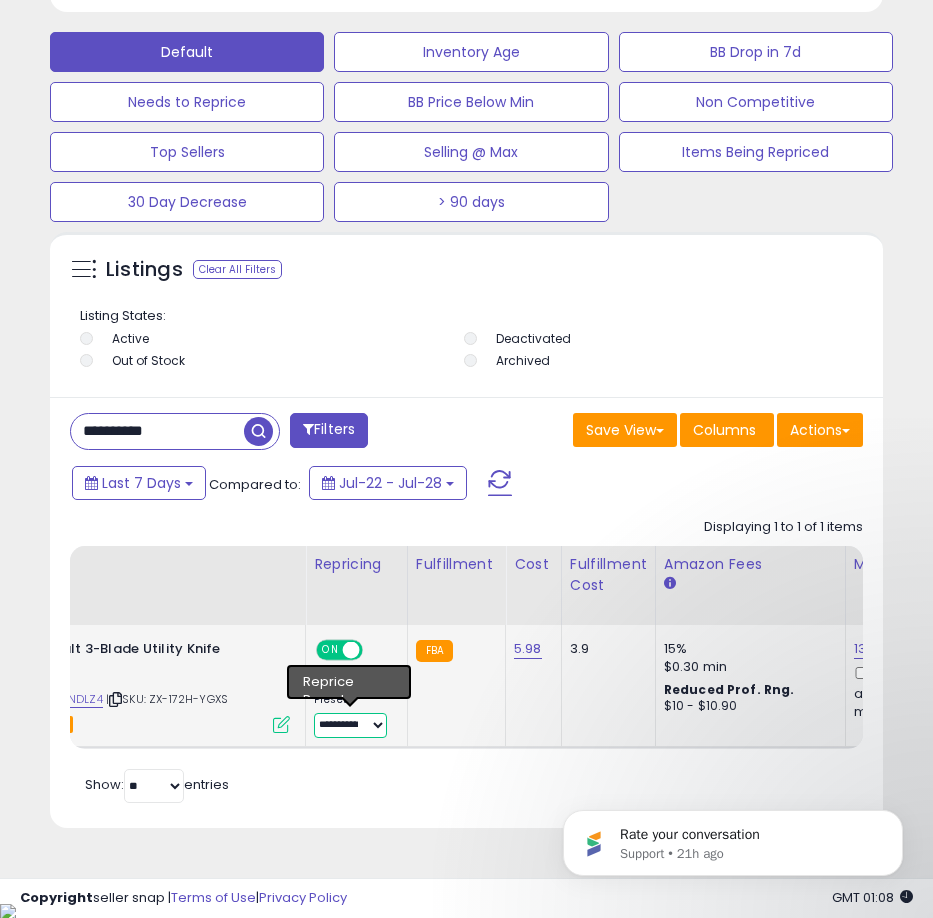 select on "****" 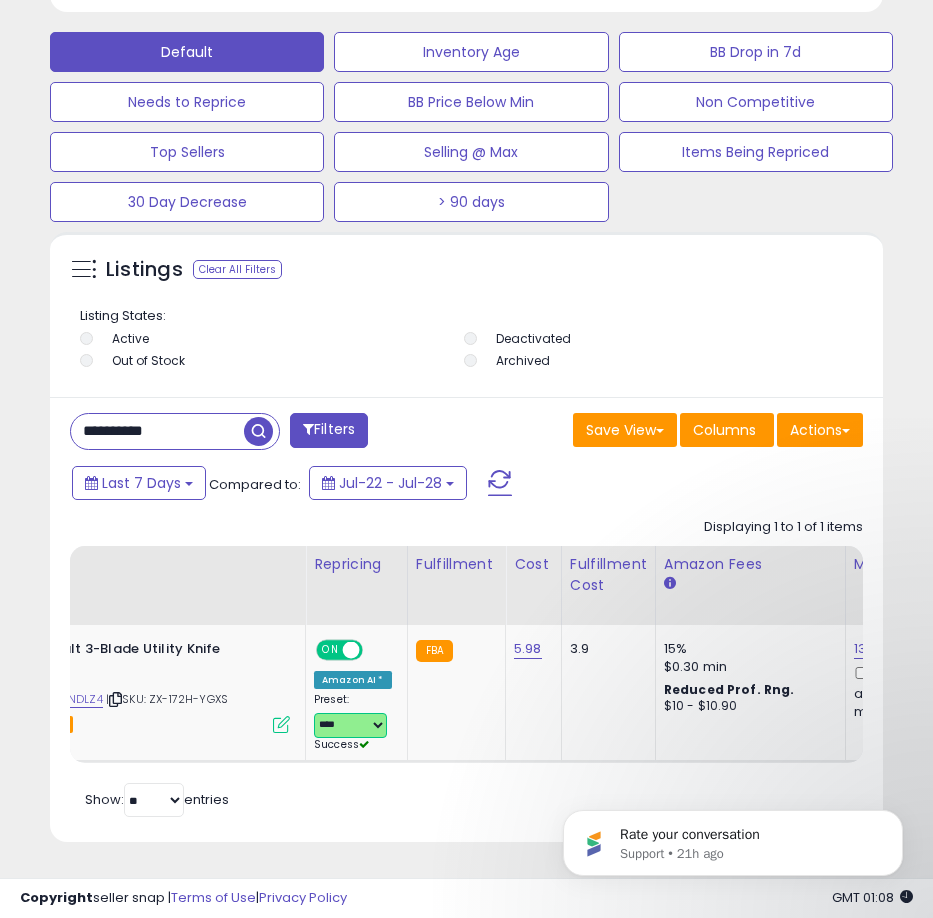 scroll, scrollTop: 0, scrollLeft: 0, axis: both 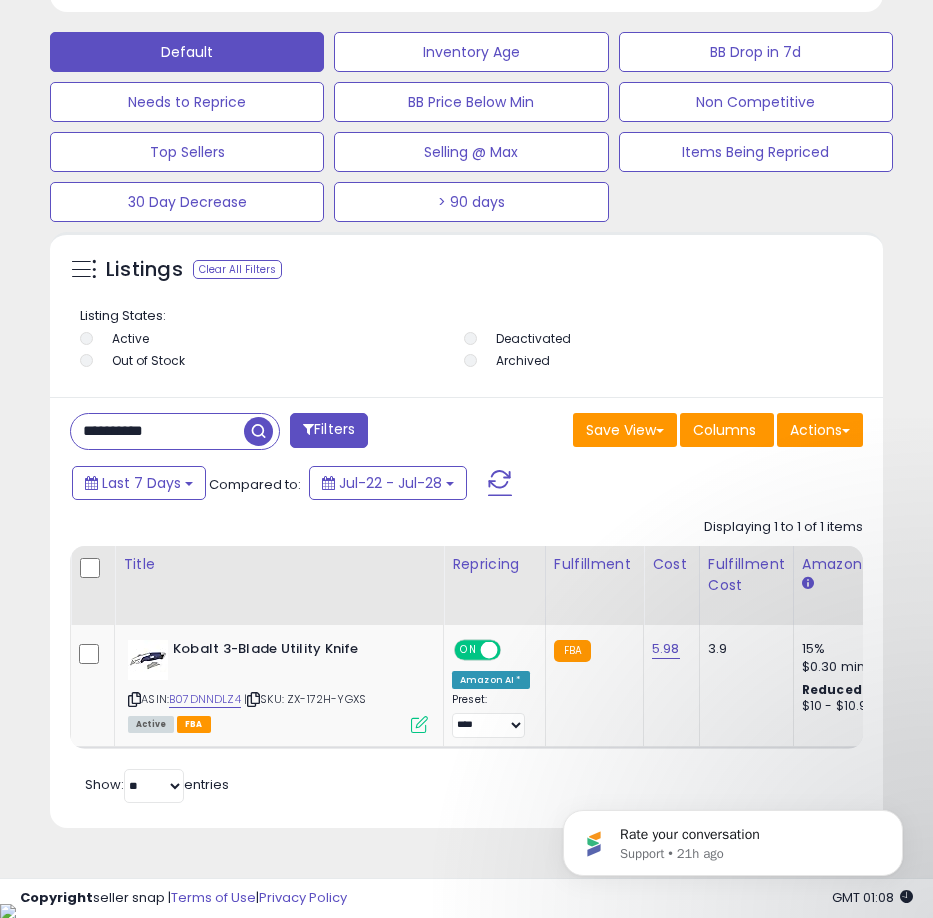click on "**********" at bounding box center [157, 431] 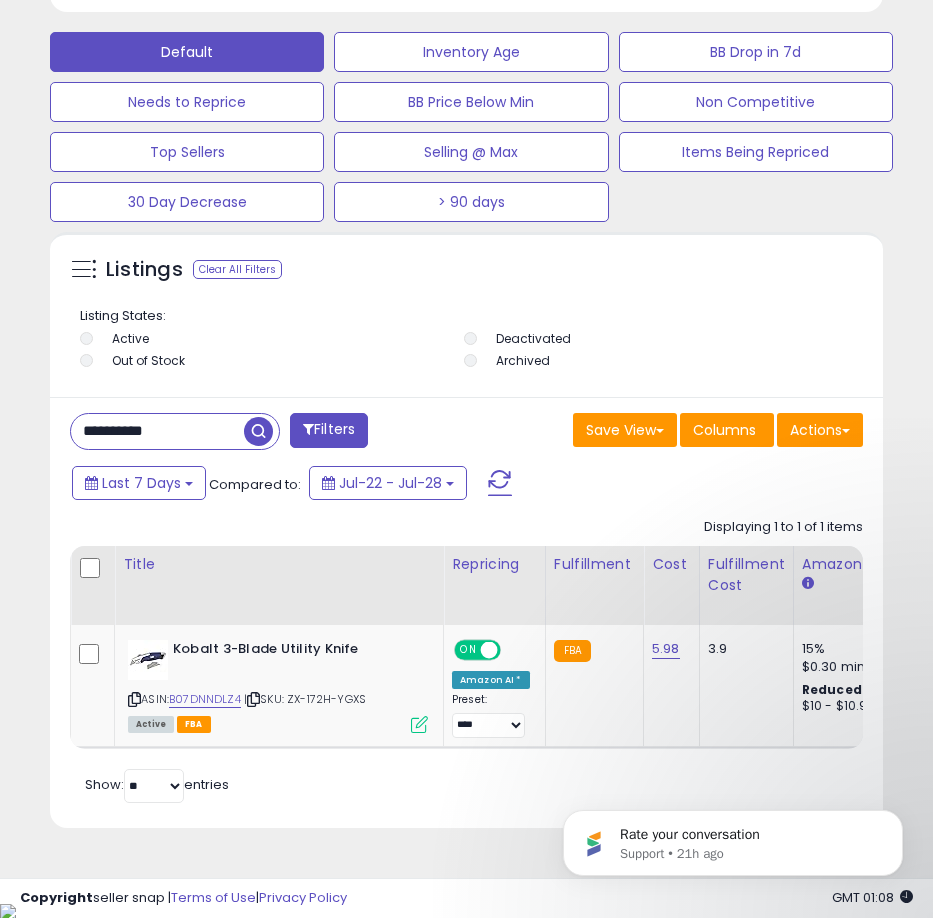 click on "**********" at bounding box center (157, 431) 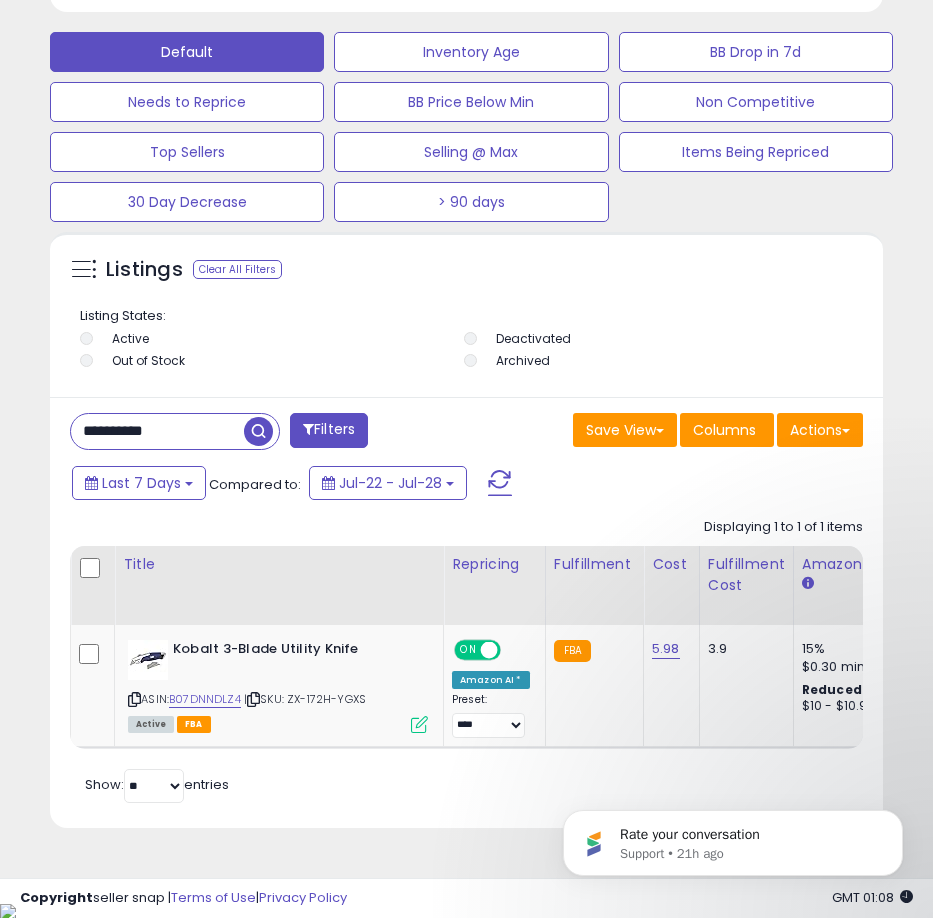 paste 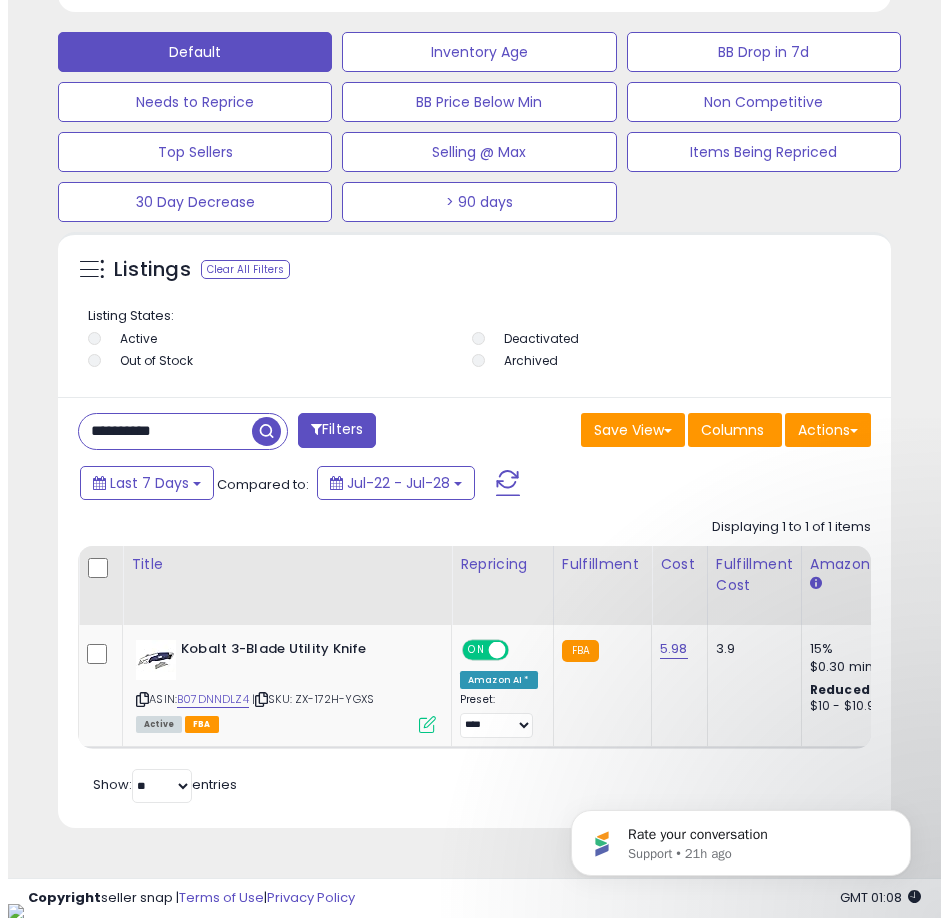 scroll, scrollTop: 1166, scrollLeft: 0, axis: vertical 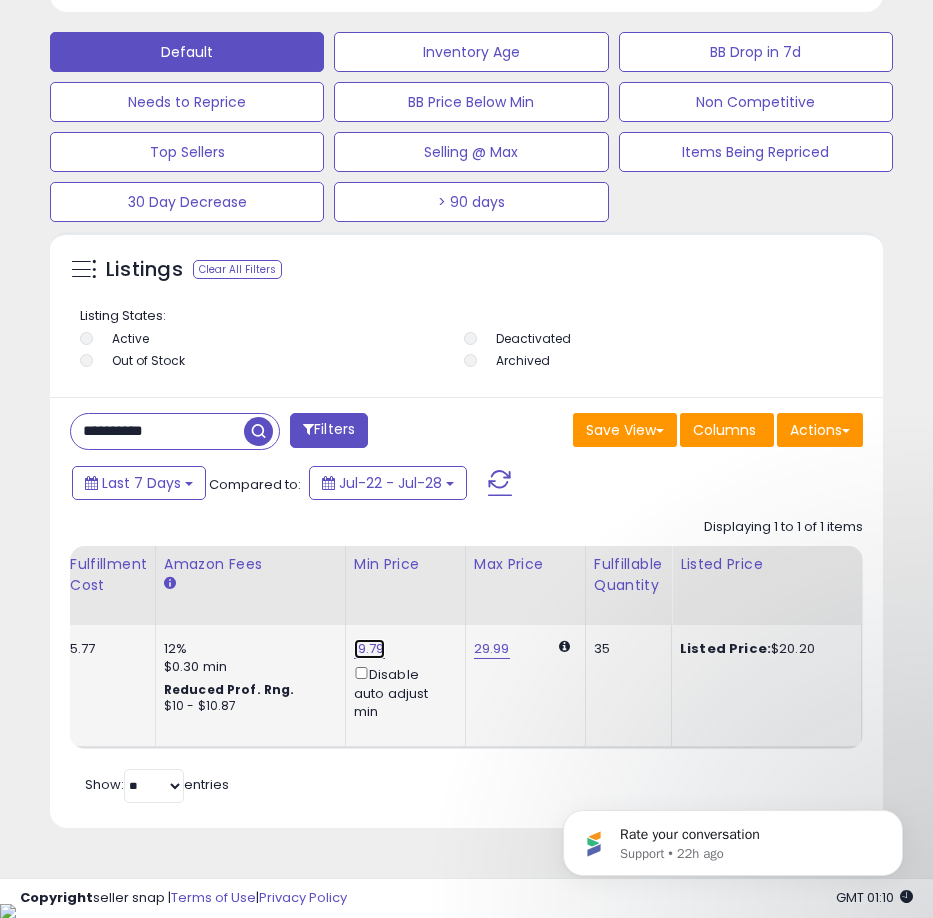 click on "19.79" at bounding box center (369, 649) 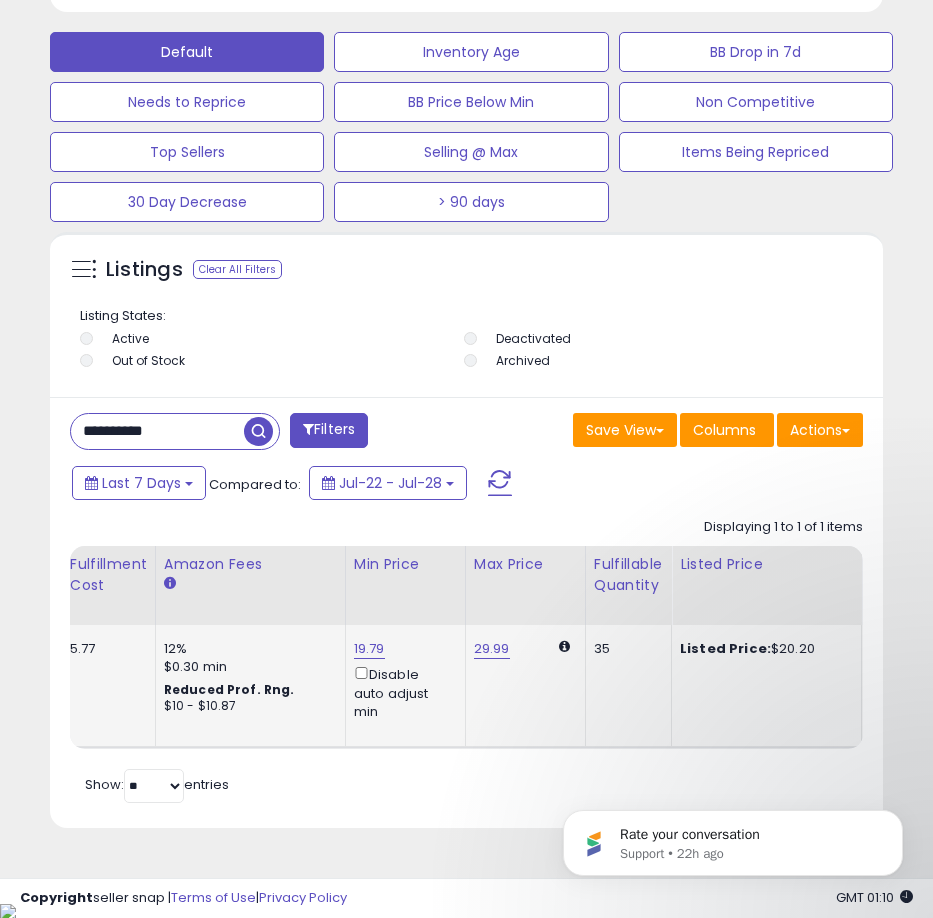 click on "19.79  Disable auto adjust min" at bounding box center (402, 680) 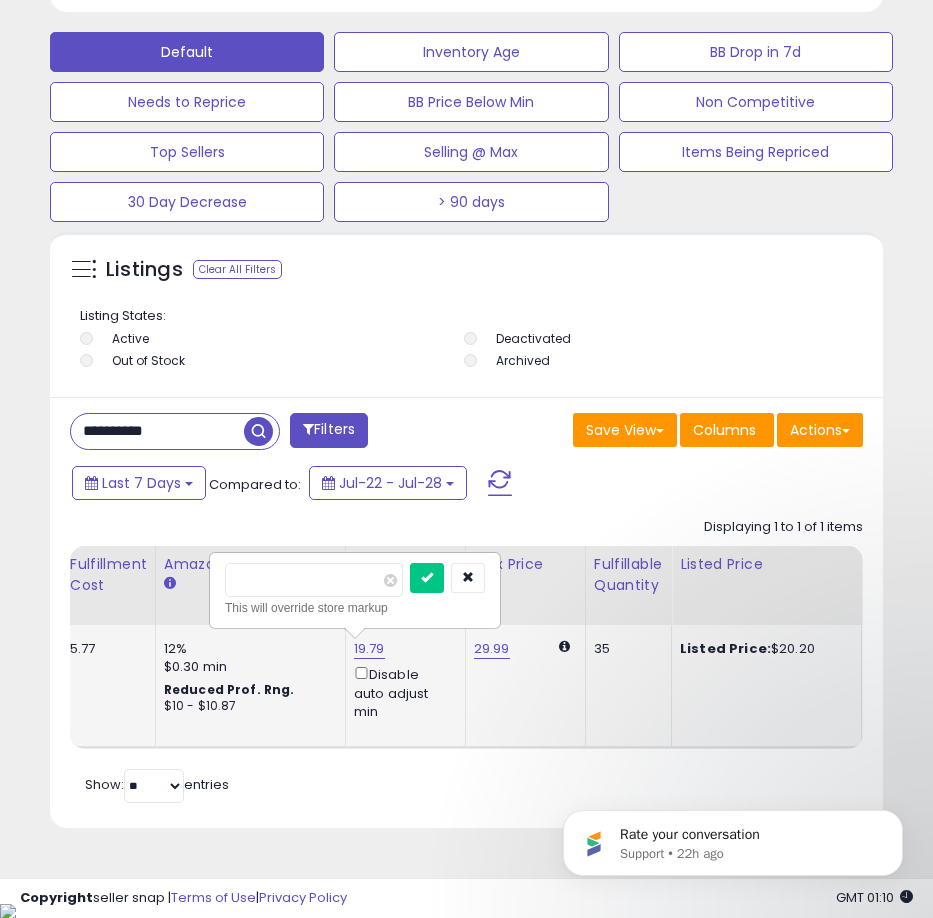 click on "*****" at bounding box center (314, 580) 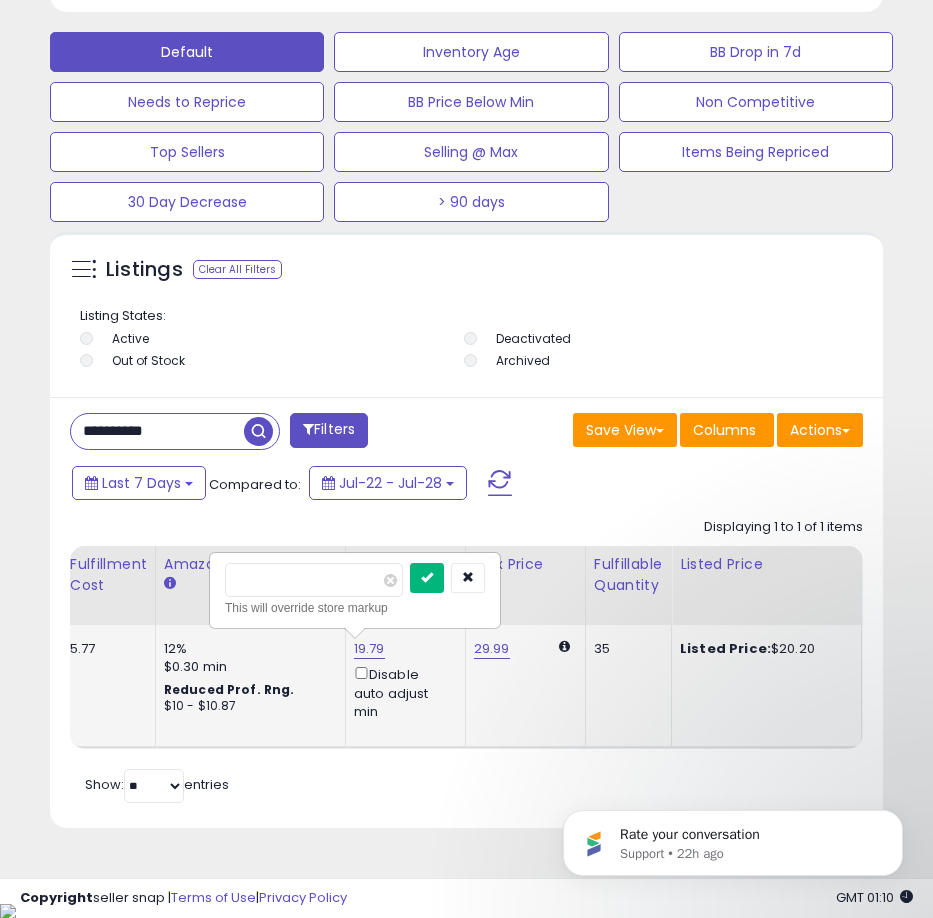 type on "*****" 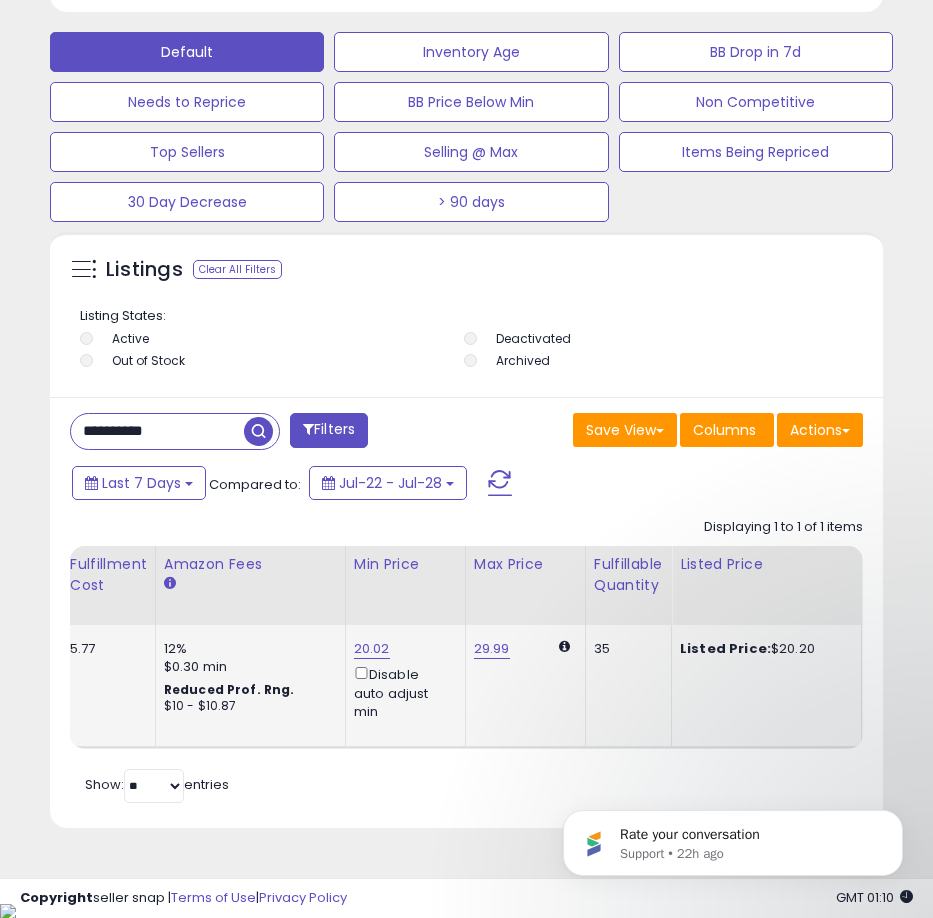 scroll, scrollTop: 0, scrollLeft: 495, axis: horizontal 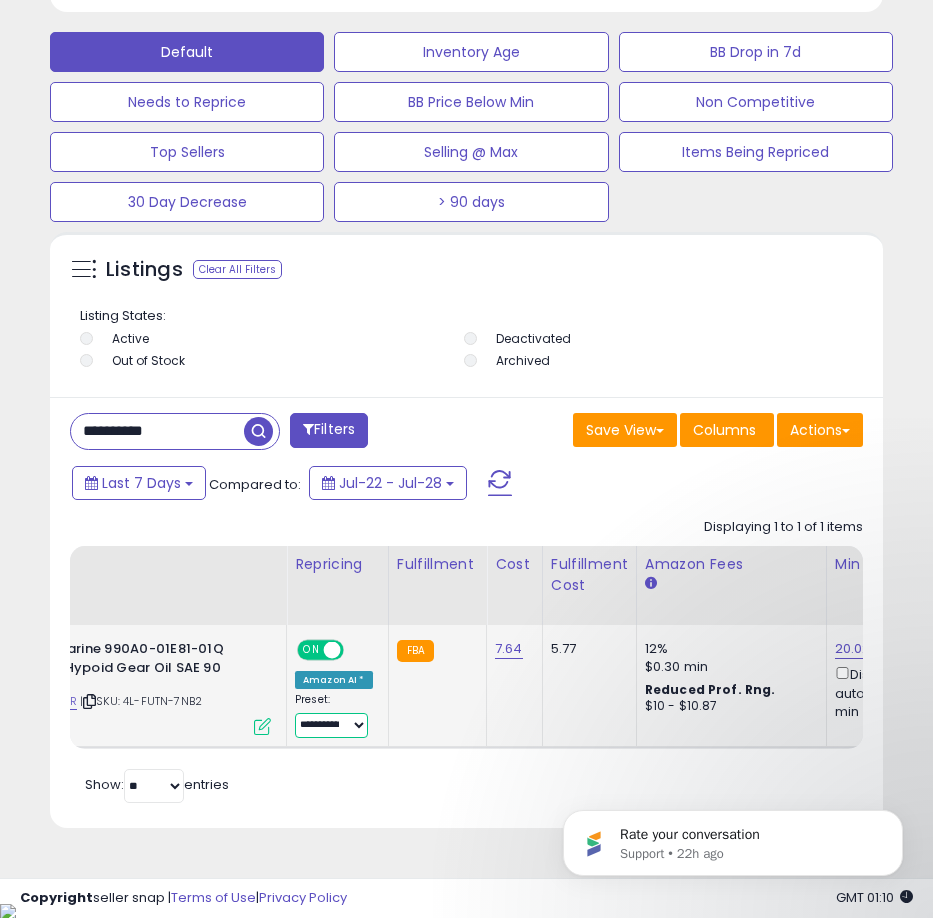 click on "**********" at bounding box center (331, 725) 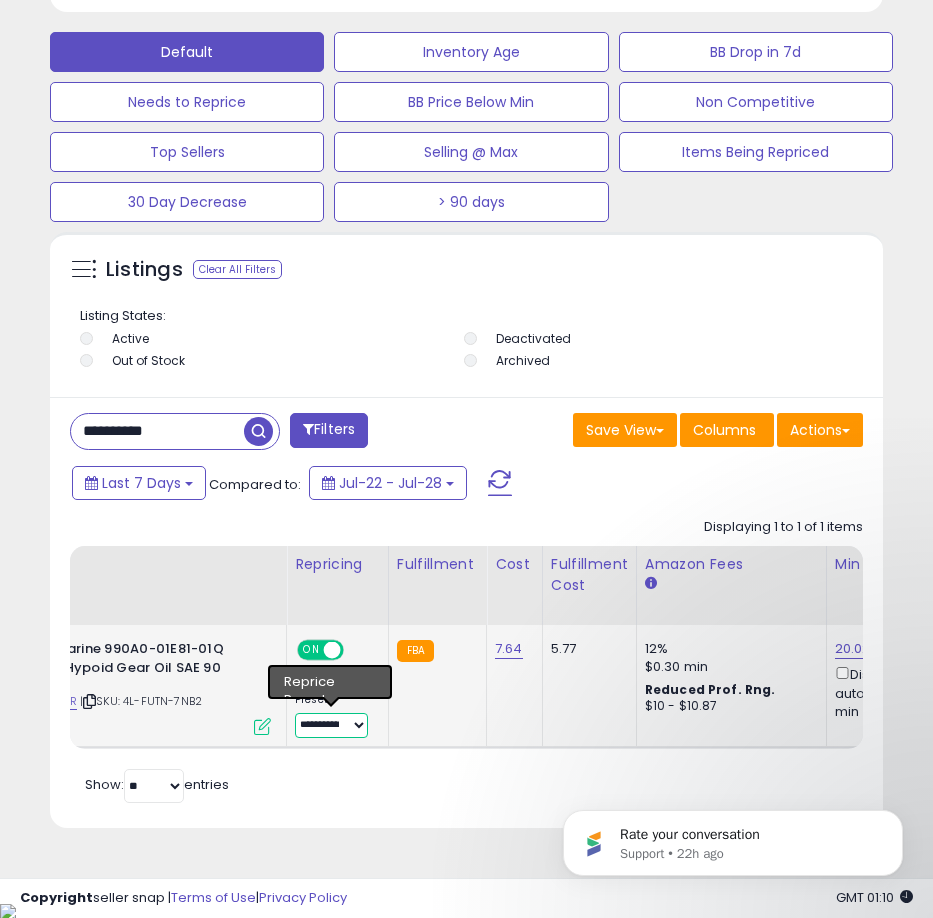 select on "****" 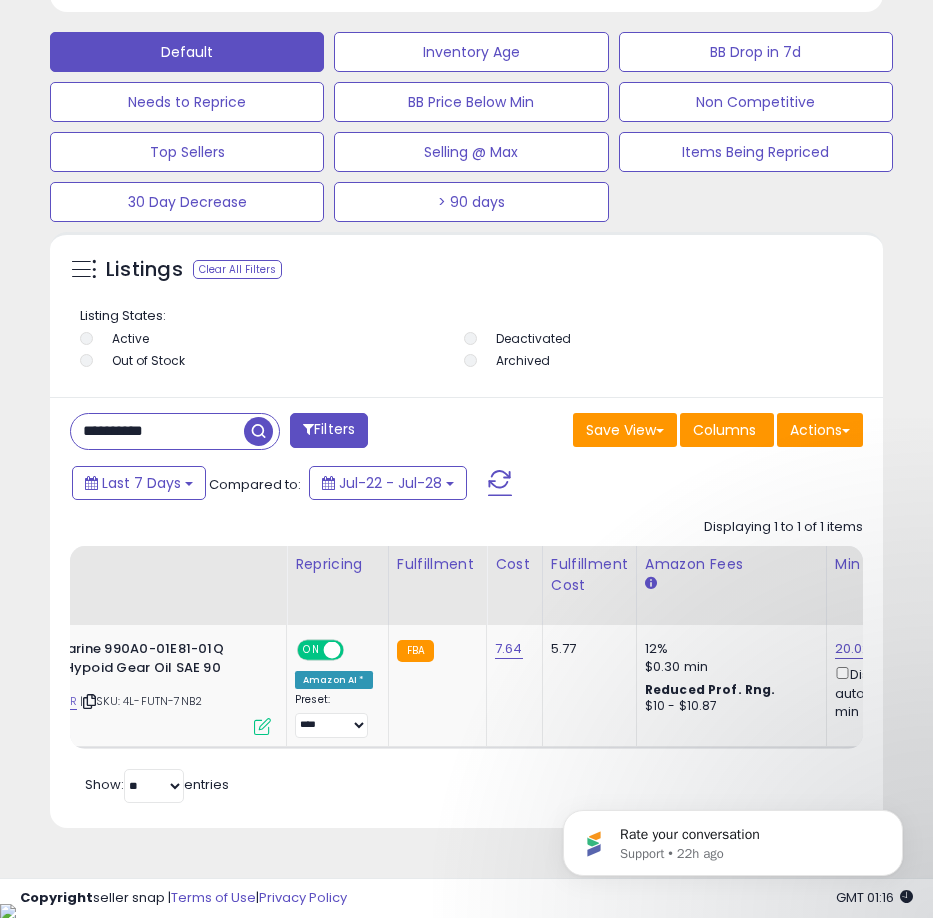 click on "**********" at bounding box center [157, 431] 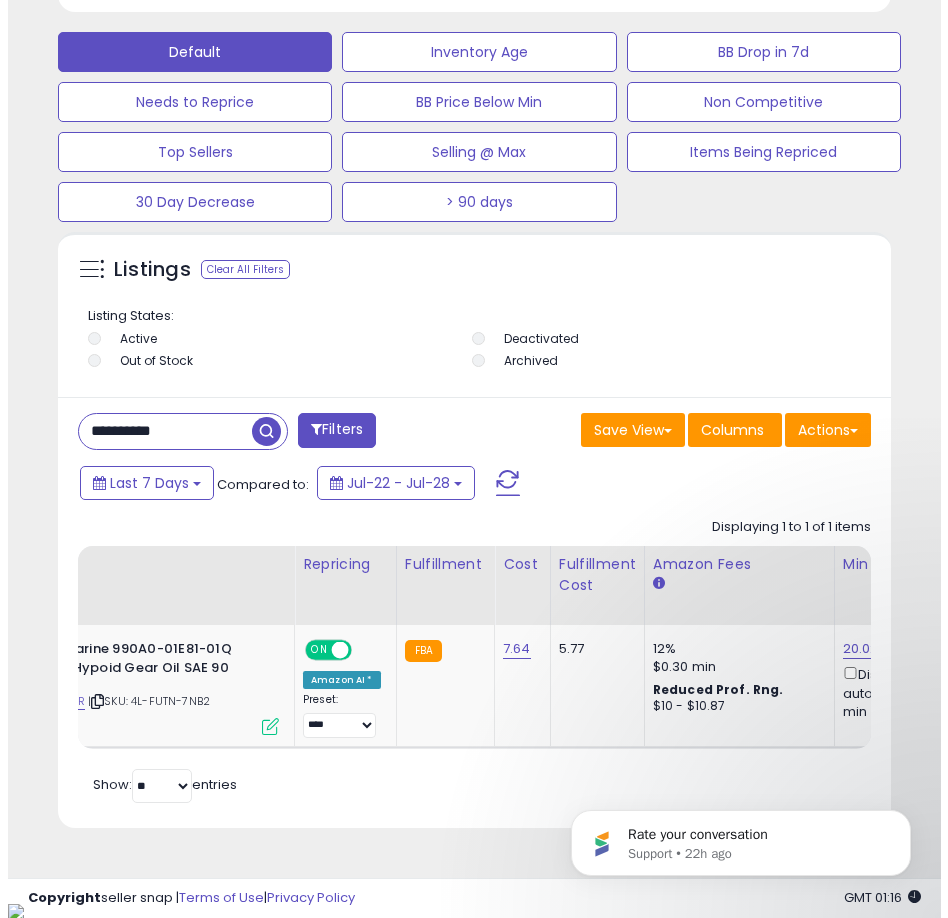 scroll, scrollTop: 1166, scrollLeft: 0, axis: vertical 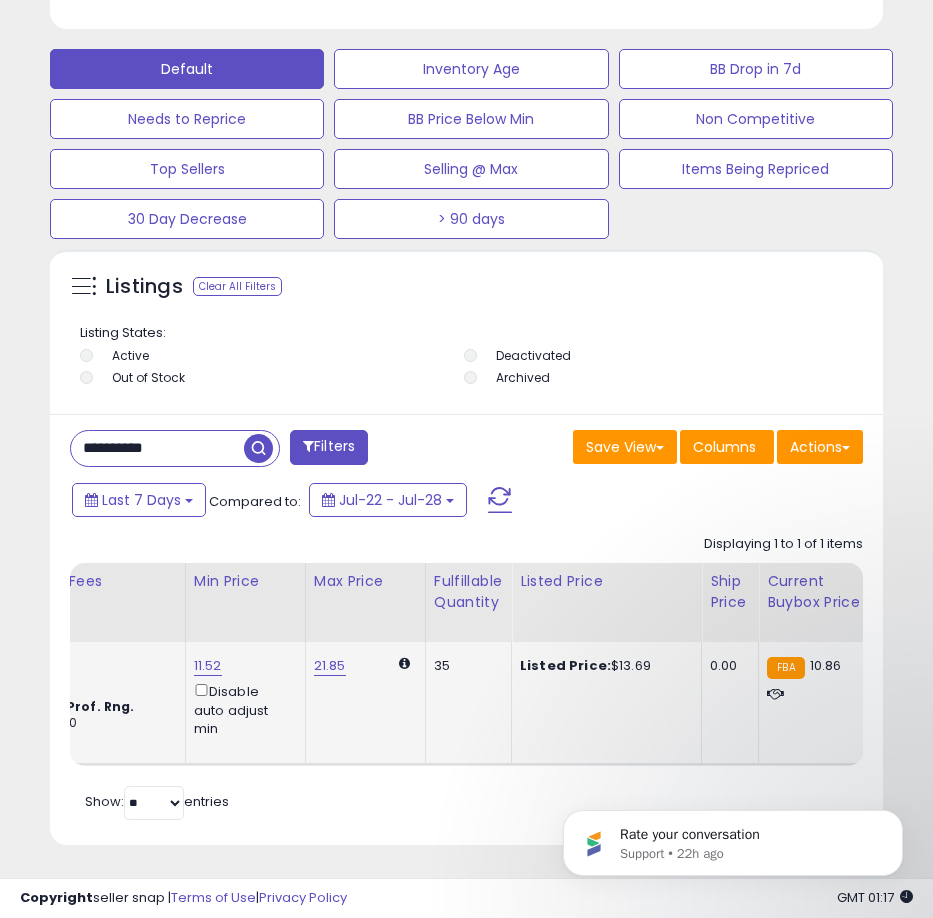 click on "11.52" at bounding box center [208, 666] 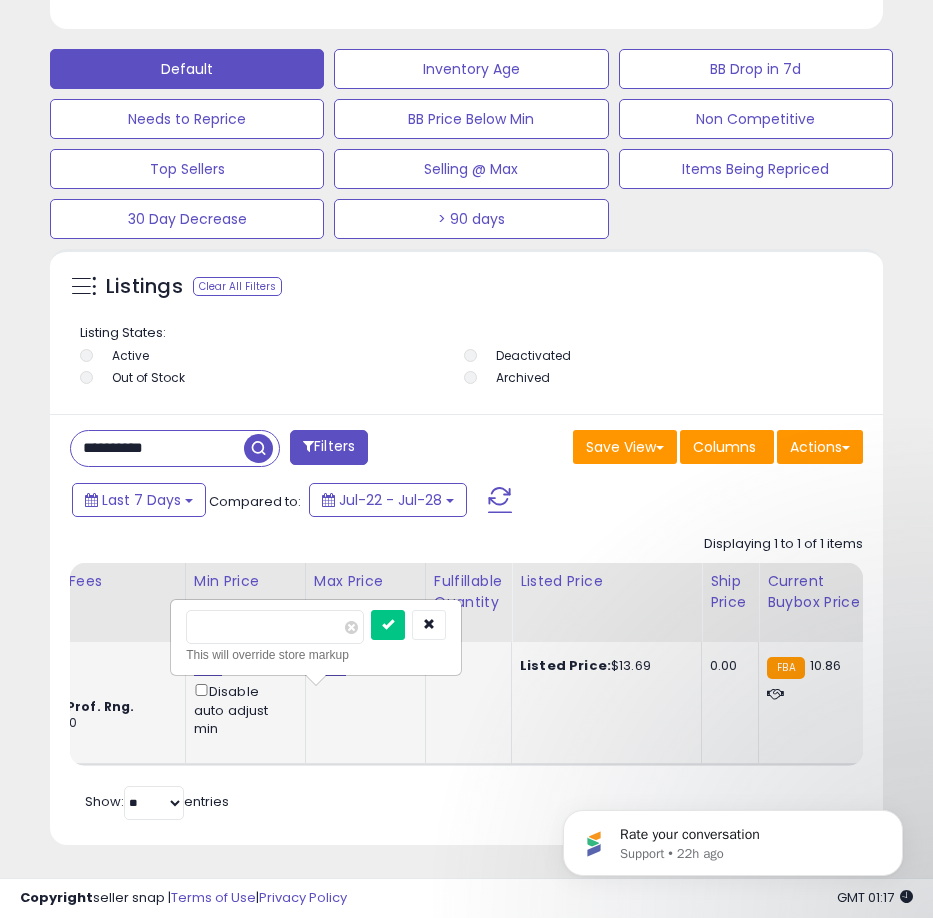 click on "11.52" at bounding box center [208, 666] 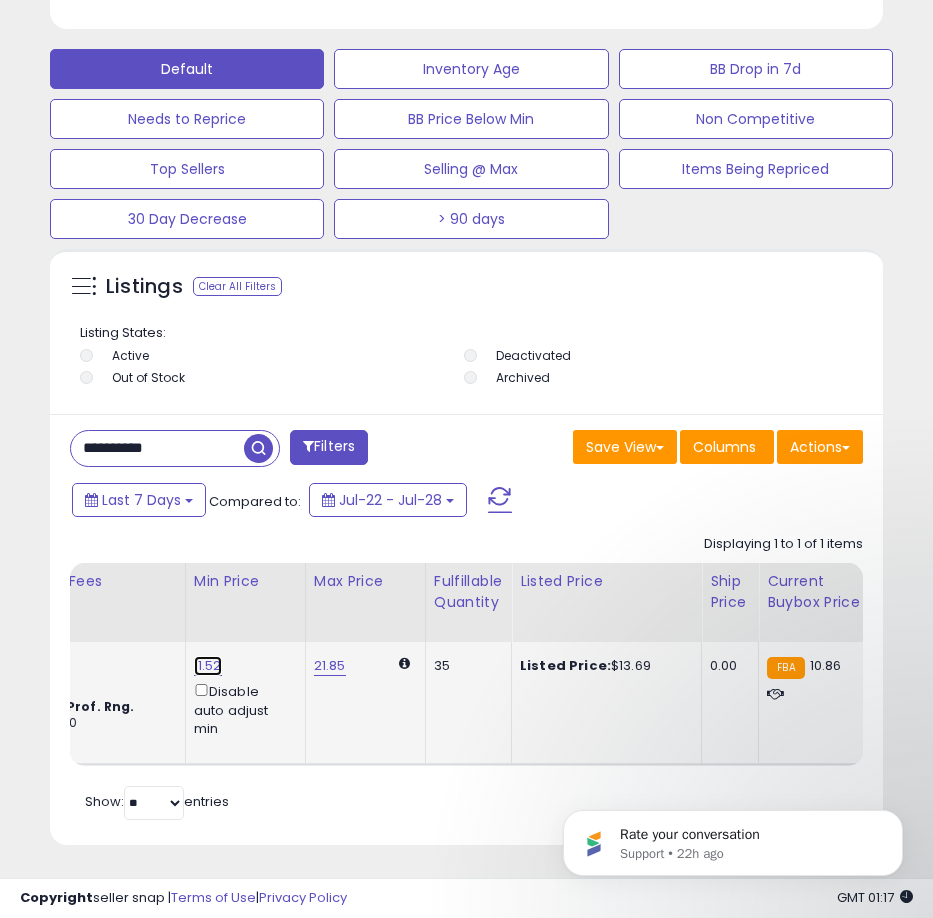 click on "11.52" at bounding box center [208, 666] 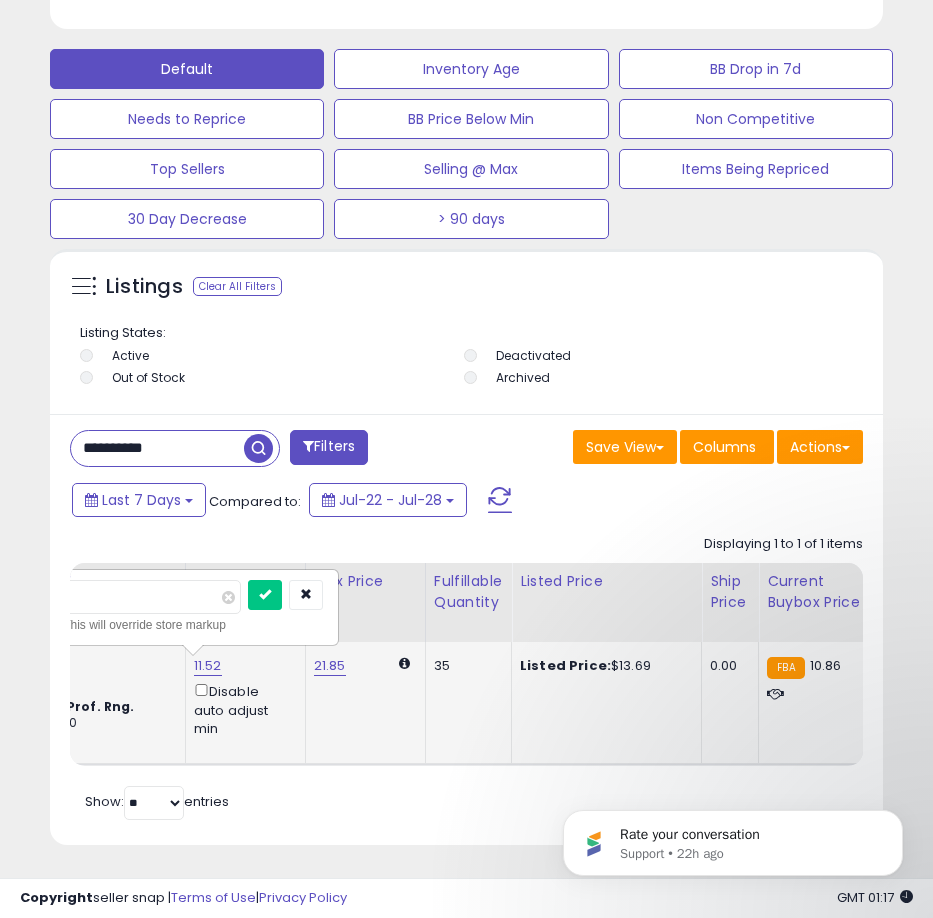 click on "*****" at bounding box center [152, 597] 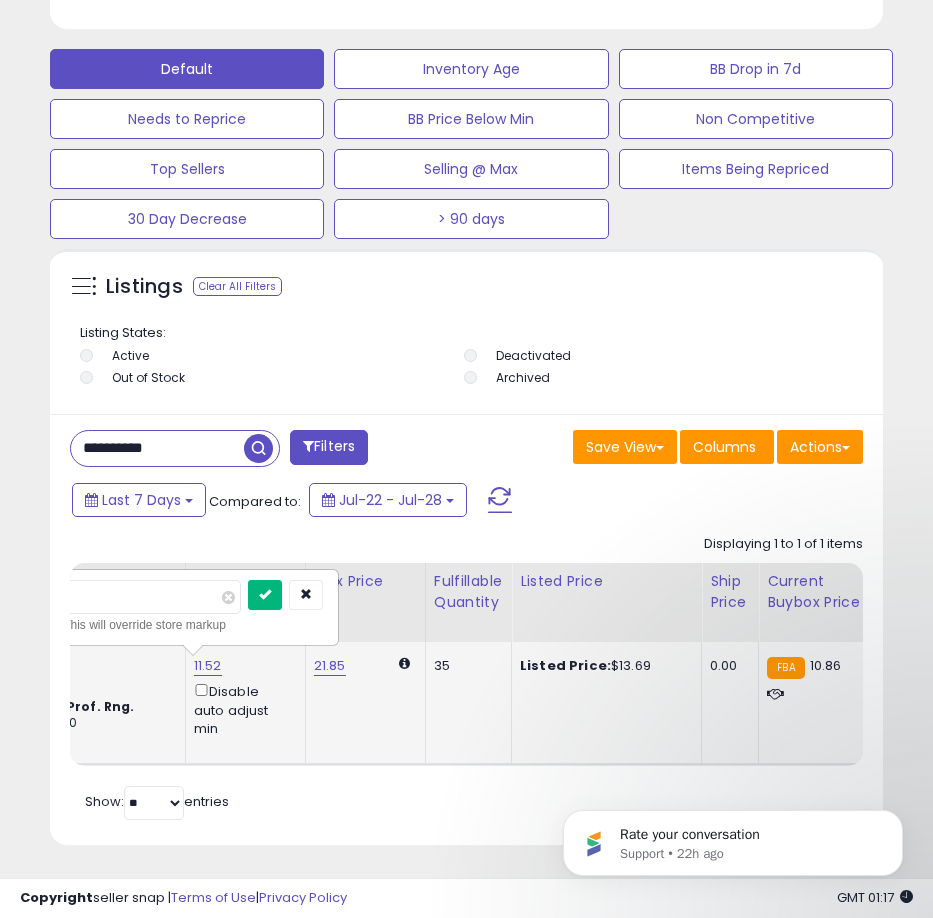 type on "*****" 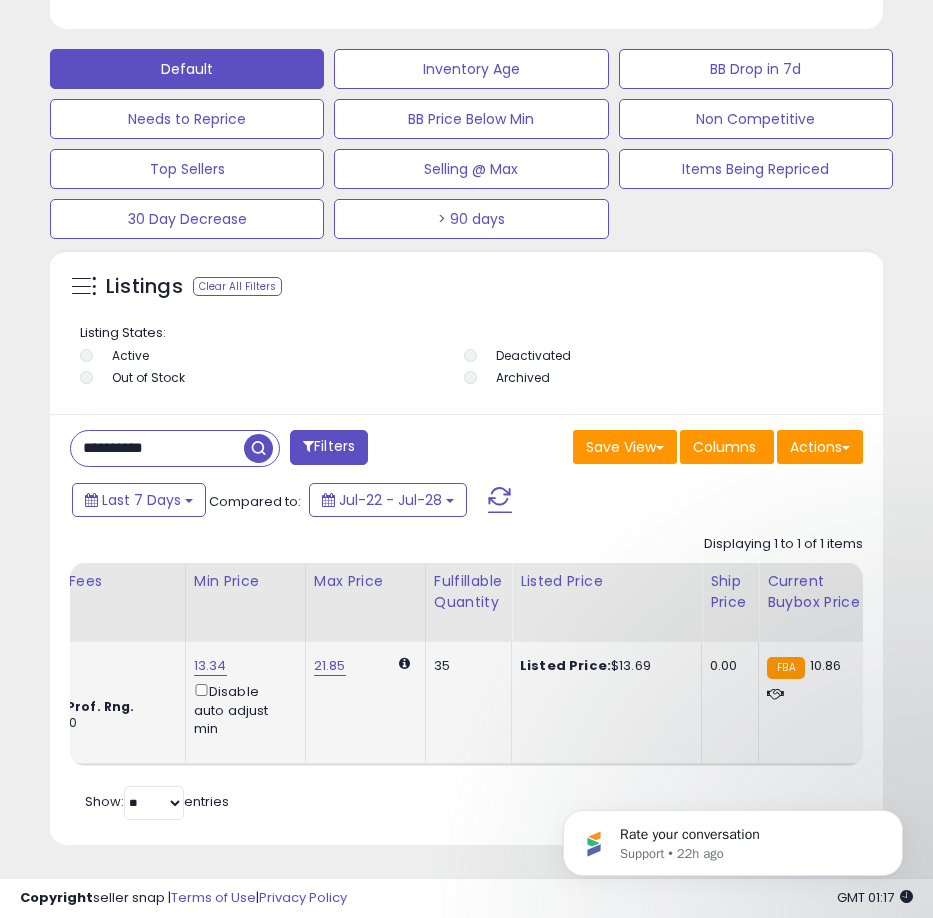 scroll, scrollTop: 0, scrollLeft: 310, axis: horizontal 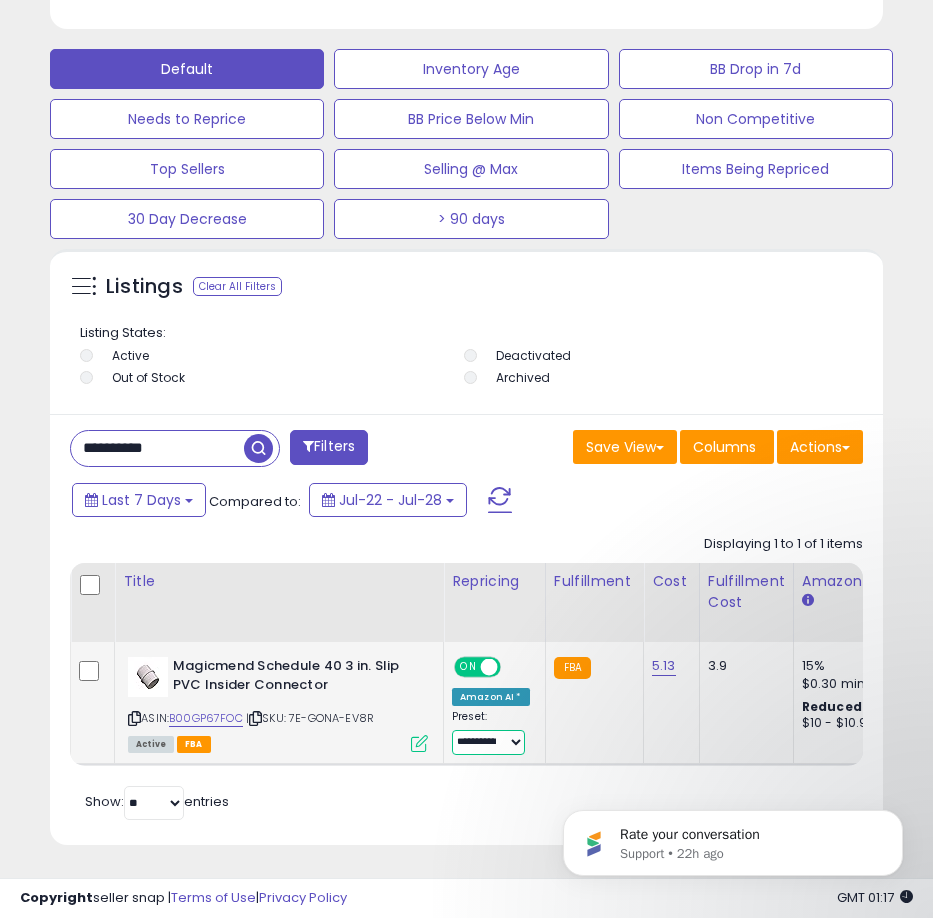 click on "**********" at bounding box center [488, 742] 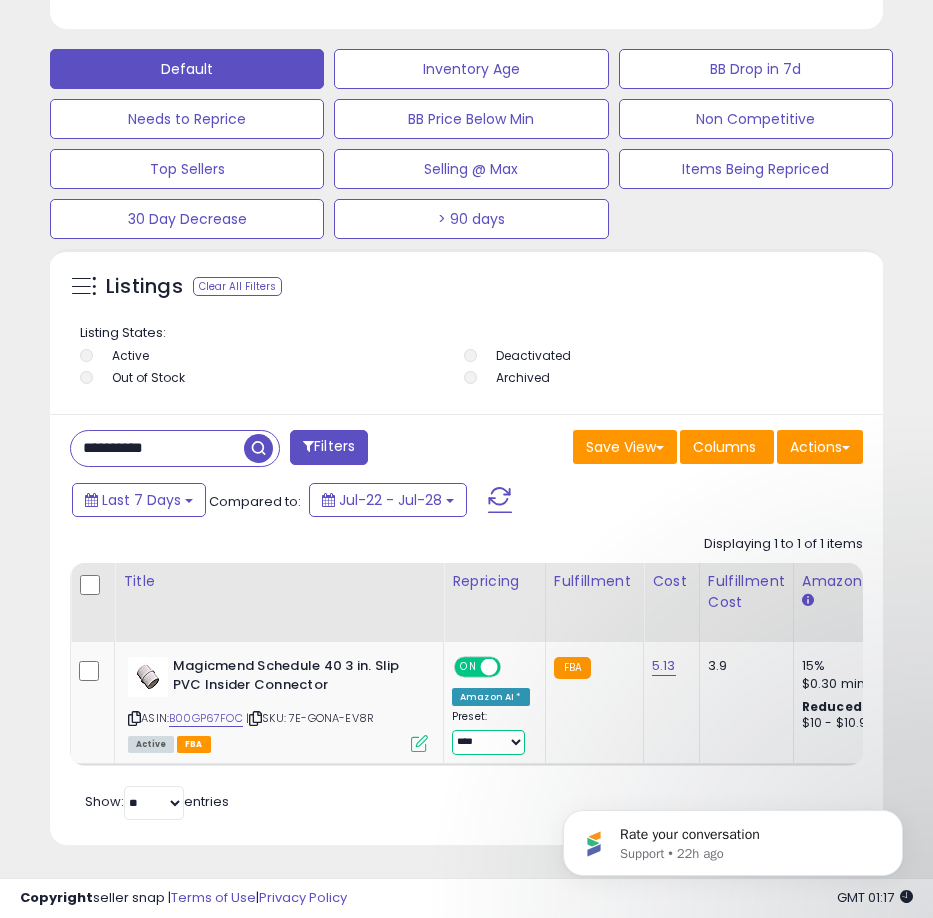 scroll, scrollTop: 0, scrollLeft: 28, axis: horizontal 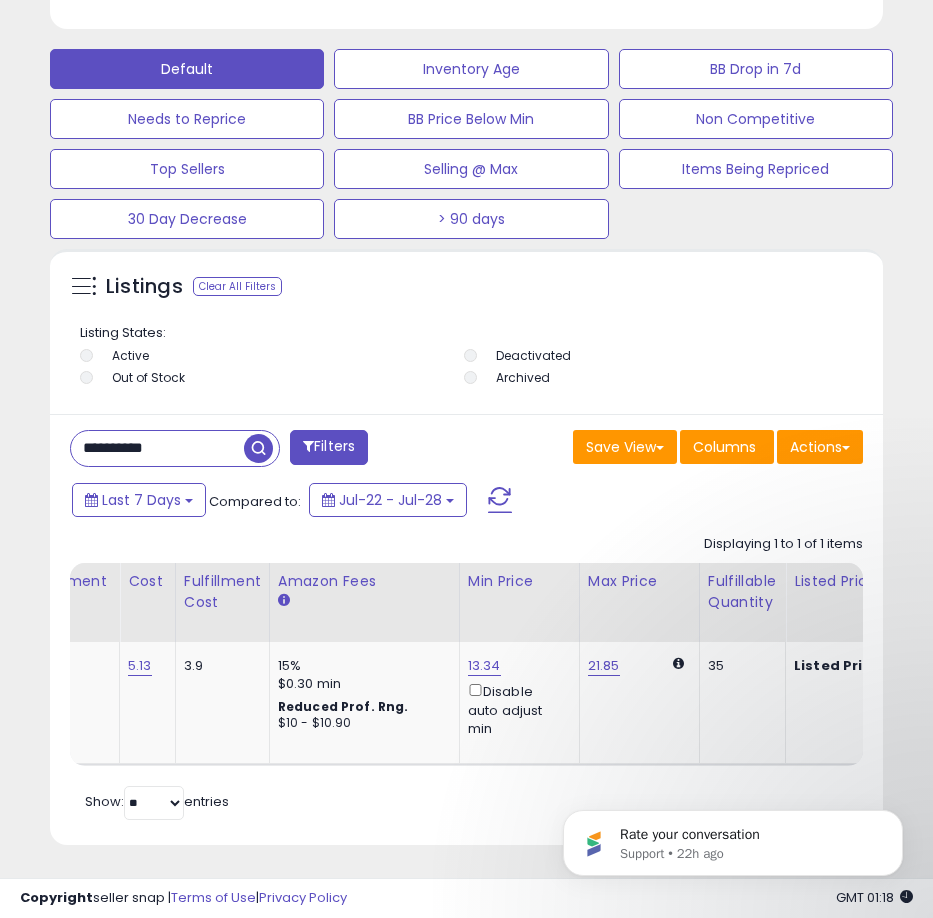 click on "**********" at bounding box center (157, 448) 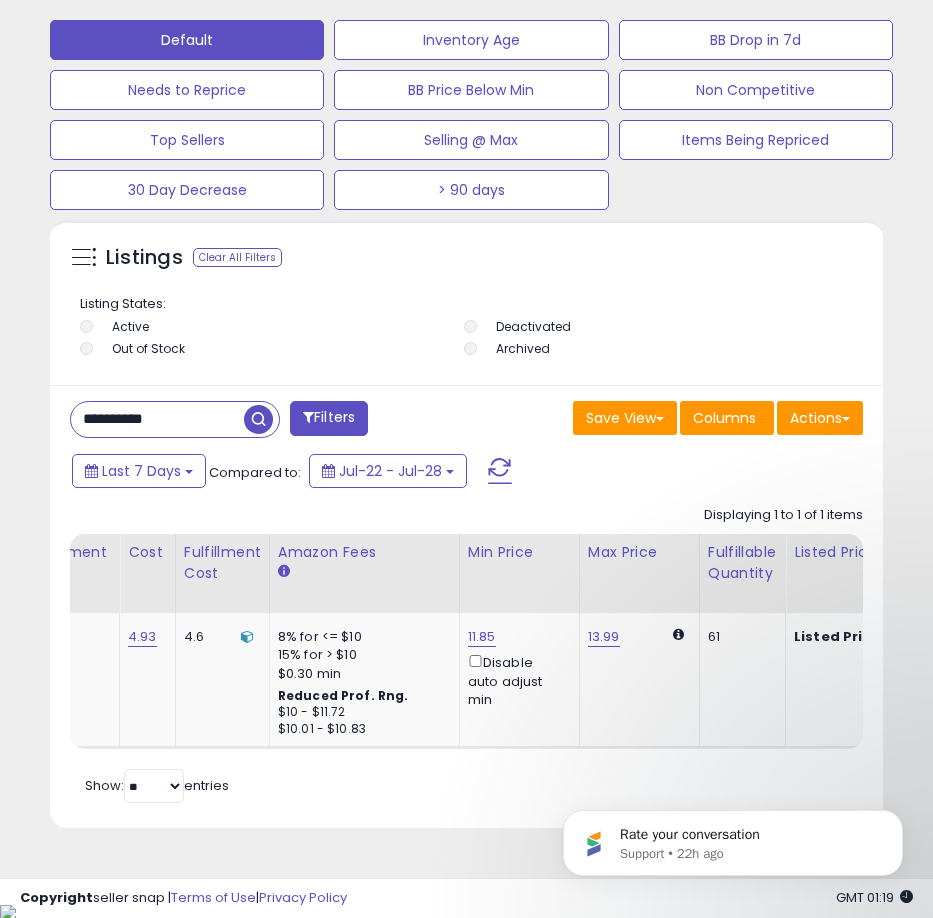 scroll, scrollTop: 0, scrollLeft: 693, axis: horizontal 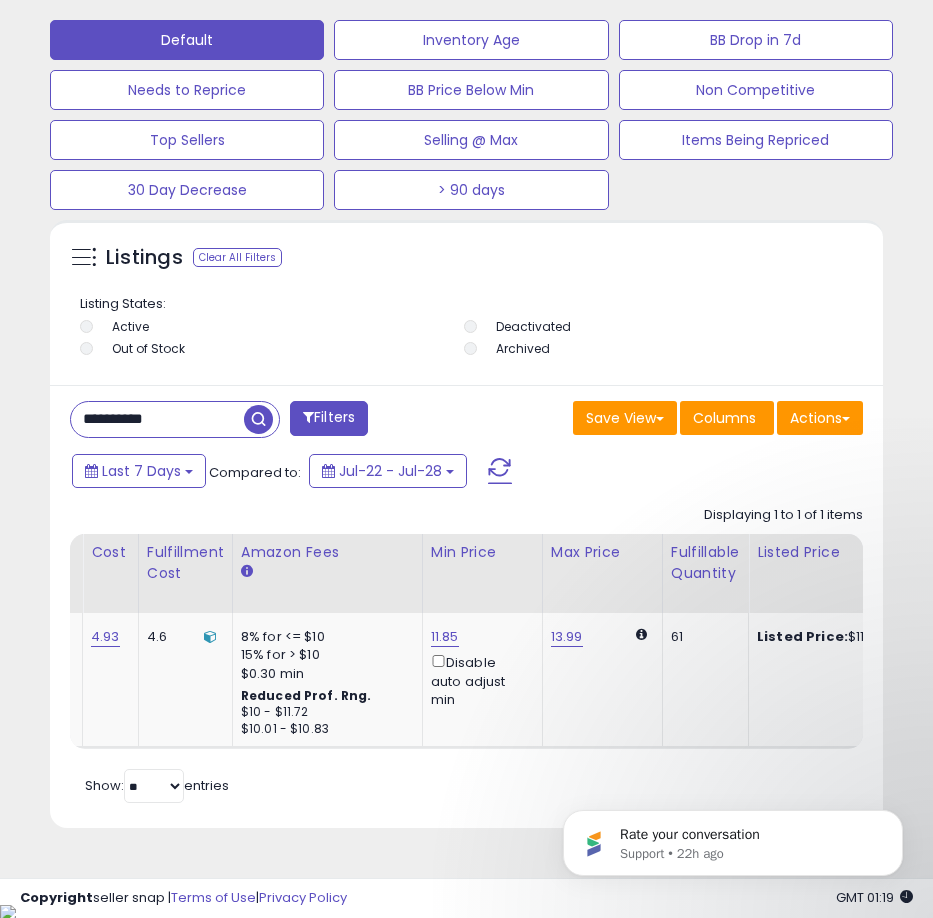 click on "**********" at bounding box center [157, 419] 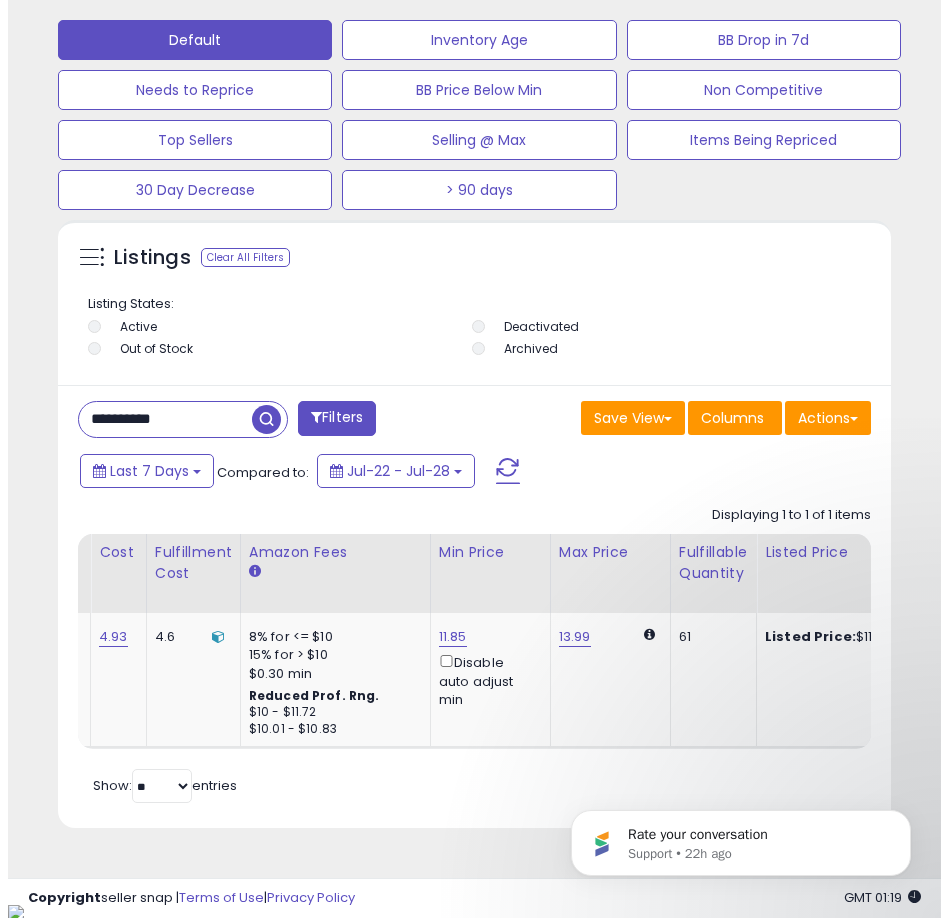 scroll, scrollTop: 1166, scrollLeft: 0, axis: vertical 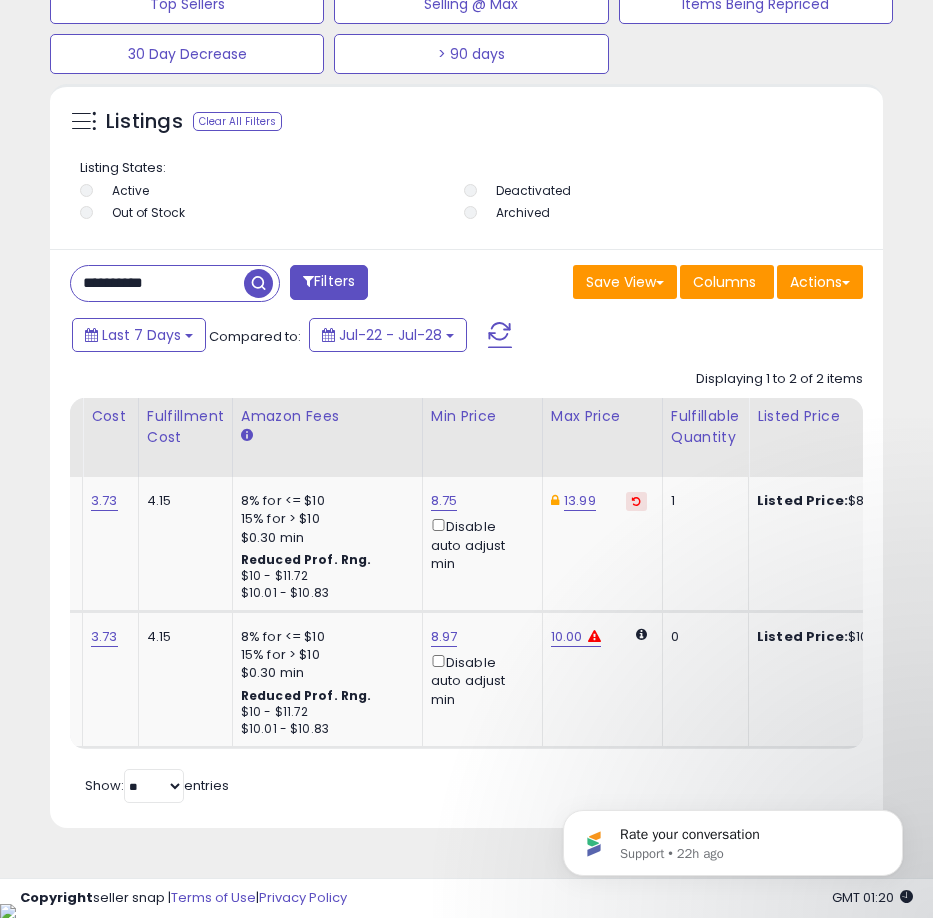 click on "**********" at bounding box center [157, 283] 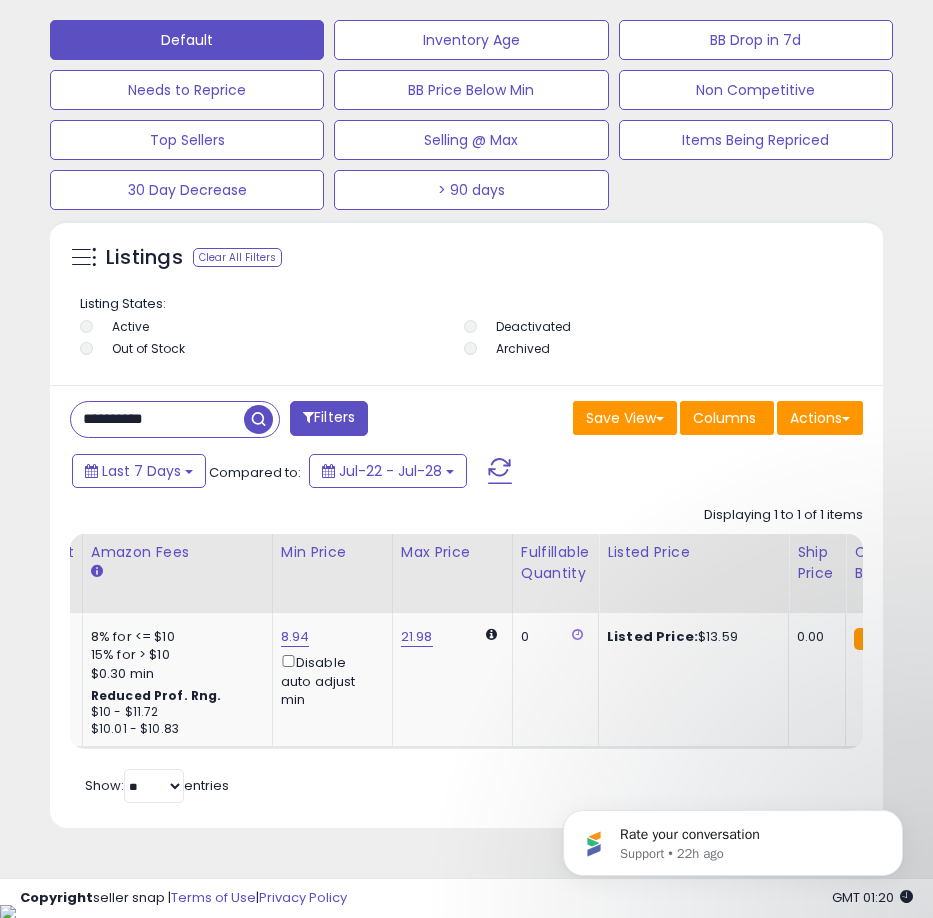 click on "**********" at bounding box center [157, 419] 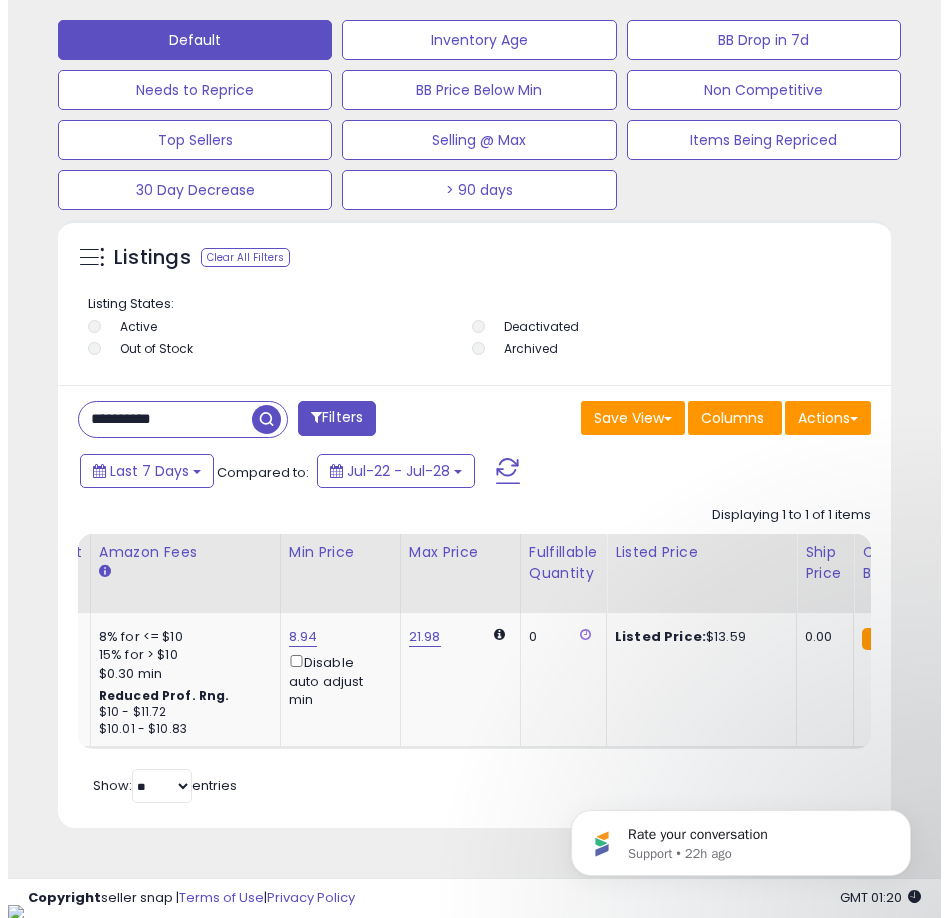 scroll, scrollTop: 1166, scrollLeft: 0, axis: vertical 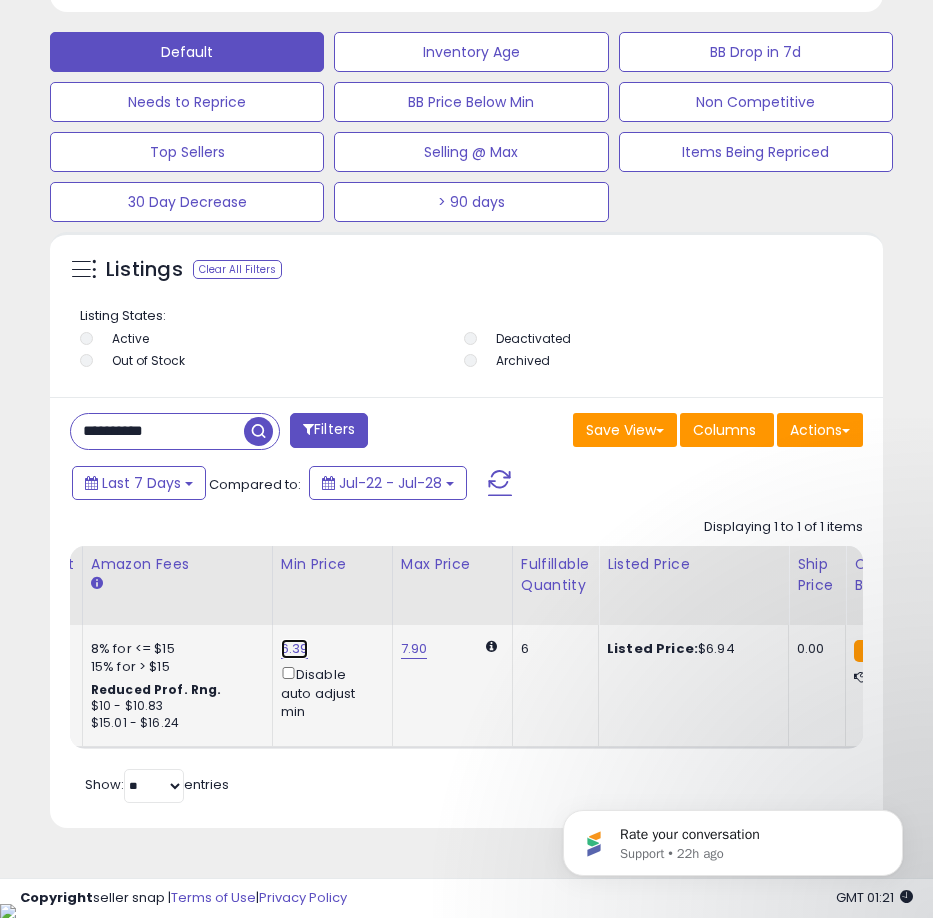click on "6.39" at bounding box center (295, 649) 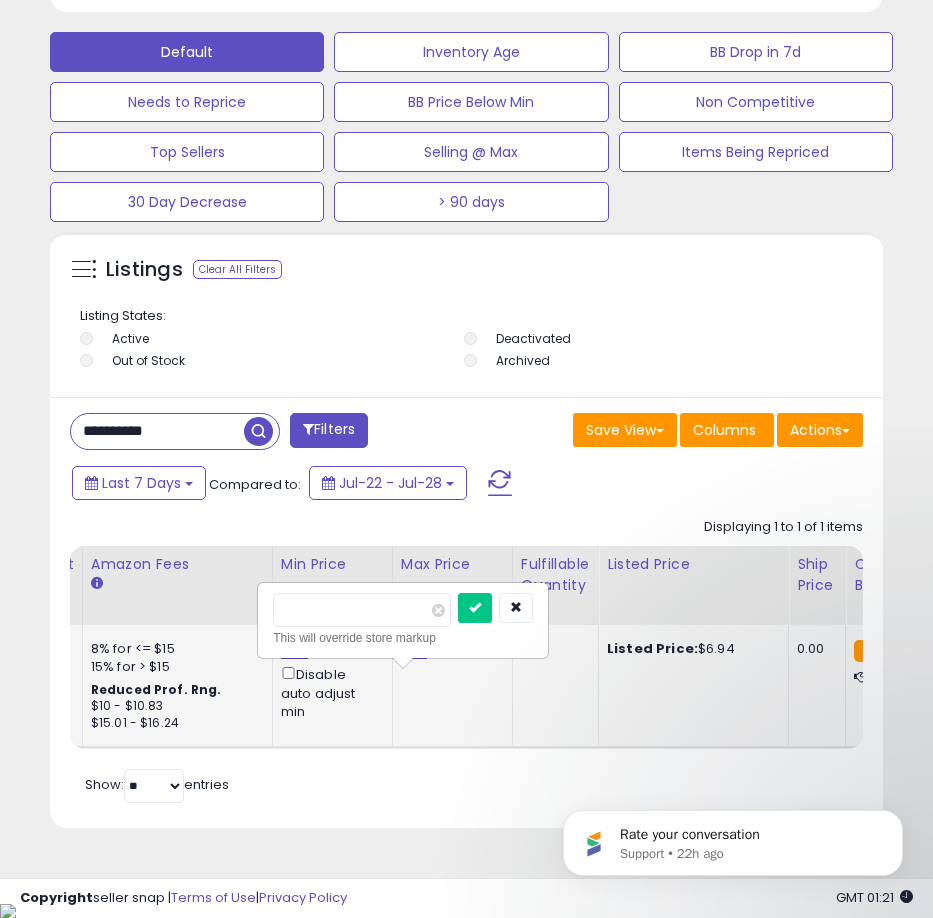 click on "**** This will override store markup" at bounding box center [403, 620] 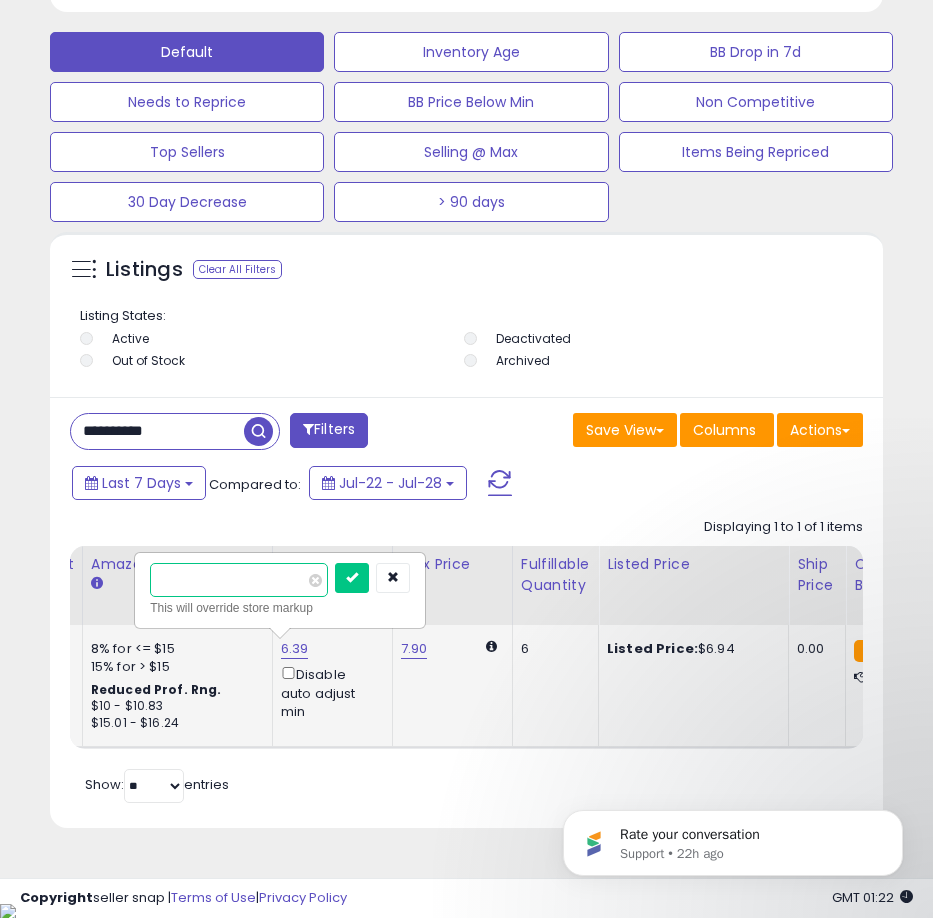 click on "****" at bounding box center [239, 580] 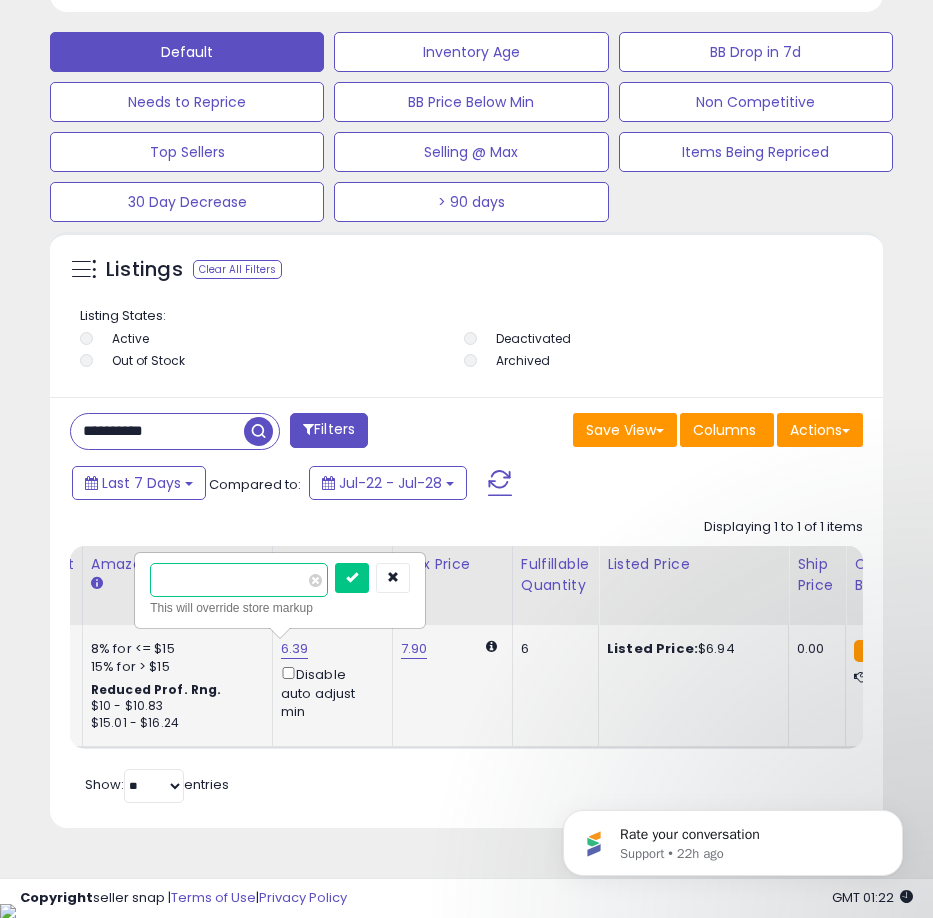 type on "****" 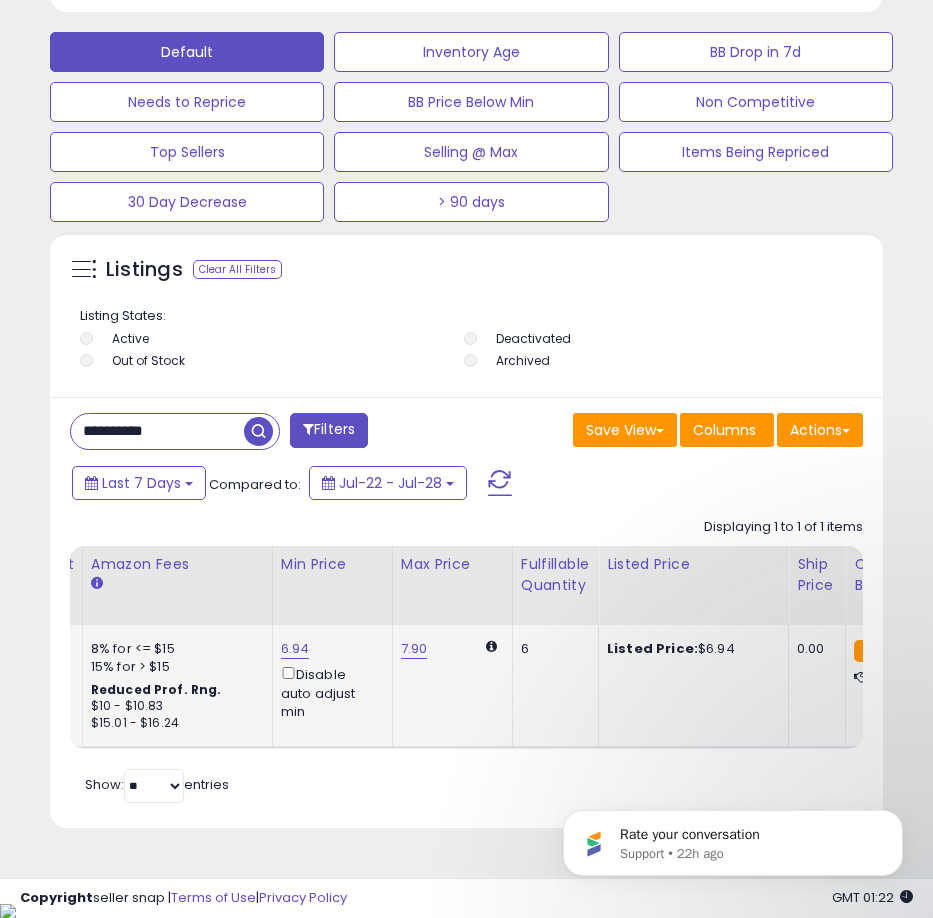 click on "**********" at bounding box center (157, 431) 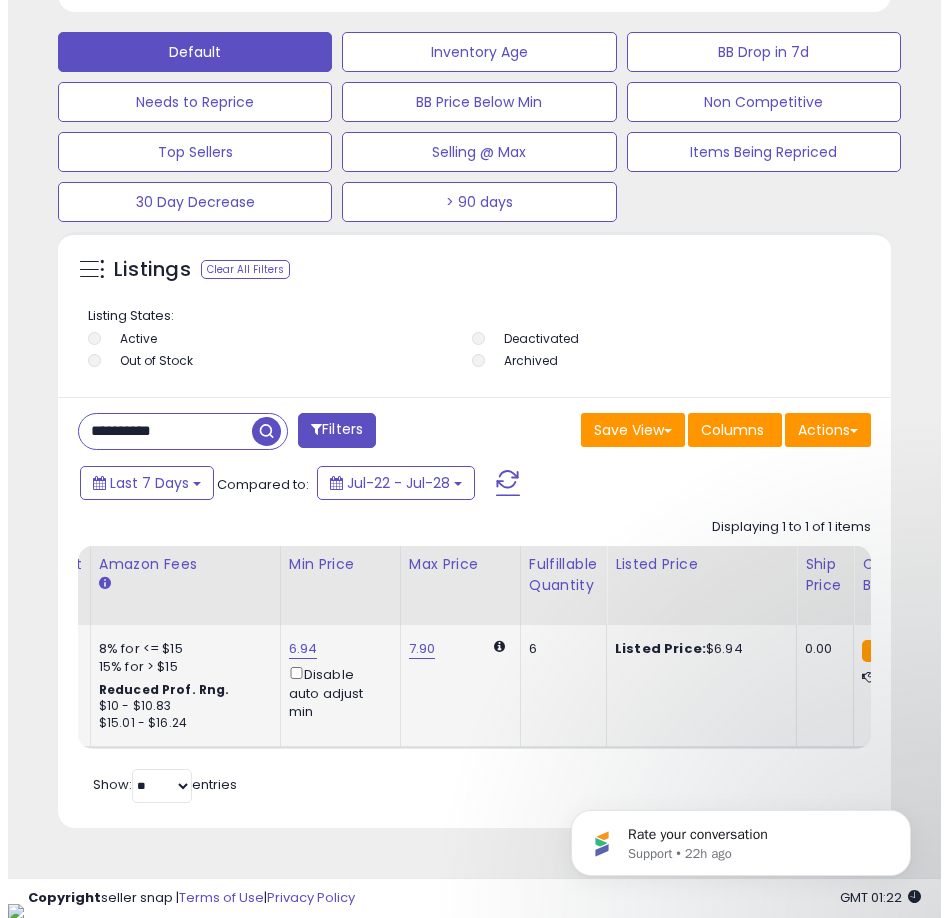 scroll, scrollTop: 1166, scrollLeft: 0, axis: vertical 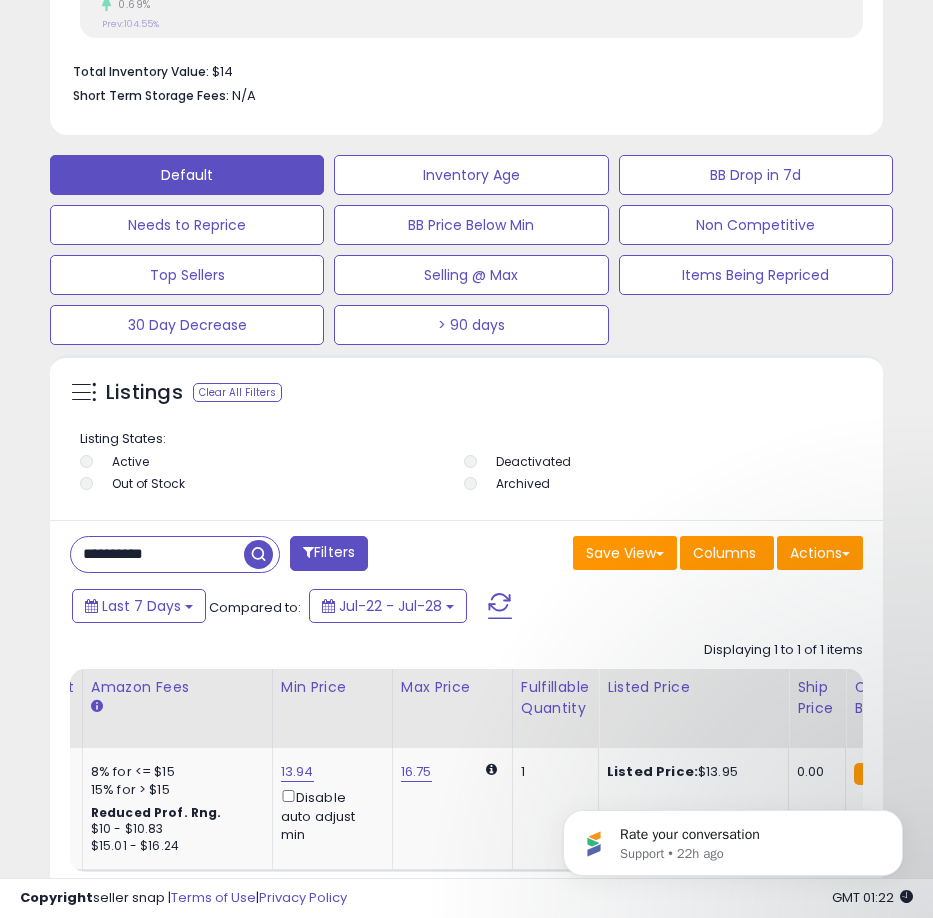 click on "**********" at bounding box center (157, 554) 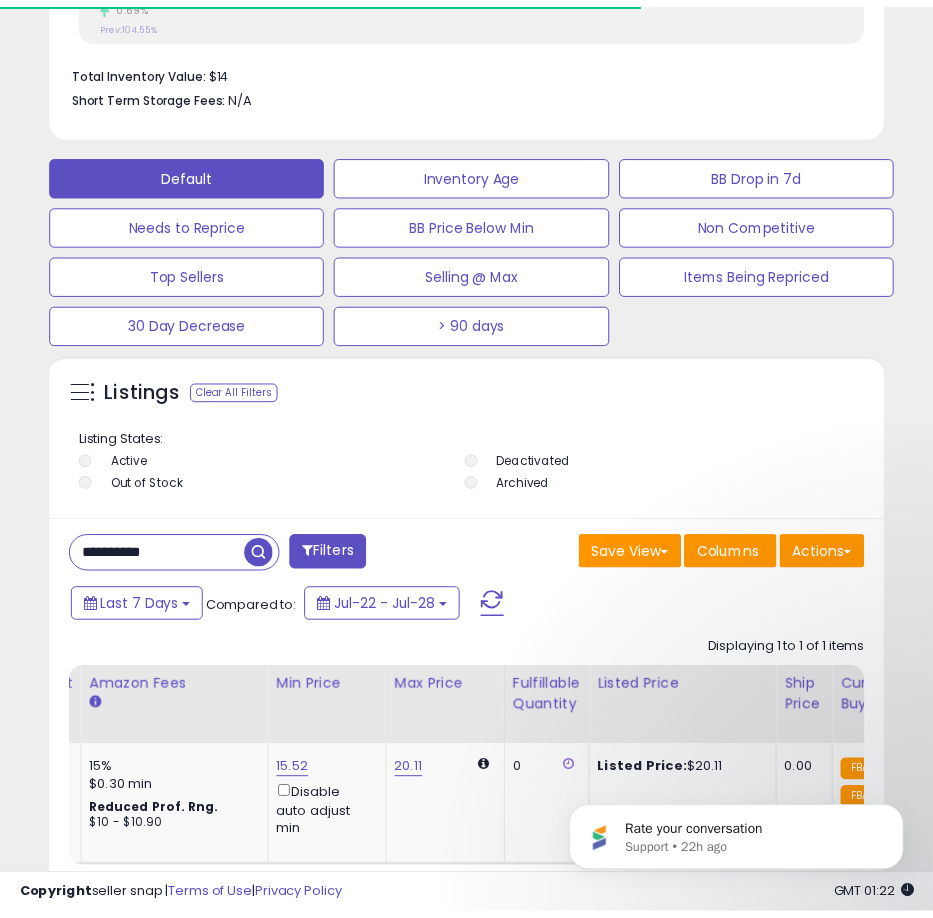 scroll, scrollTop: 390, scrollLeft: 823, axis: both 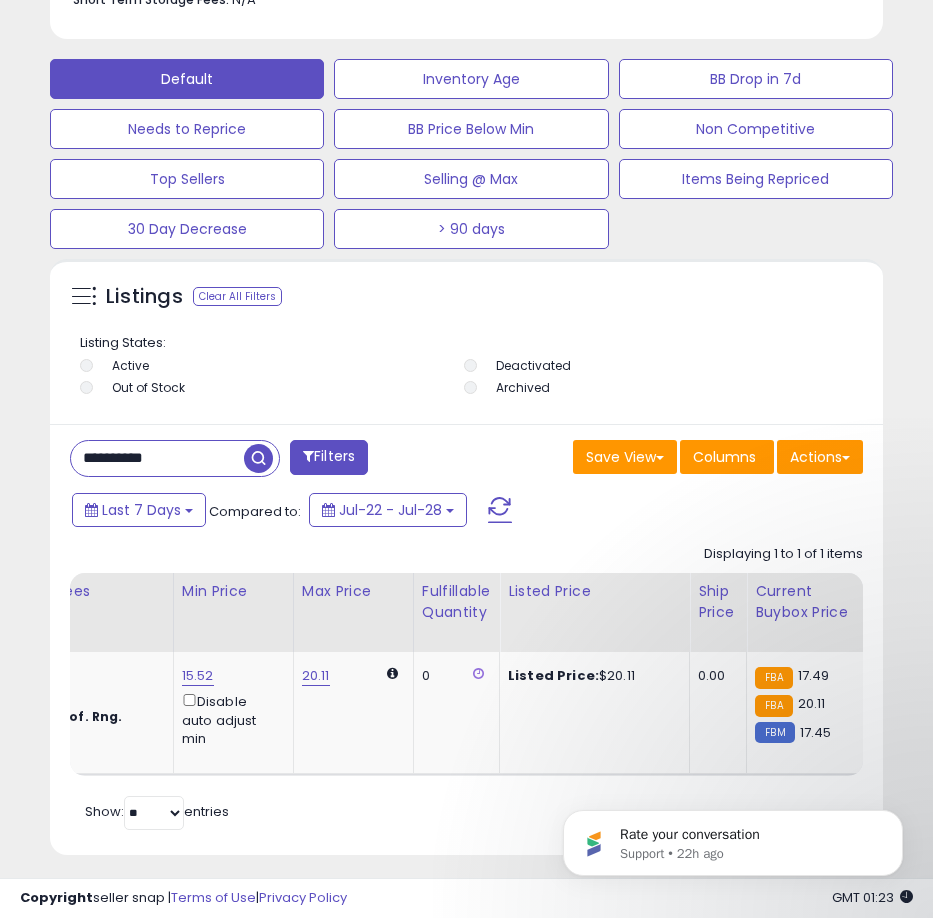 click on "**********" at bounding box center [157, 458] 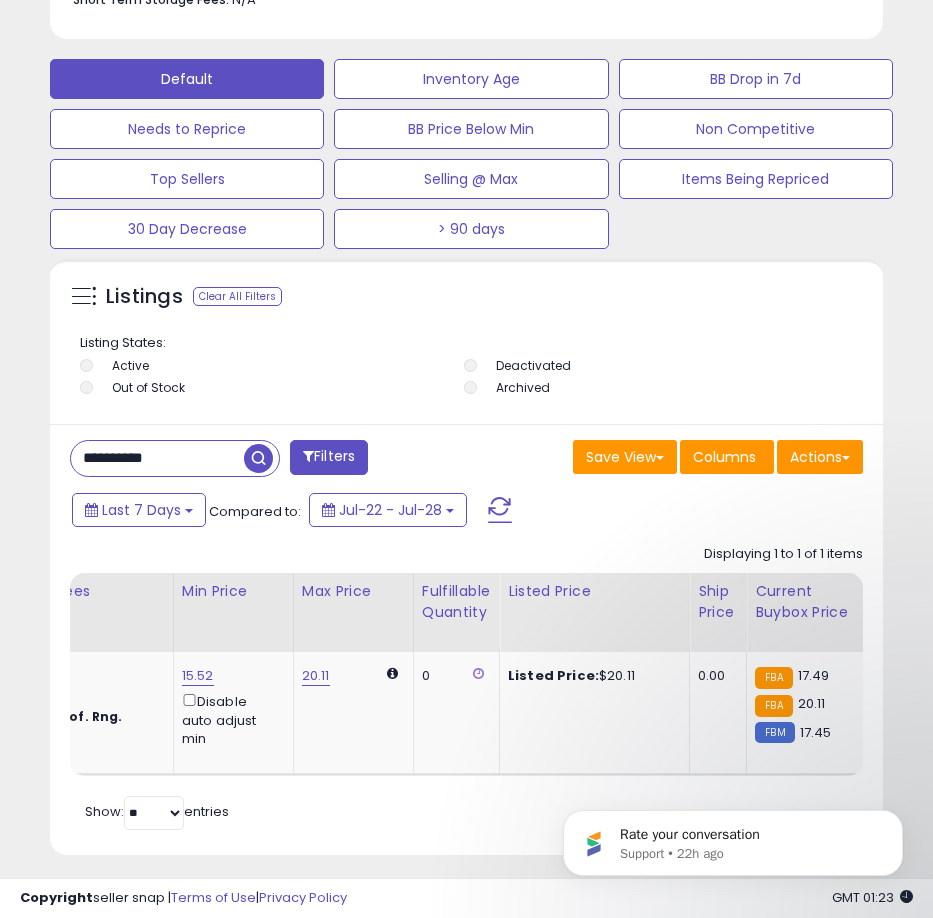 click on "**********" at bounding box center [157, 458] 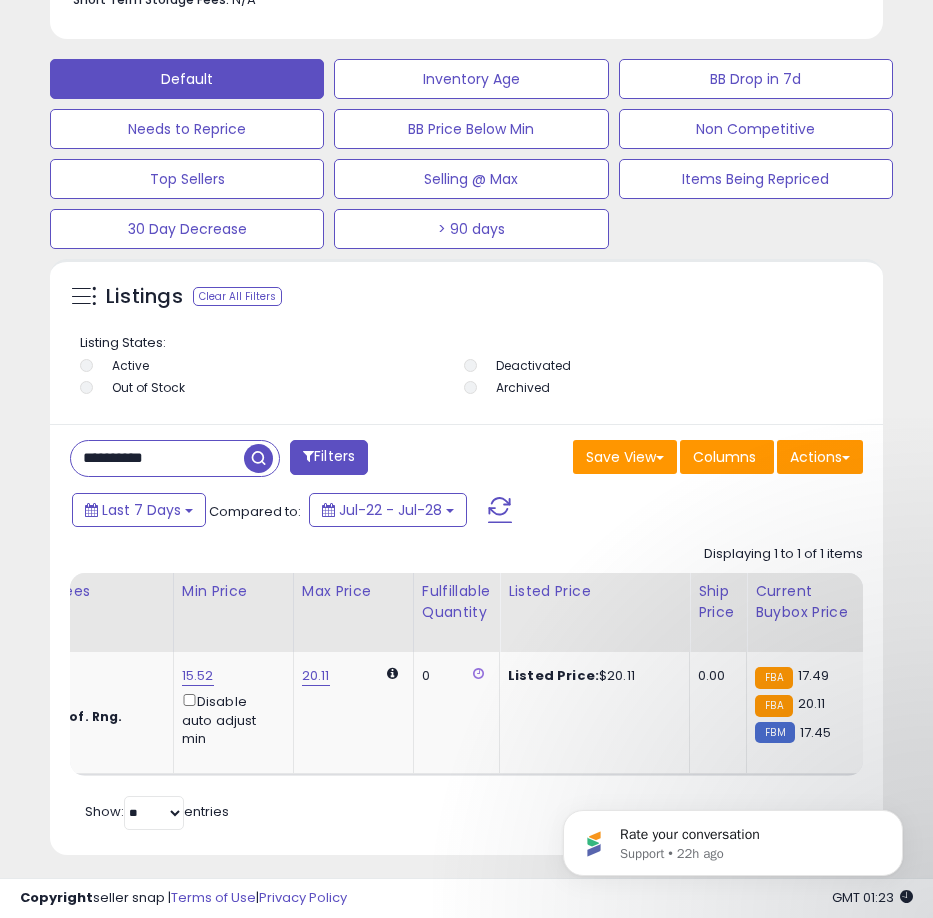 paste 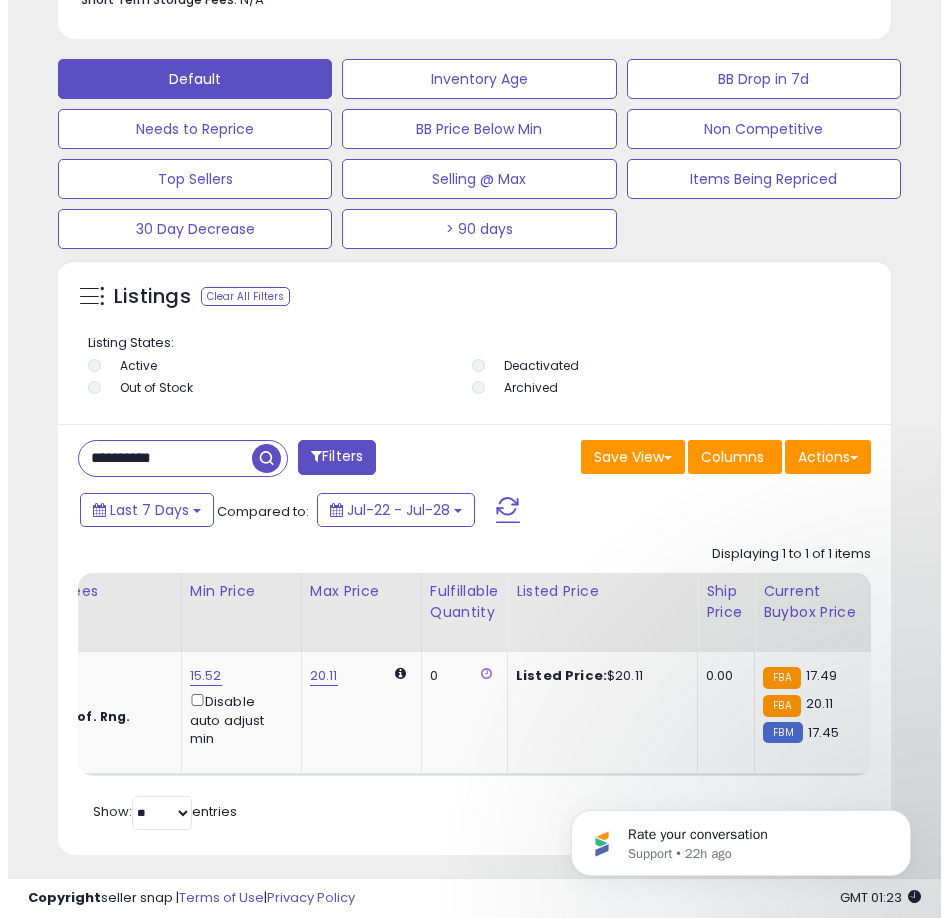 scroll, scrollTop: 1166, scrollLeft: 0, axis: vertical 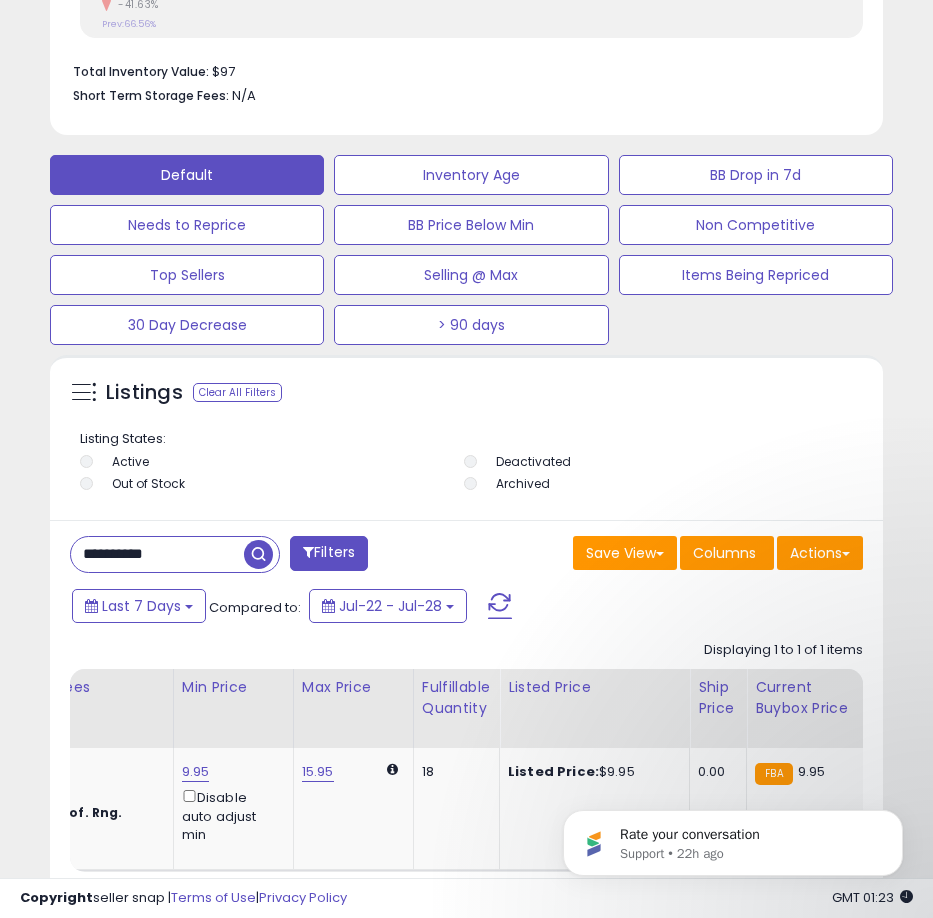 click on "**********" at bounding box center [157, 554] 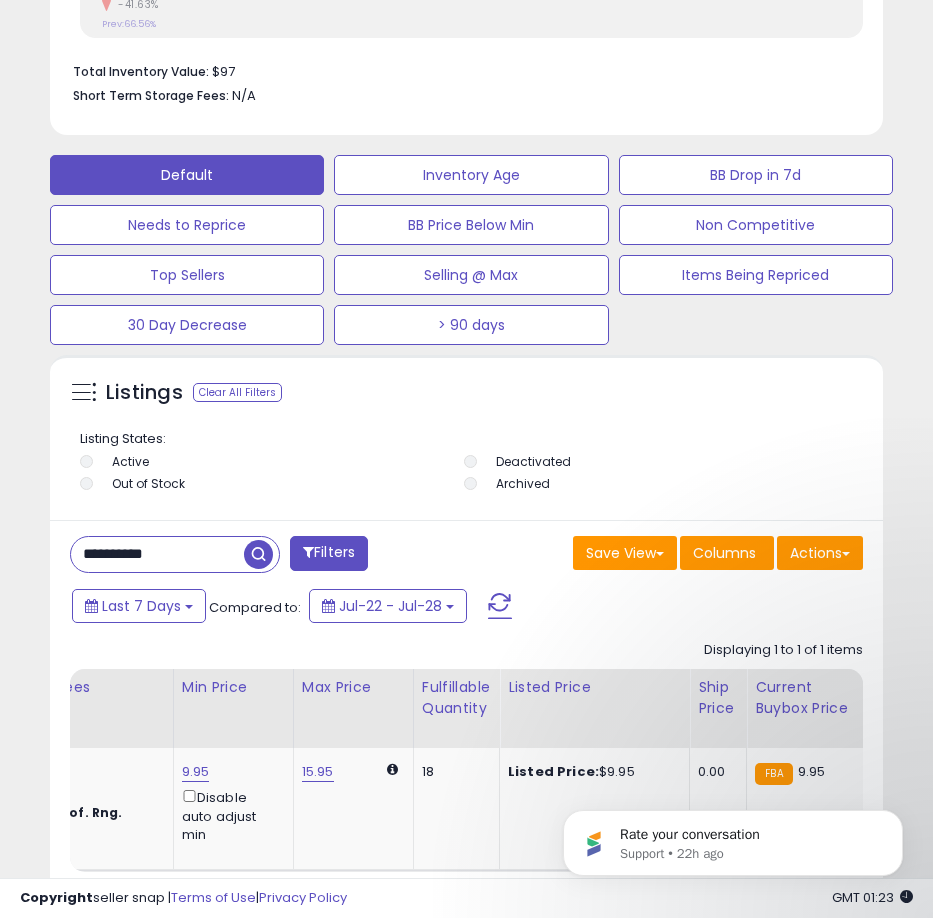 click on "**********" at bounding box center (157, 554) 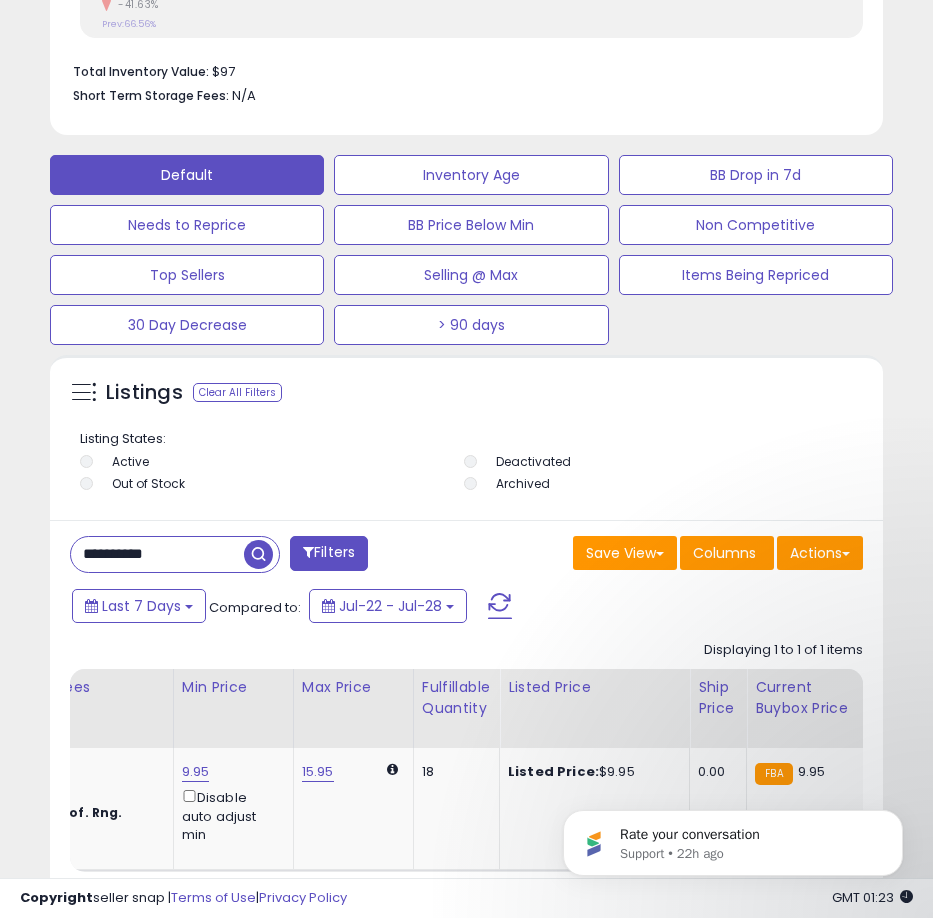 paste 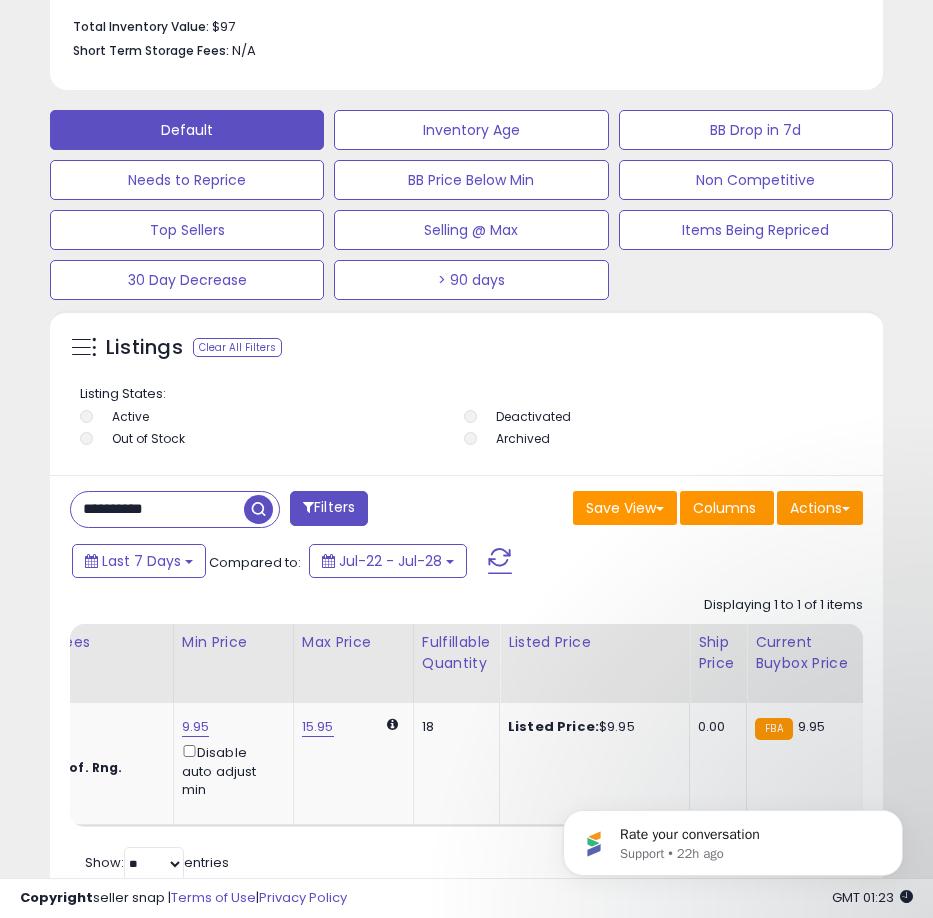 scroll, scrollTop: 1289, scrollLeft: 0, axis: vertical 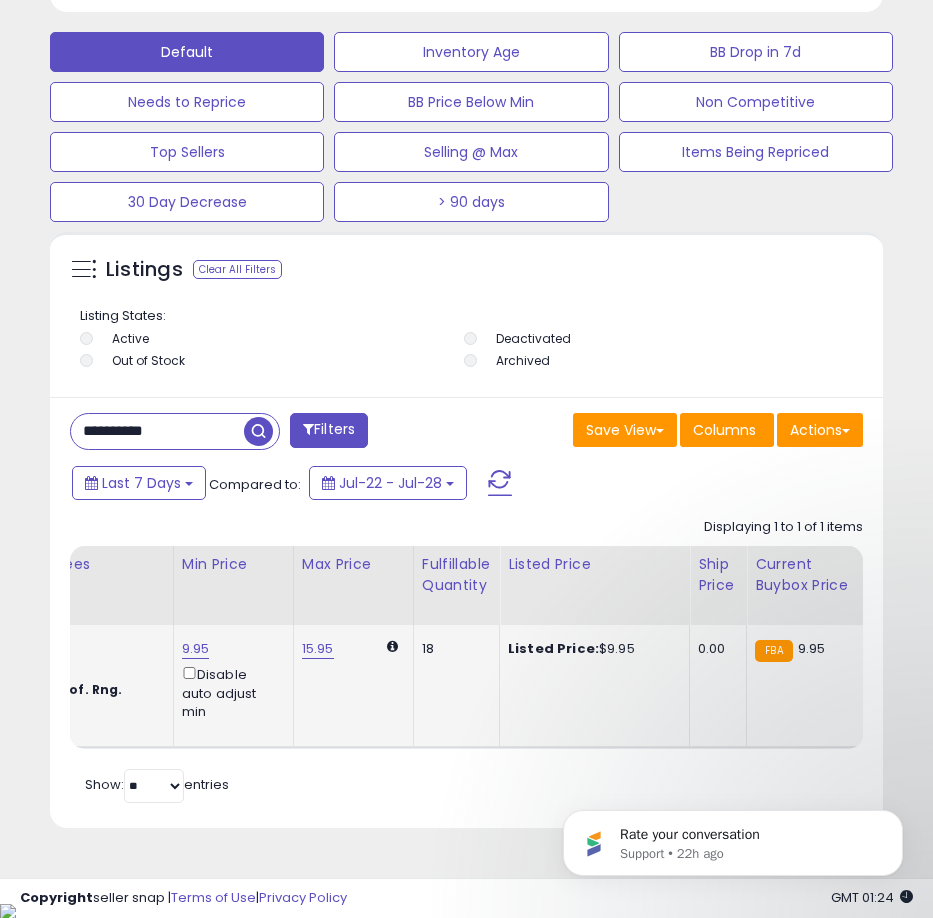 click on "9.95" at bounding box center (196, 649) 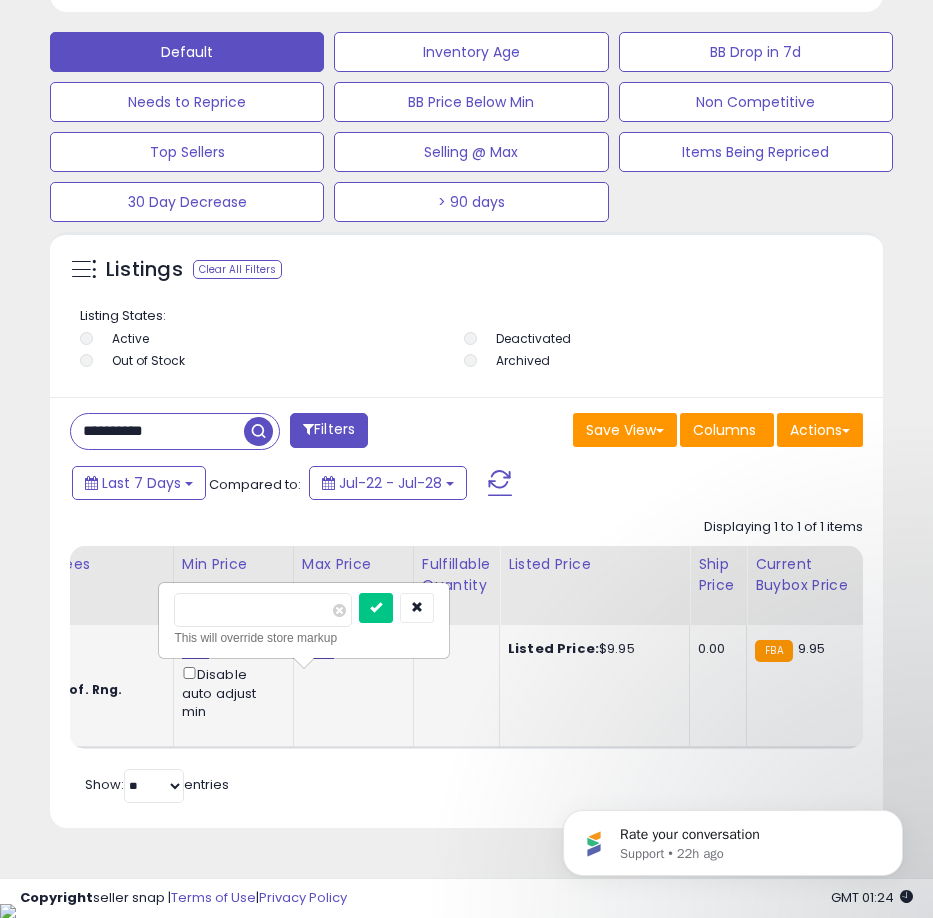 click on "9.95   **** This will override store markup  Disable auto adjust min" at bounding box center [230, 680] 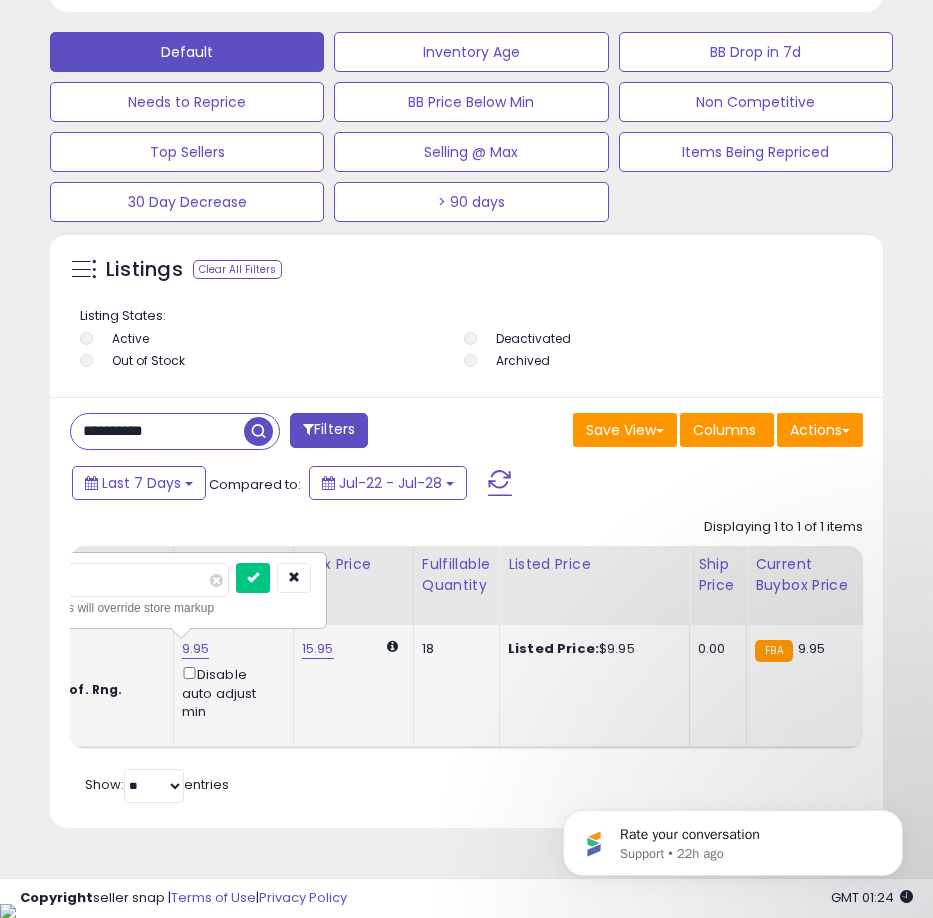 type on "****" 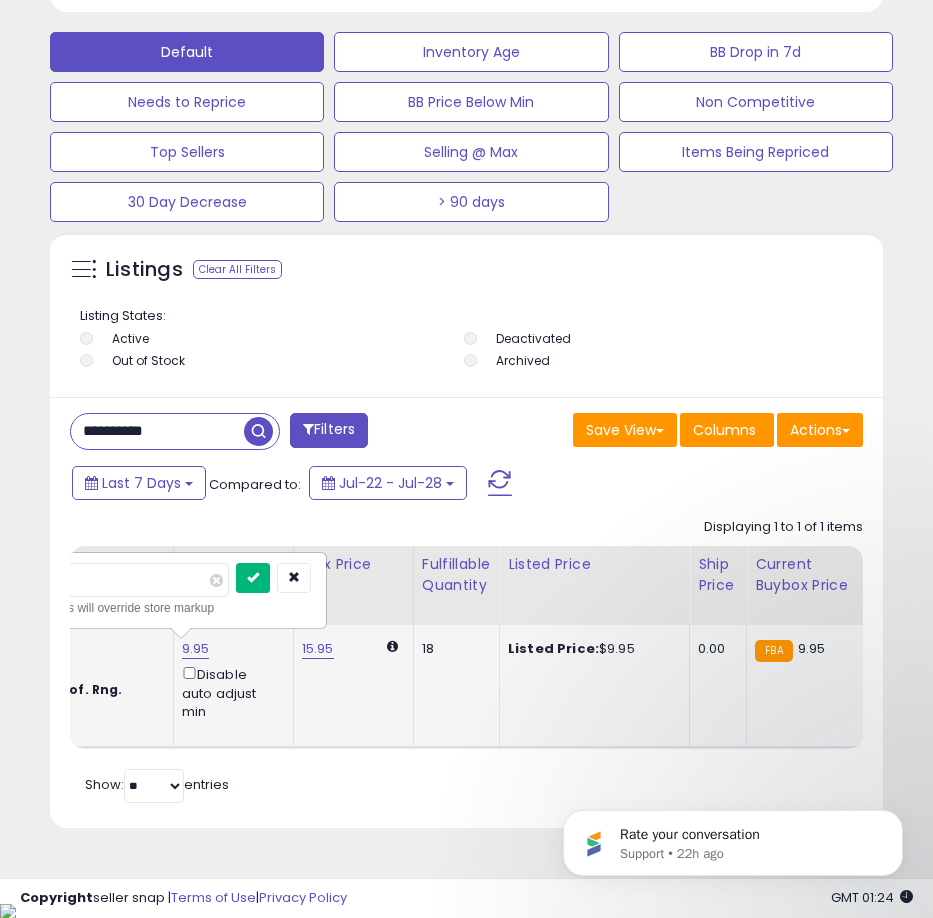click at bounding box center [253, 577] 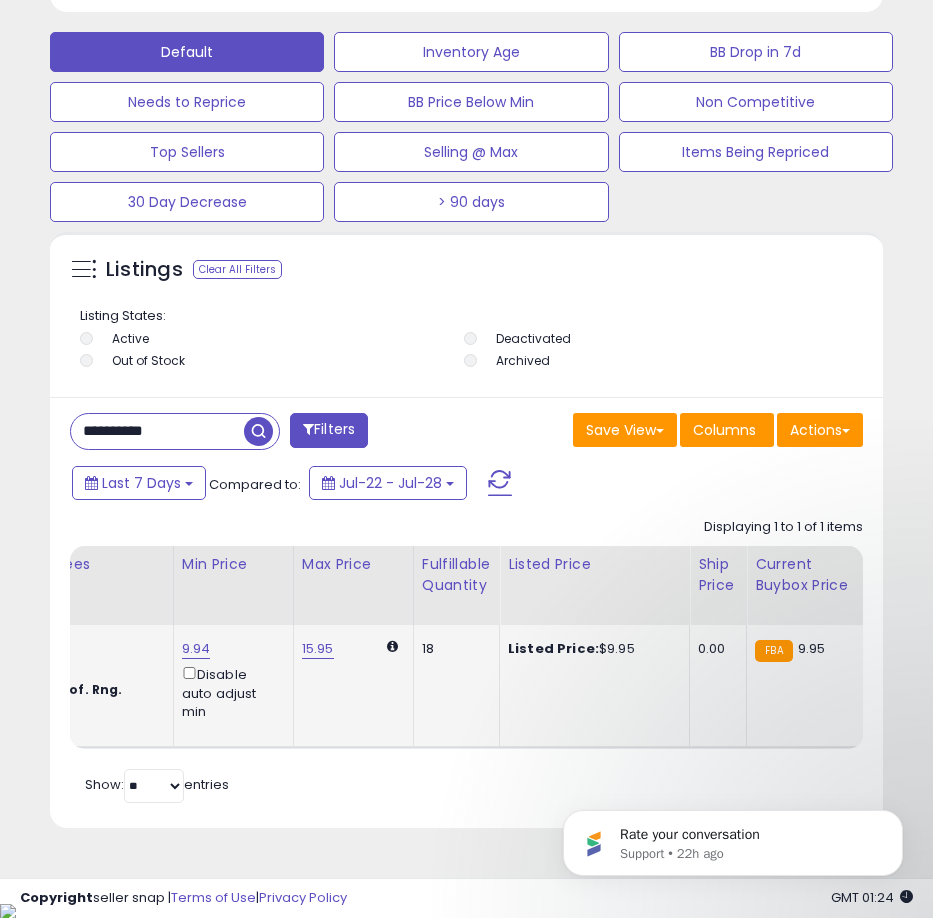 scroll, scrollTop: 0, scrollLeft: 85, axis: horizontal 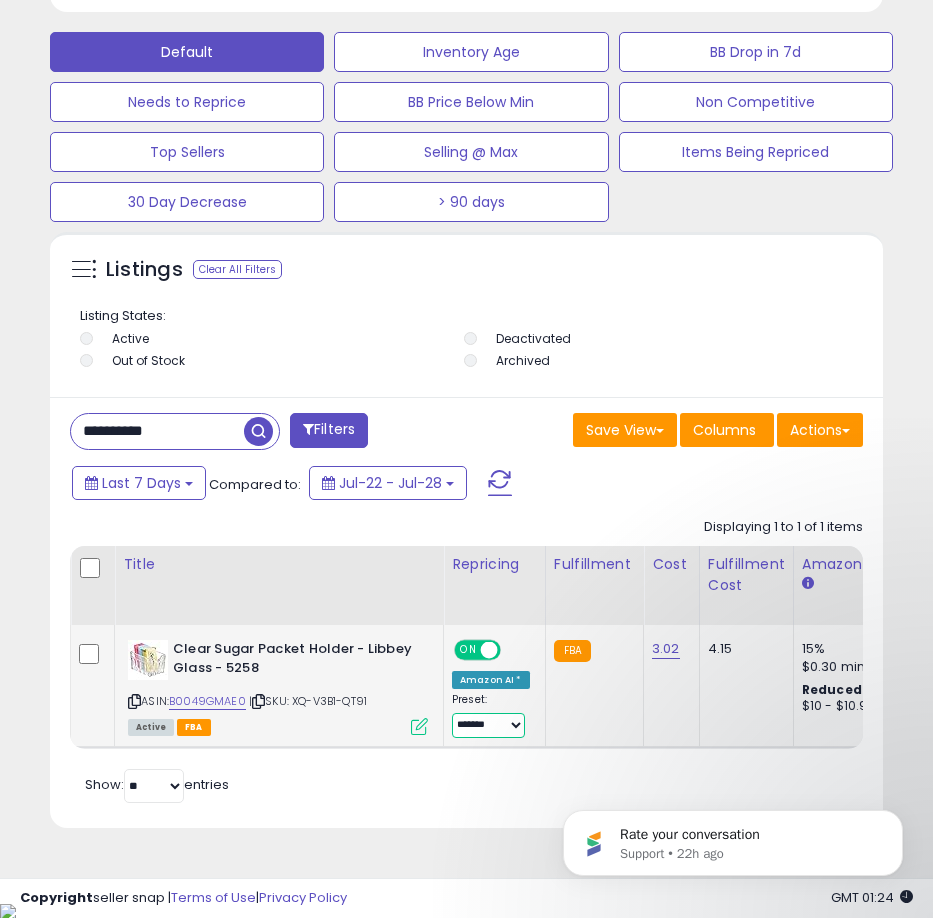 click on "**********" at bounding box center [488, 725] 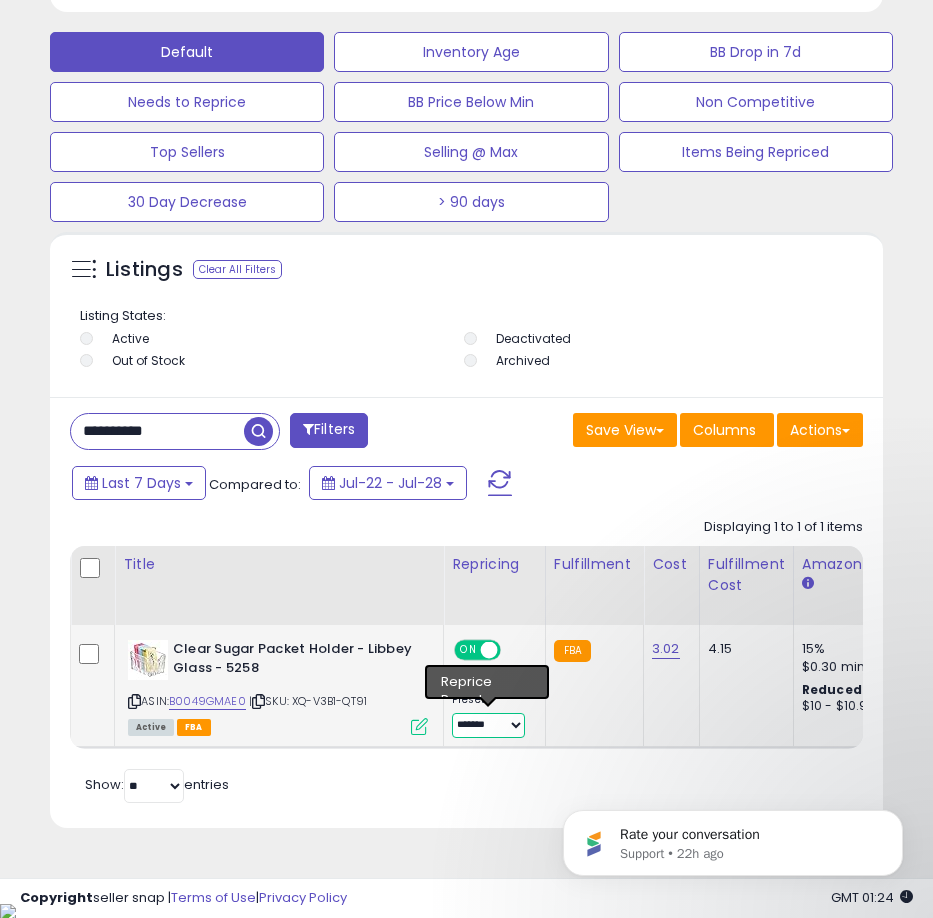 select on "****" 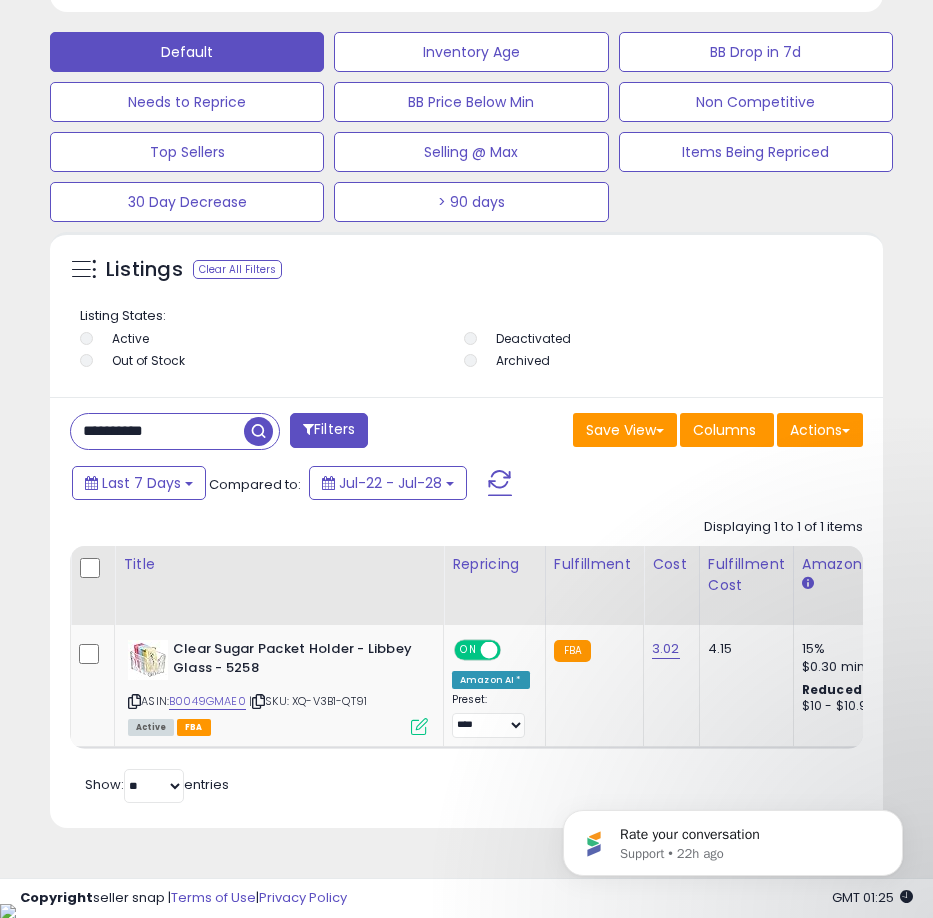 click on "**********" at bounding box center [157, 431] 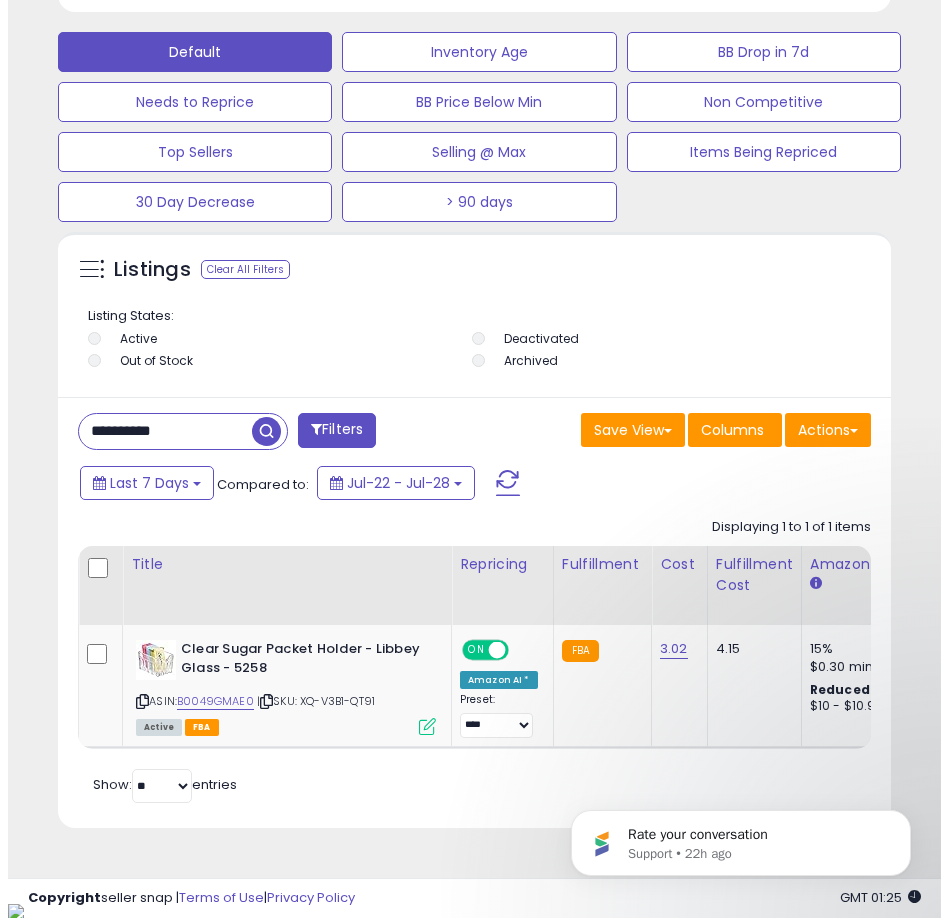 scroll, scrollTop: 1166, scrollLeft: 0, axis: vertical 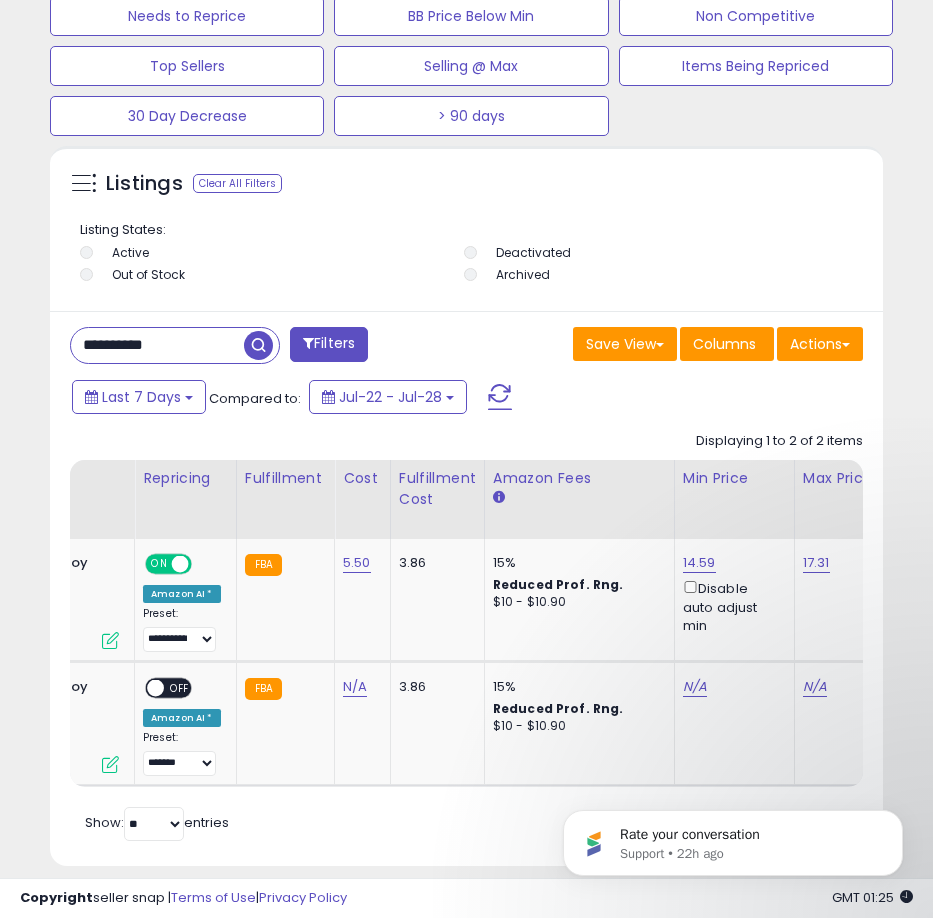 click on "**********" at bounding box center (157, 345) 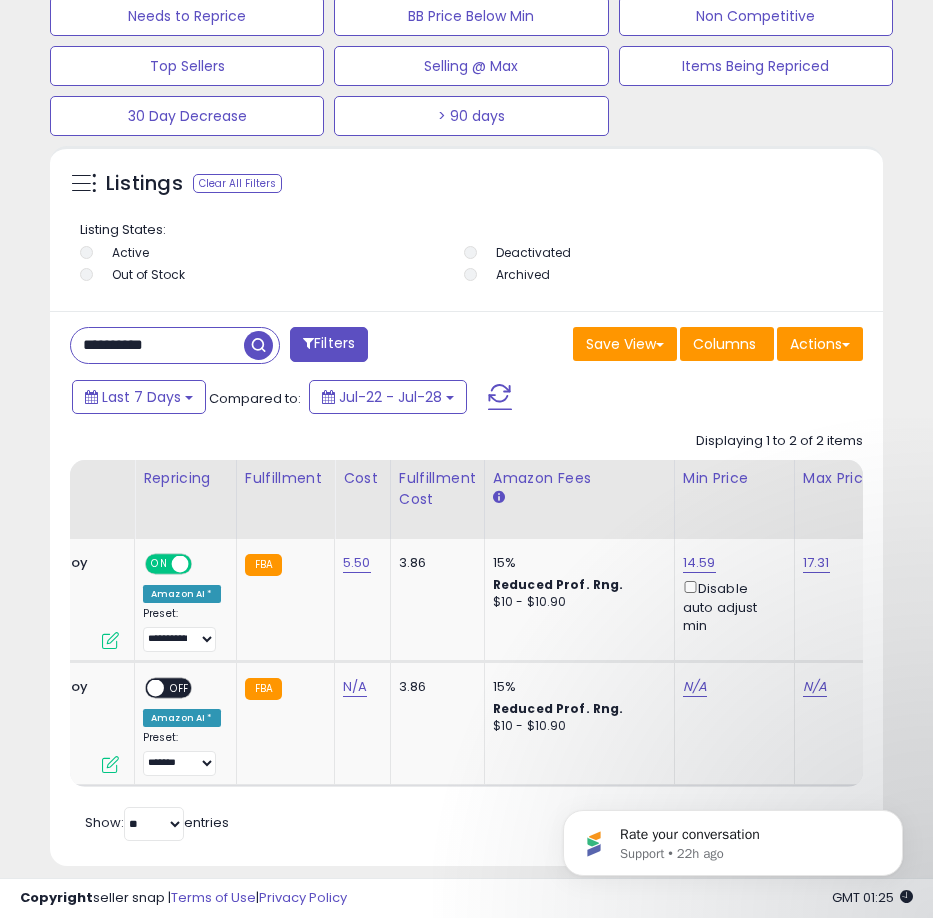 click on "**********" at bounding box center [157, 345] 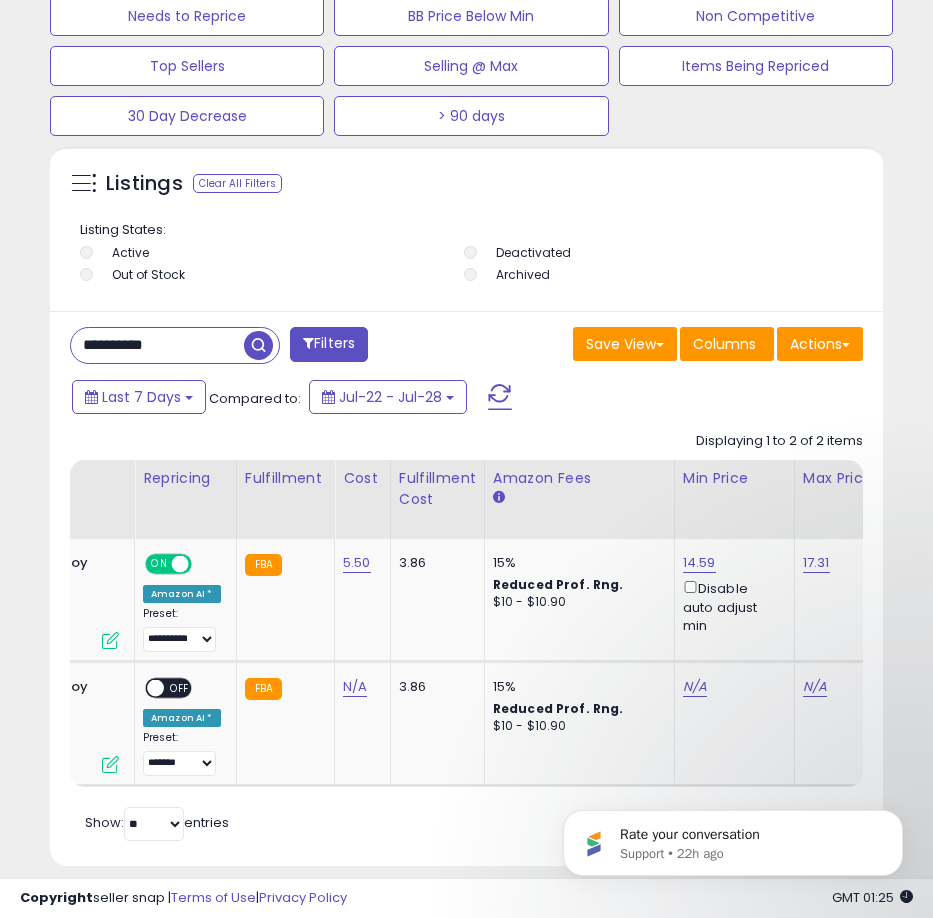 paste 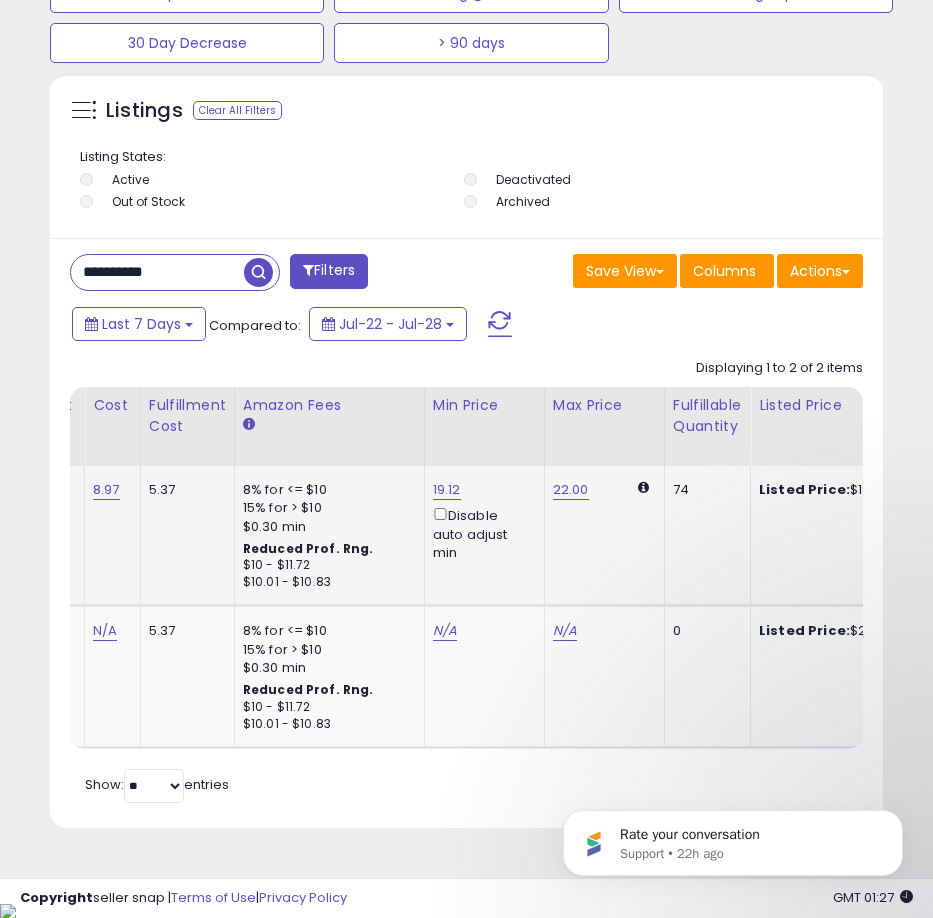 click on "19.12" at bounding box center (447, 490) 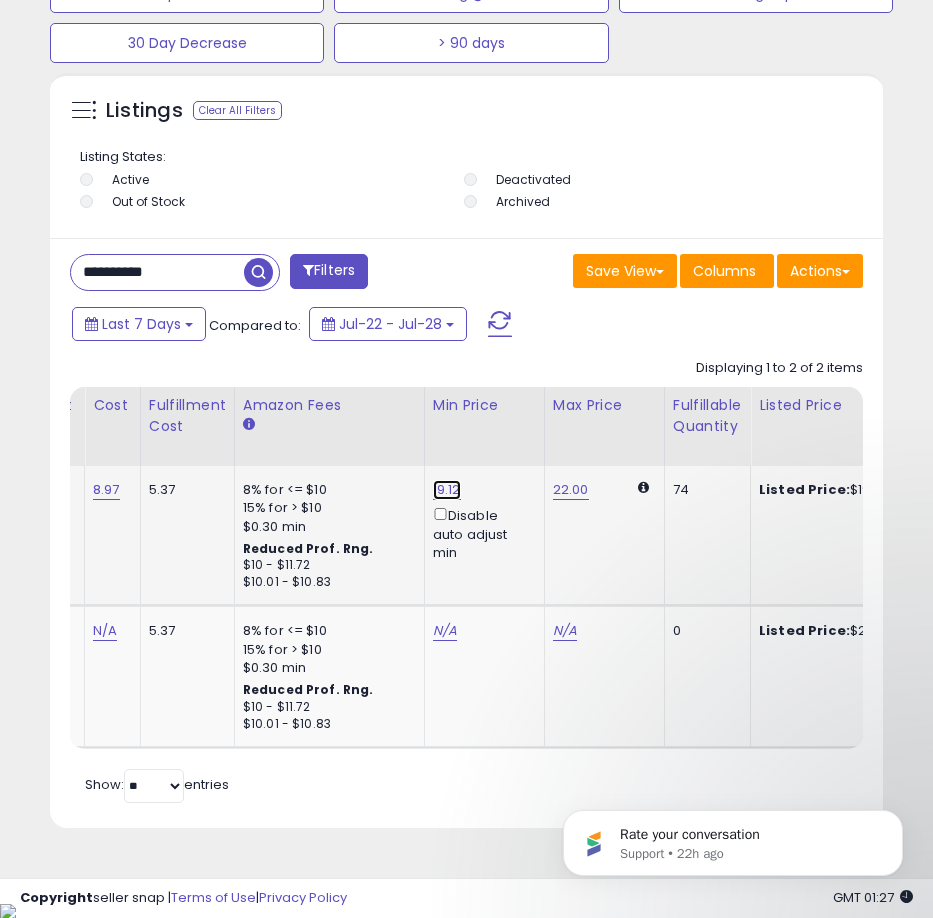 click on "19.12" at bounding box center (447, 490) 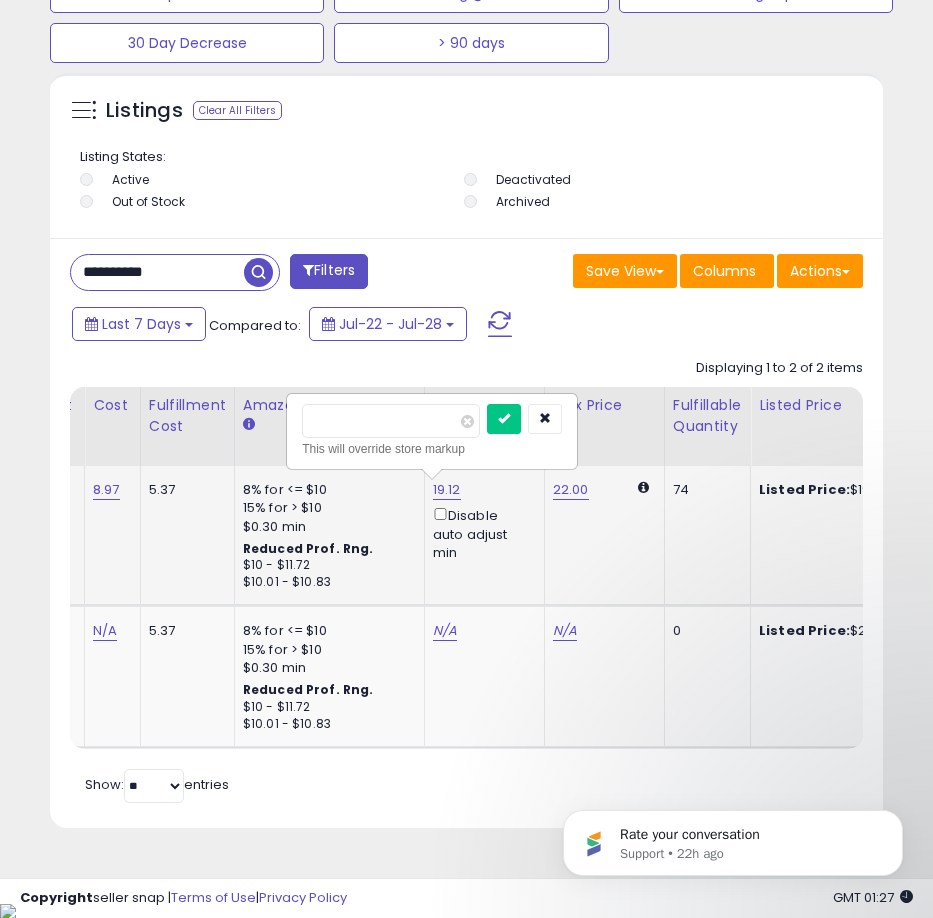 click on "*****" at bounding box center [391, 421] 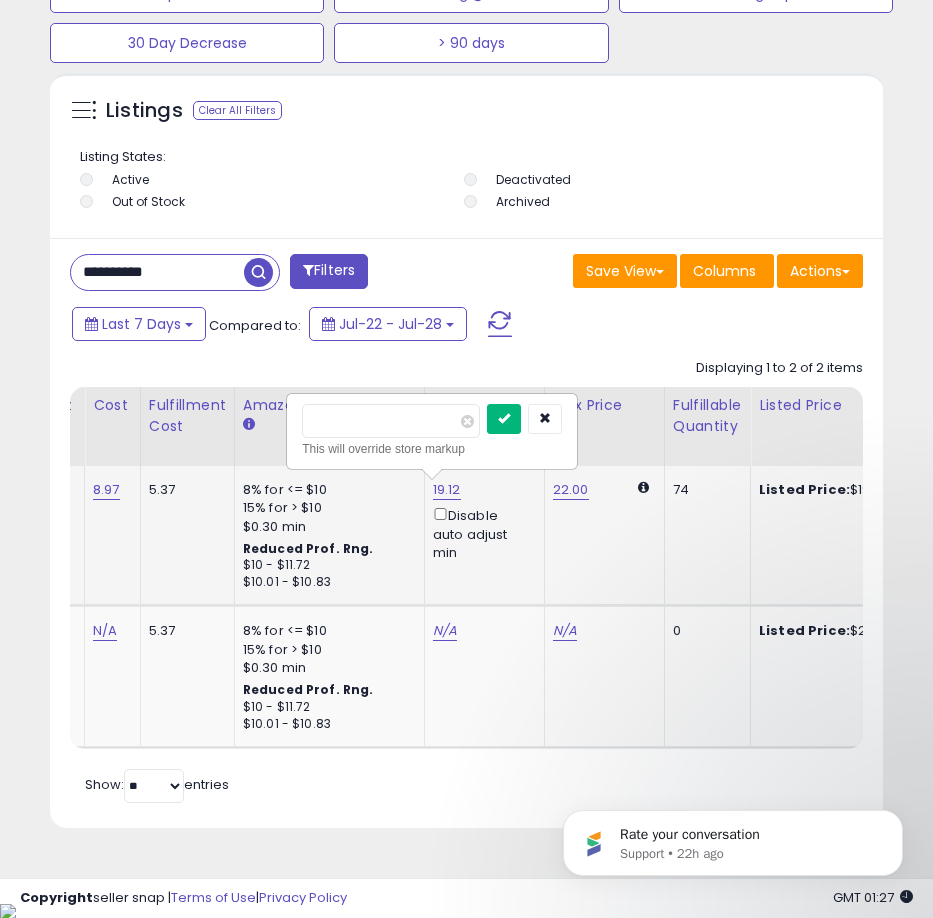 type on "*****" 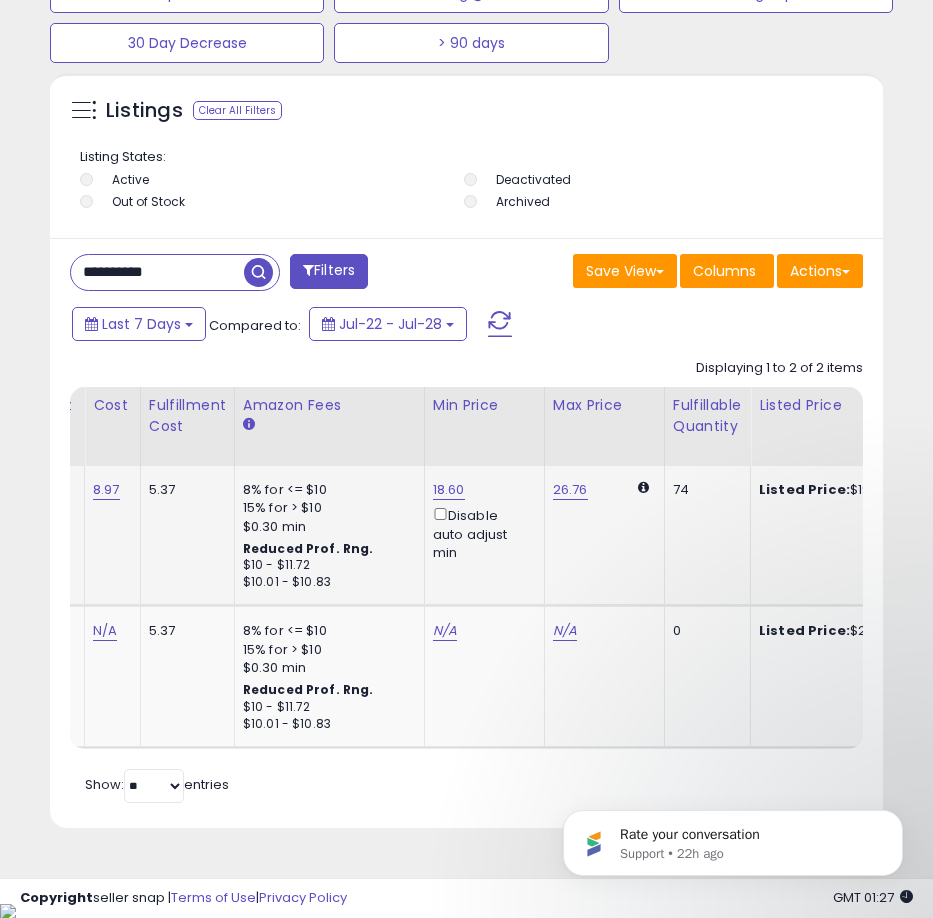 scroll, scrollTop: 0, scrollLeft: 327, axis: horizontal 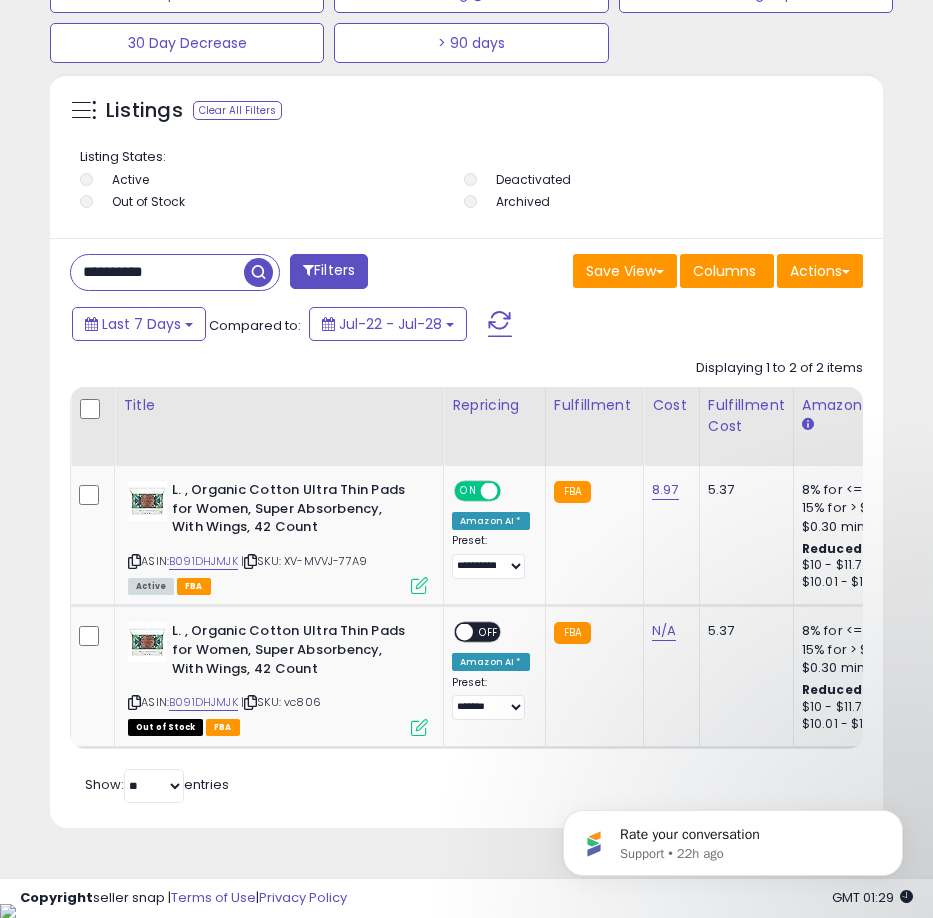 click on "**********" at bounding box center [157, 272] 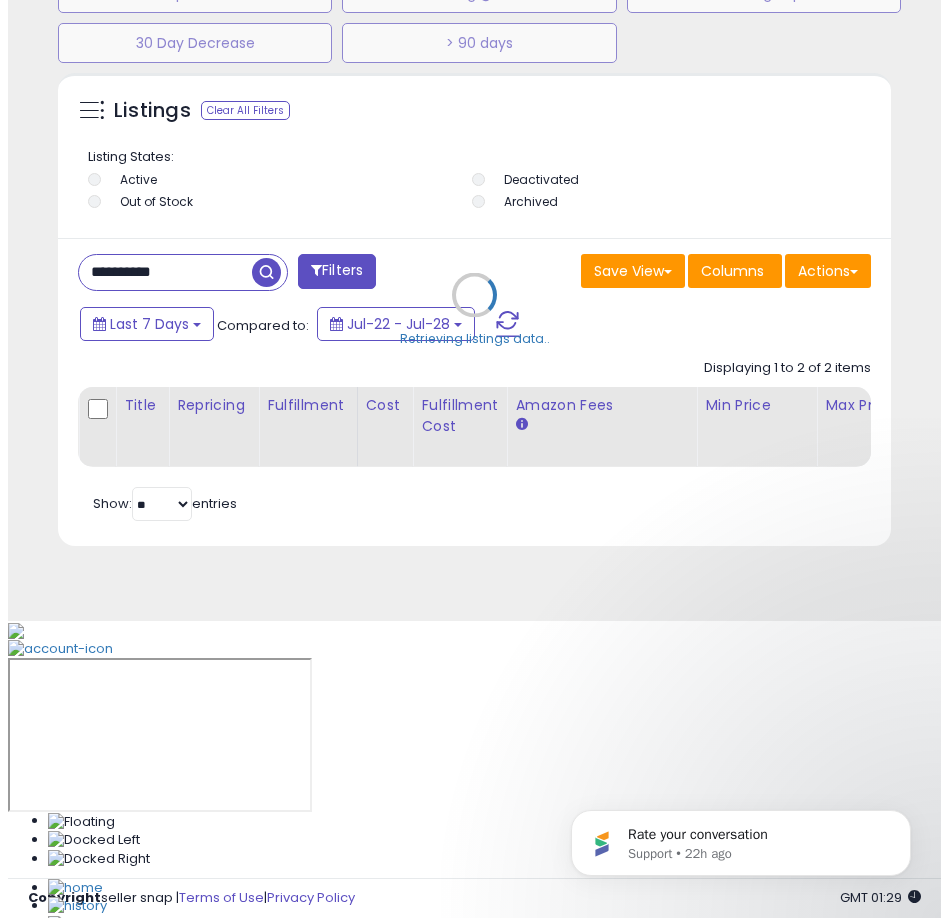 scroll, scrollTop: 1166, scrollLeft: 0, axis: vertical 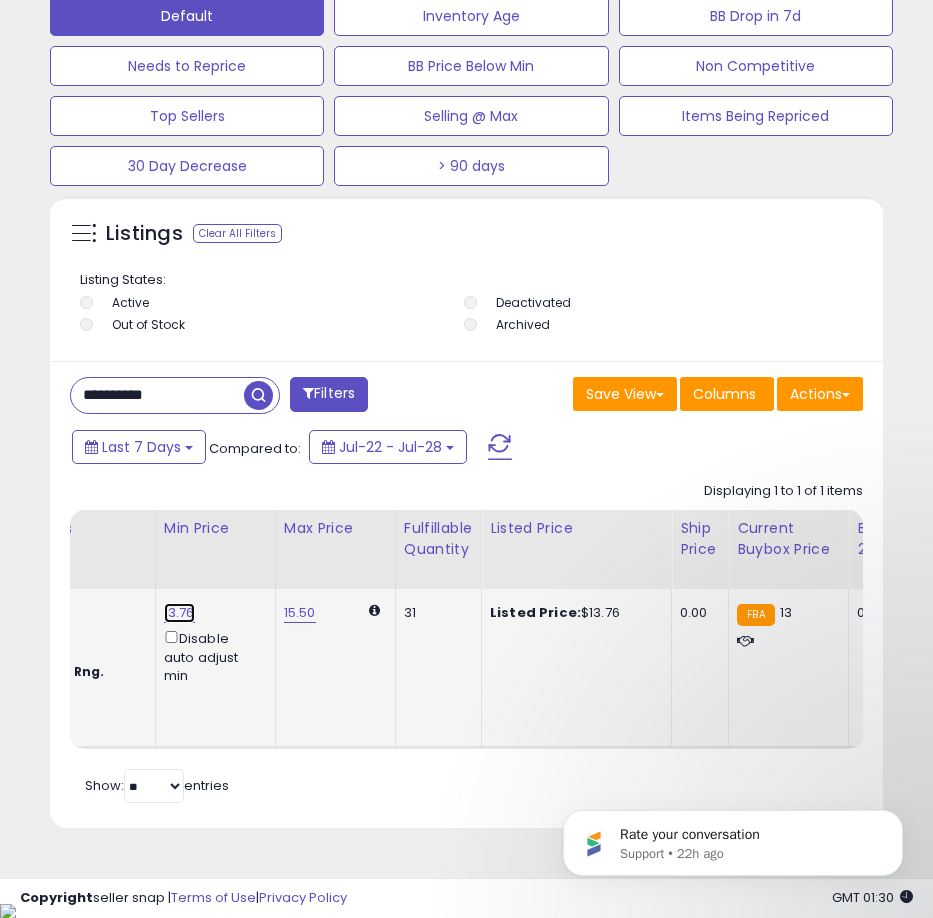 click on "13.76" at bounding box center (179, 613) 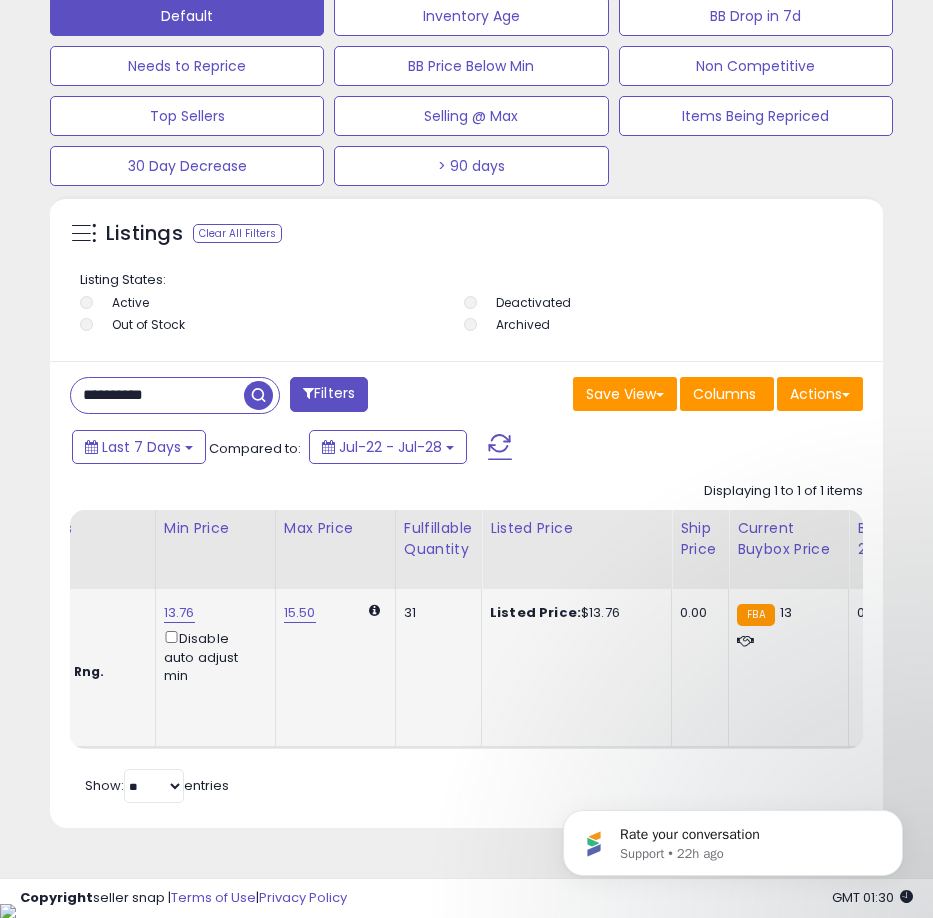 click on "13.76  Disable auto adjust min" at bounding box center [212, 644] 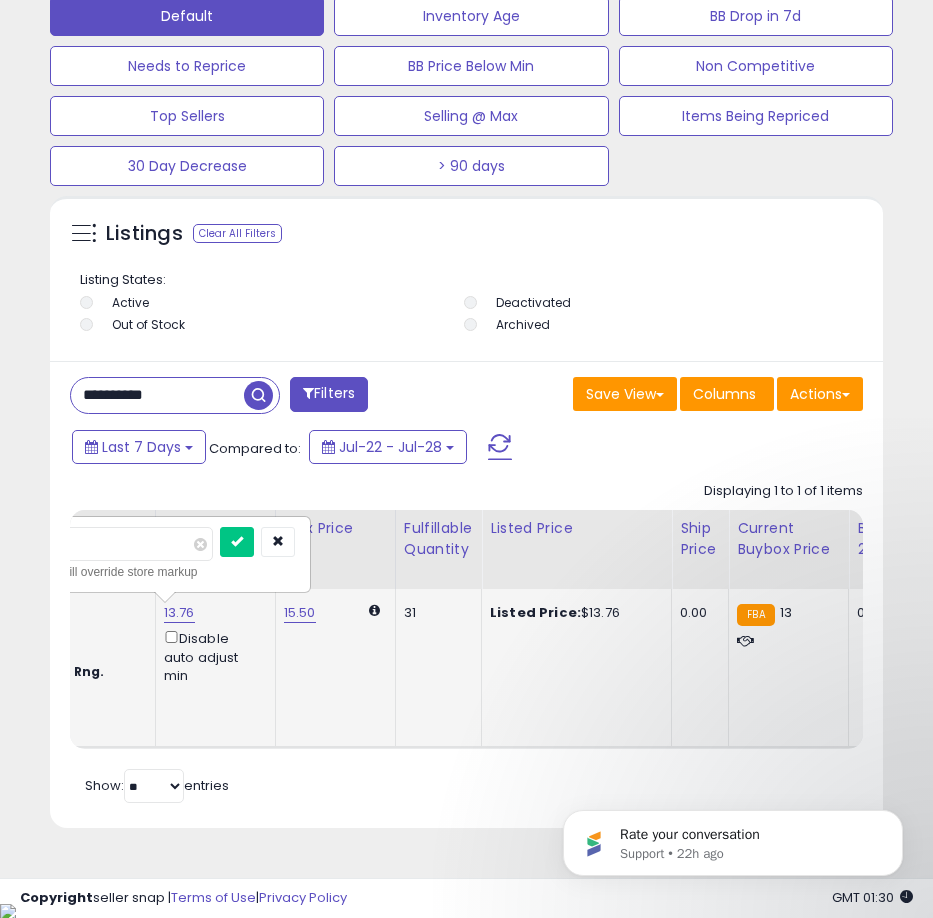 click on "*****" at bounding box center [124, 544] 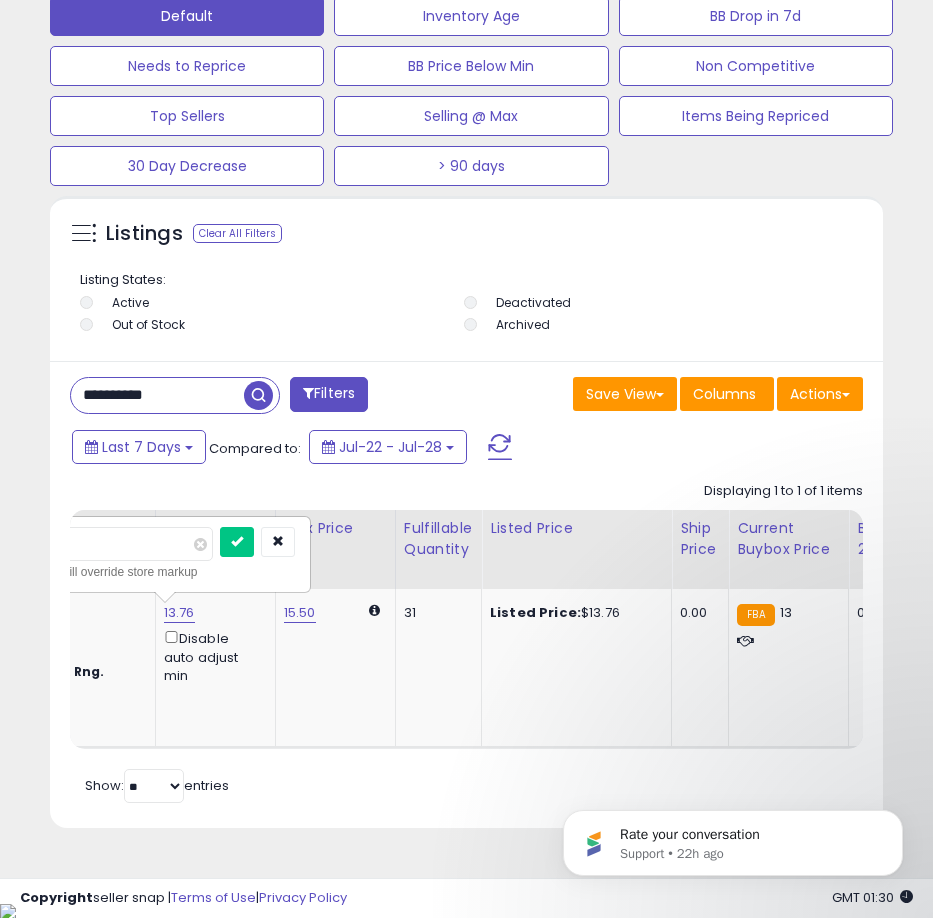 scroll, scrollTop: 0, scrollLeft: 577, axis: horizontal 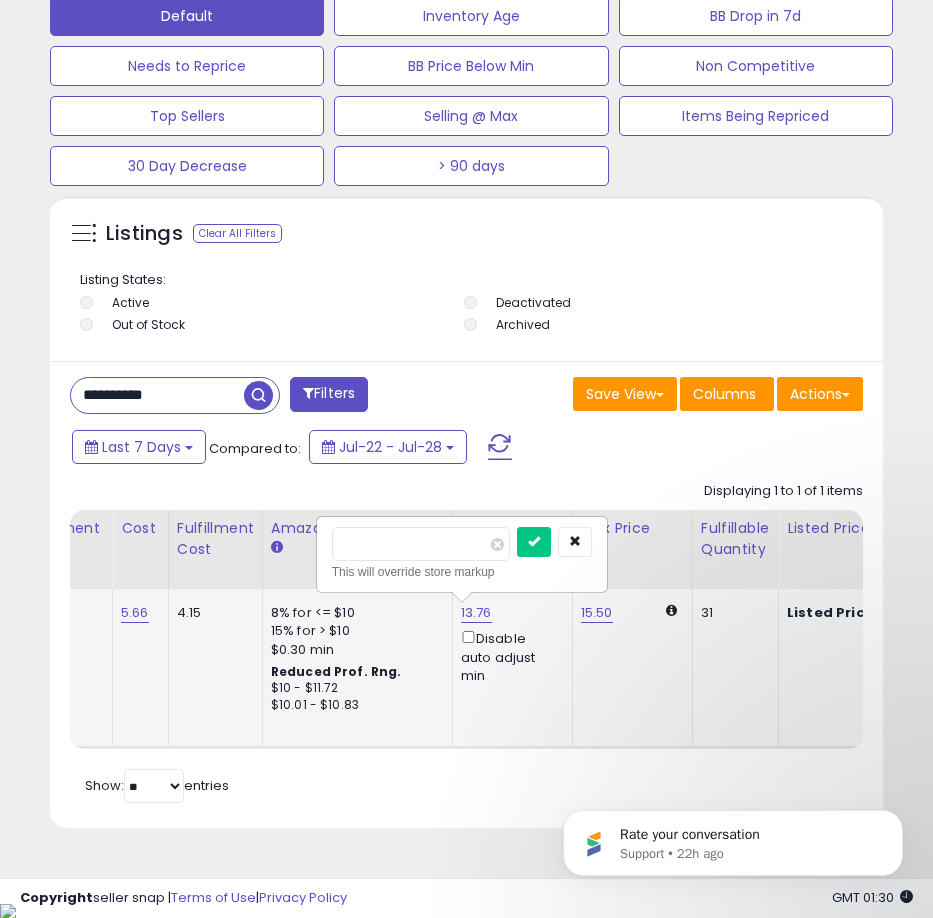 click on "*****" at bounding box center [421, 544] 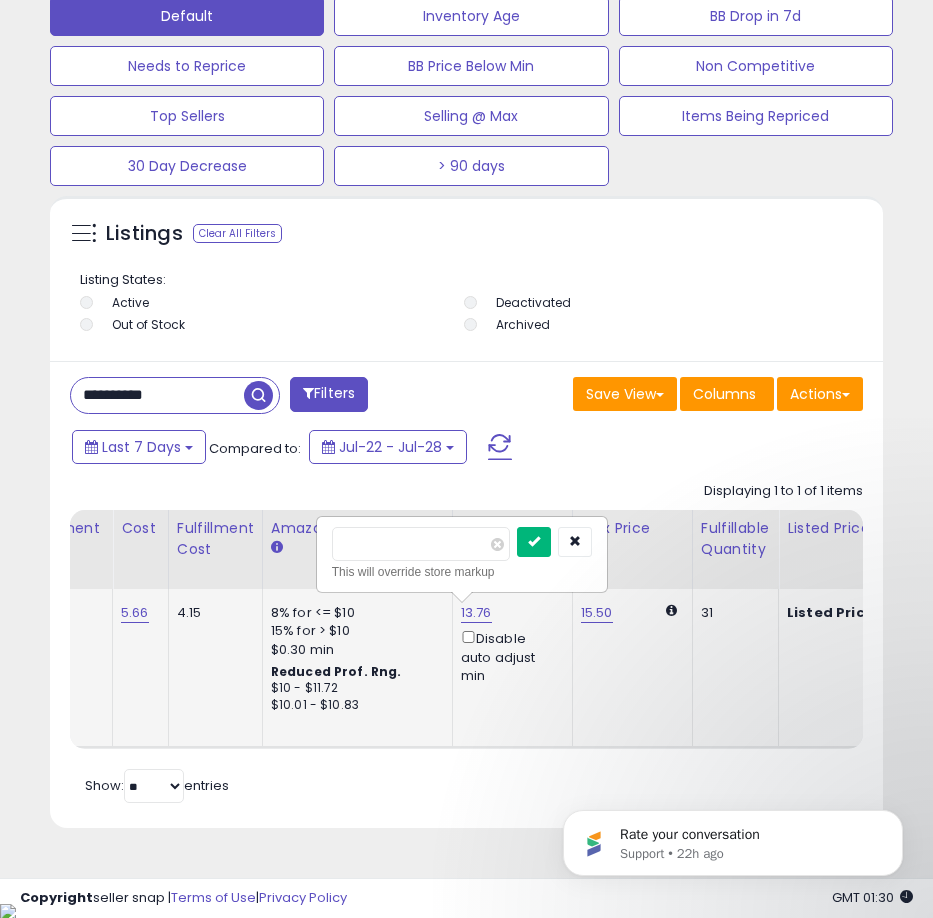 type on "****" 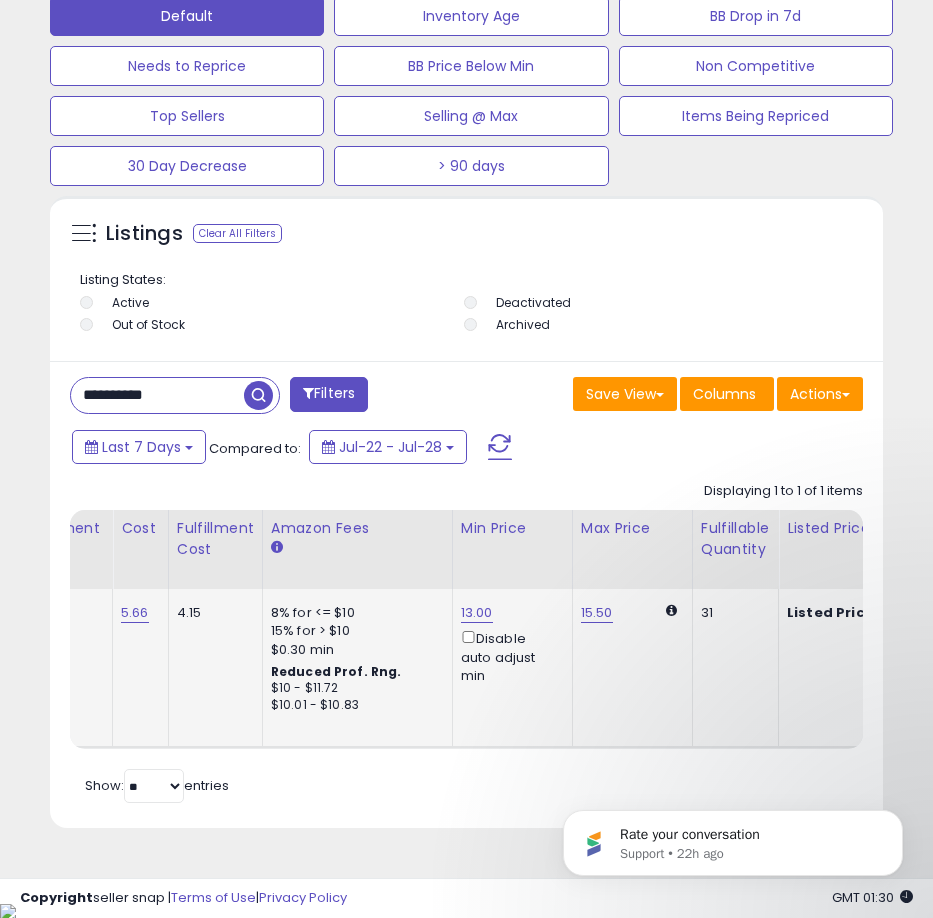 click on "**********" at bounding box center [157, 395] 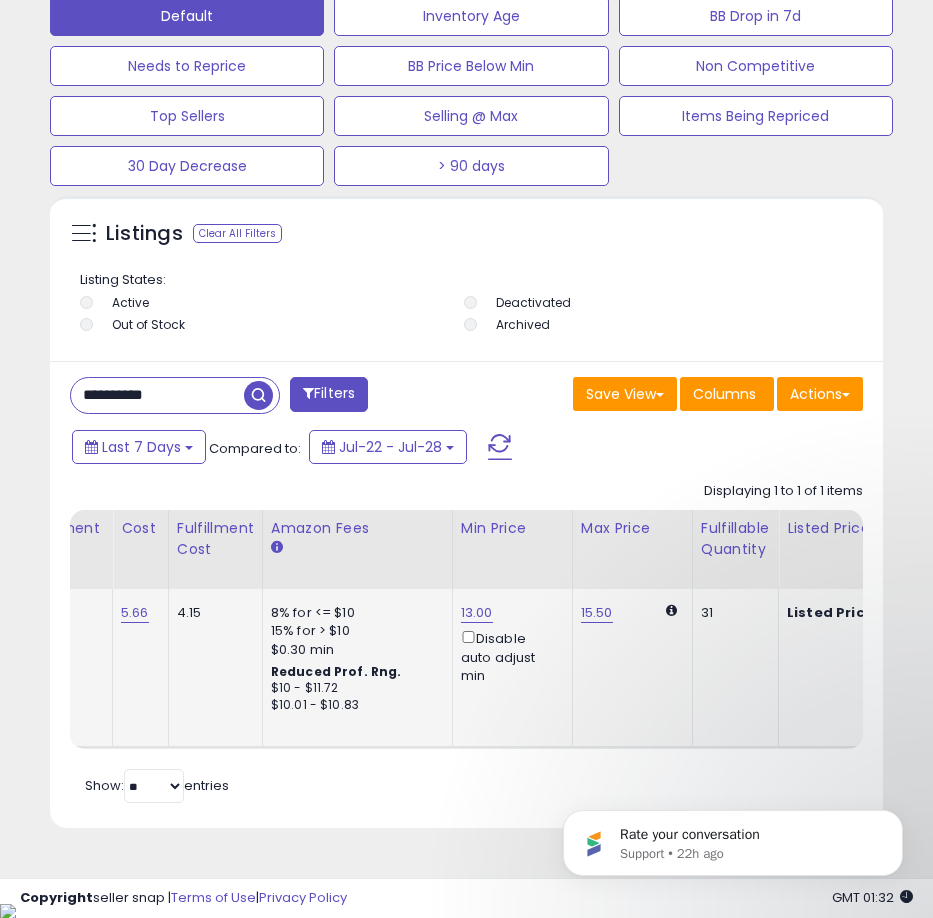 scroll, scrollTop: 0, scrollLeft: 773, axis: horizontal 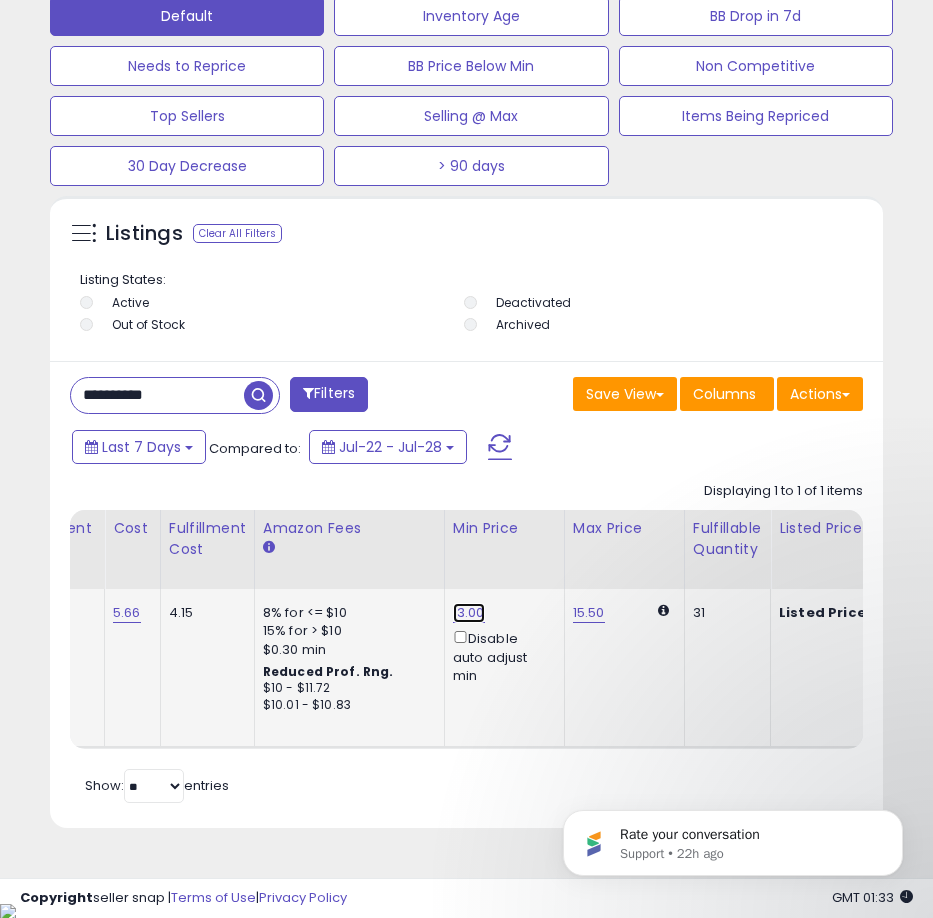 click on "13.00" at bounding box center (469, 613) 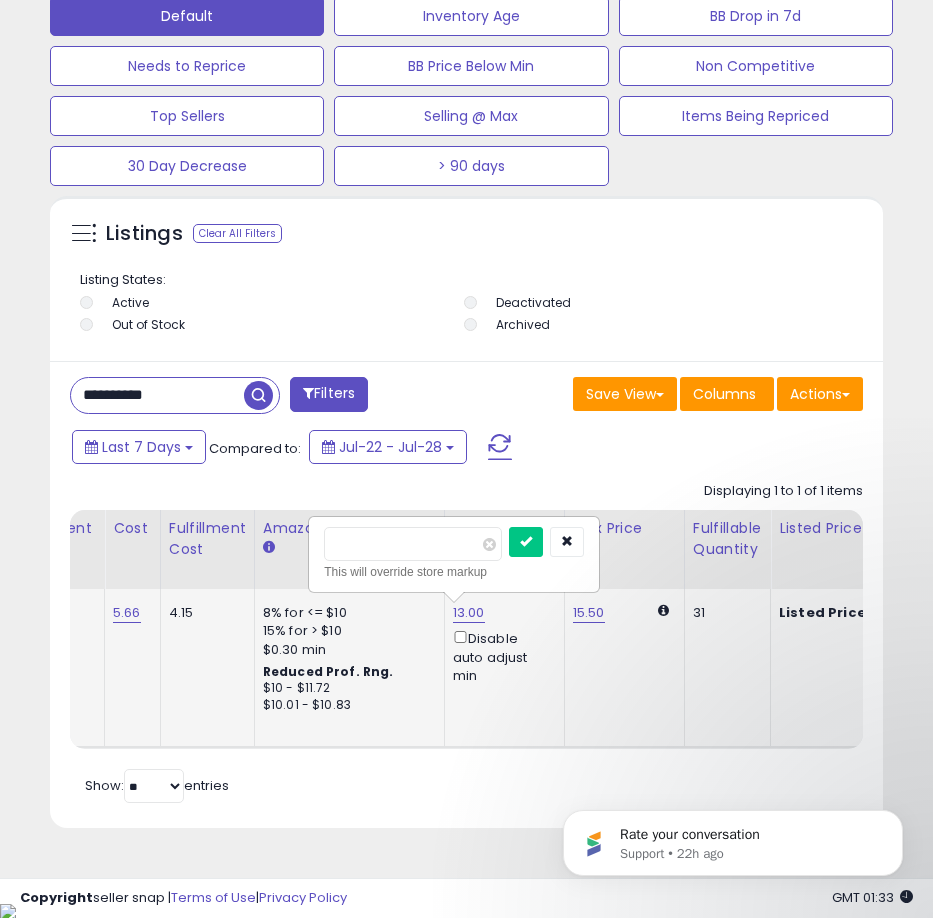 type on "*****" 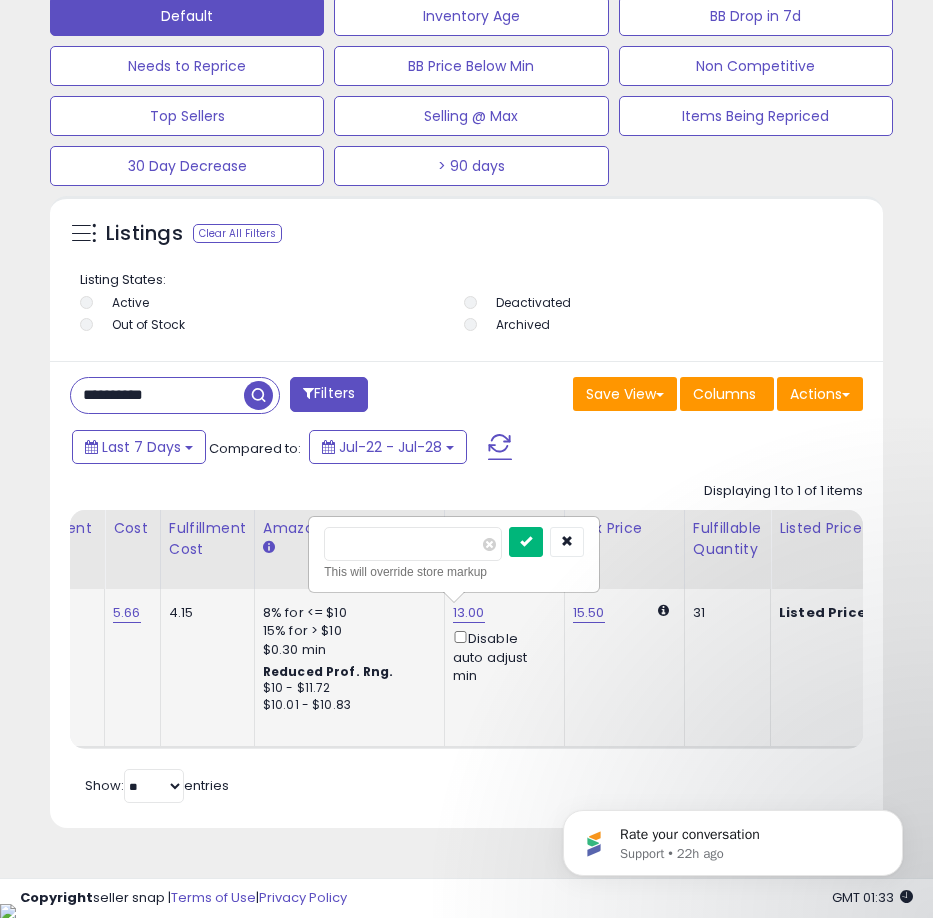 click at bounding box center (526, 542) 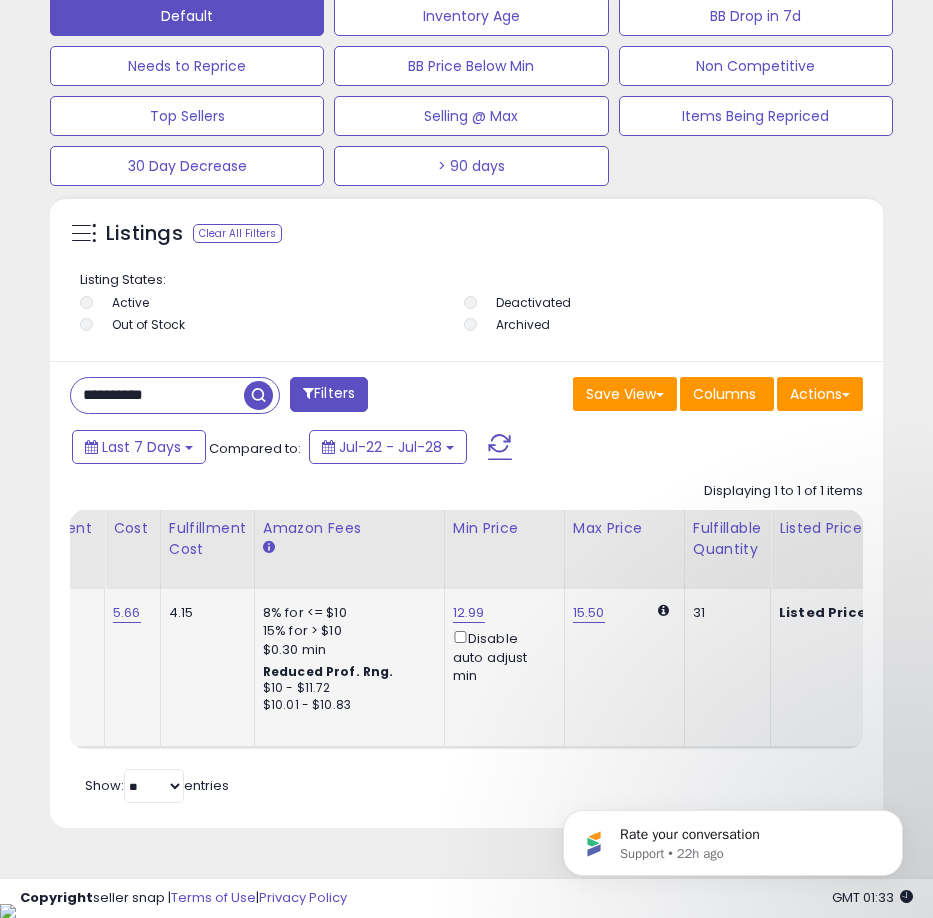 scroll, scrollTop: 0, scrollLeft: 0, axis: both 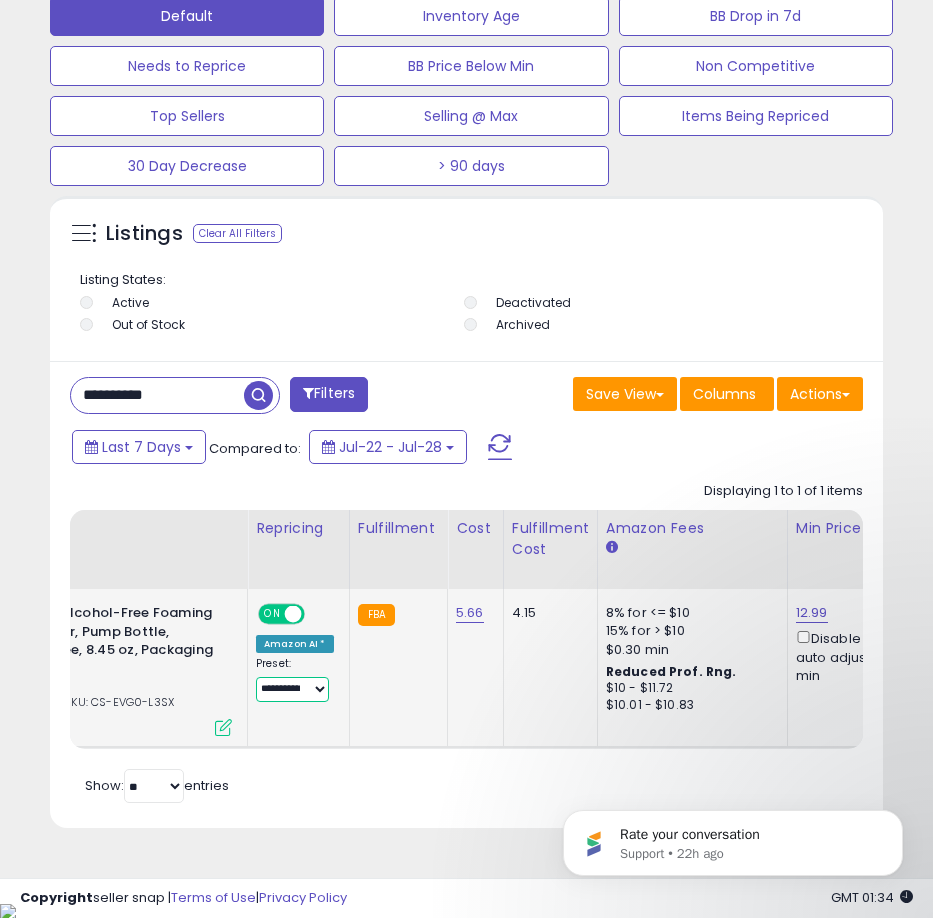 click on "**********" at bounding box center [292, 689] 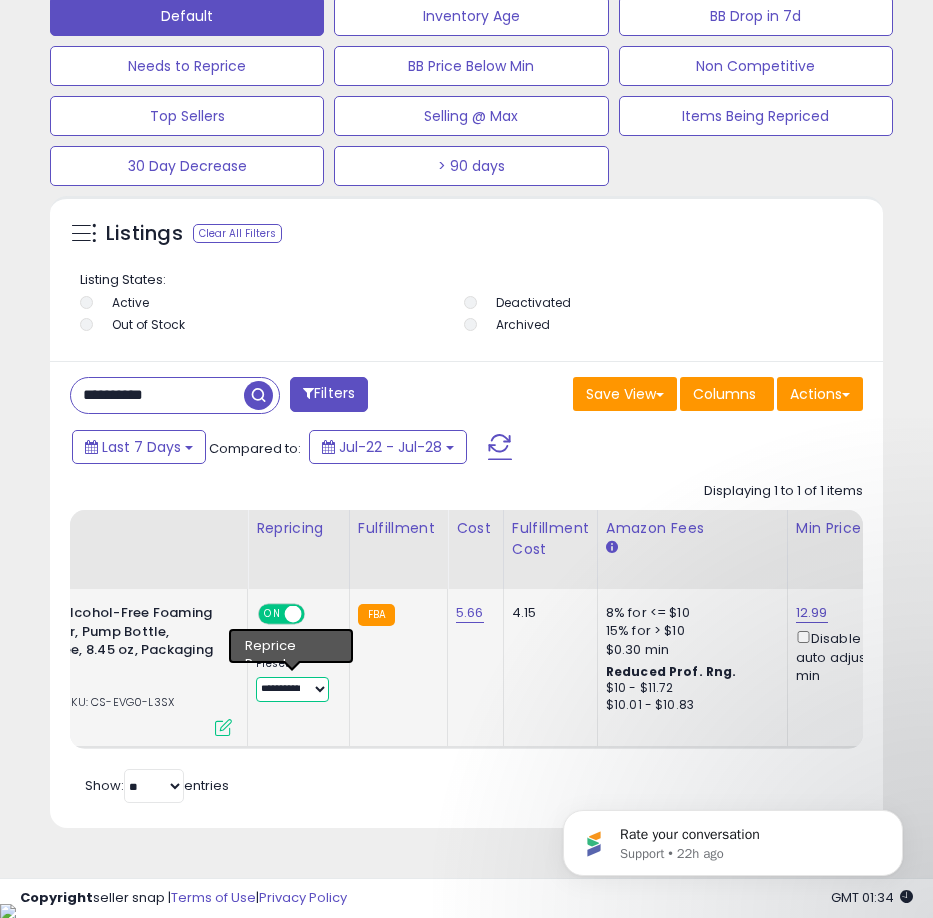 select on "****" 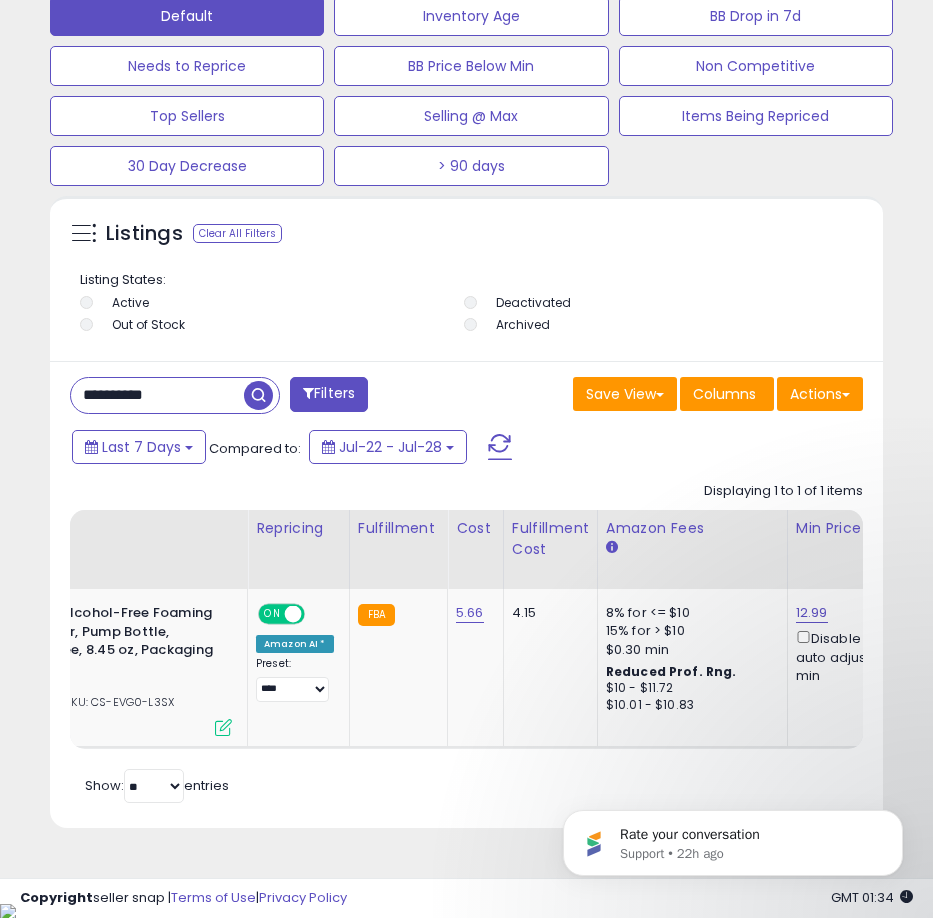 click on "**********" at bounding box center [157, 395] 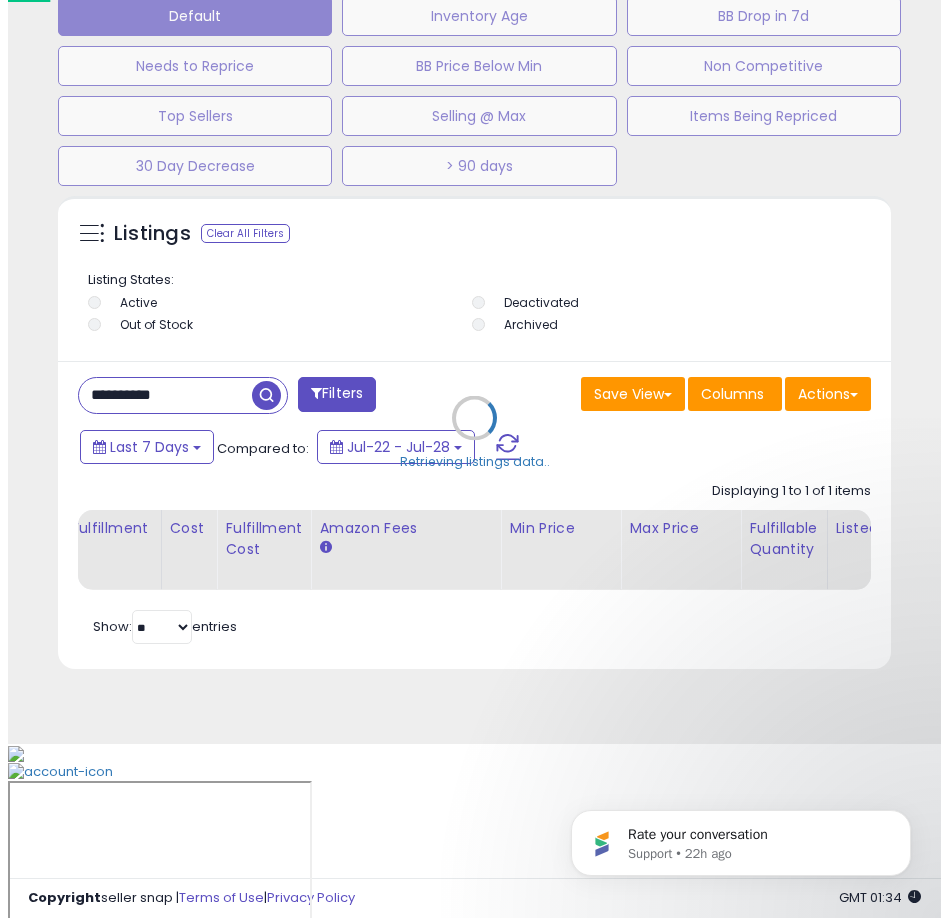 scroll, scrollTop: 1166, scrollLeft: 0, axis: vertical 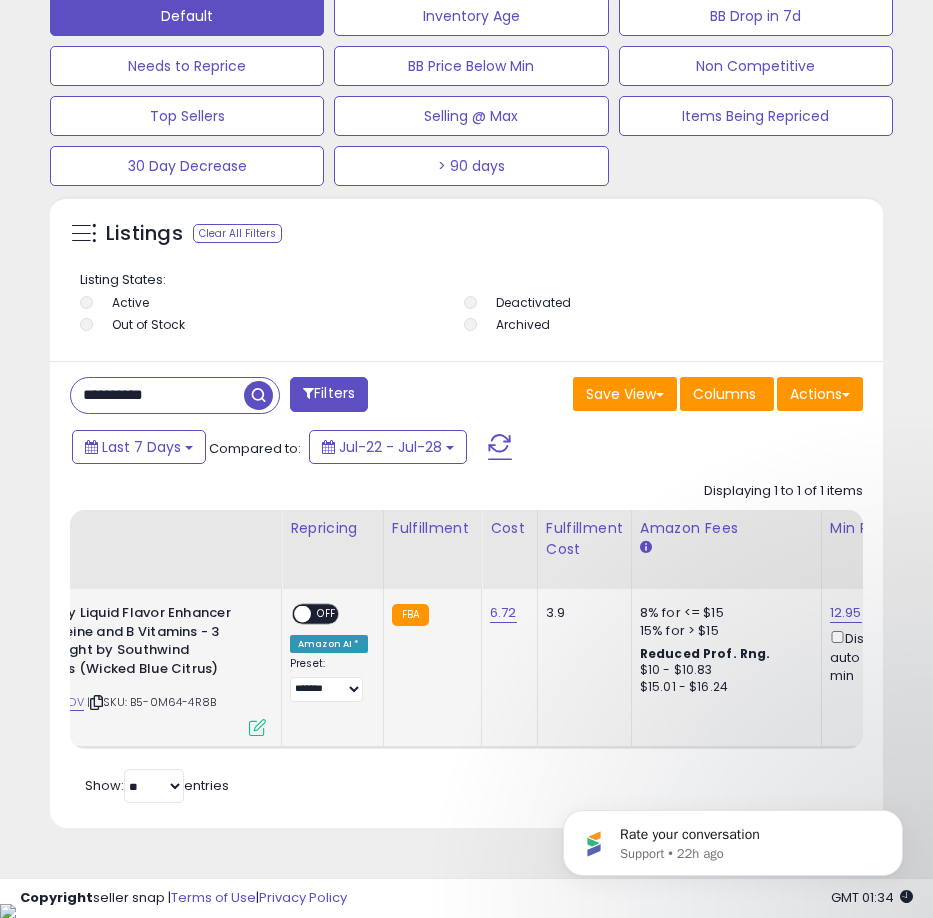 click at bounding box center (302, 614) 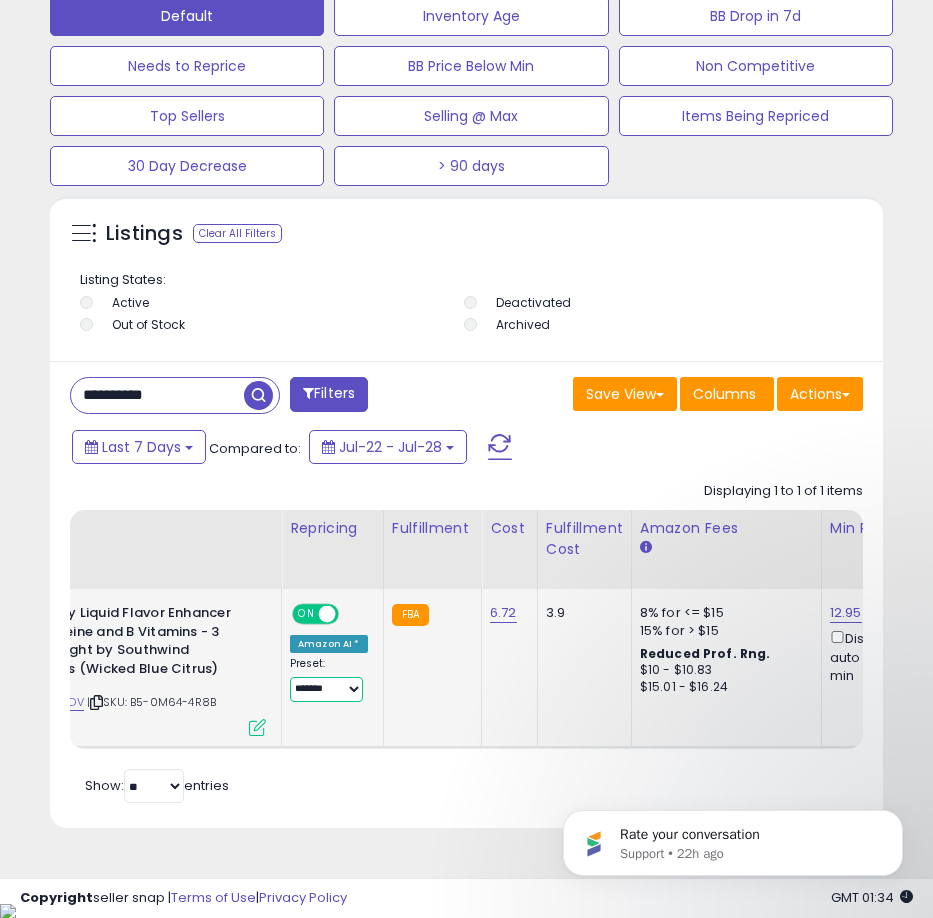 click on "**********" at bounding box center (326, 689) 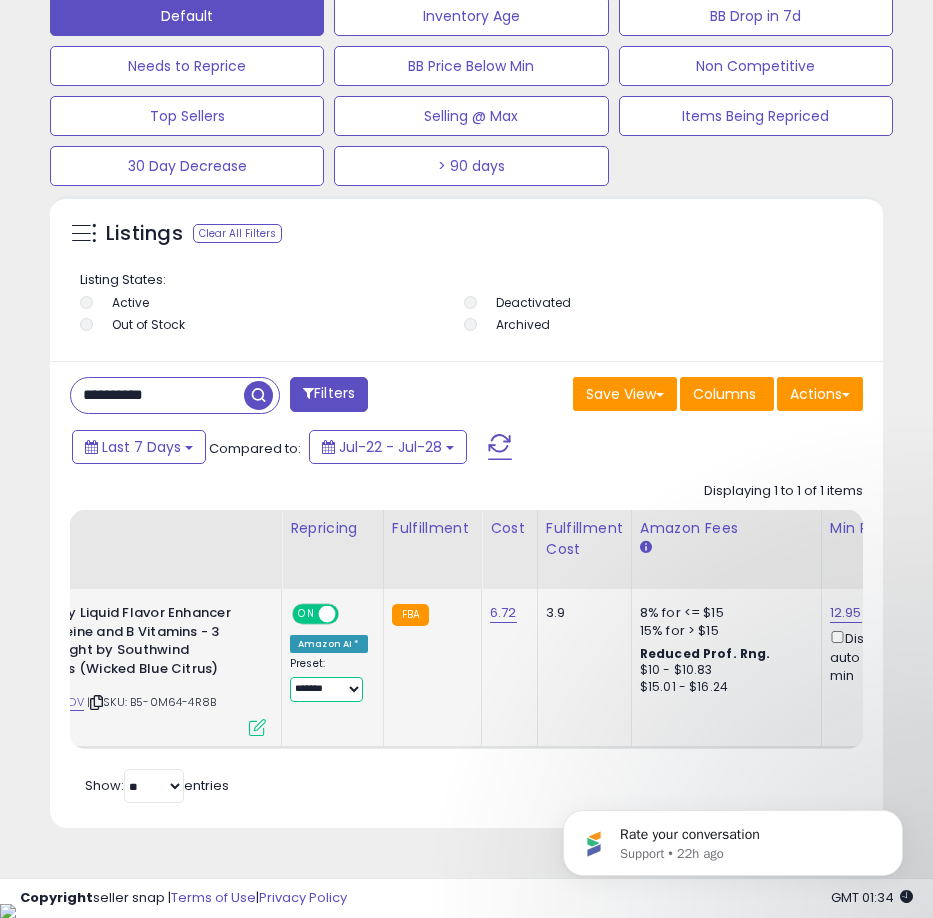 select on "**********" 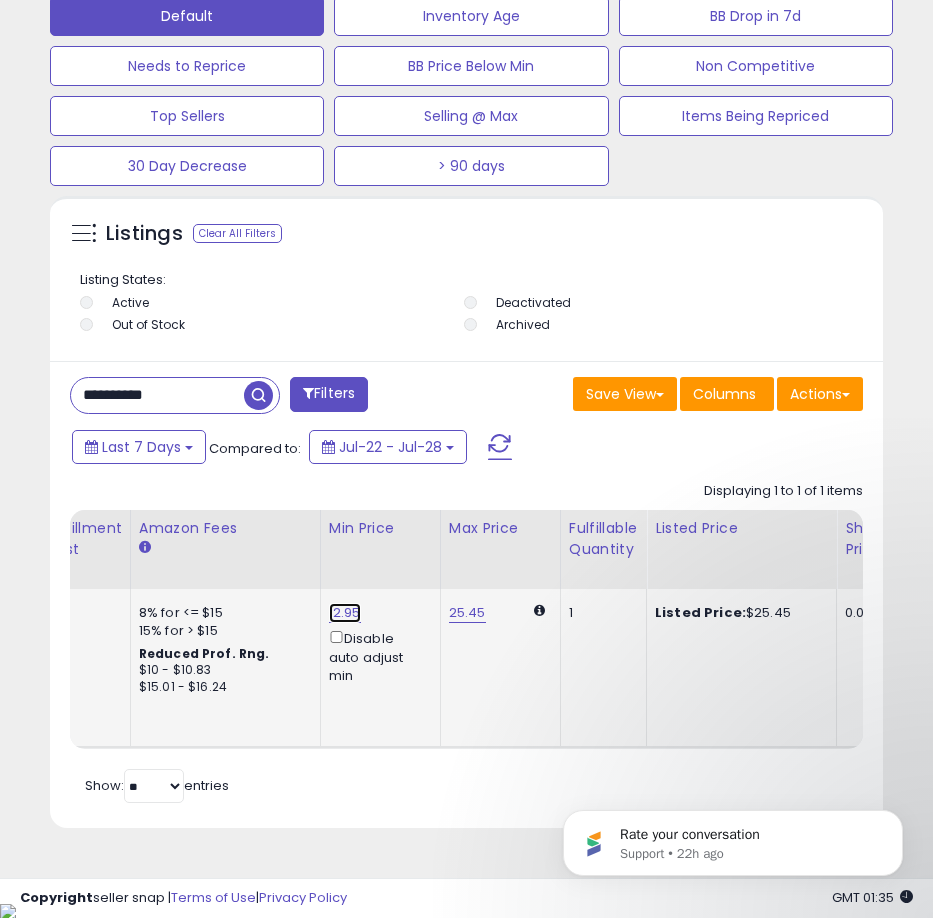 click on "12.95" at bounding box center (345, 613) 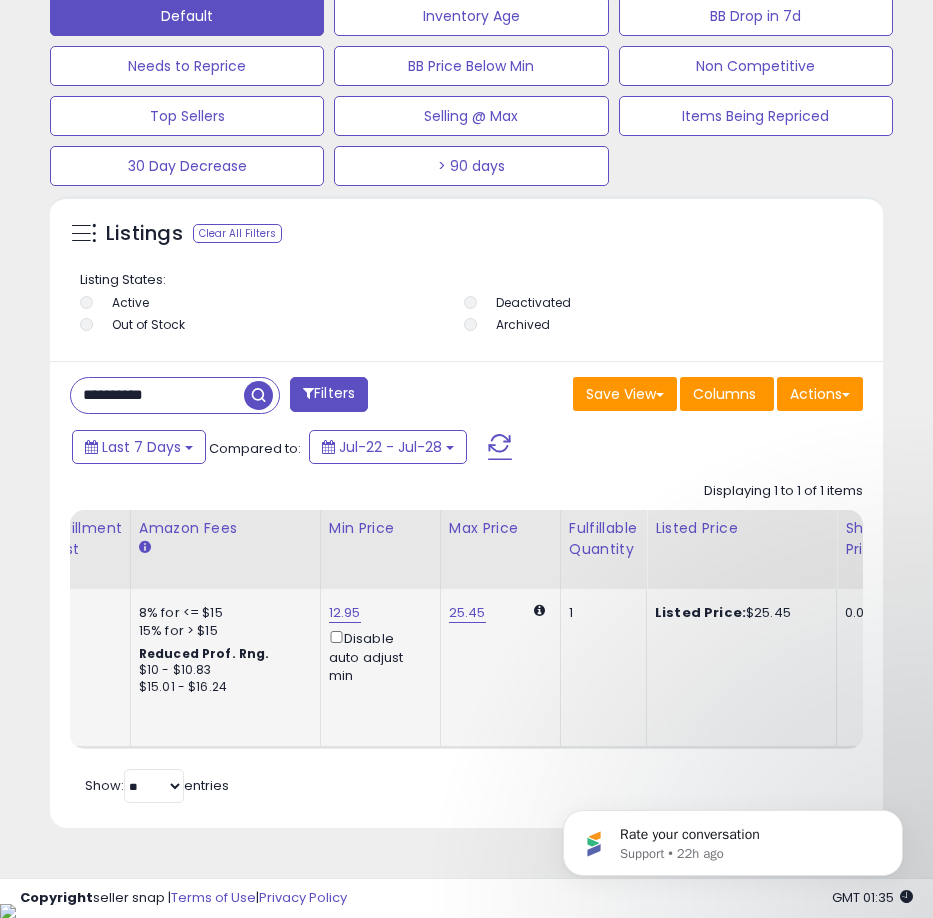 click on "12.95" at bounding box center [345, 613] 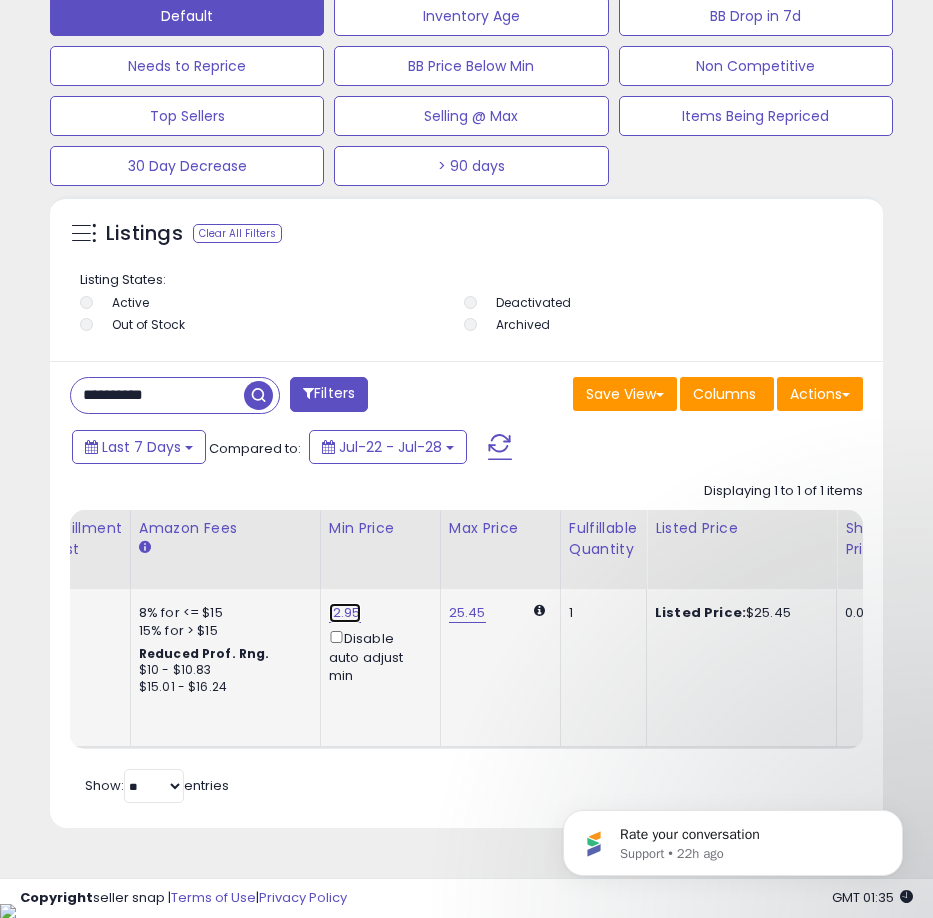 click on "12.95" at bounding box center [345, 613] 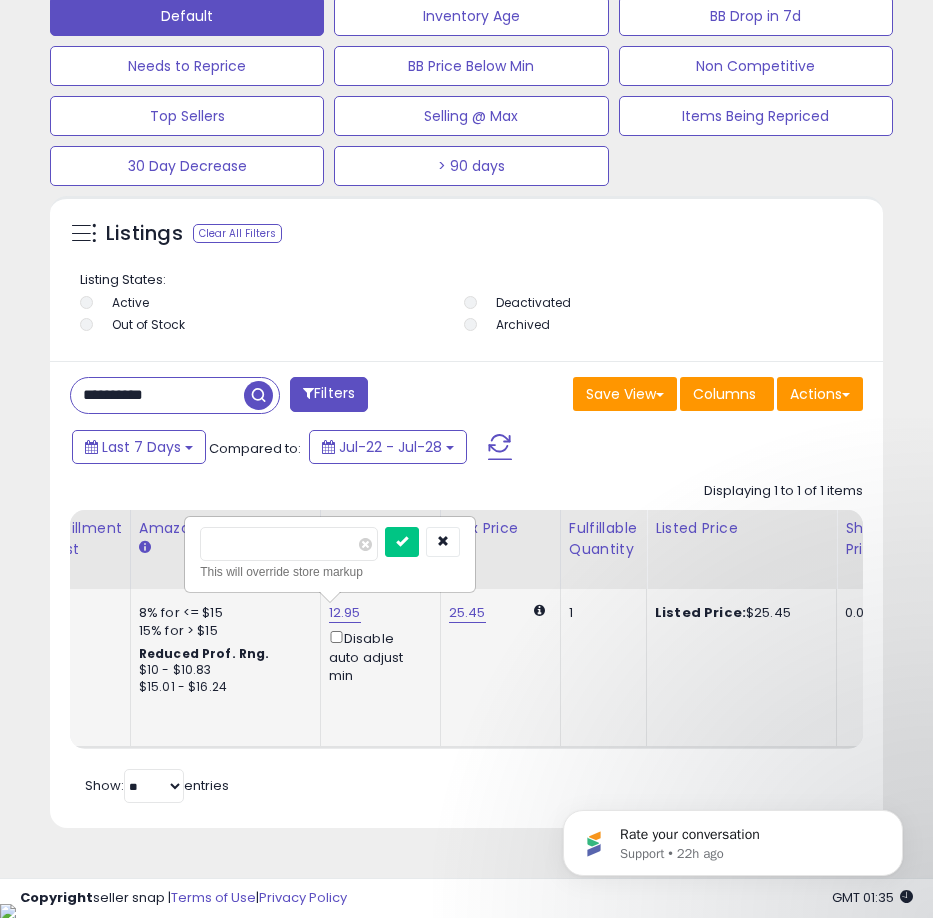 click on "*****" at bounding box center [289, 544] 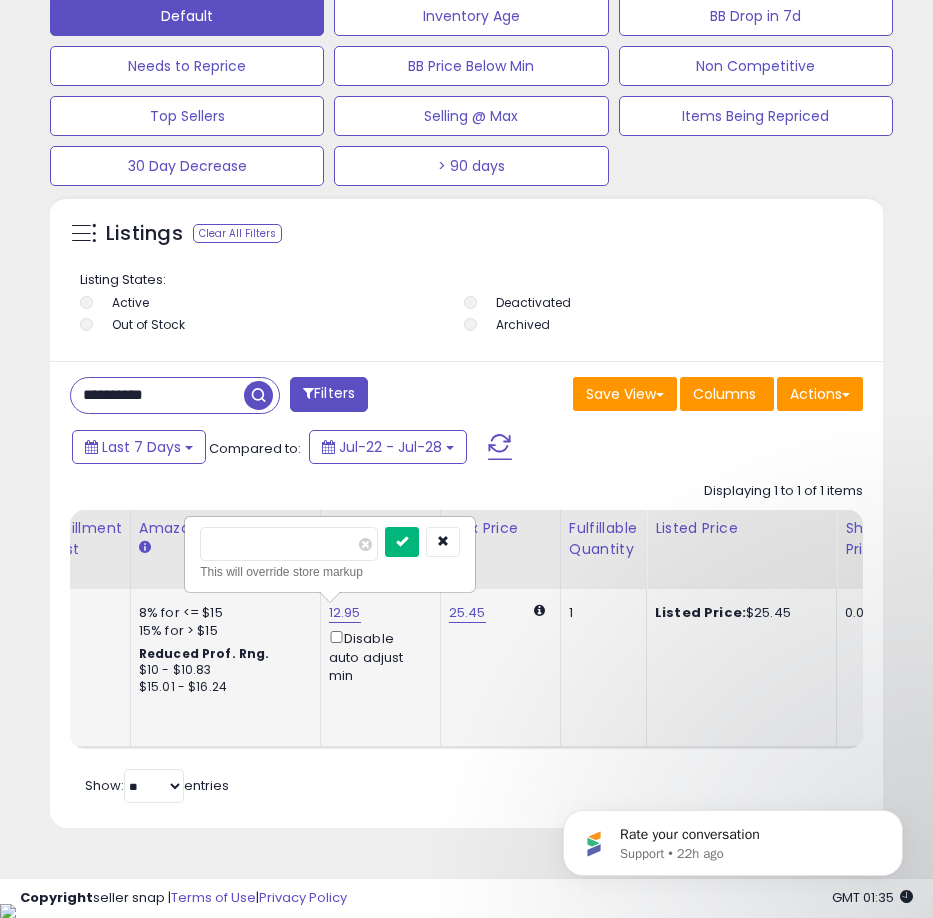 click at bounding box center [402, 541] 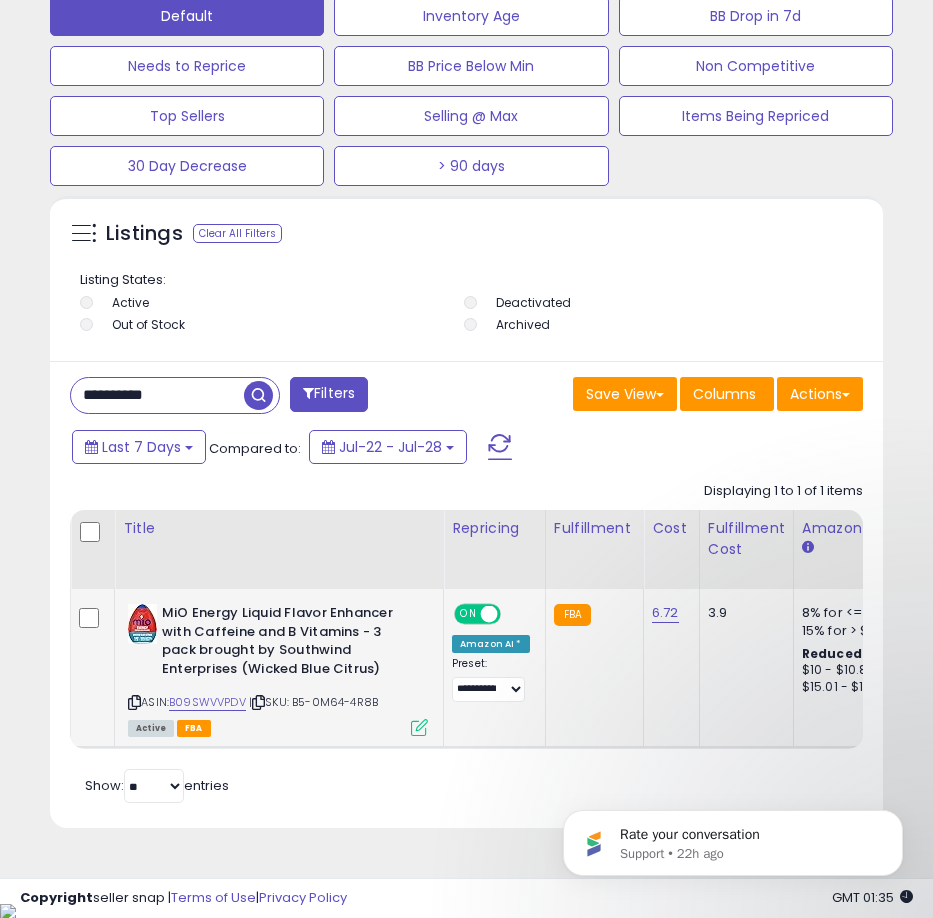 click on "**********" at bounding box center (157, 395) 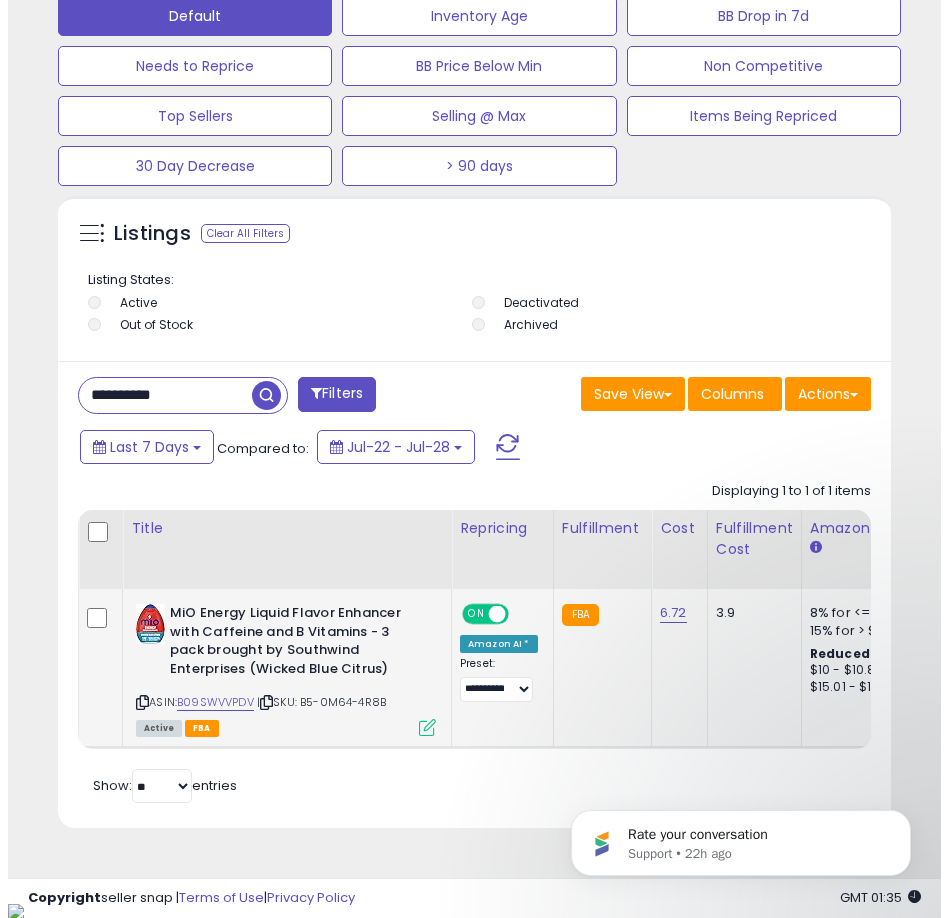 scroll, scrollTop: 1166, scrollLeft: 0, axis: vertical 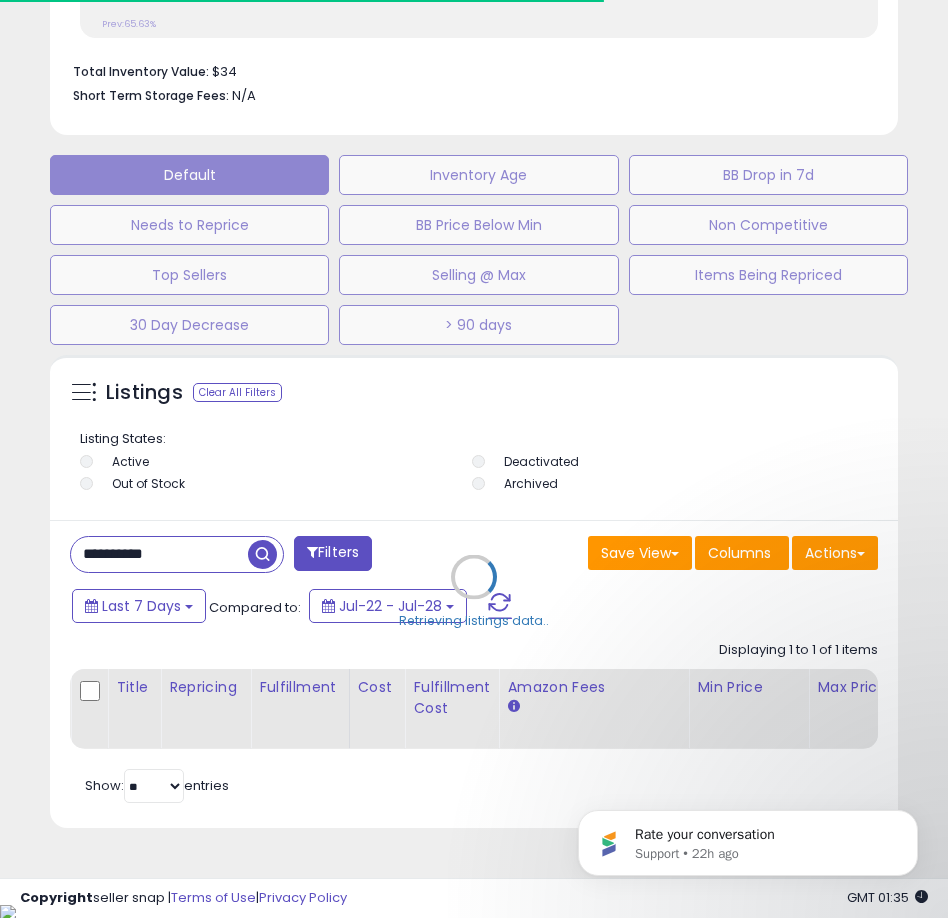 click on "Retrieving listings data.." at bounding box center [474, 591] 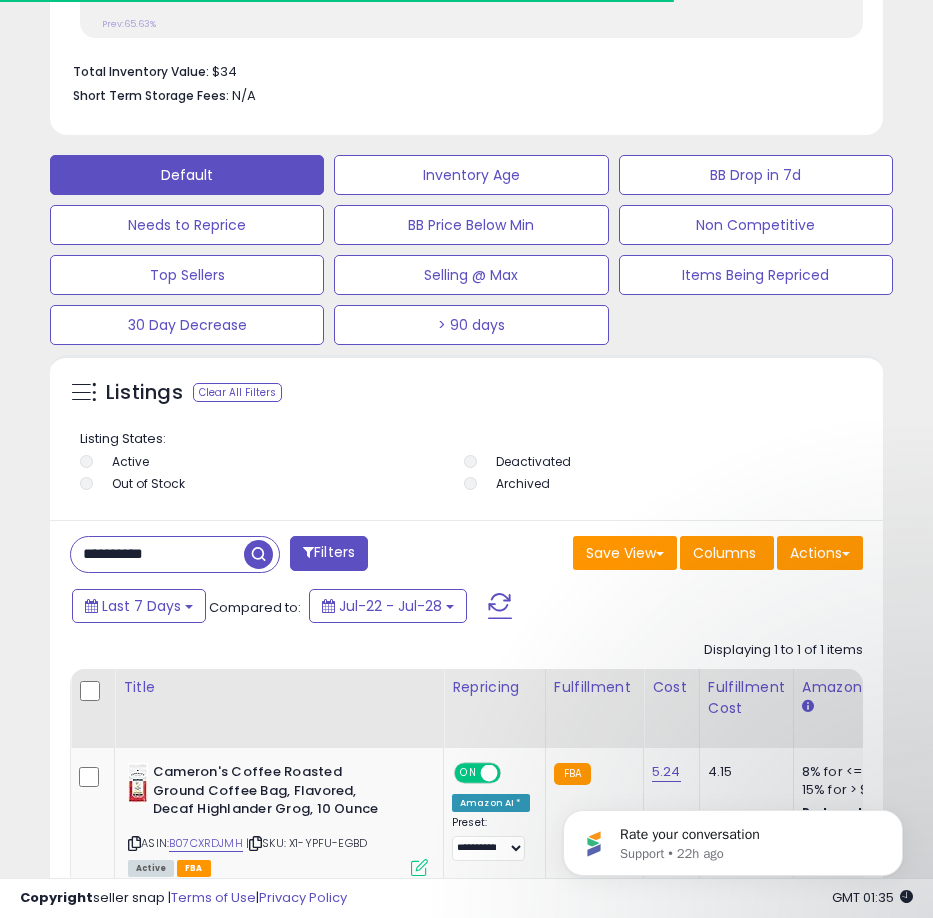 scroll, scrollTop: 390, scrollLeft: 823, axis: both 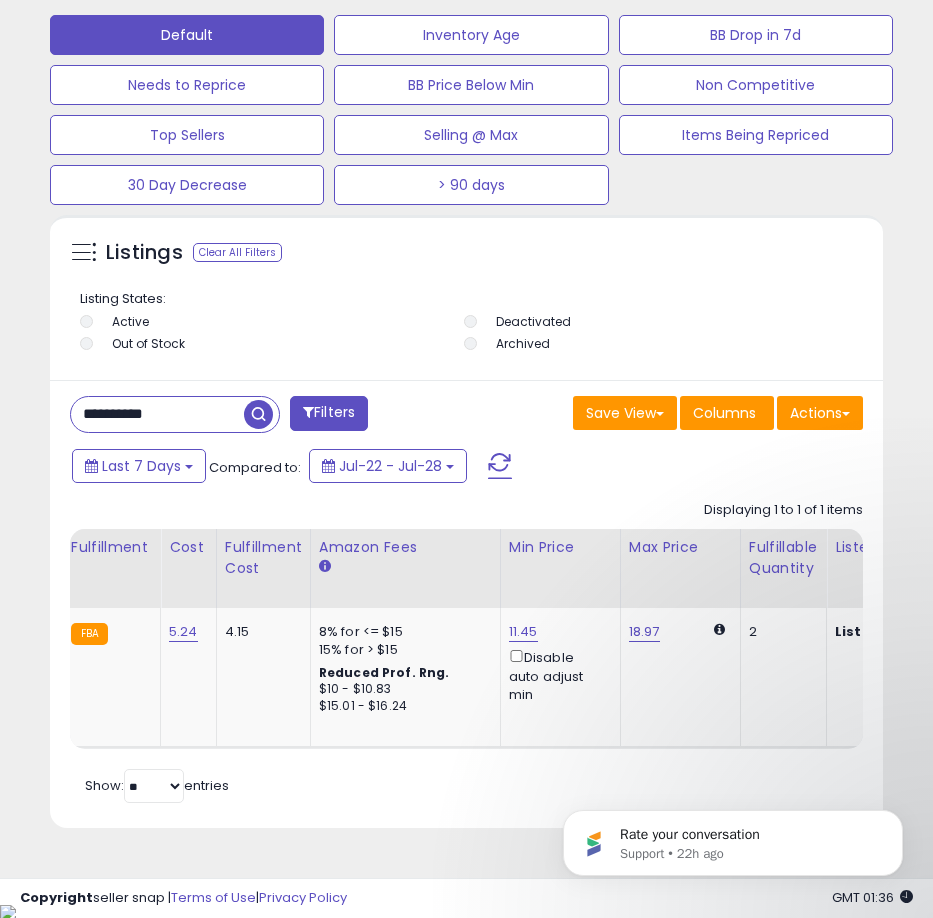 click on "**********" at bounding box center (157, 414) 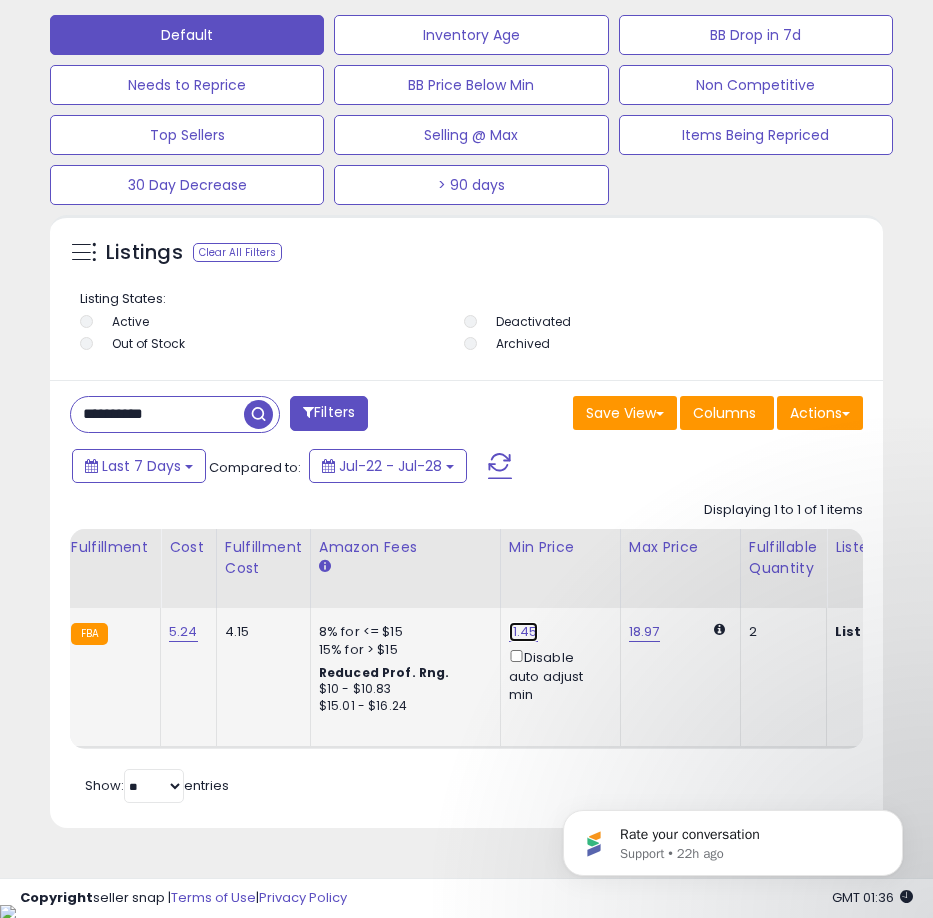 click on "11.45" at bounding box center (523, 632) 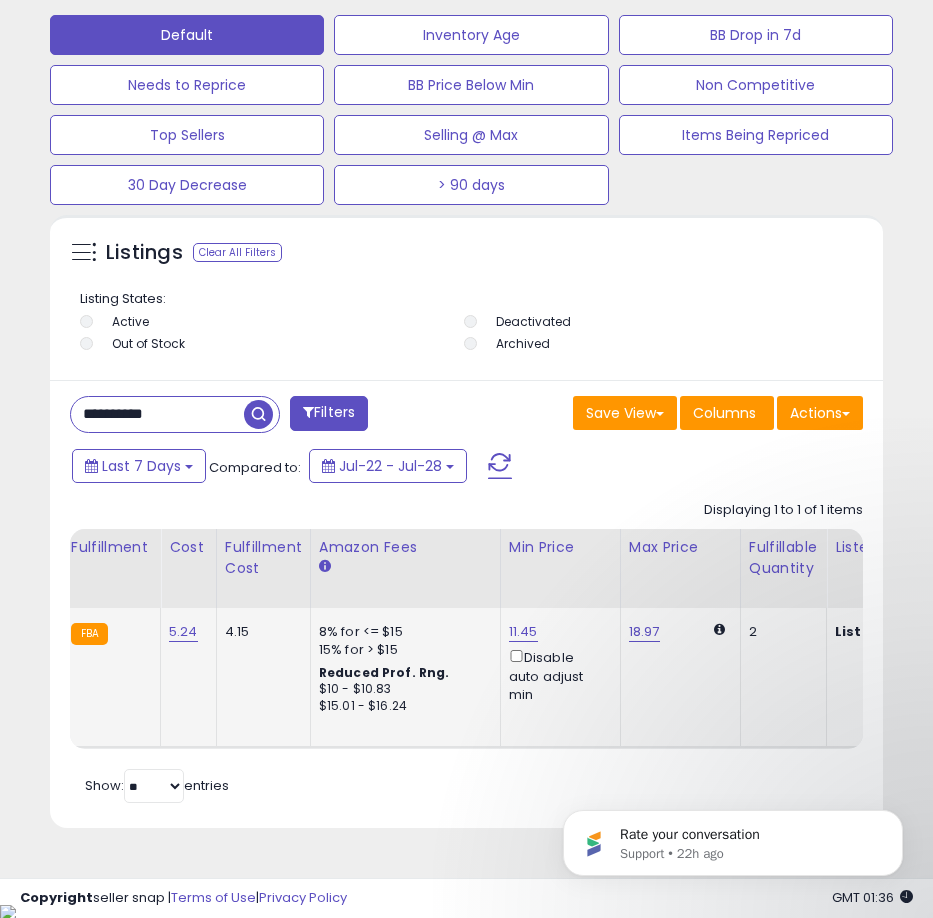 click on "11.45  Disable auto adjust min" at bounding box center [557, 663] 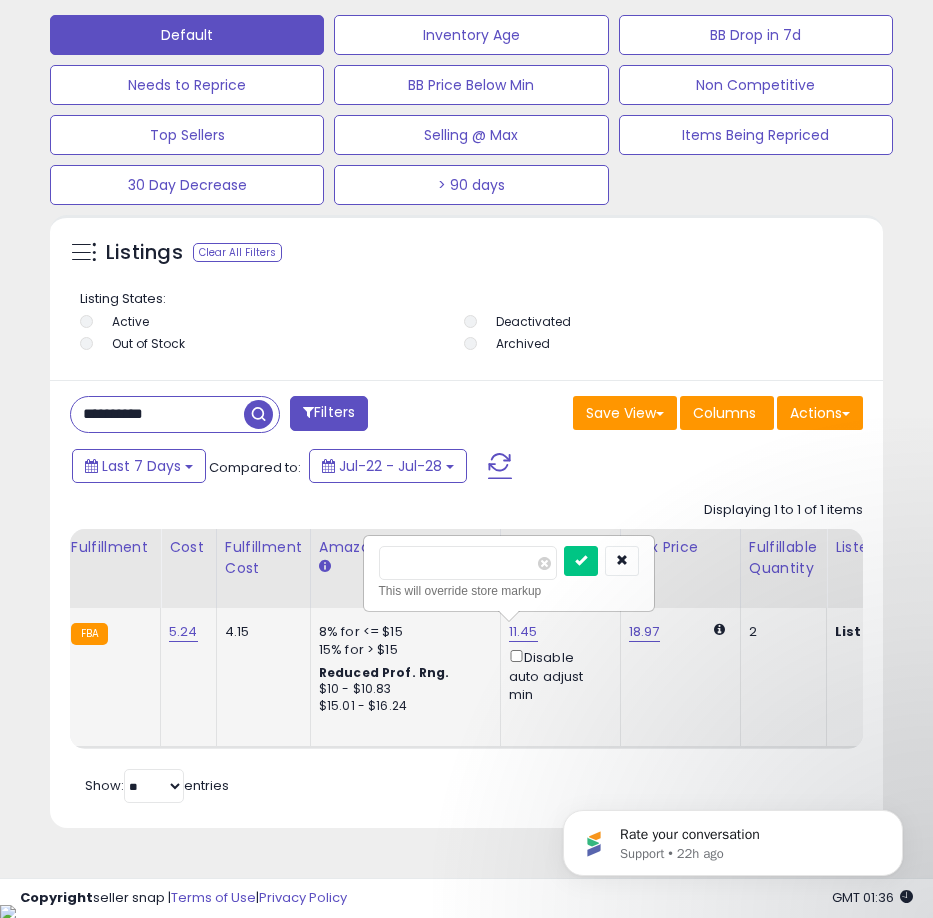 click on "*****" at bounding box center [468, 563] 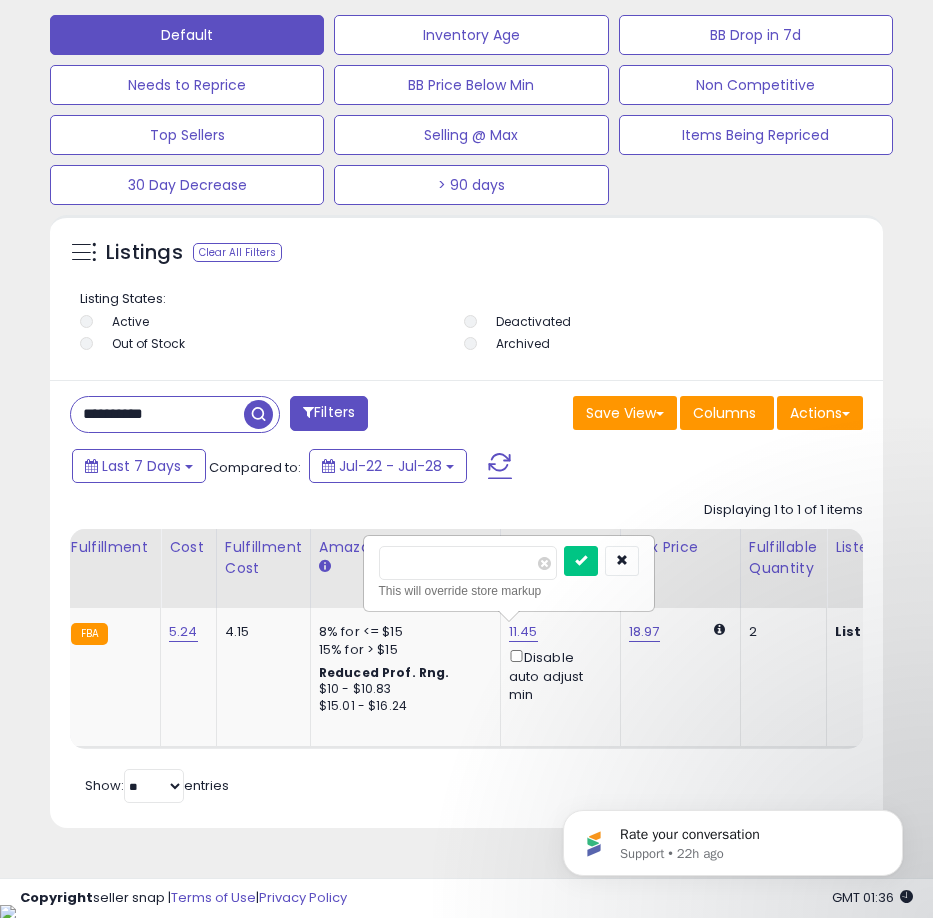 type on "**" 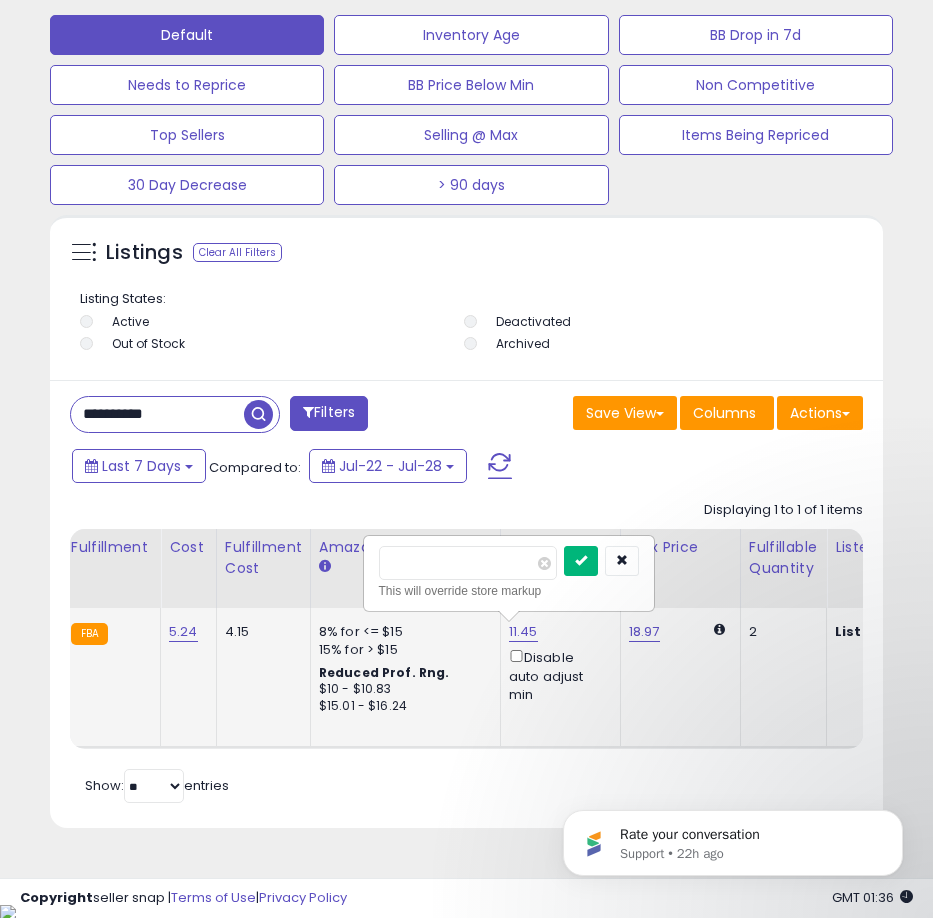 click at bounding box center [581, 560] 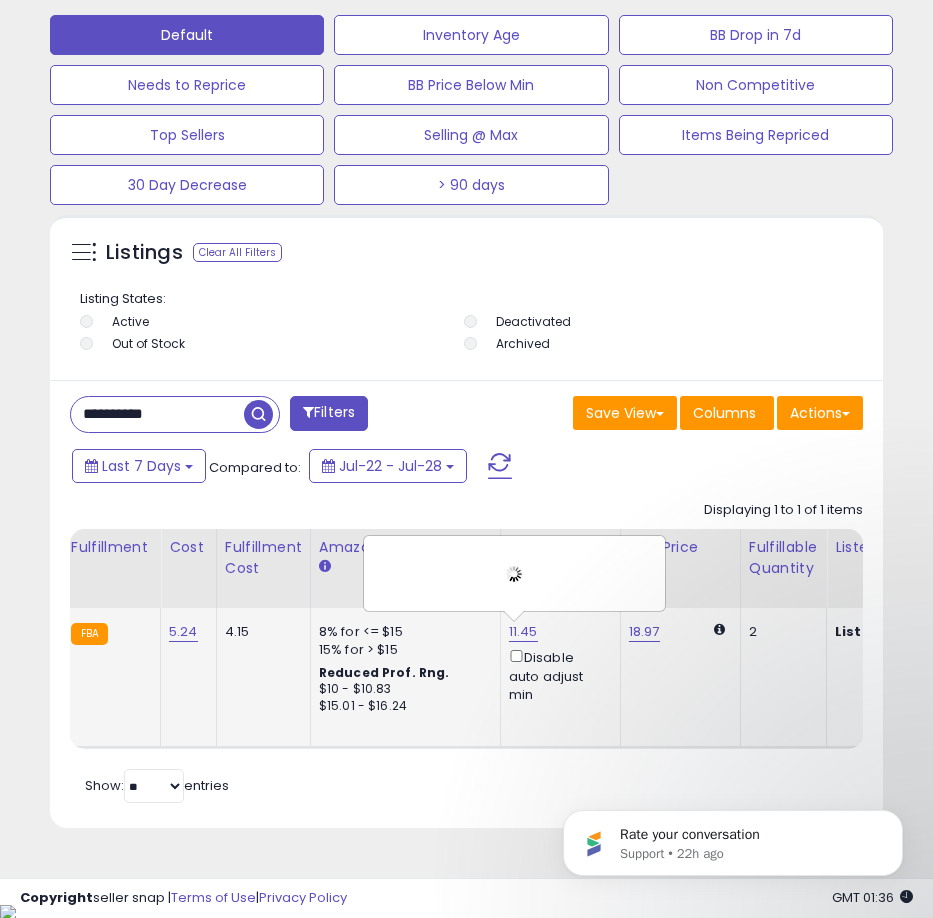 click at bounding box center (514, 573) 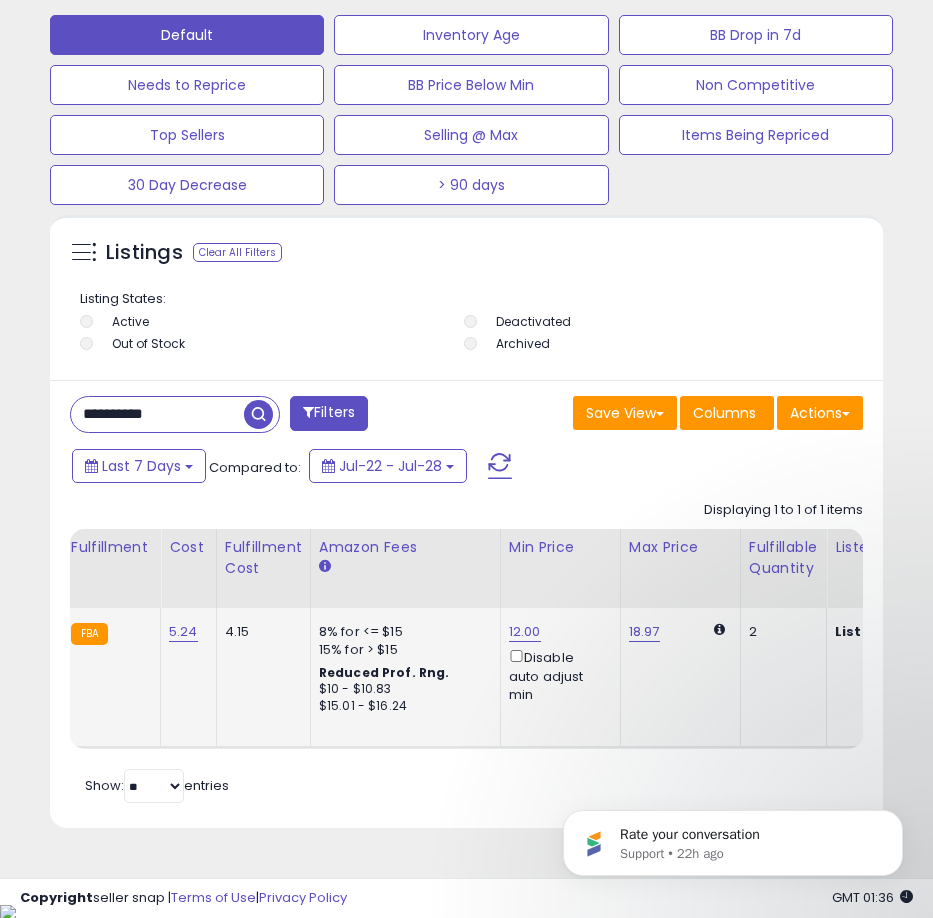 click on "Retrieving listings data..
Displaying 1 to 1 of 1 items
Title
Repricing" at bounding box center (466, 650) 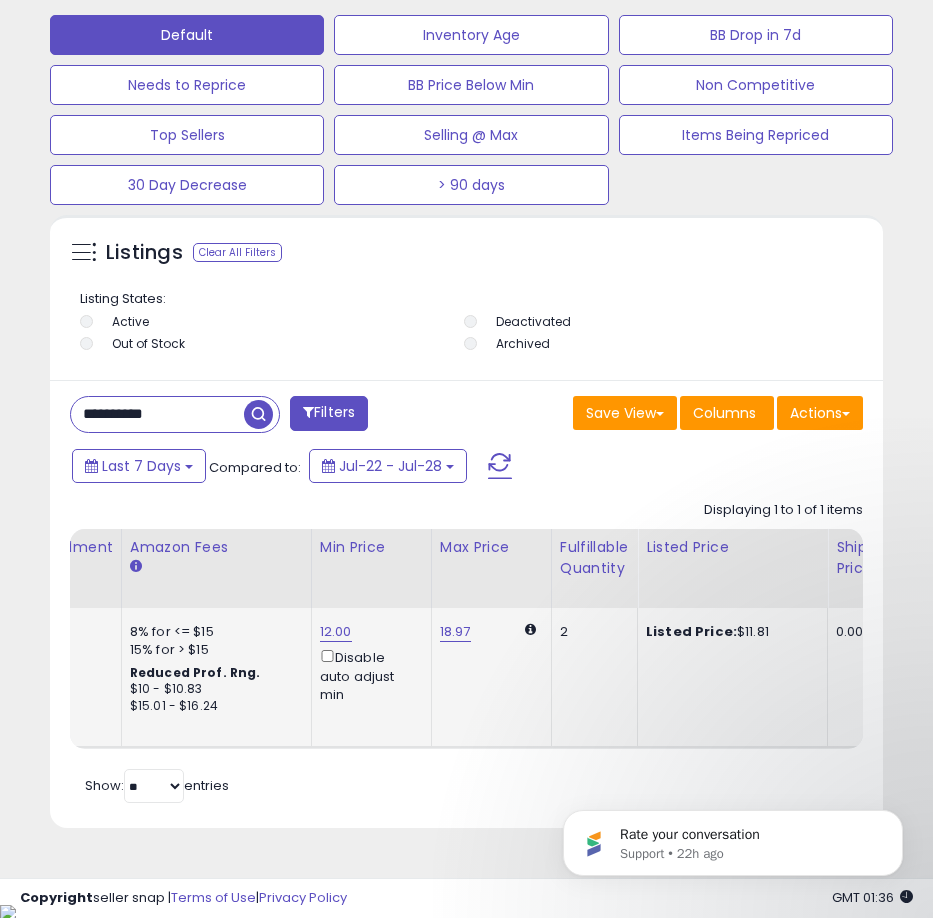 scroll, scrollTop: 0, scrollLeft: 940, axis: horizontal 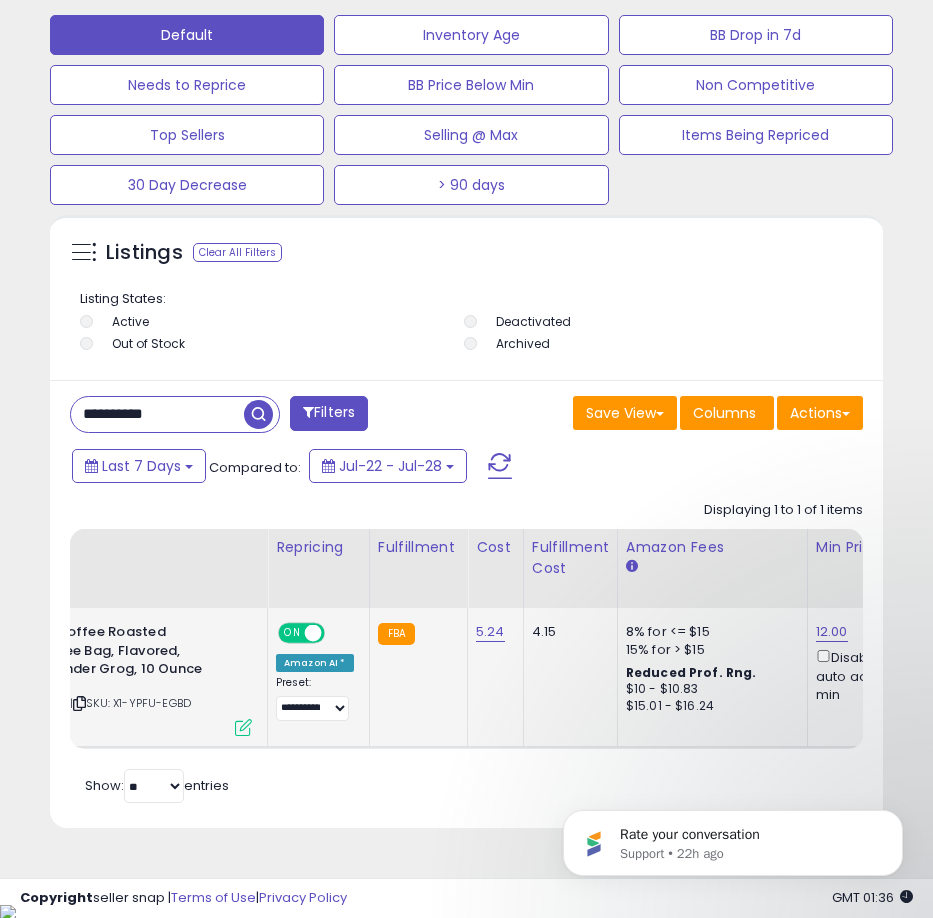 click on "**********" at bounding box center (157, 414) 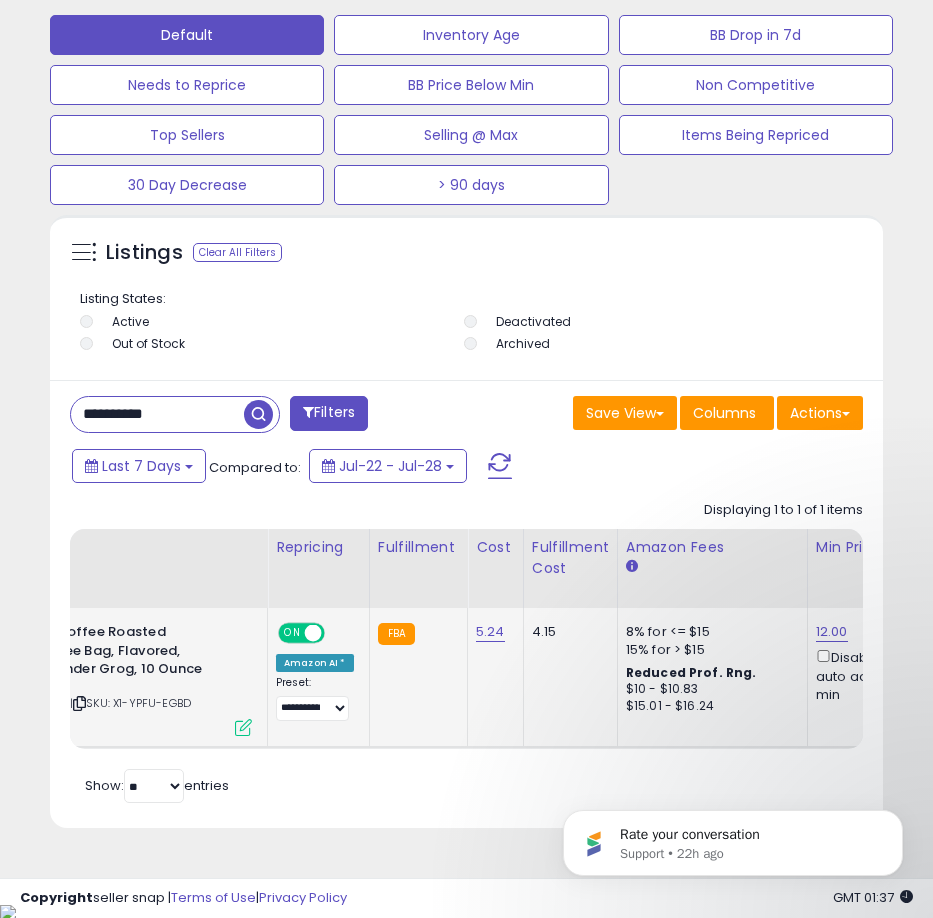 click on "**********" at bounding box center (157, 414) 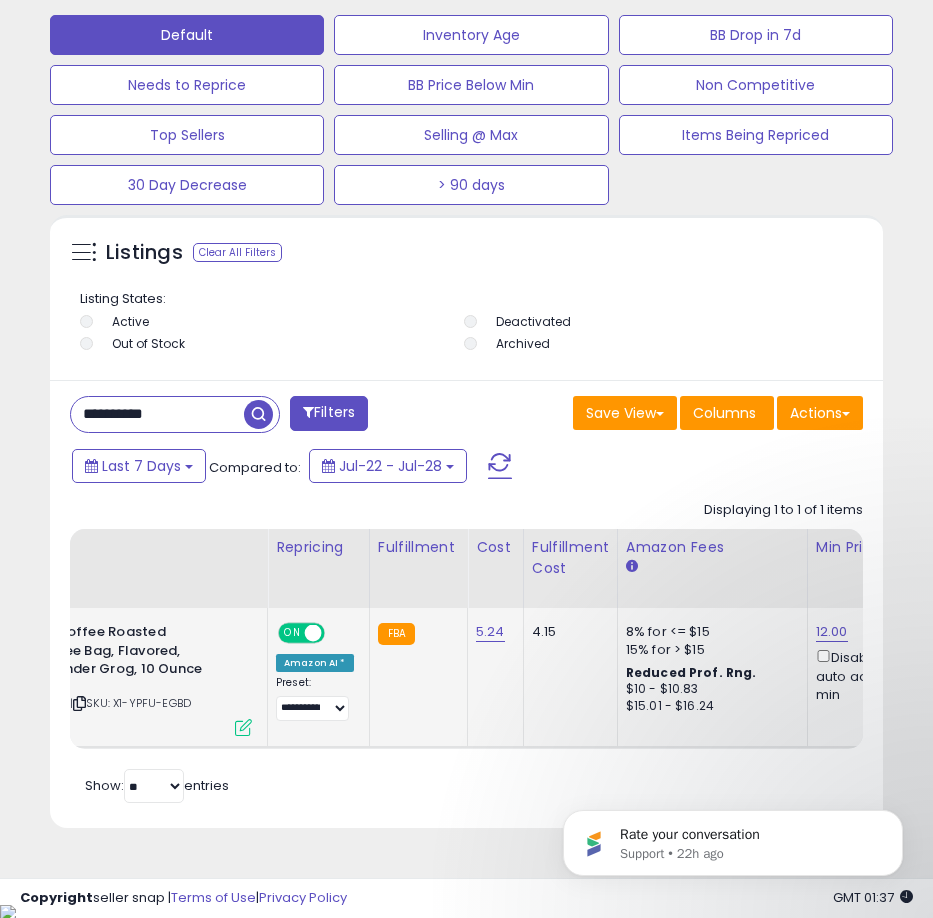 paste 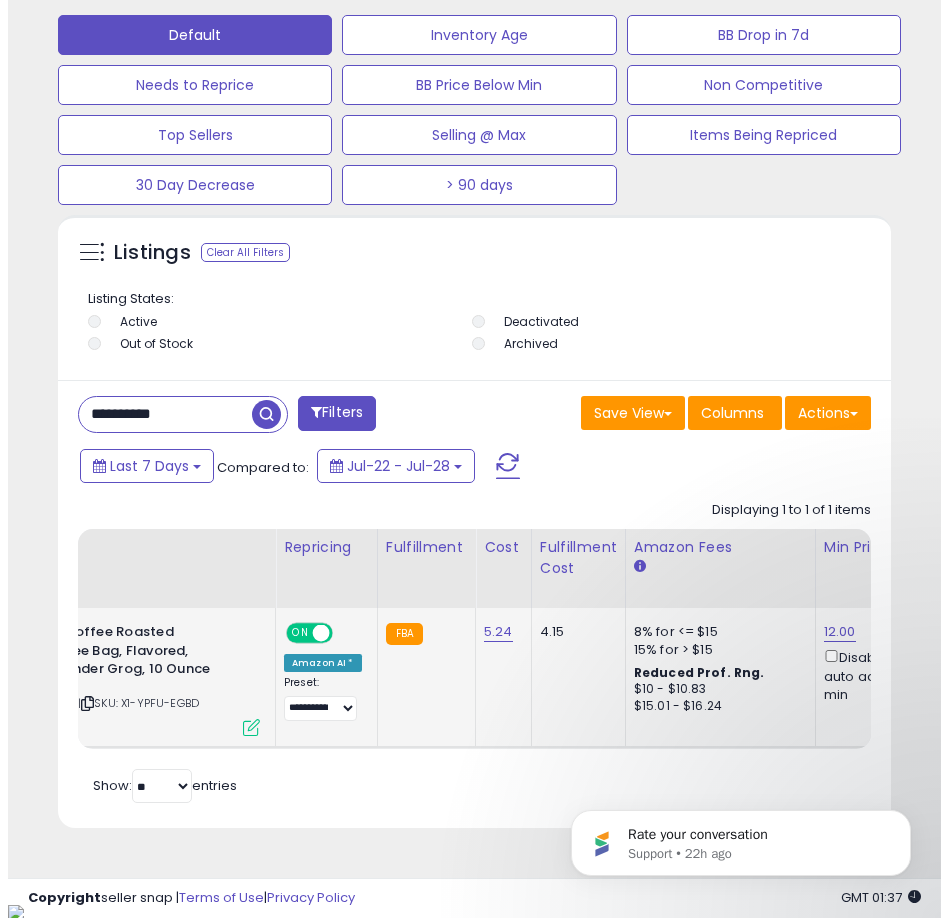 scroll, scrollTop: 1166, scrollLeft: 0, axis: vertical 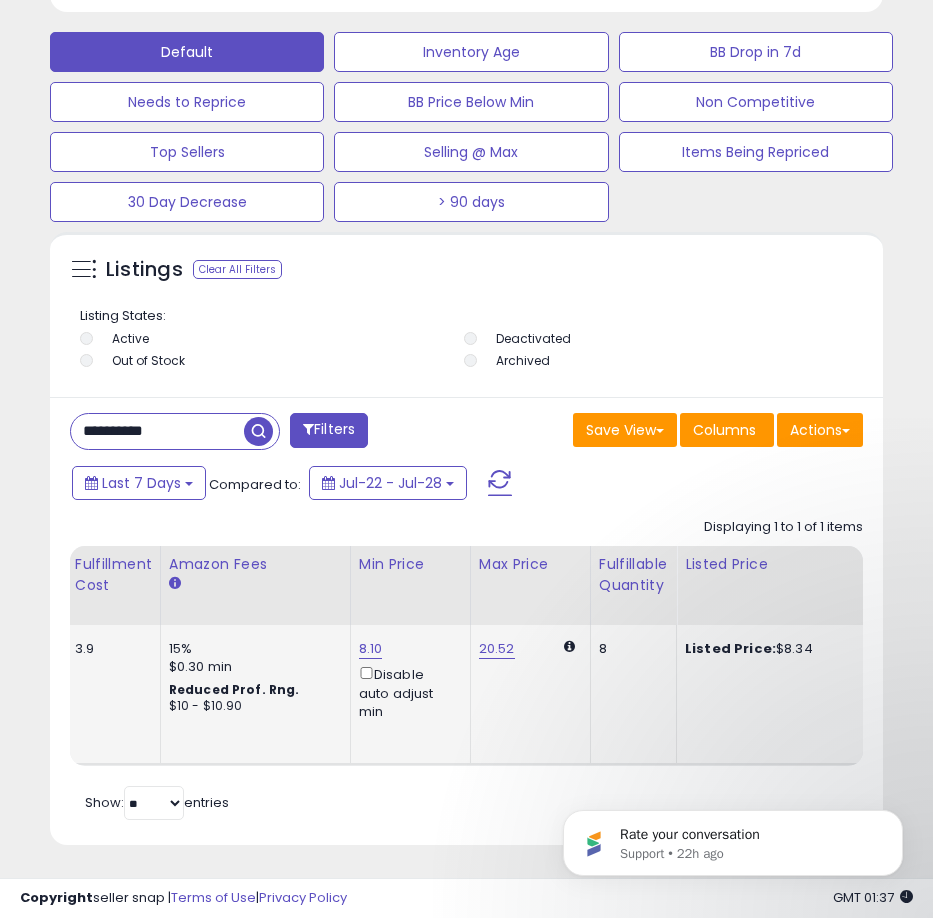 click on "8.10" at bounding box center [371, 649] 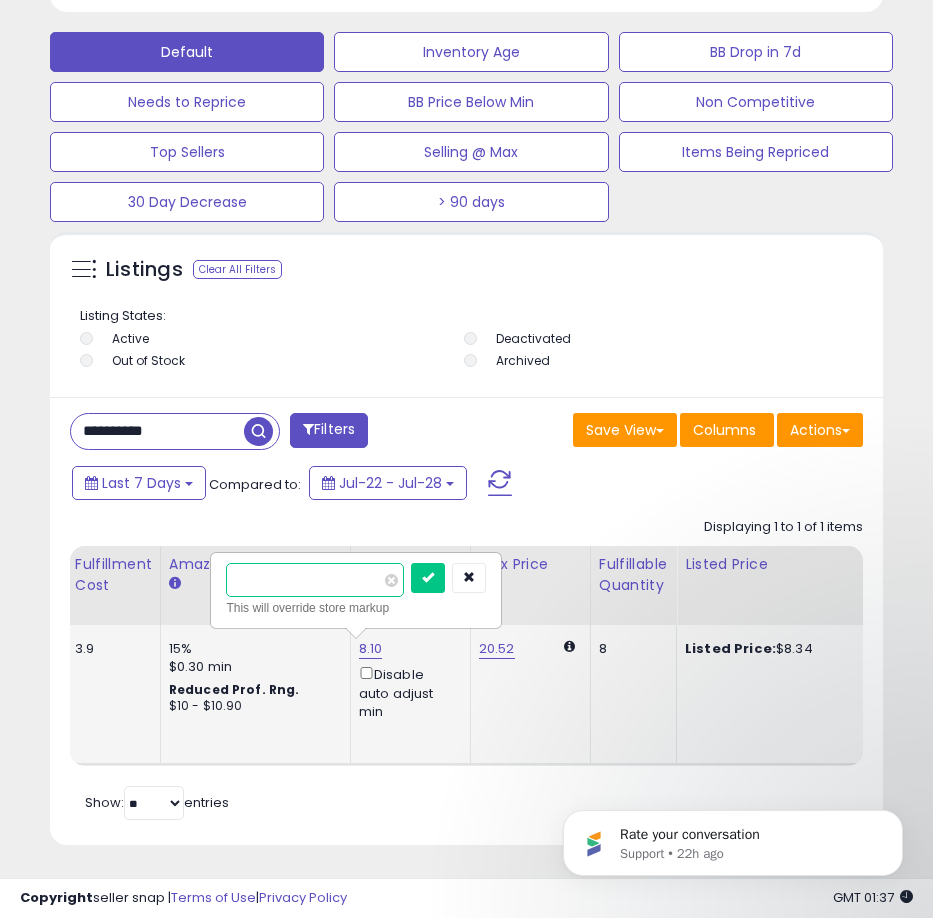click on "****" at bounding box center (315, 580) 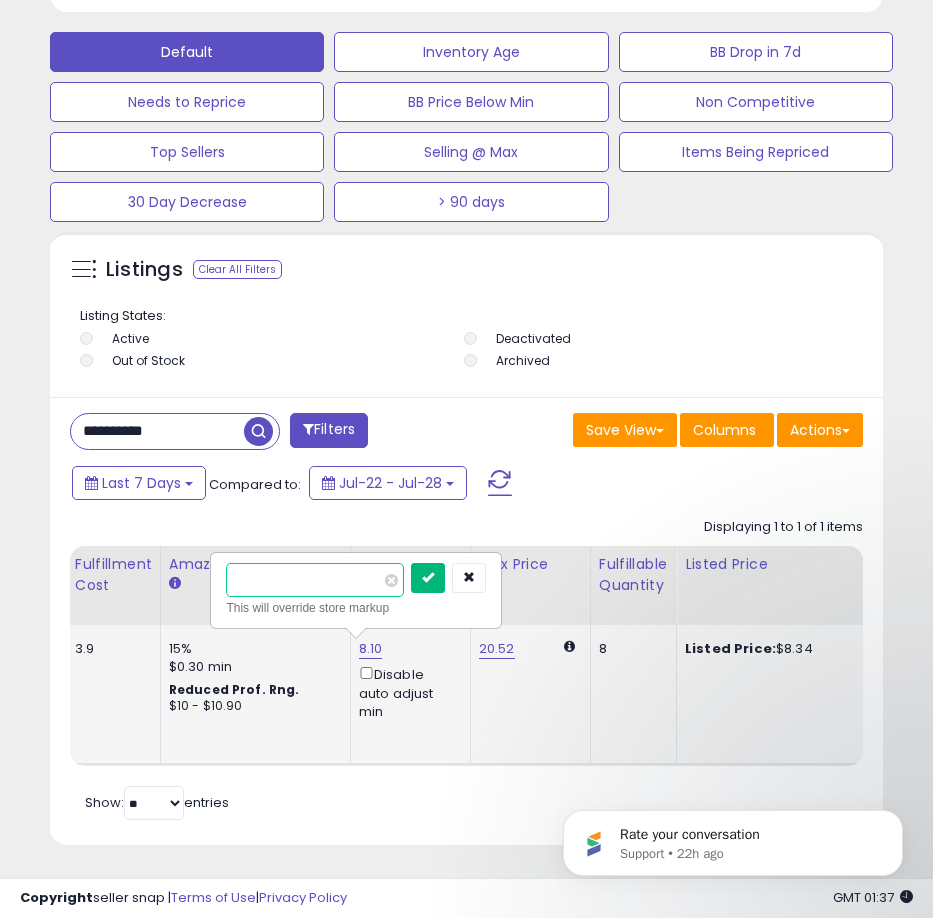 type on "****" 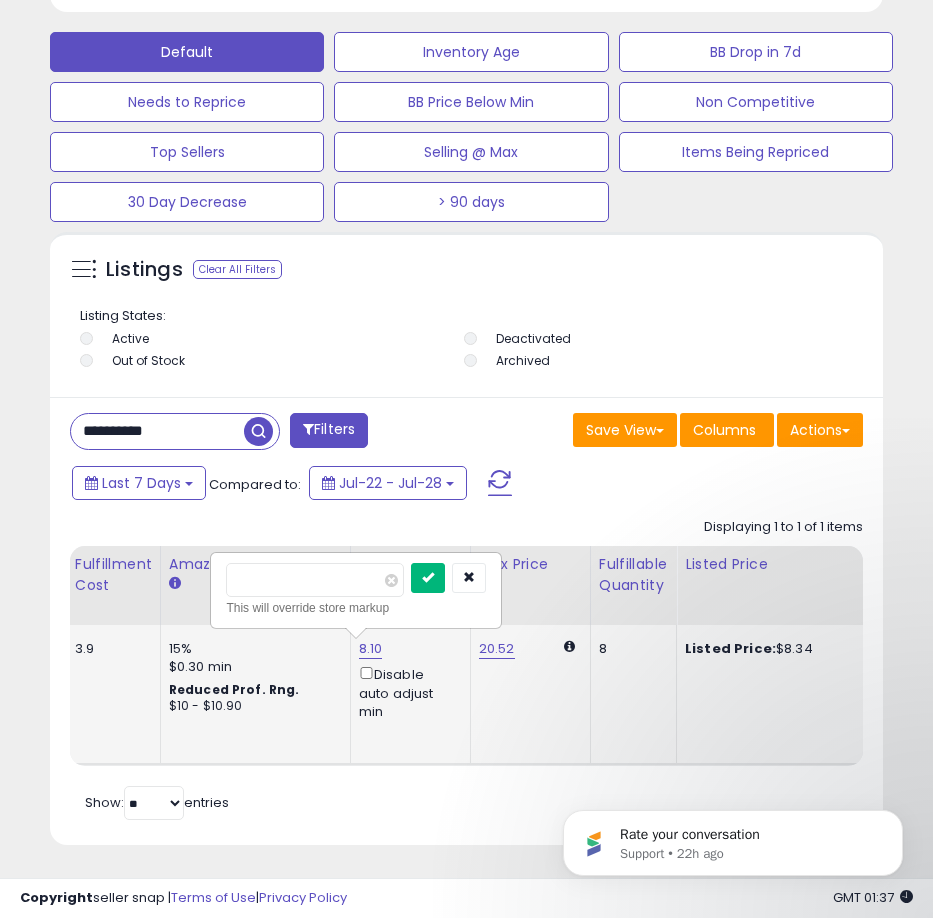 click at bounding box center [428, 578] 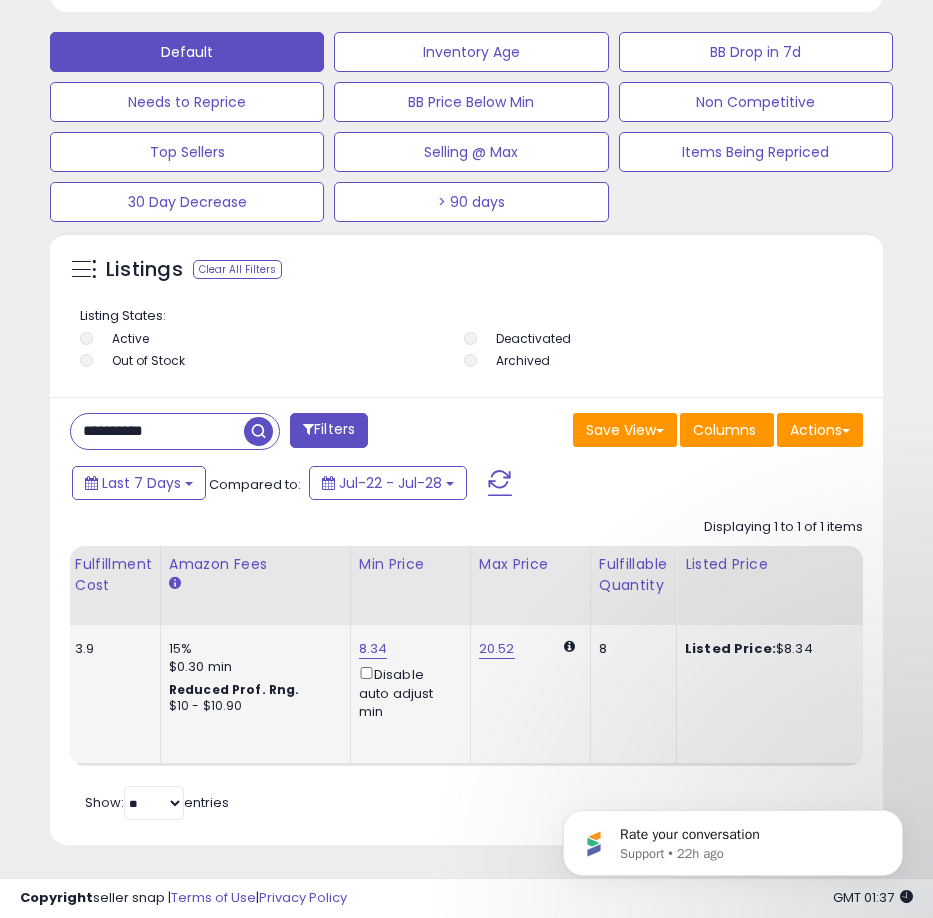 scroll, scrollTop: 0, scrollLeft: 383, axis: horizontal 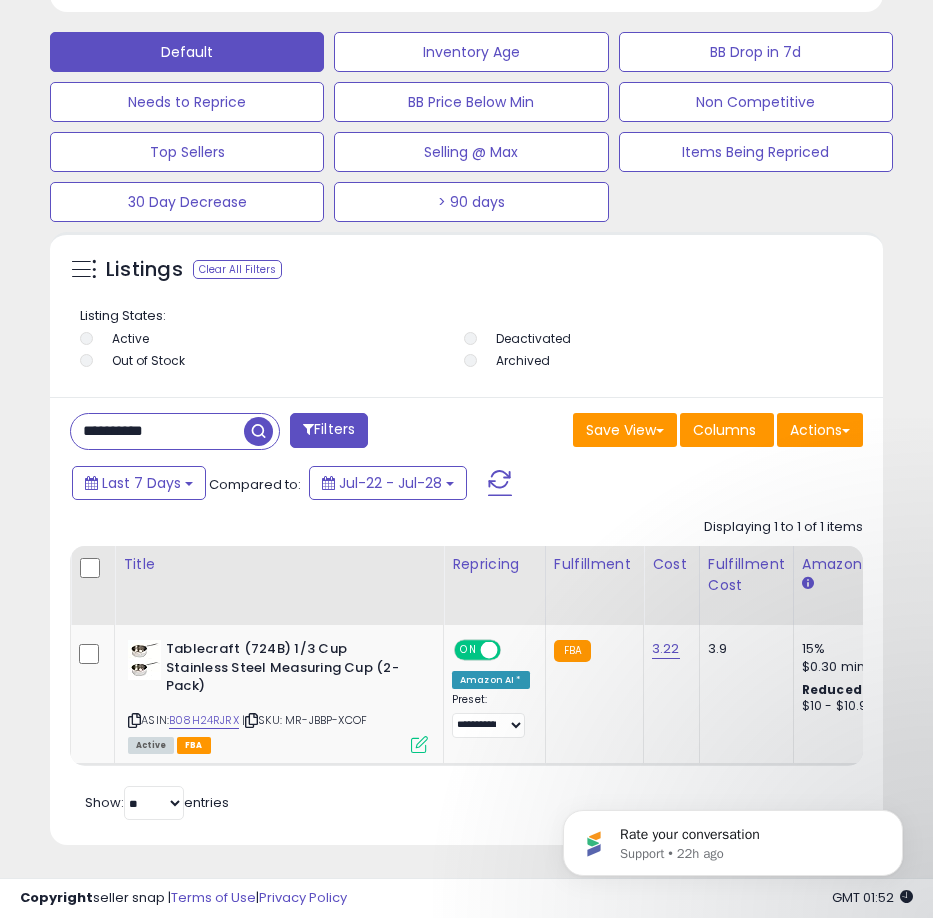 click on "**********" at bounding box center (157, 431) 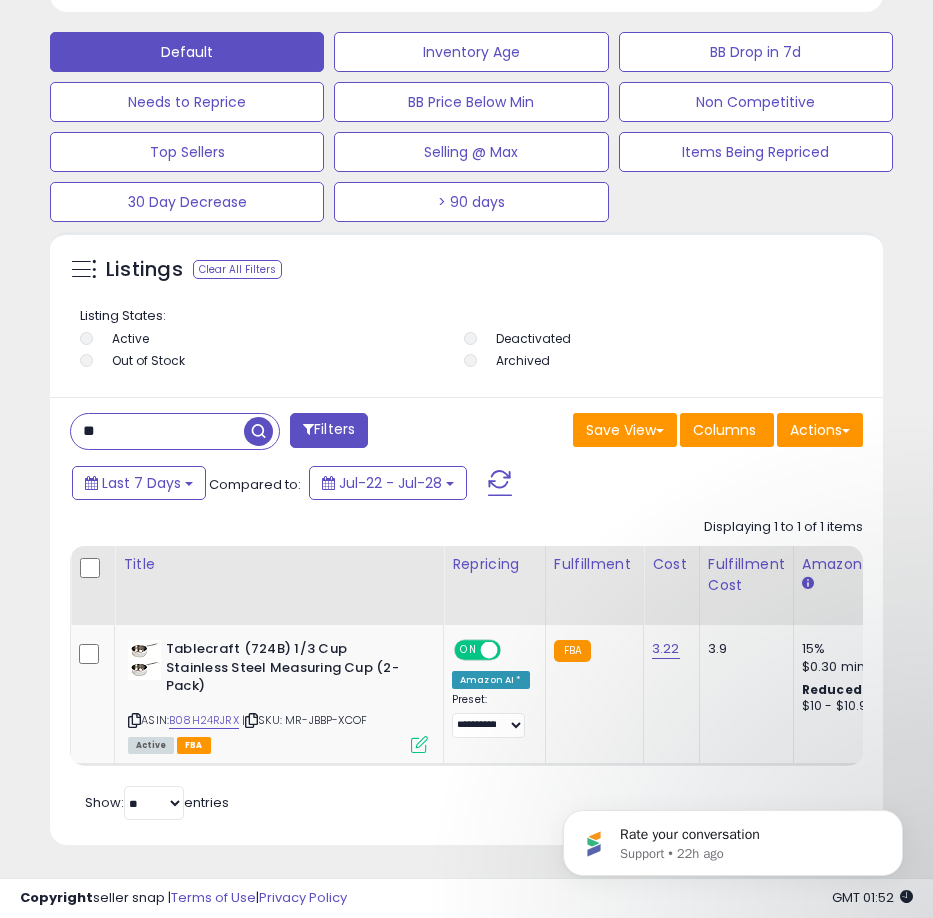 type on "*" 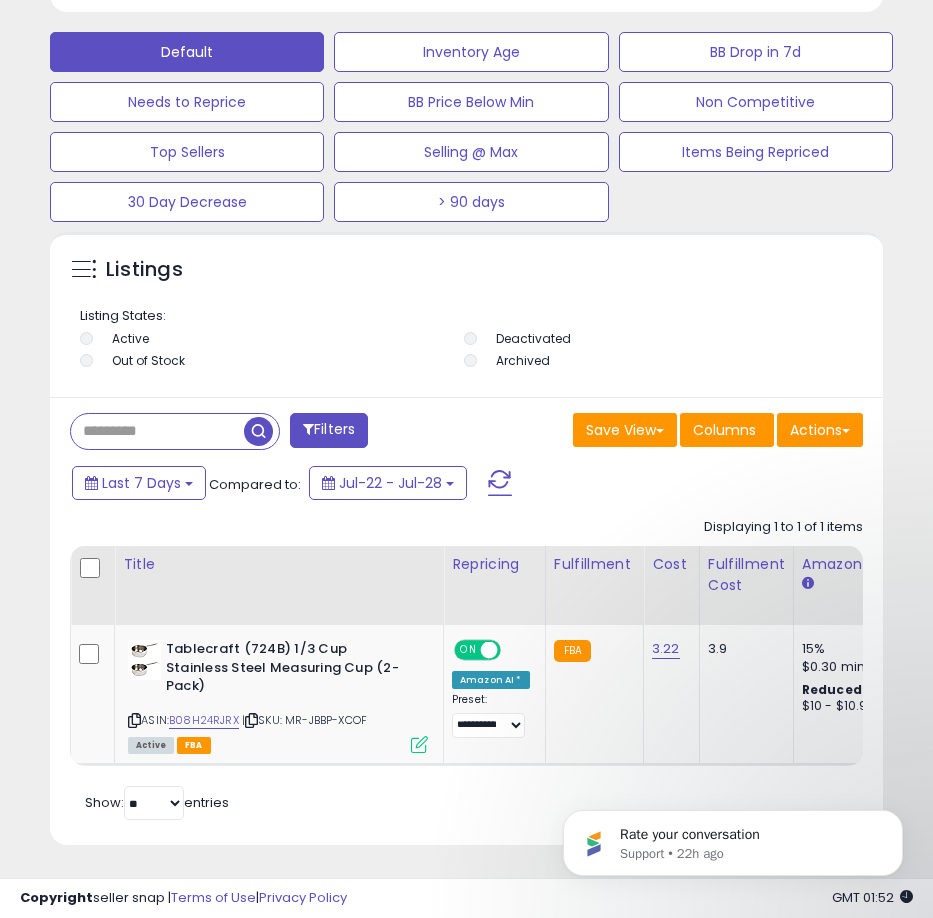 type 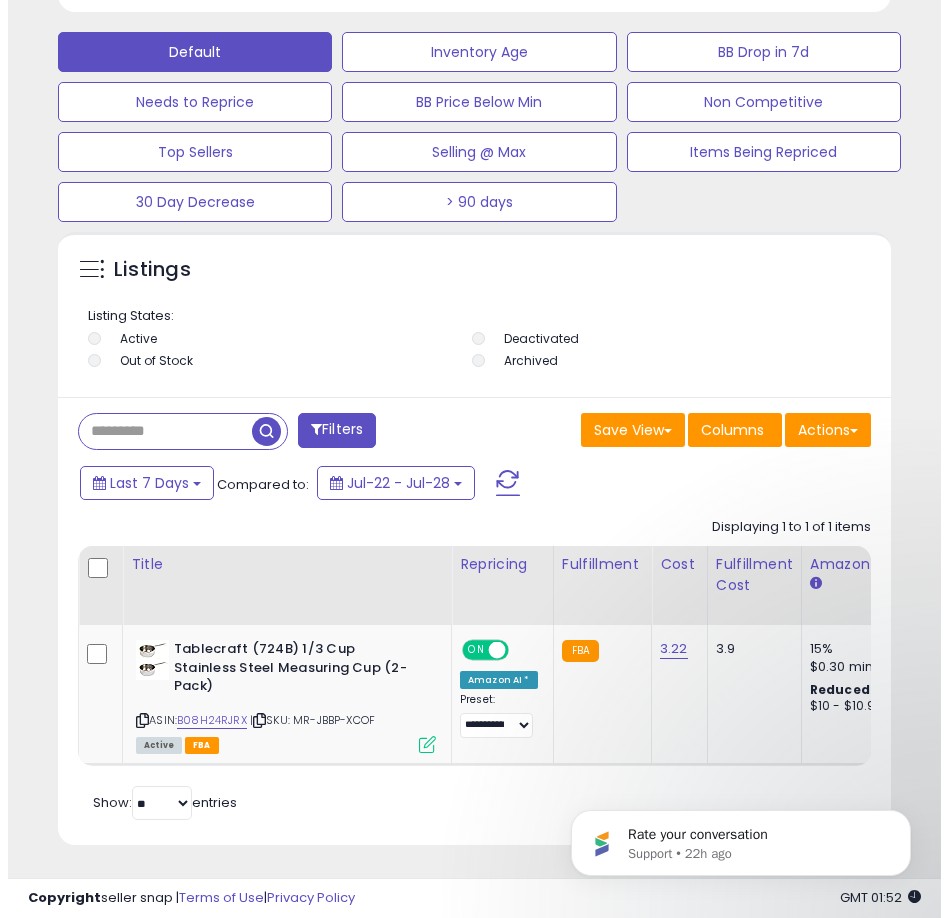 scroll, scrollTop: 1166, scrollLeft: 0, axis: vertical 